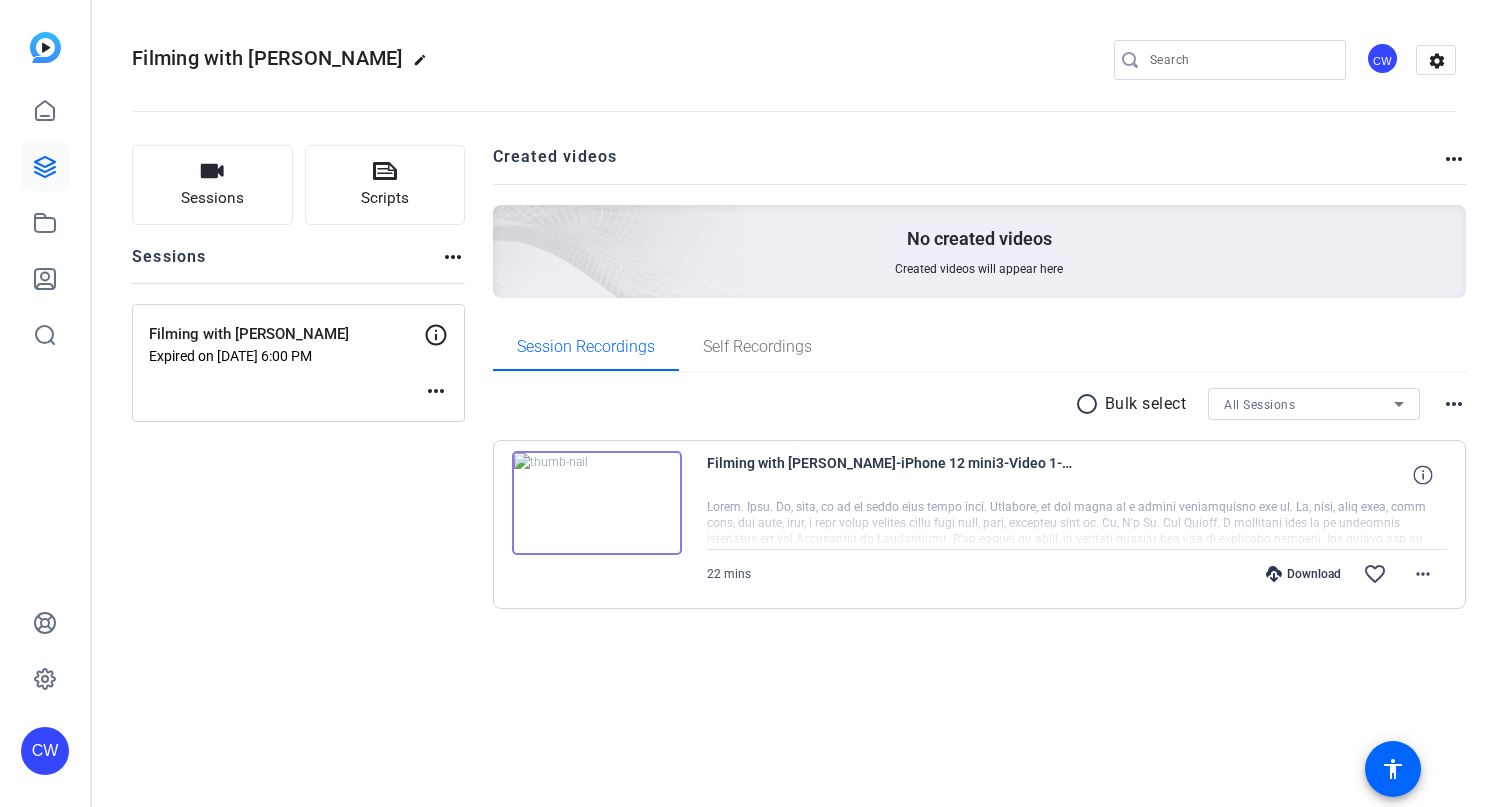 scroll, scrollTop: 0, scrollLeft: 0, axis: both 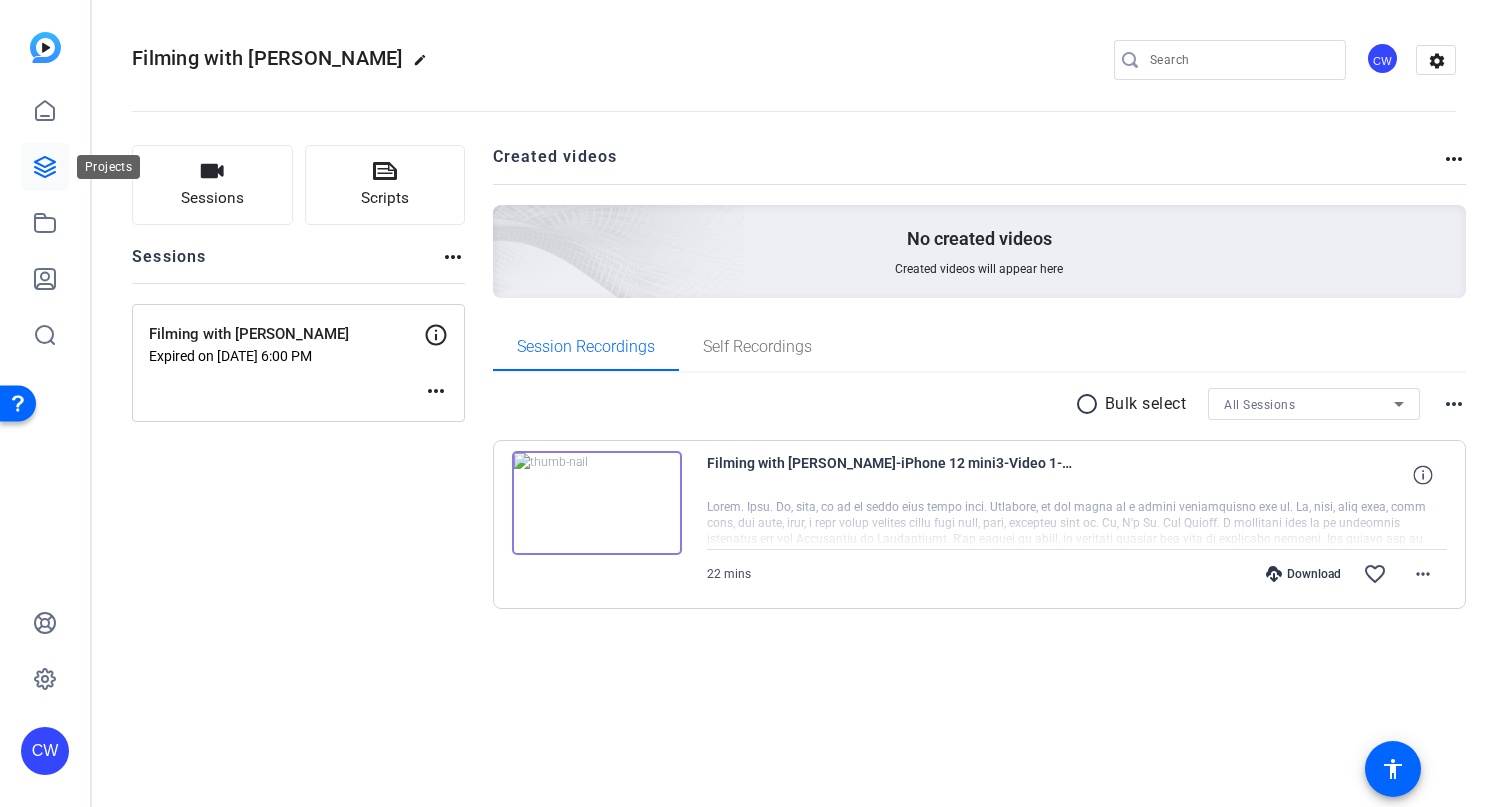 click 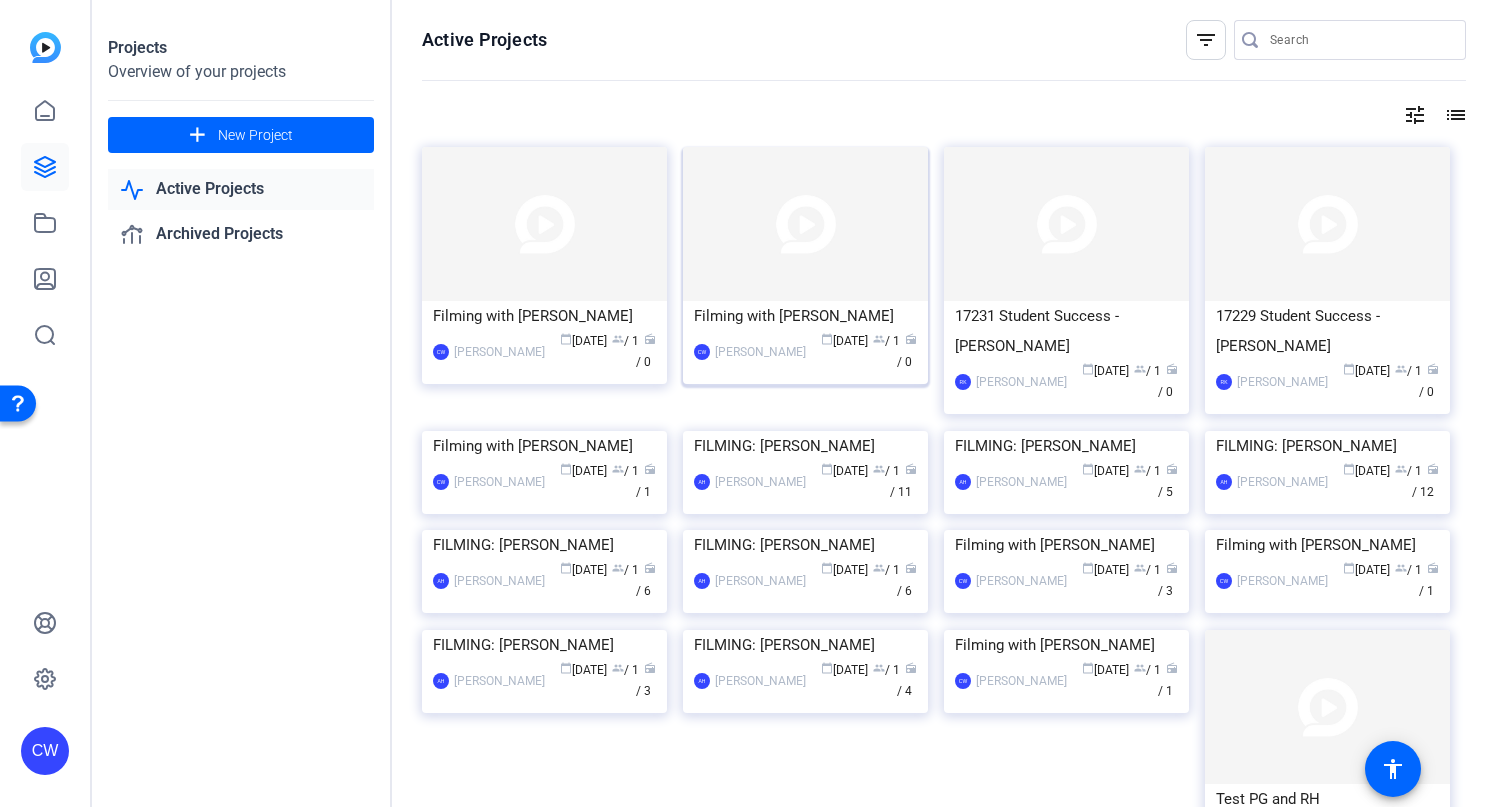click 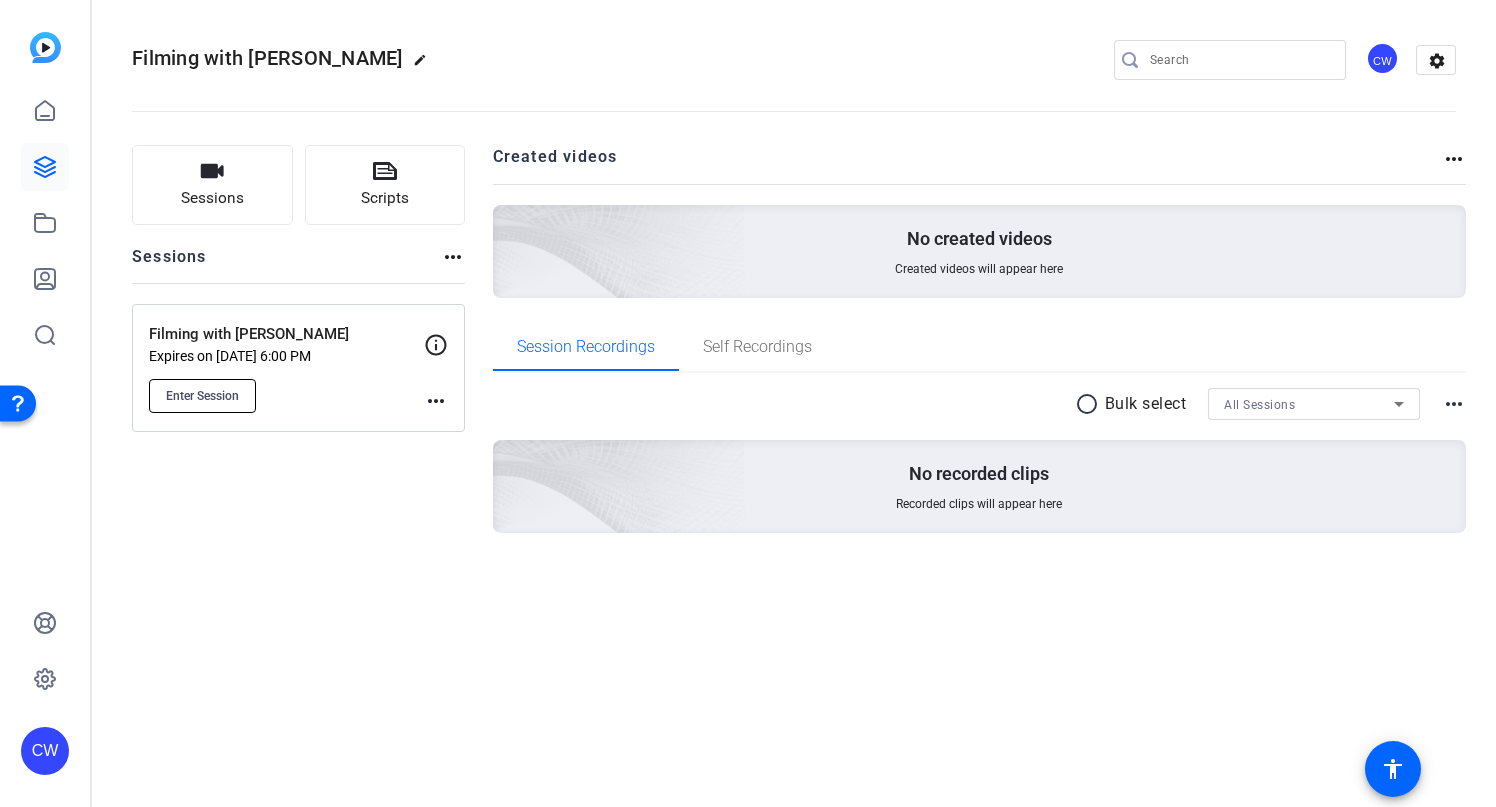 click on "Enter Session" 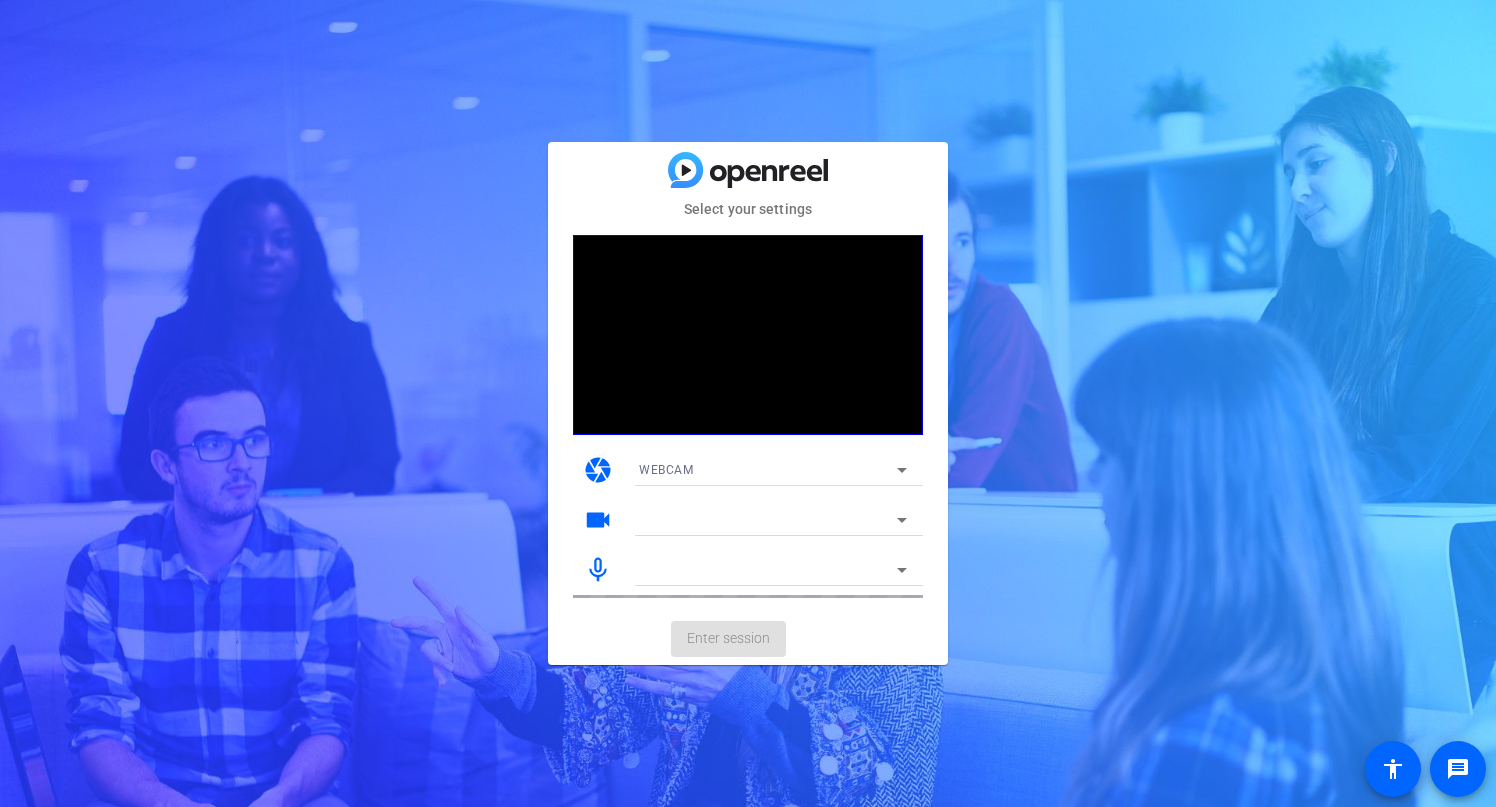 scroll, scrollTop: 0, scrollLeft: 0, axis: both 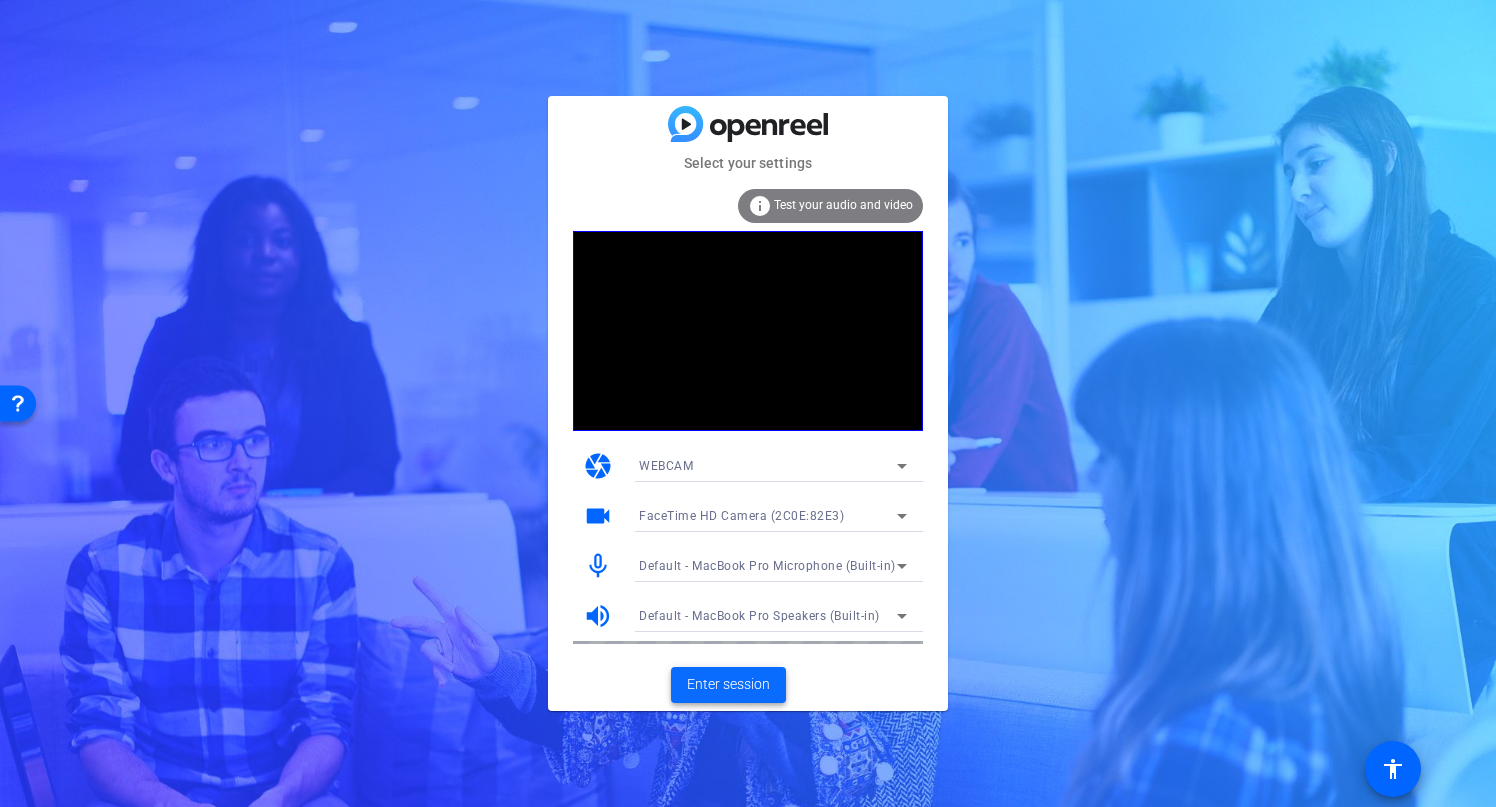 click on "Enter session" 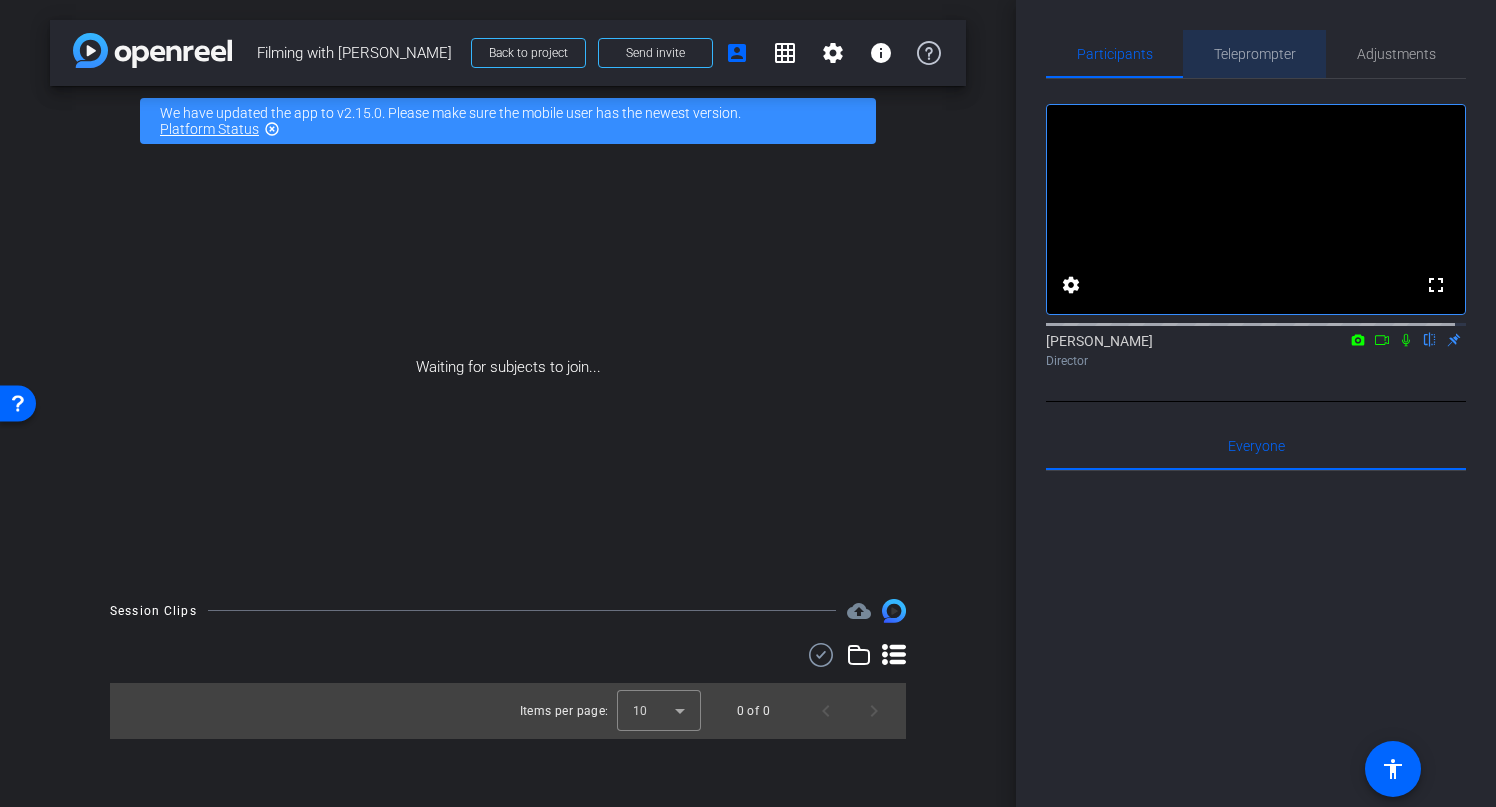 click on "Teleprompter" at bounding box center [1255, 54] 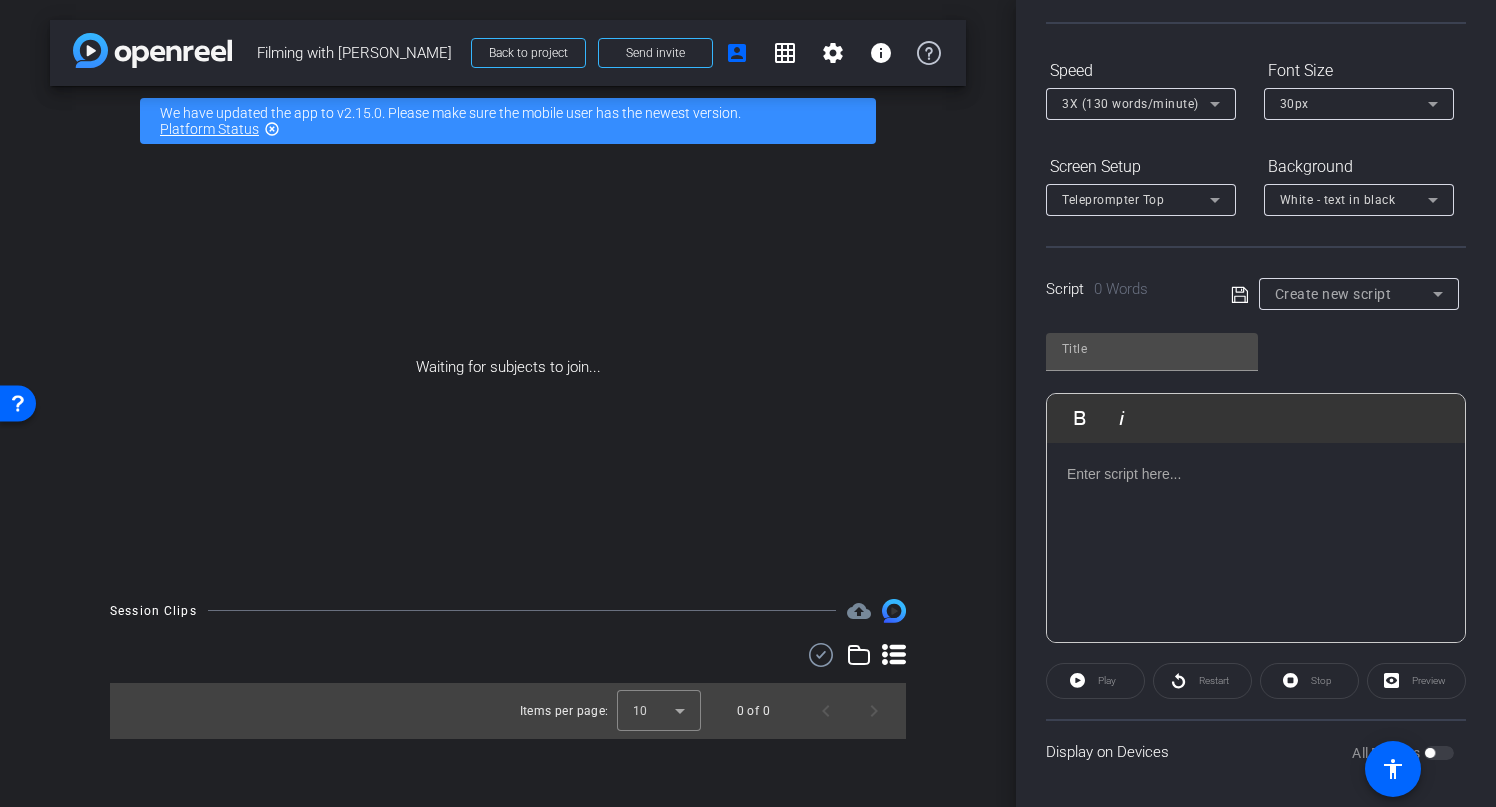scroll, scrollTop: 178, scrollLeft: 0, axis: vertical 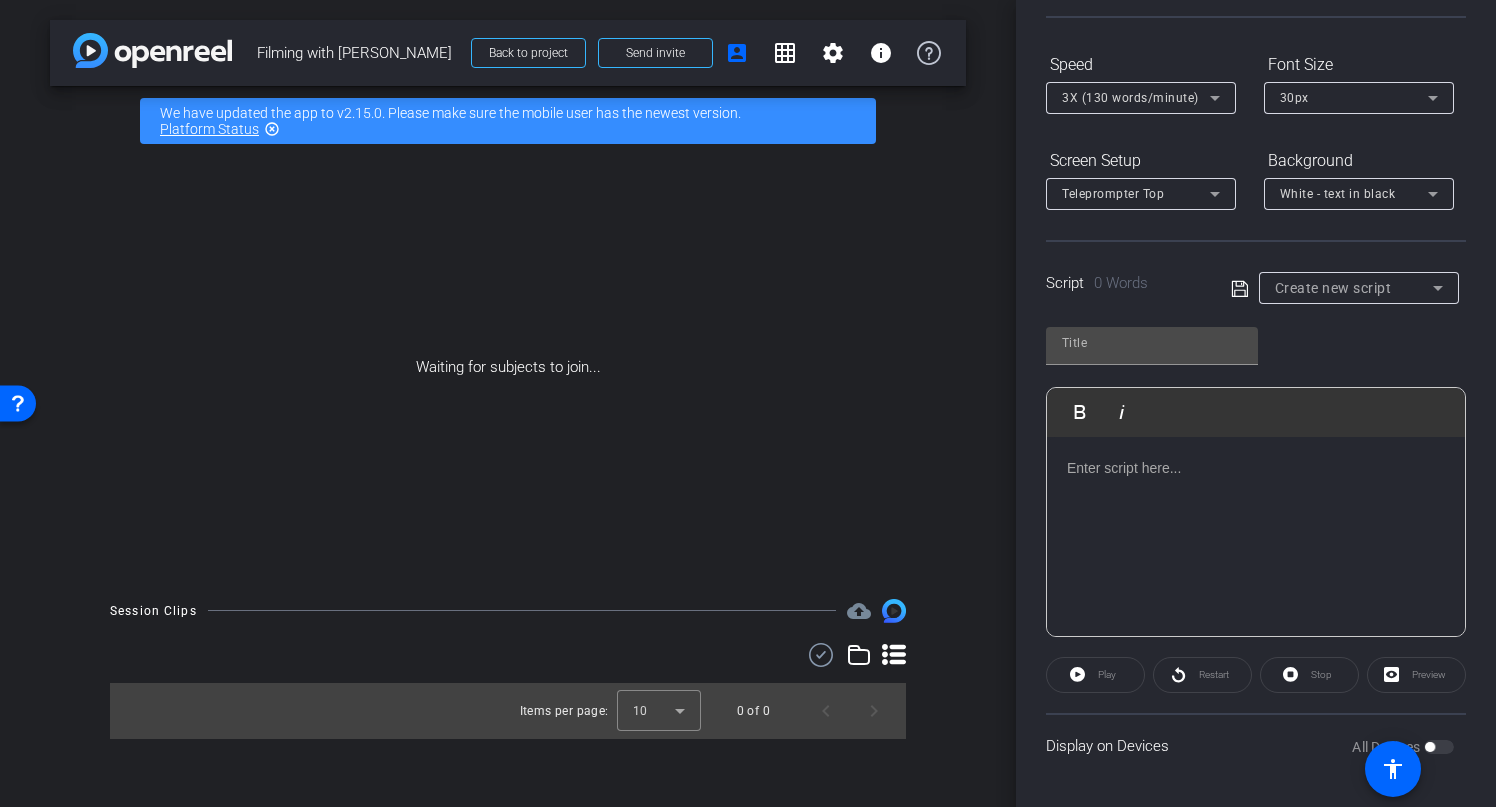 click 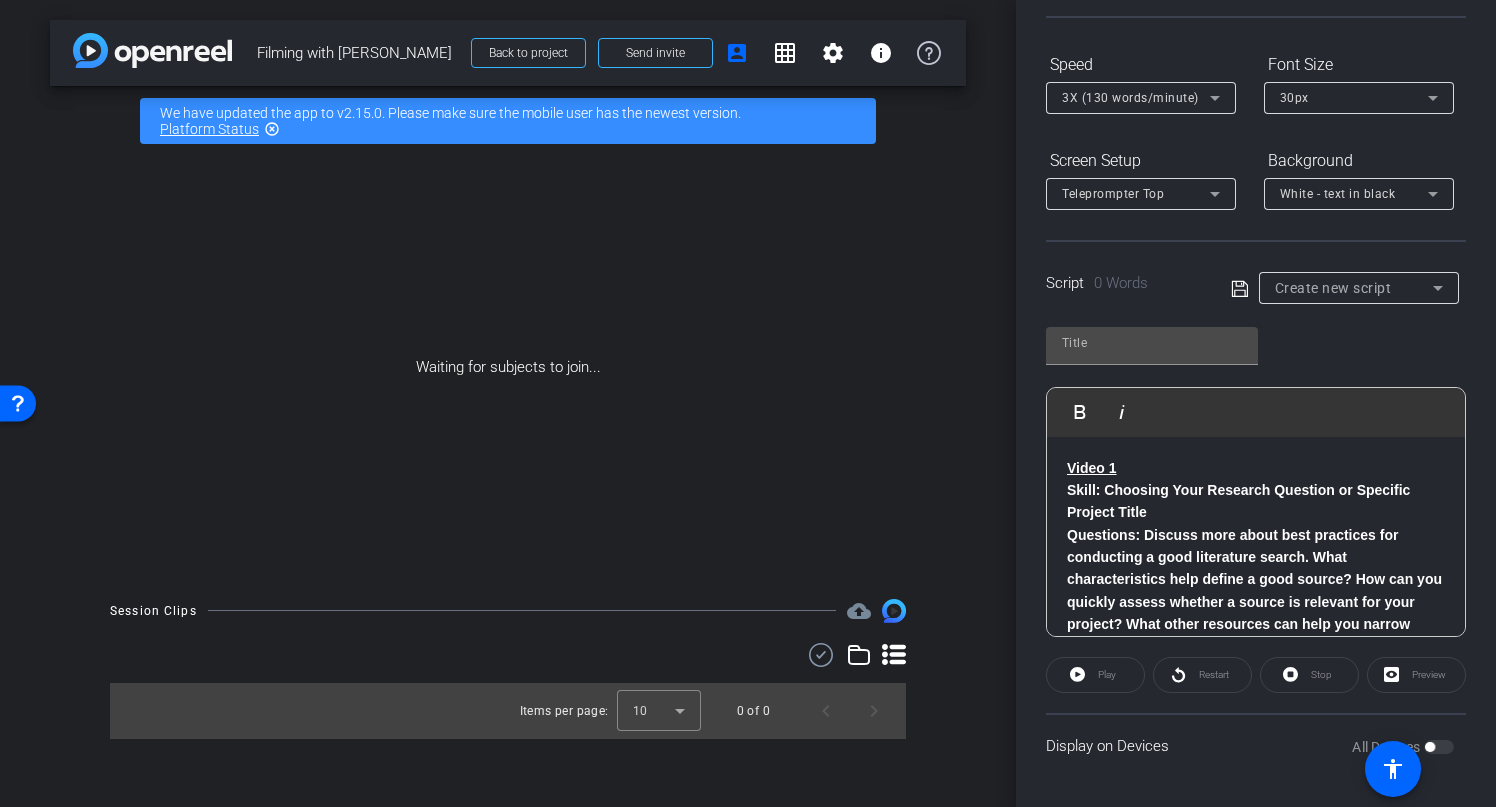 scroll, scrollTop: 828, scrollLeft: 0, axis: vertical 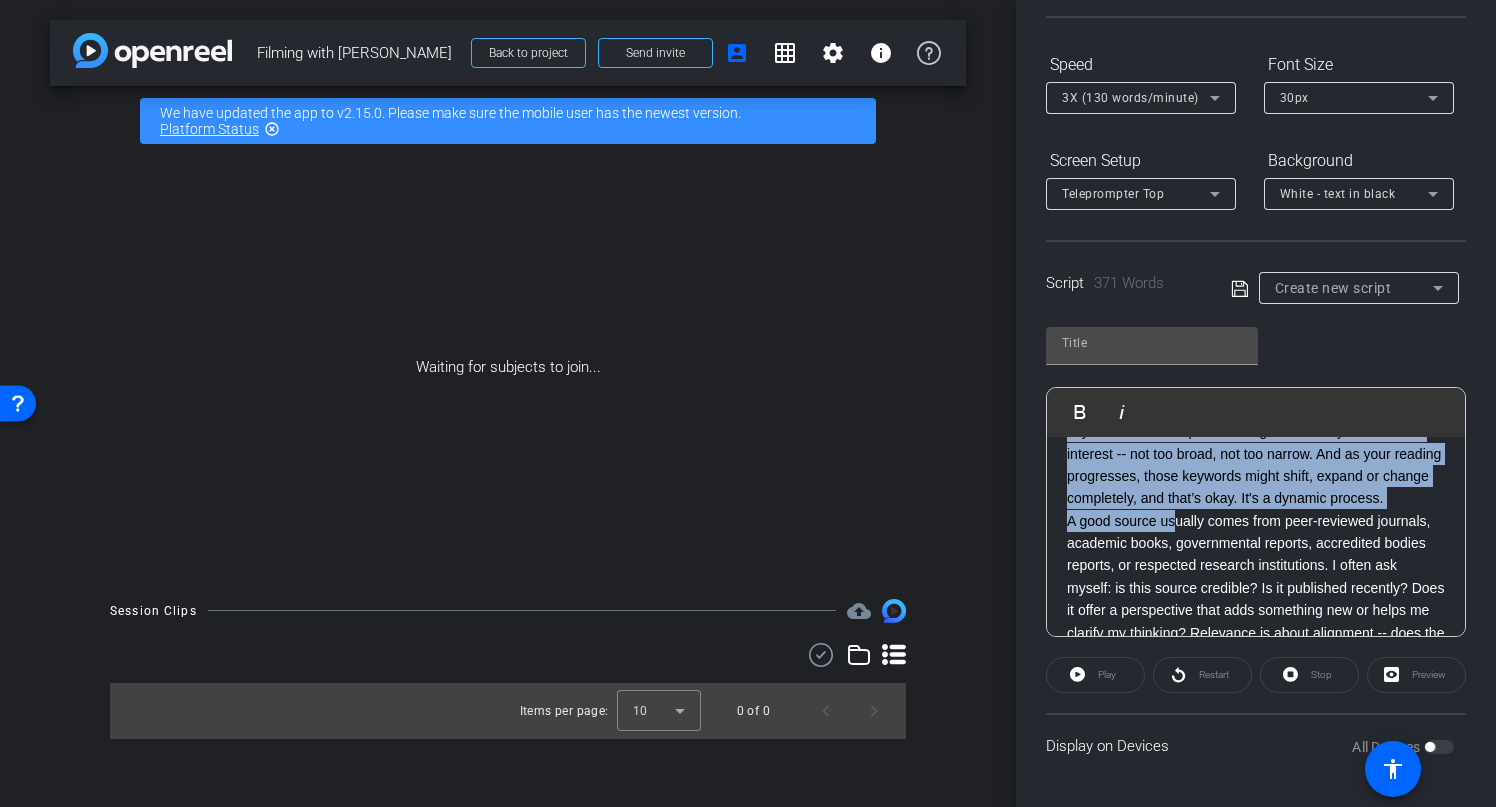 drag, startPoint x: 1068, startPoint y: 520, endPoint x: 1177, endPoint y: 554, distance: 114.17968 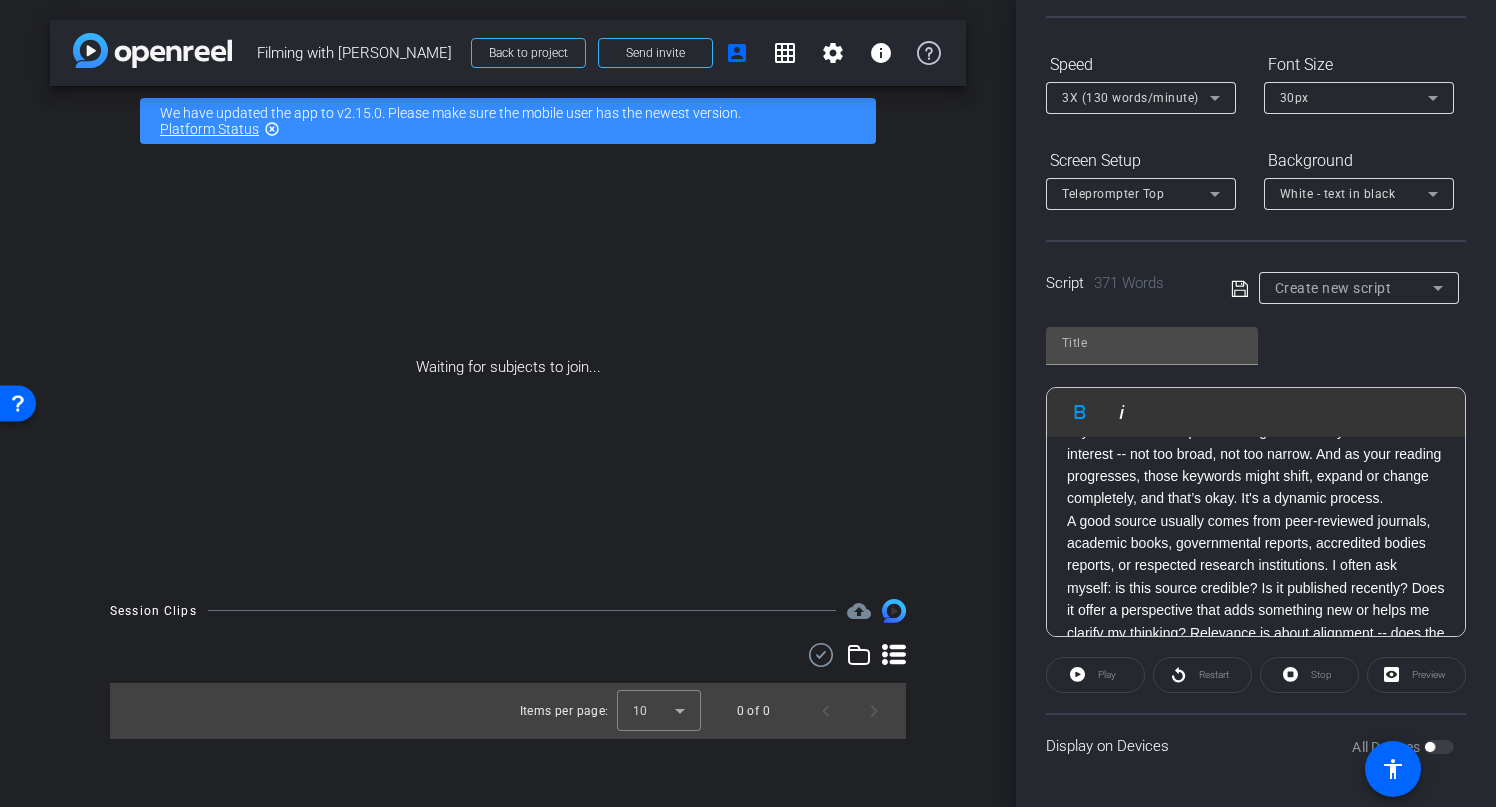 click on "A good source usually comes from peer-reviewed journals, academic books, governmental reports, accredited bodies reports, or respected research institutions. I often ask myself: is this source credible? Is it published recently? Does it offer a perspective that adds something new or helps me clarify my thinking? Relevance is about alignment -- does the source actually help me understand or develop my research? So these are some of the questions I usually keep in mind." 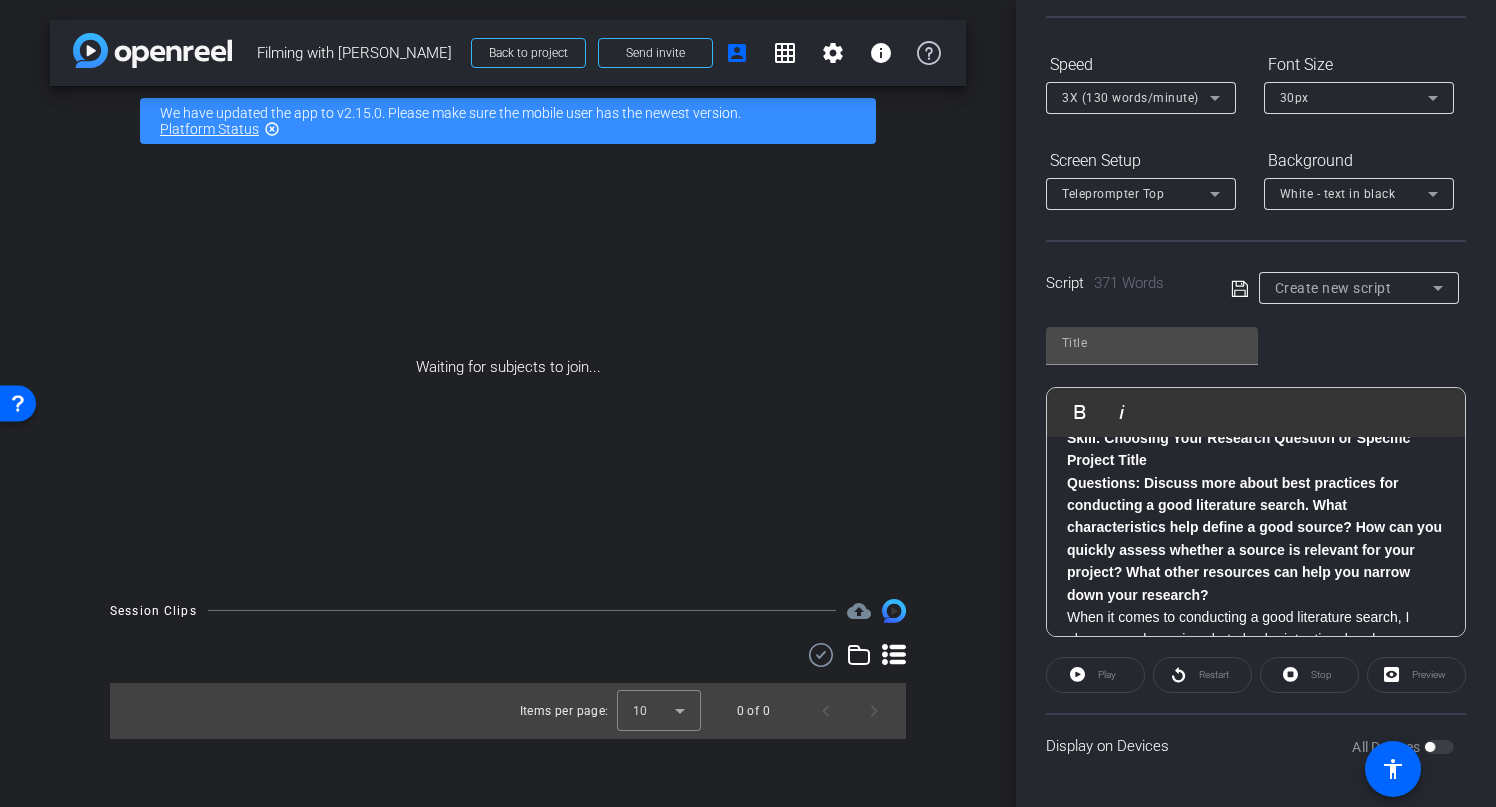 scroll, scrollTop: 49, scrollLeft: 0, axis: vertical 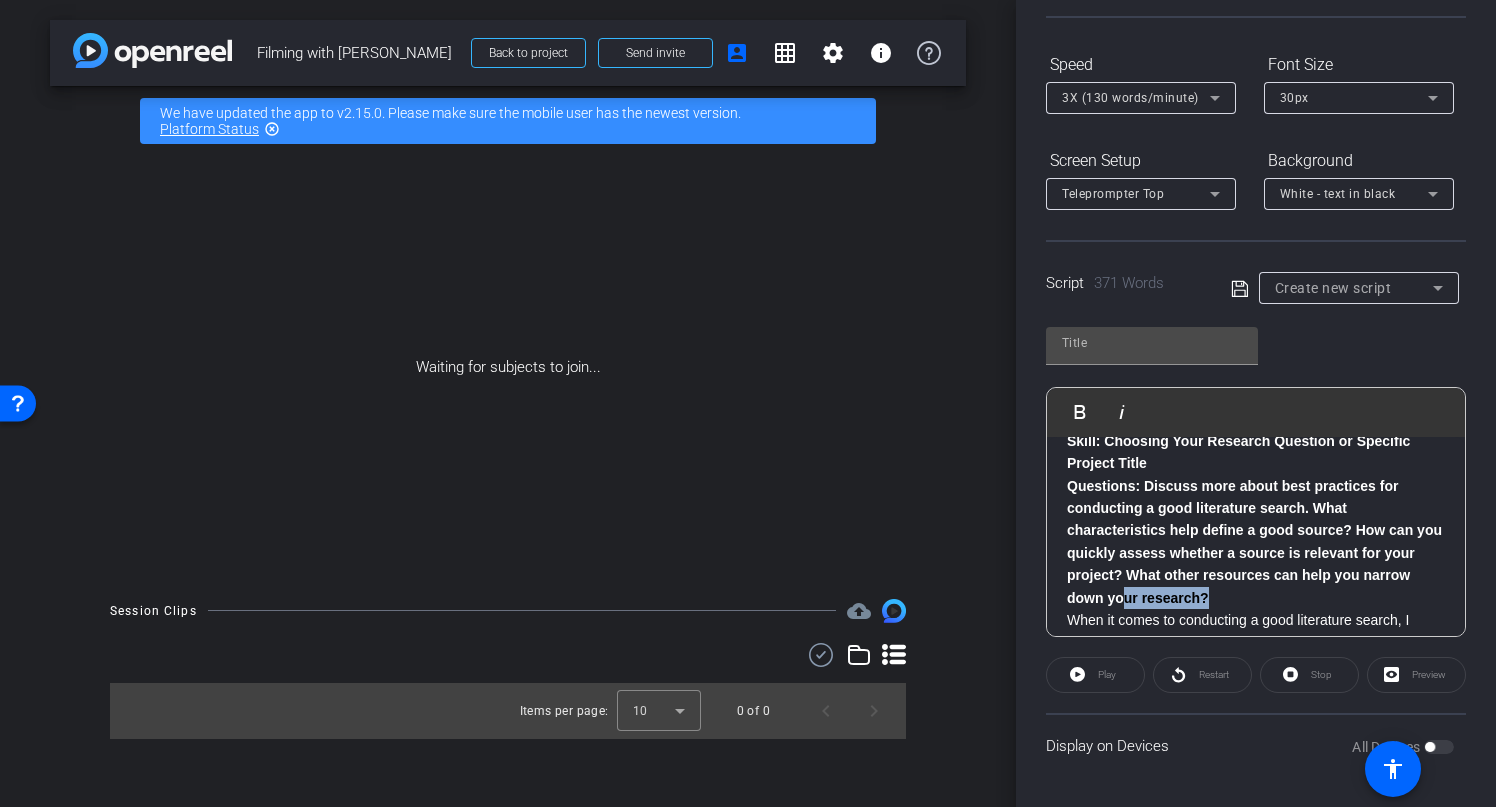 drag, startPoint x: 1272, startPoint y: 597, endPoint x: 1175, endPoint y: 592, distance: 97.128784 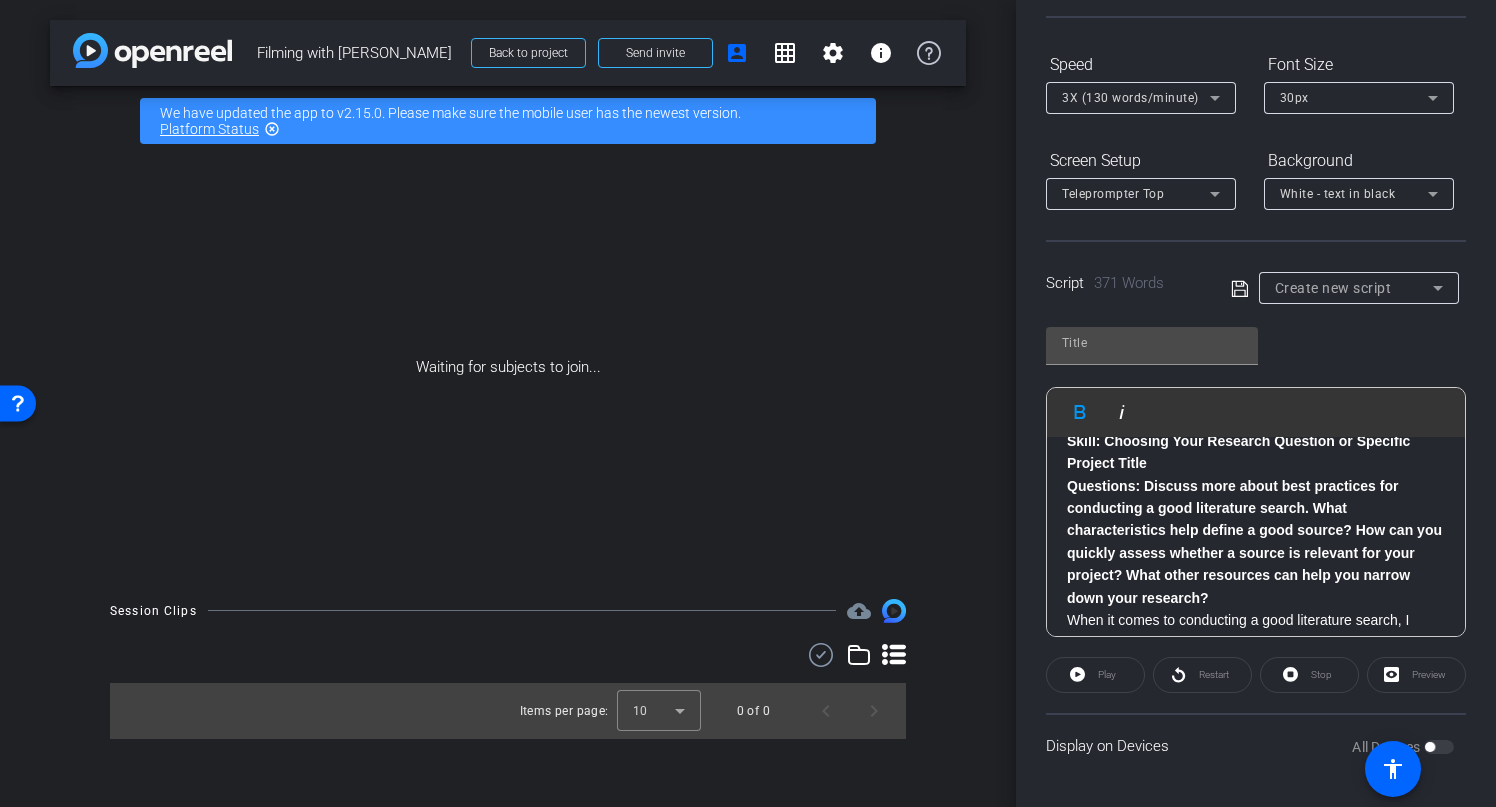click on "Questions: Discuss more about best practices for conducting a good literature search. What characteristics help define a good source? How can you quickly assess whether a source is relevant for your project? What other resources can help you narrow down your research?" 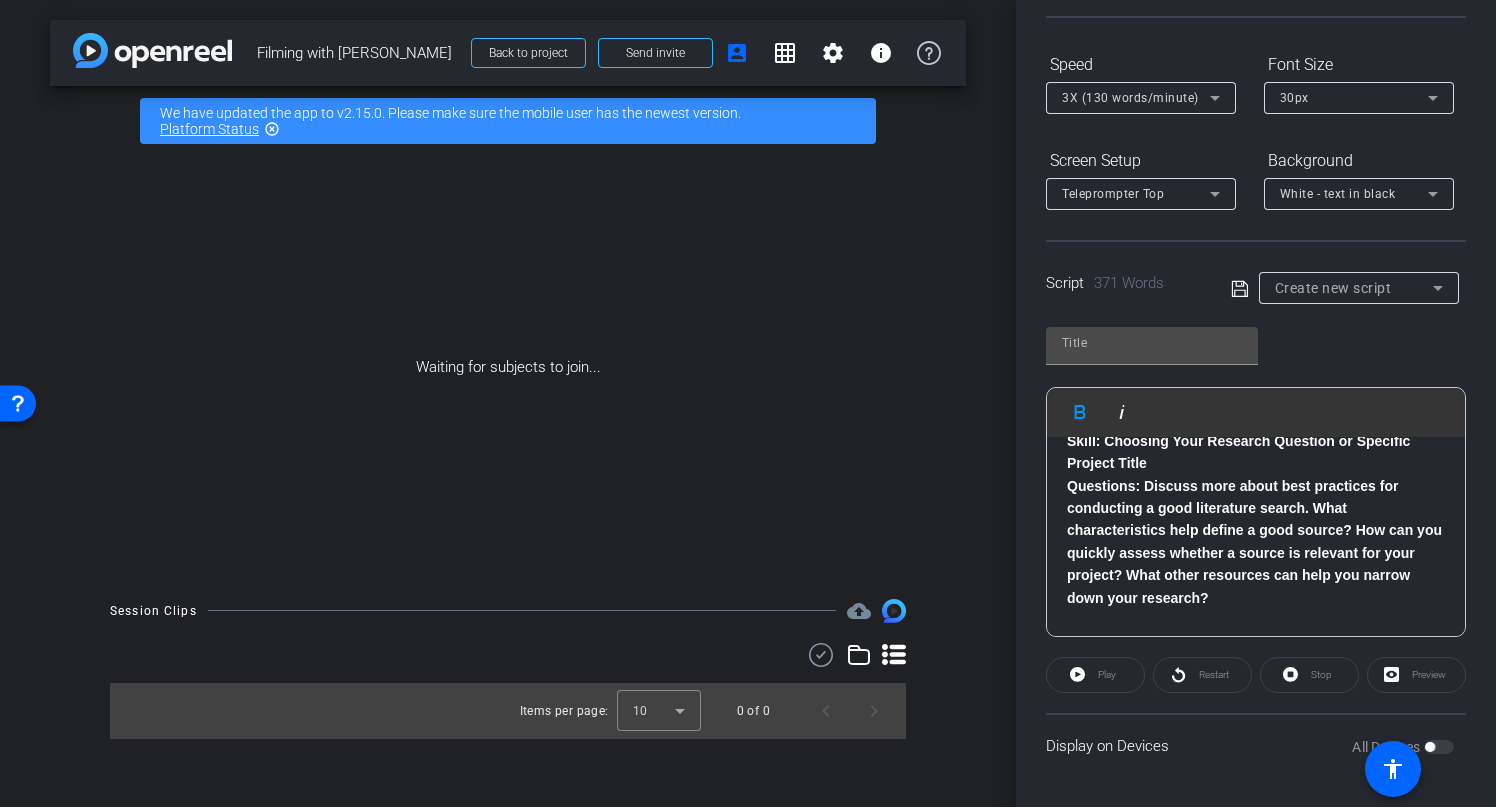 click on "Skill: Choosing Your Research Question or Specific Project Title" 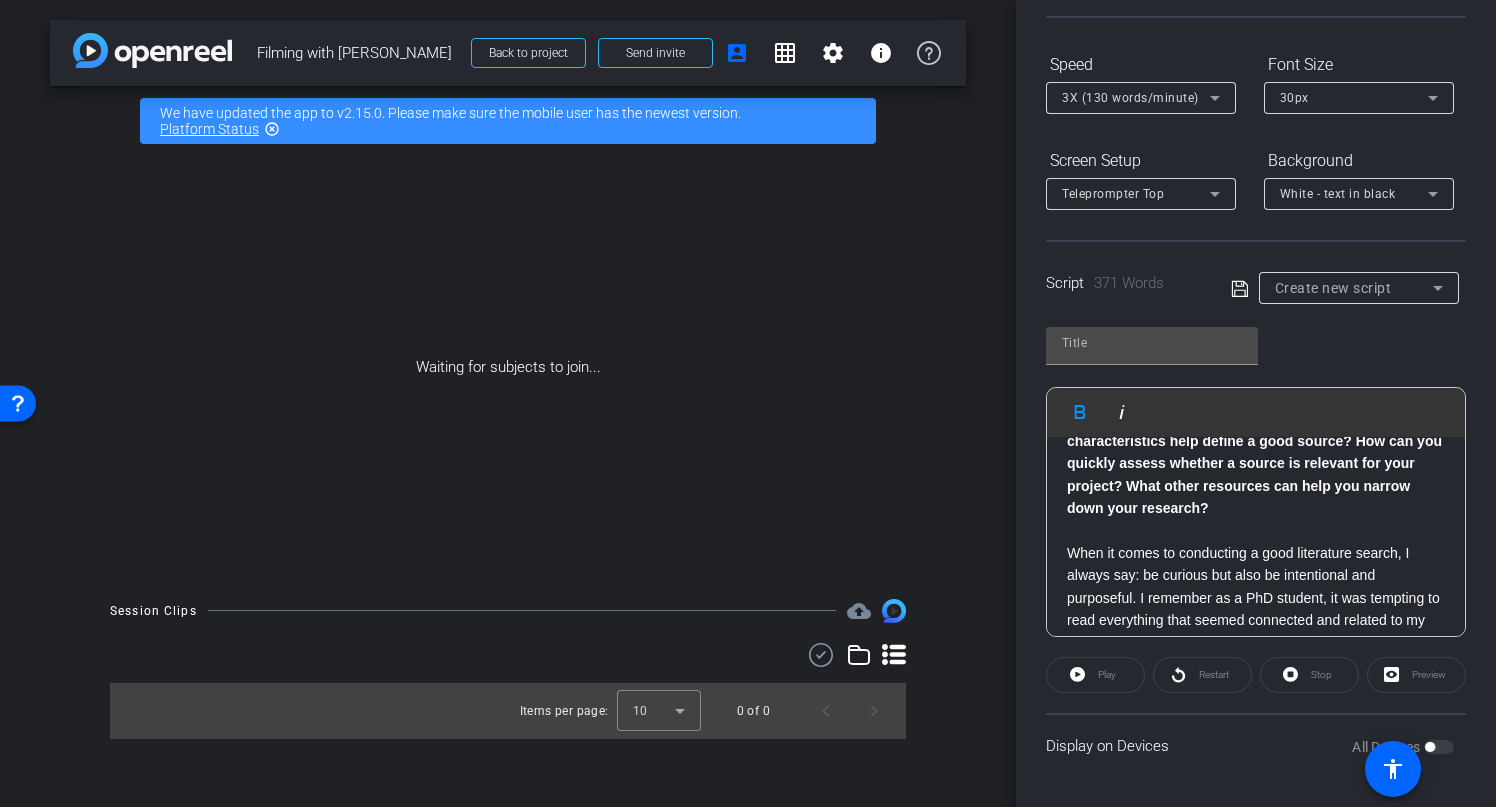 scroll, scrollTop: 188, scrollLeft: 0, axis: vertical 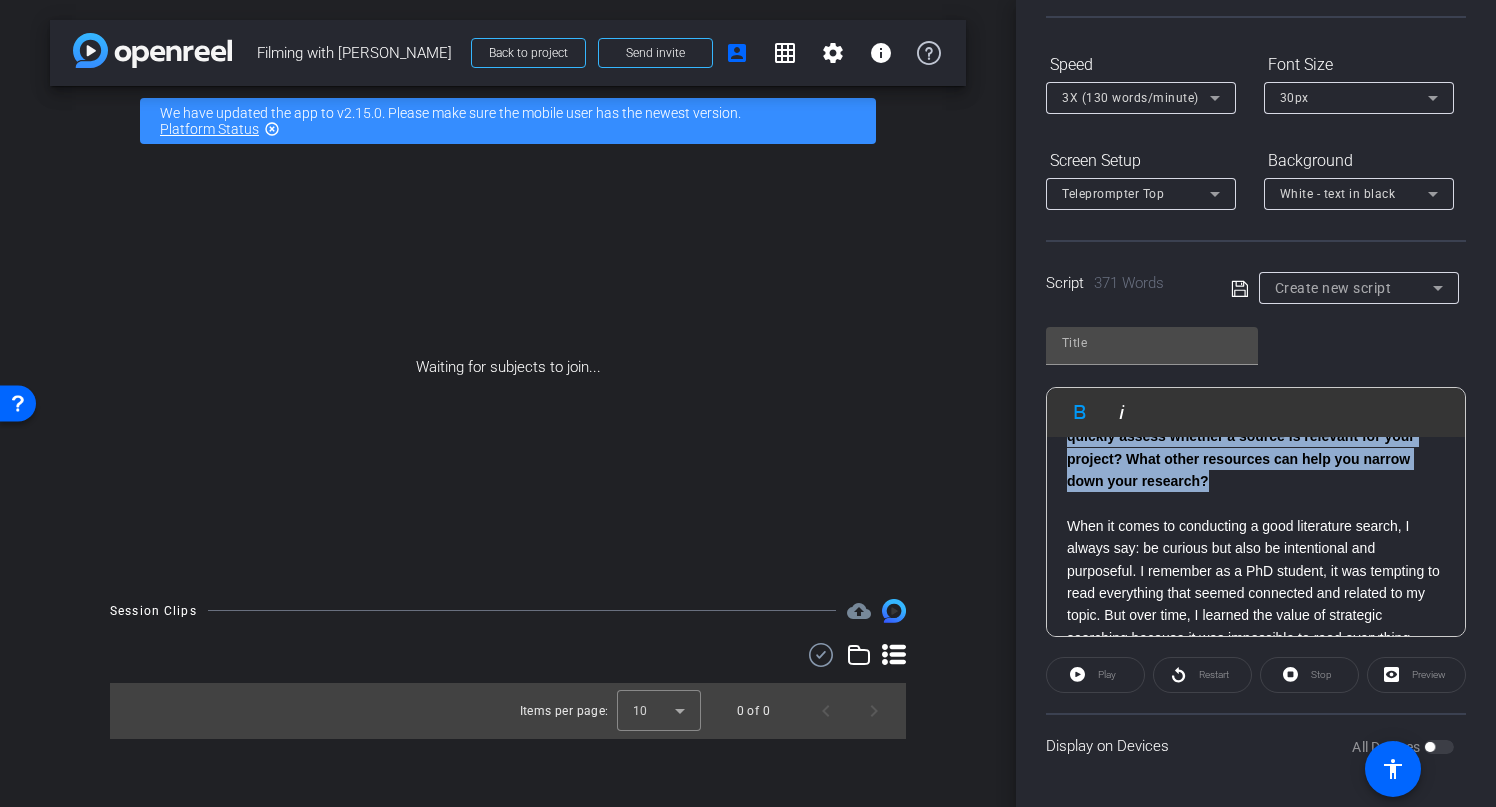 drag, startPoint x: 1288, startPoint y: 486, endPoint x: 1069, endPoint y: 447, distance: 222.4455 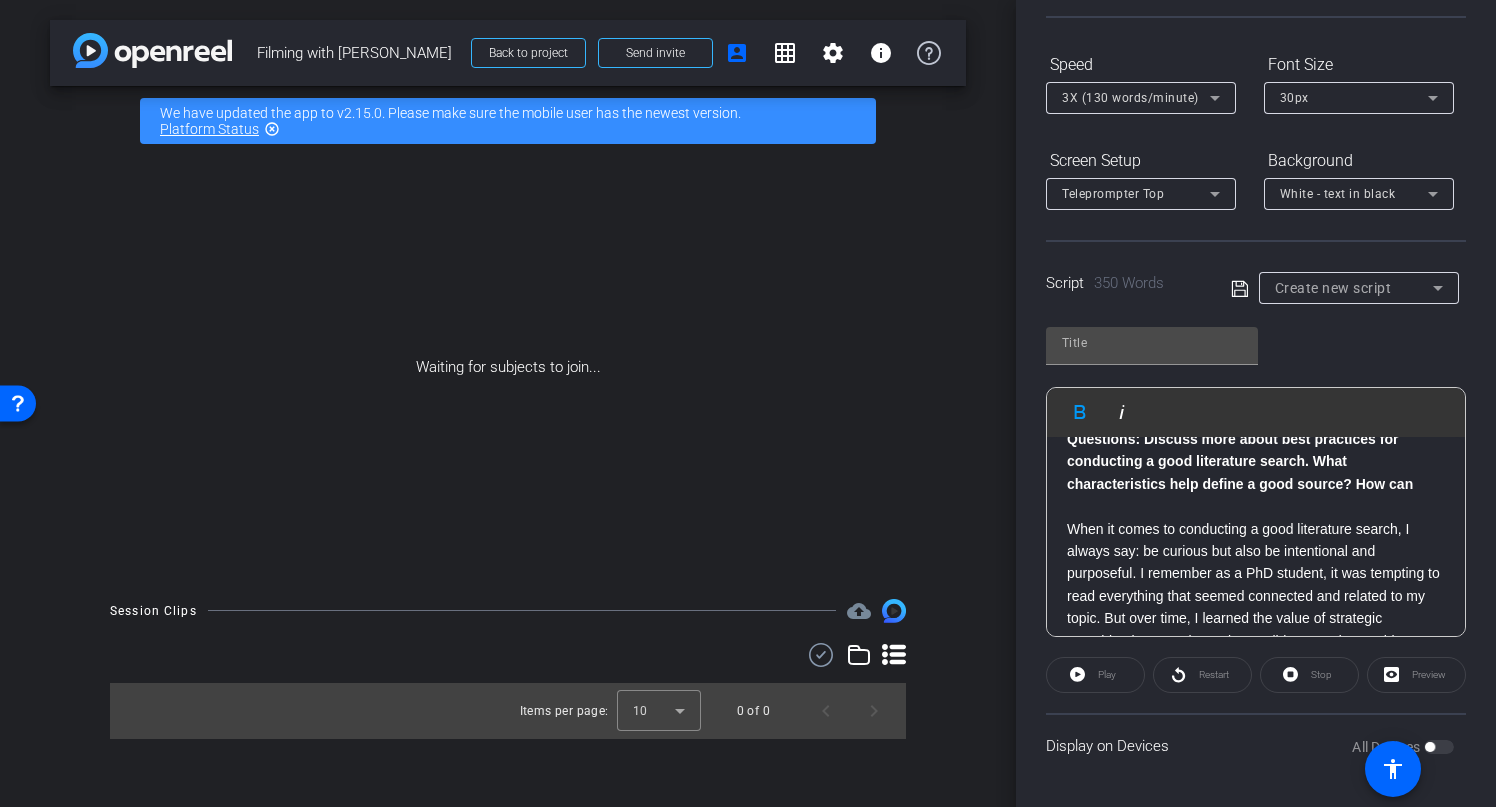 scroll, scrollTop: 77, scrollLeft: 0, axis: vertical 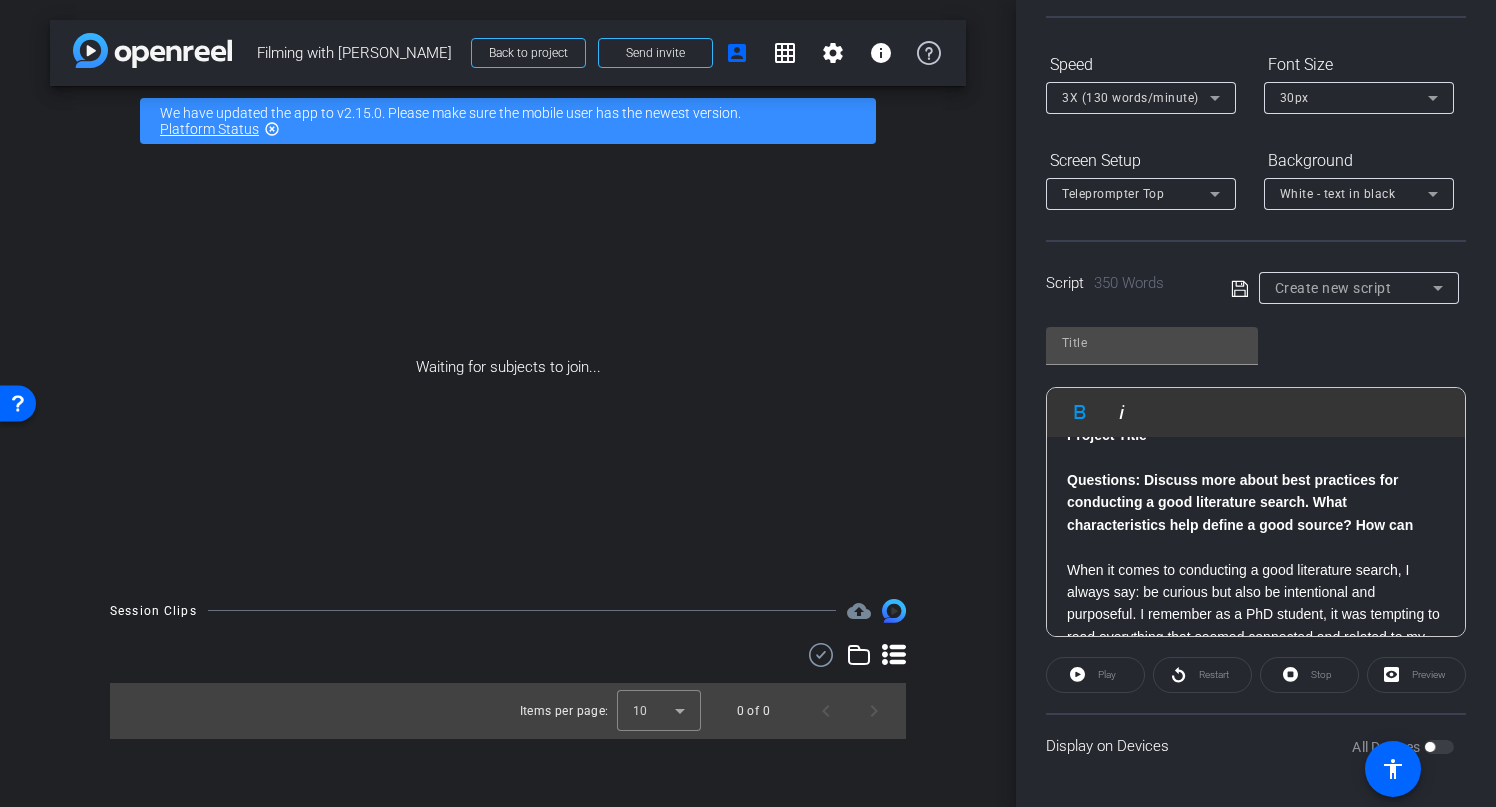 drag, startPoint x: 1067, startPoint y: 480, endPoint x: 1416, endPoint y: 526, distance: 352.01846 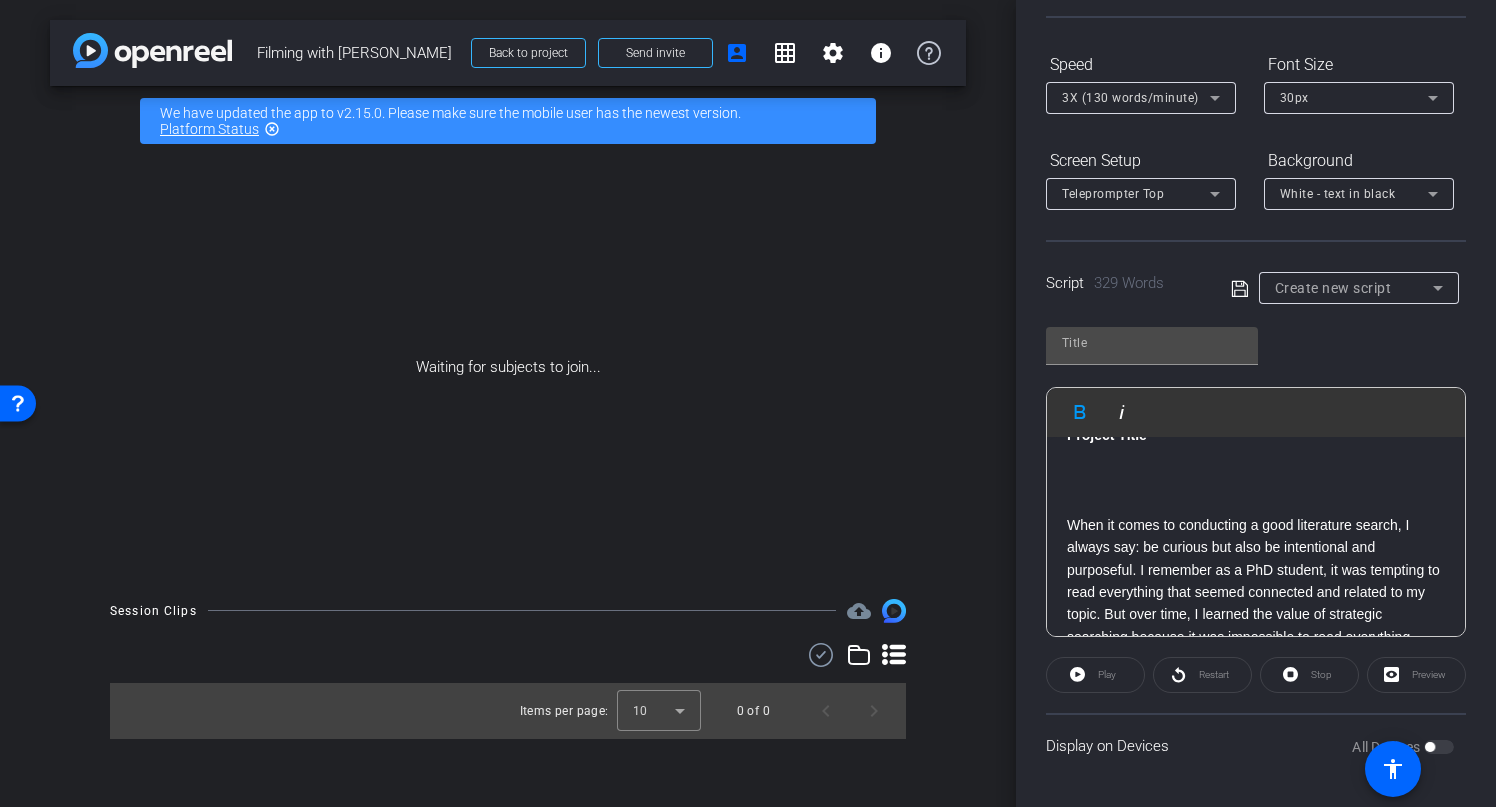 click on "​" 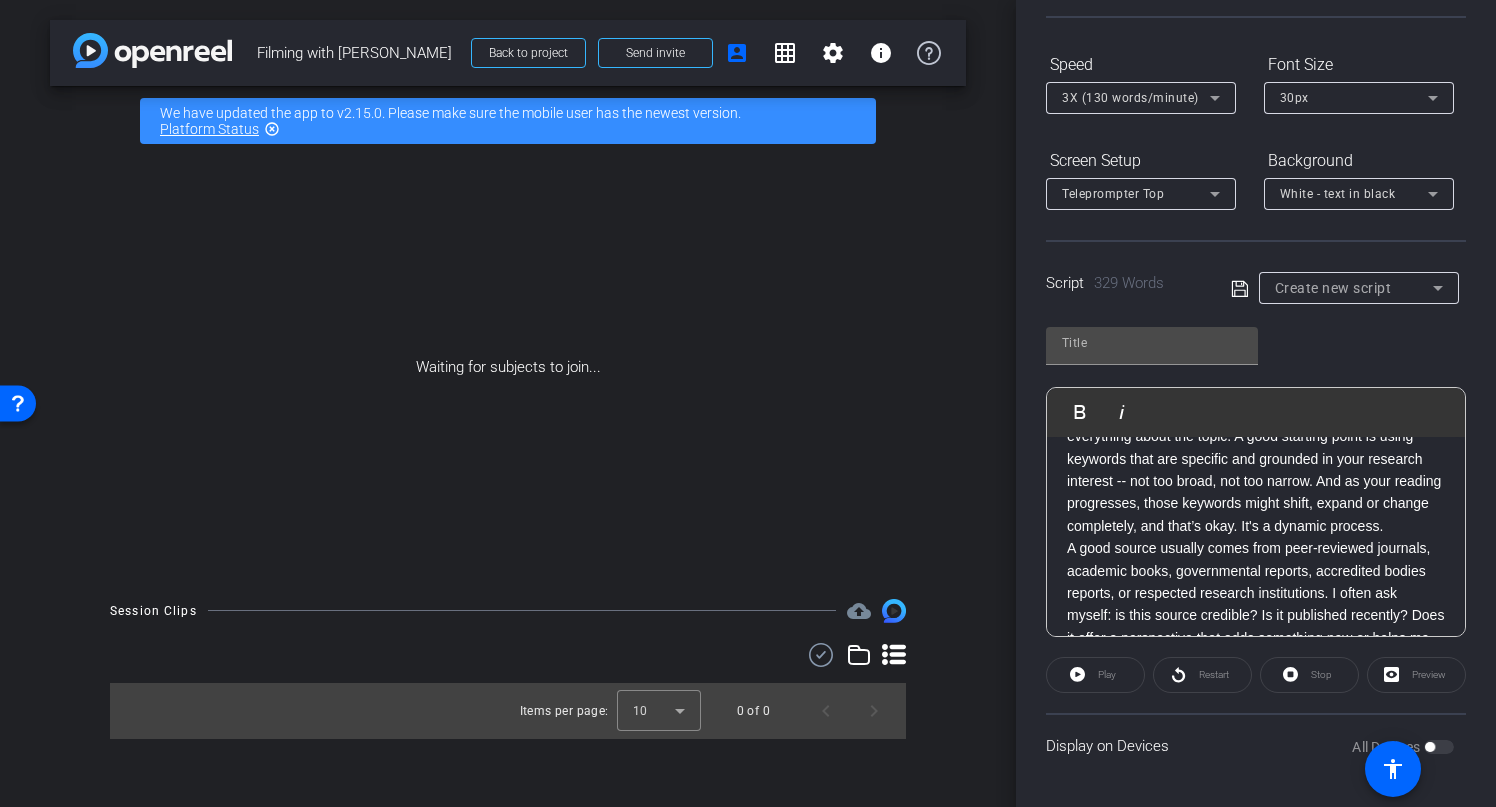 scroll, scrollTop: 372, scrollLeft: 0, axis: vertical 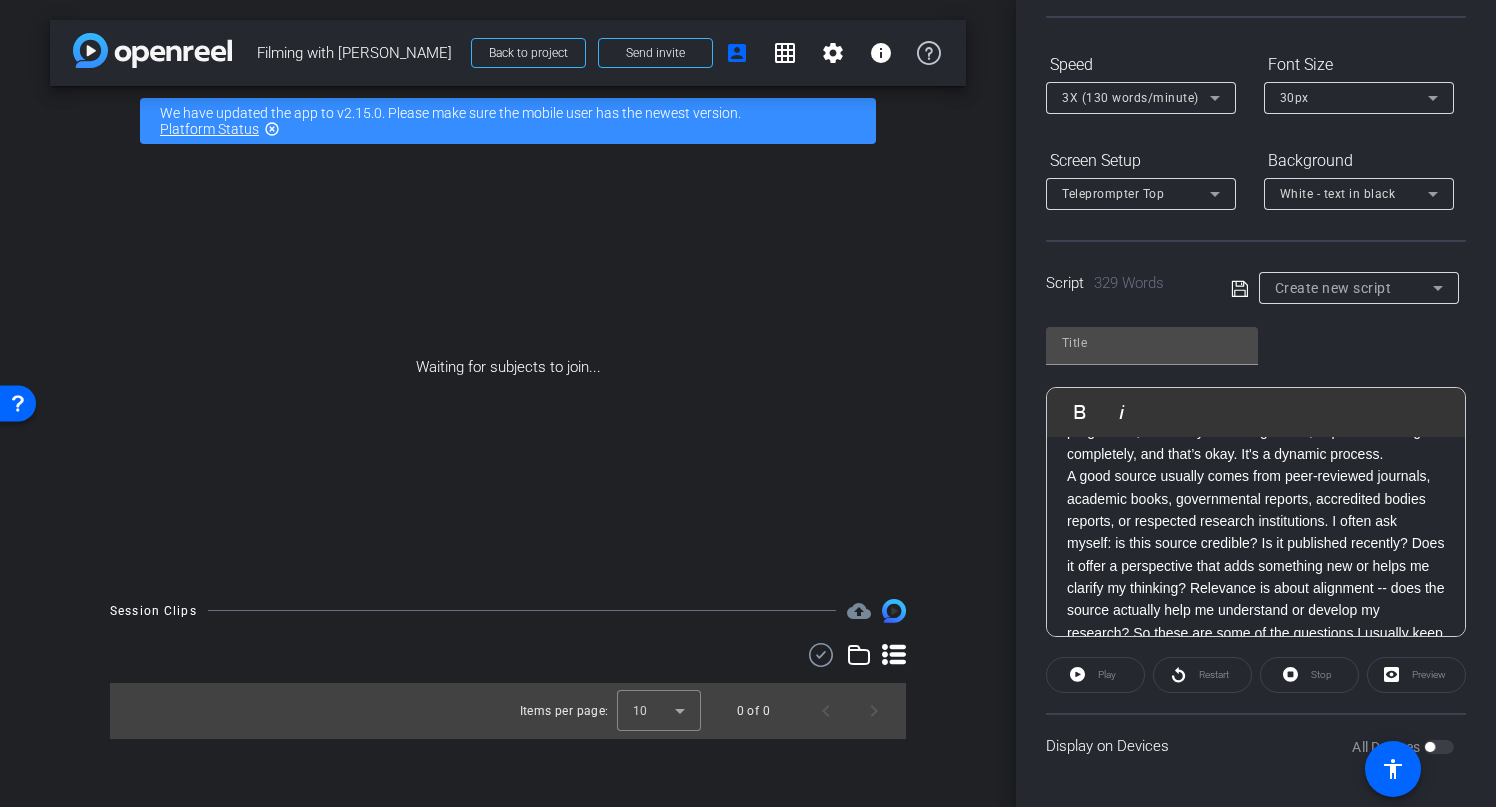 click on "Preview" 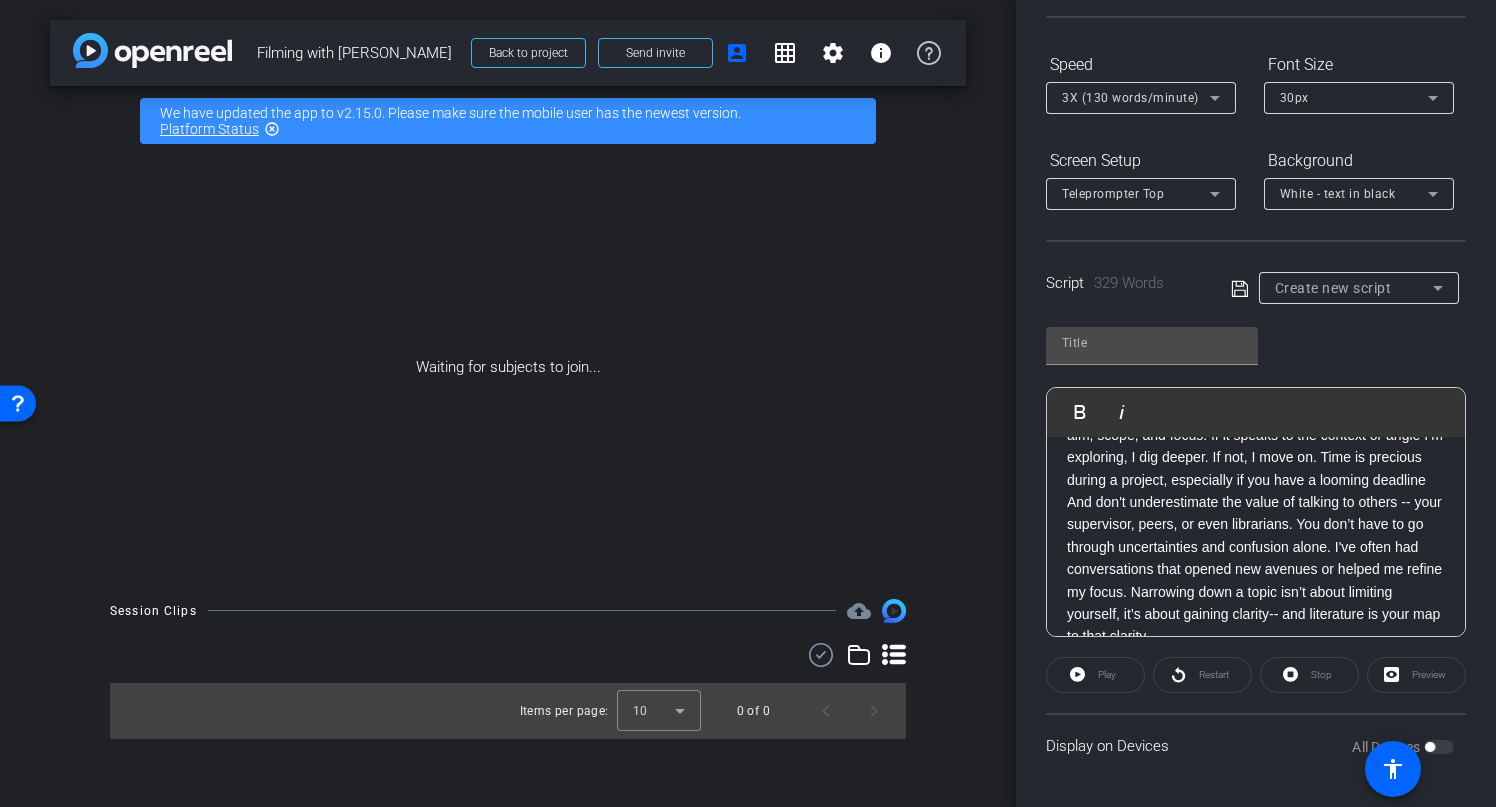 scroll, scrollTop: 685, scrollLeft: 0, axis: vertical 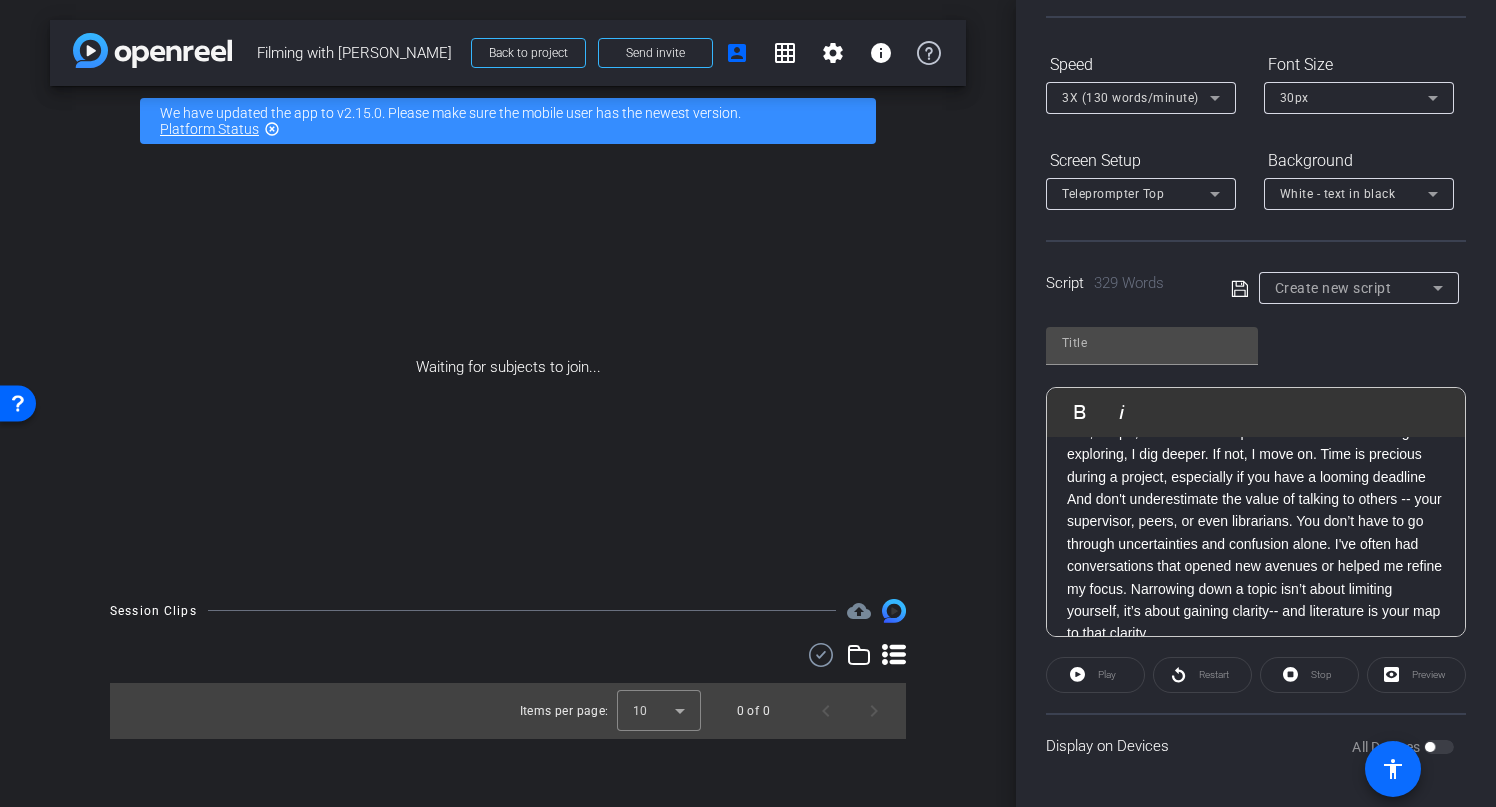 click on "accessibility" 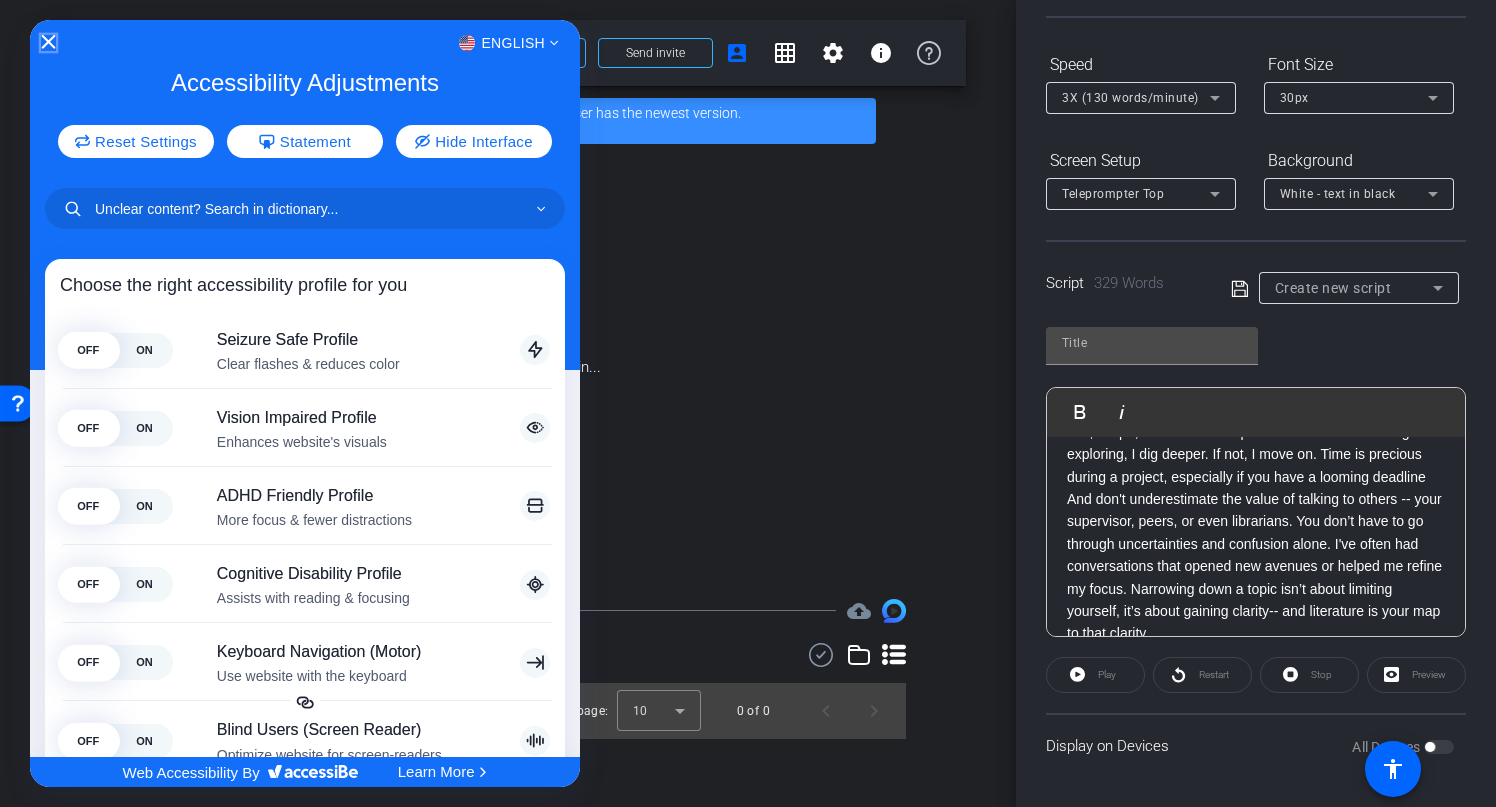 click 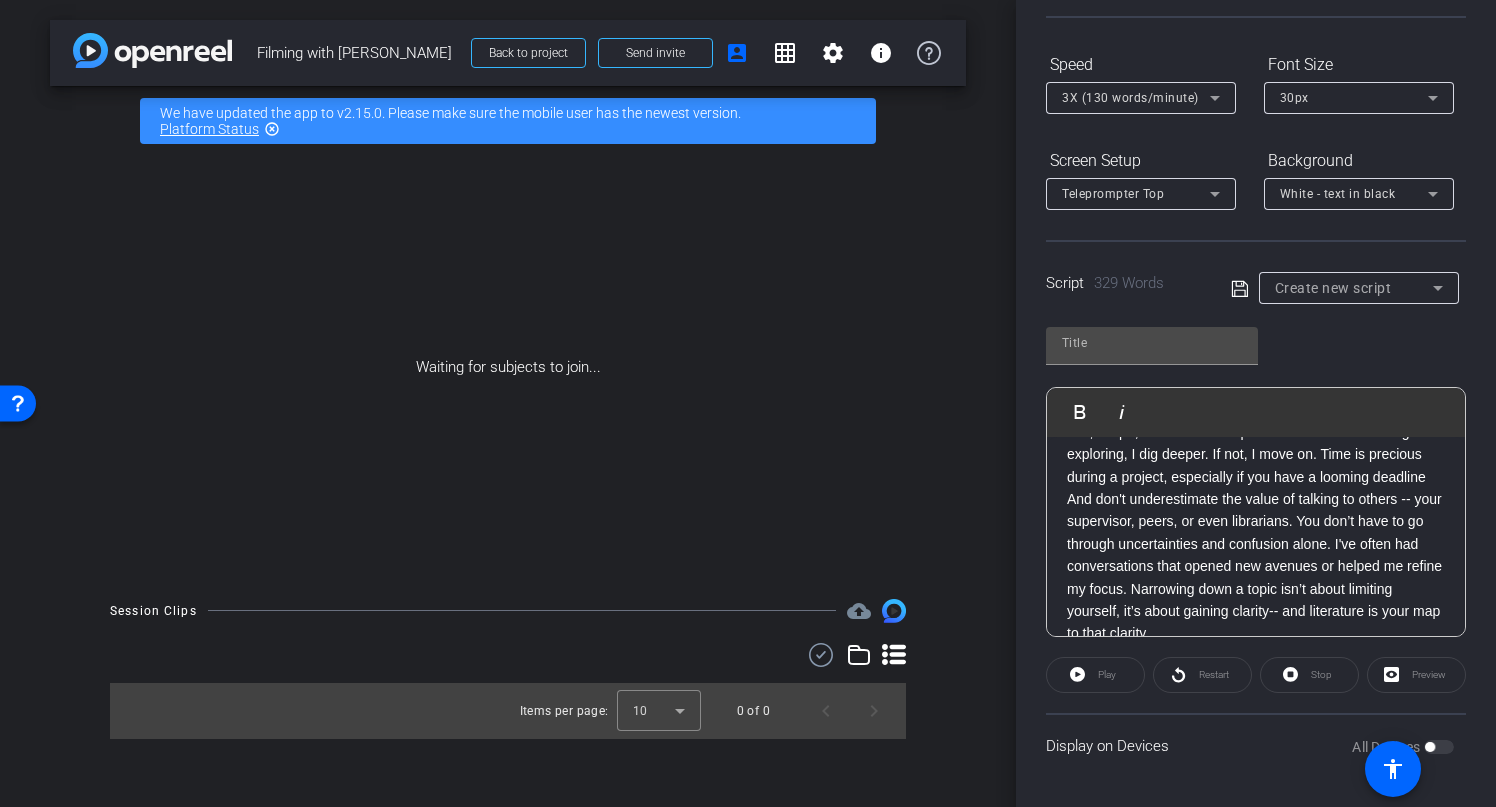 click on "Preview" 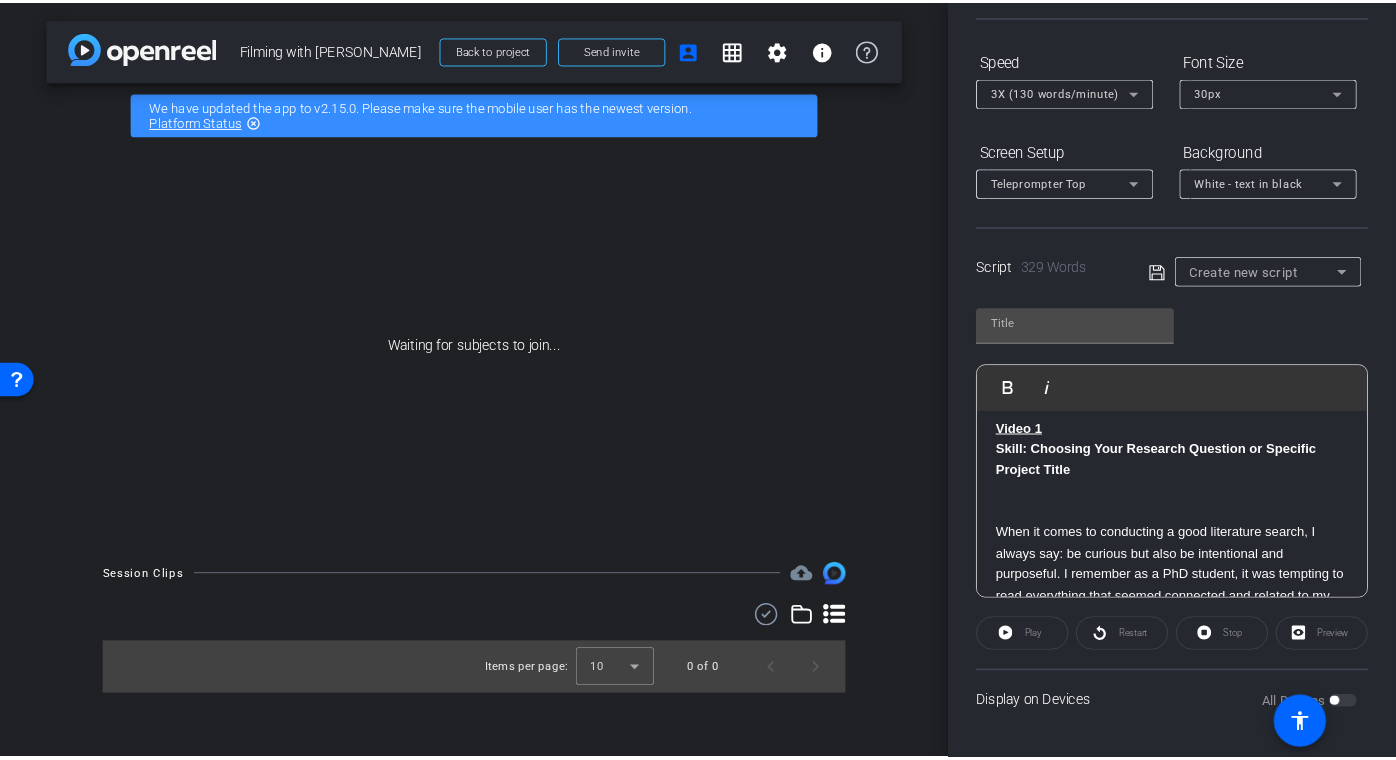 scroll, scrollTop: 0, scrollLeft: 0, axis: both 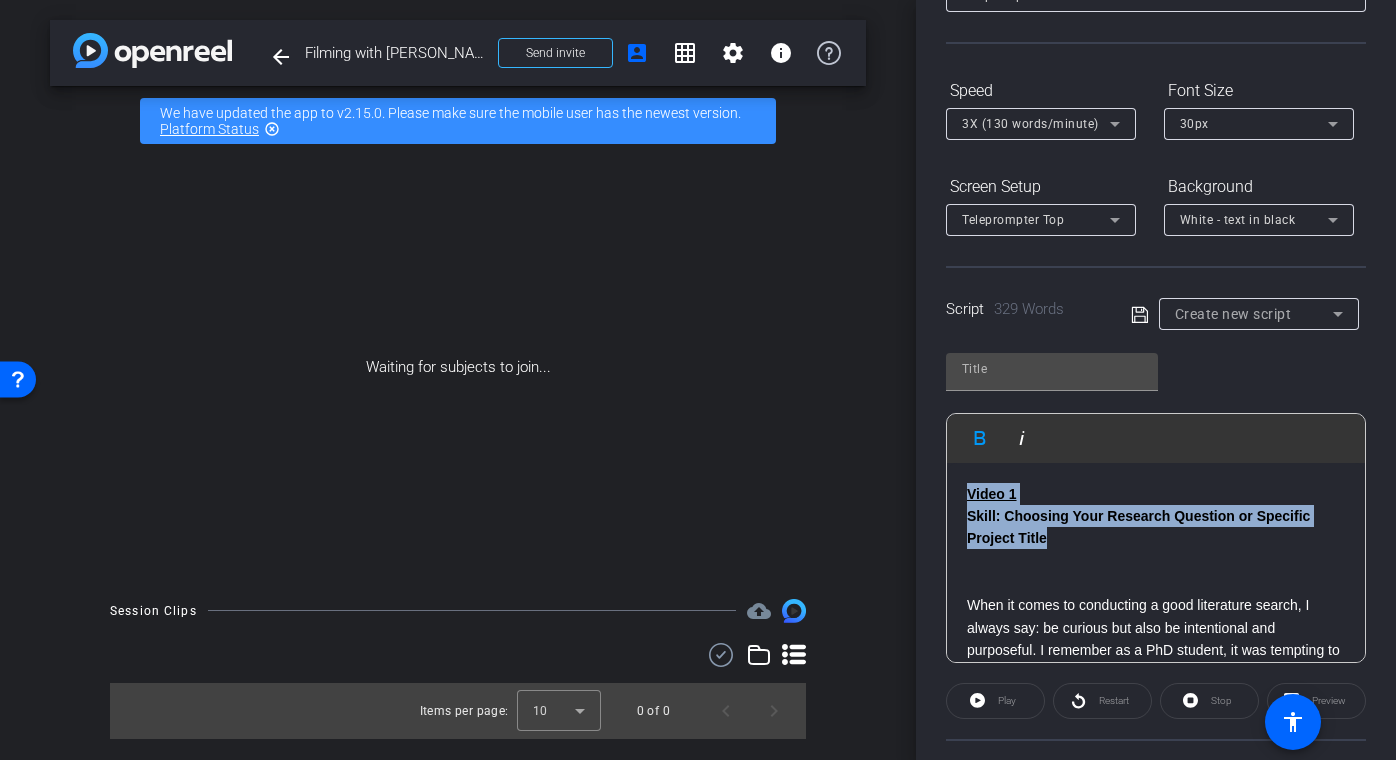 drag, startPoint x: 971, startPoint y: 492, endPoint x: 1058, endPoint y: 537, distance: 97.94897 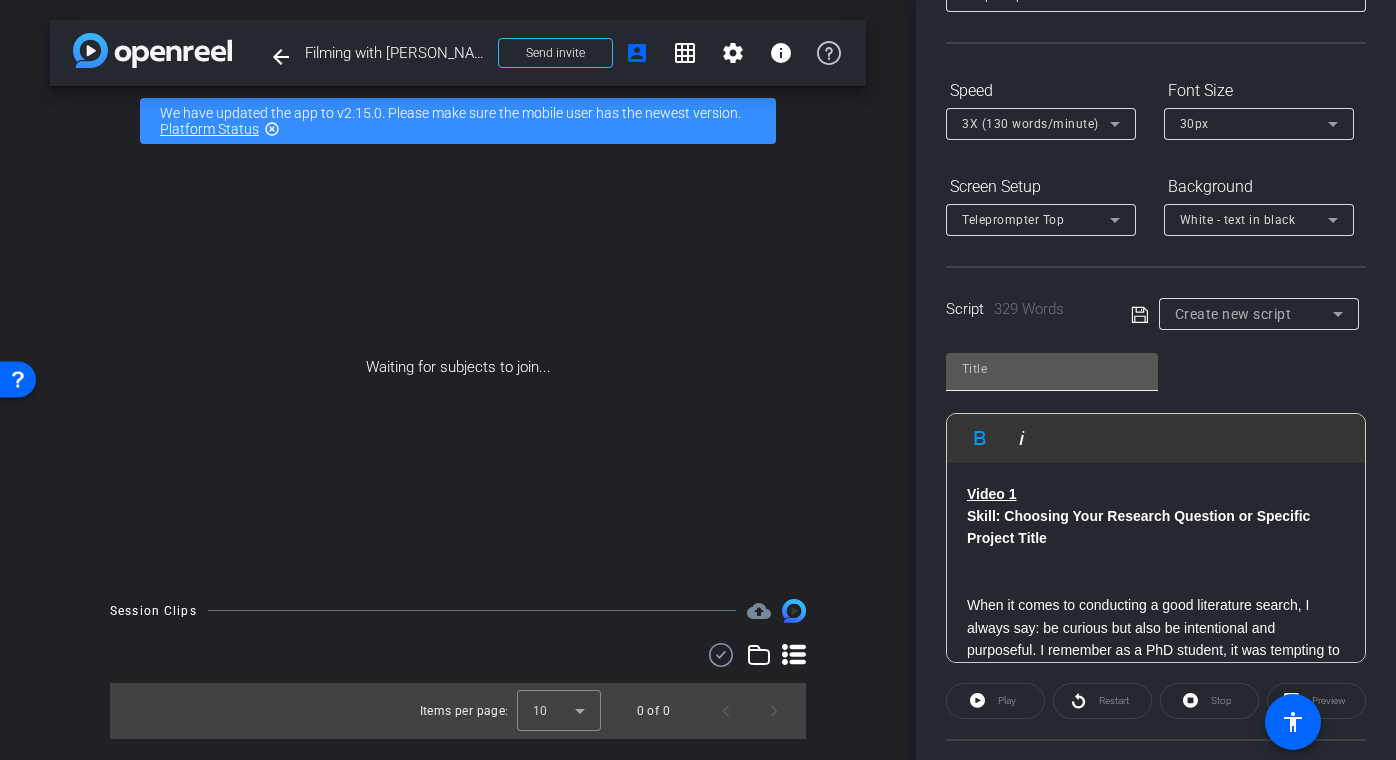 click at bounding box center [1052, 369] 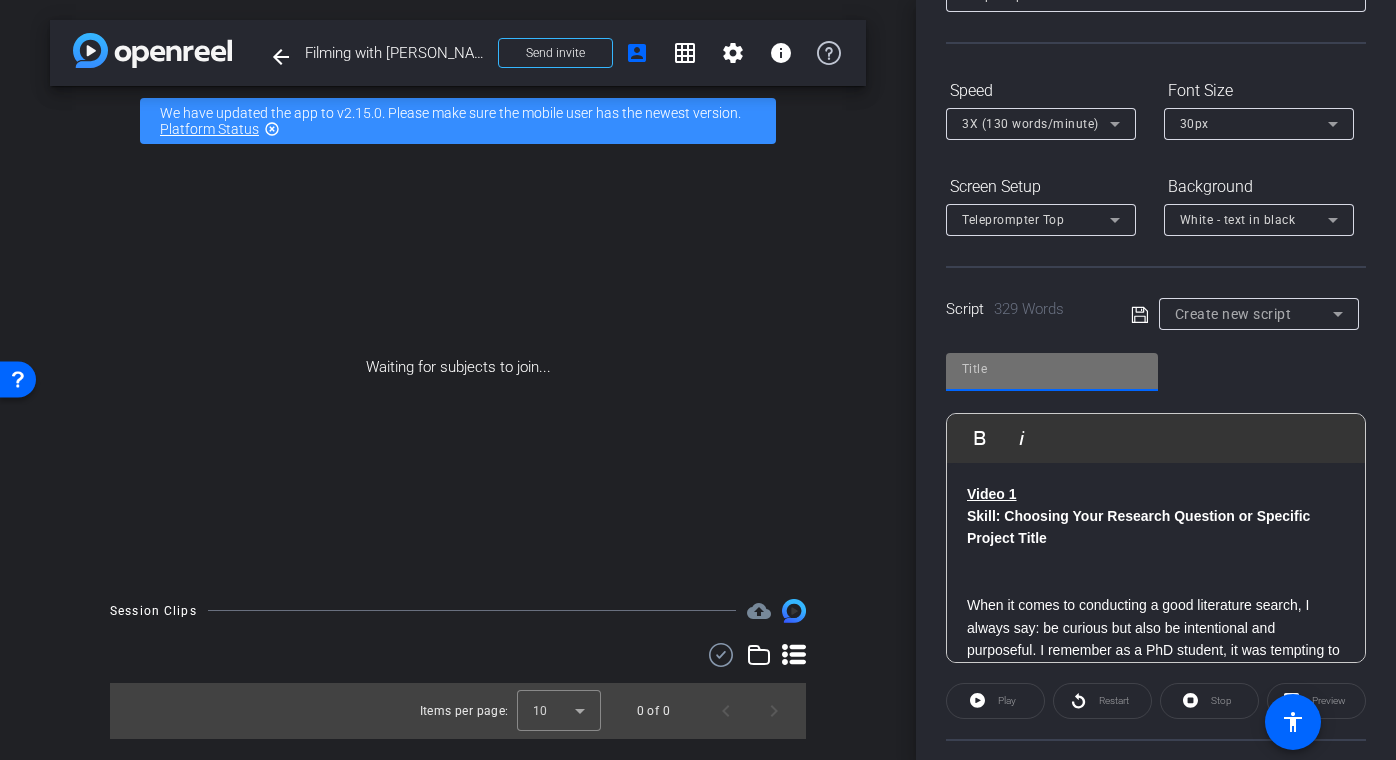 click at bounding box center (1052, 369) 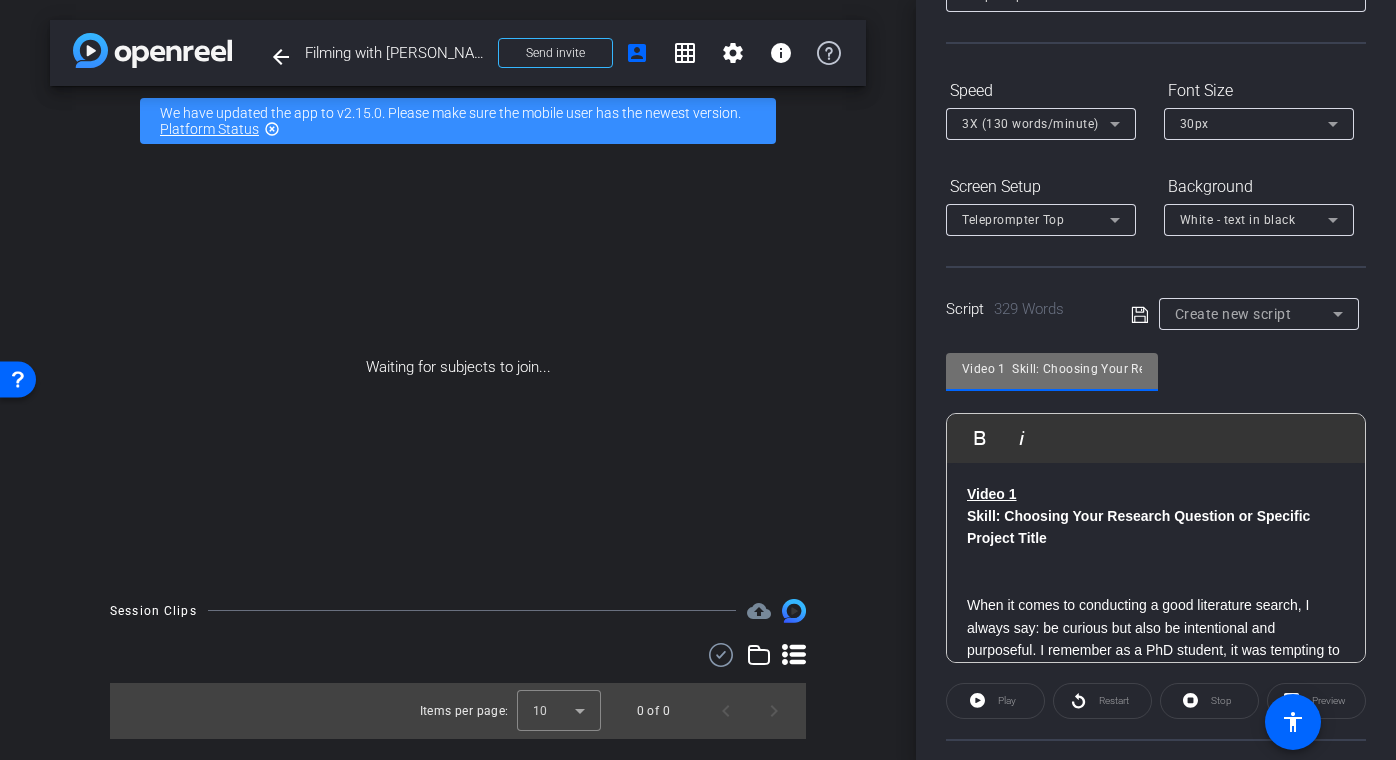 scroll, scrollTop: 0, scrollLeft: 229, axis: horizontal 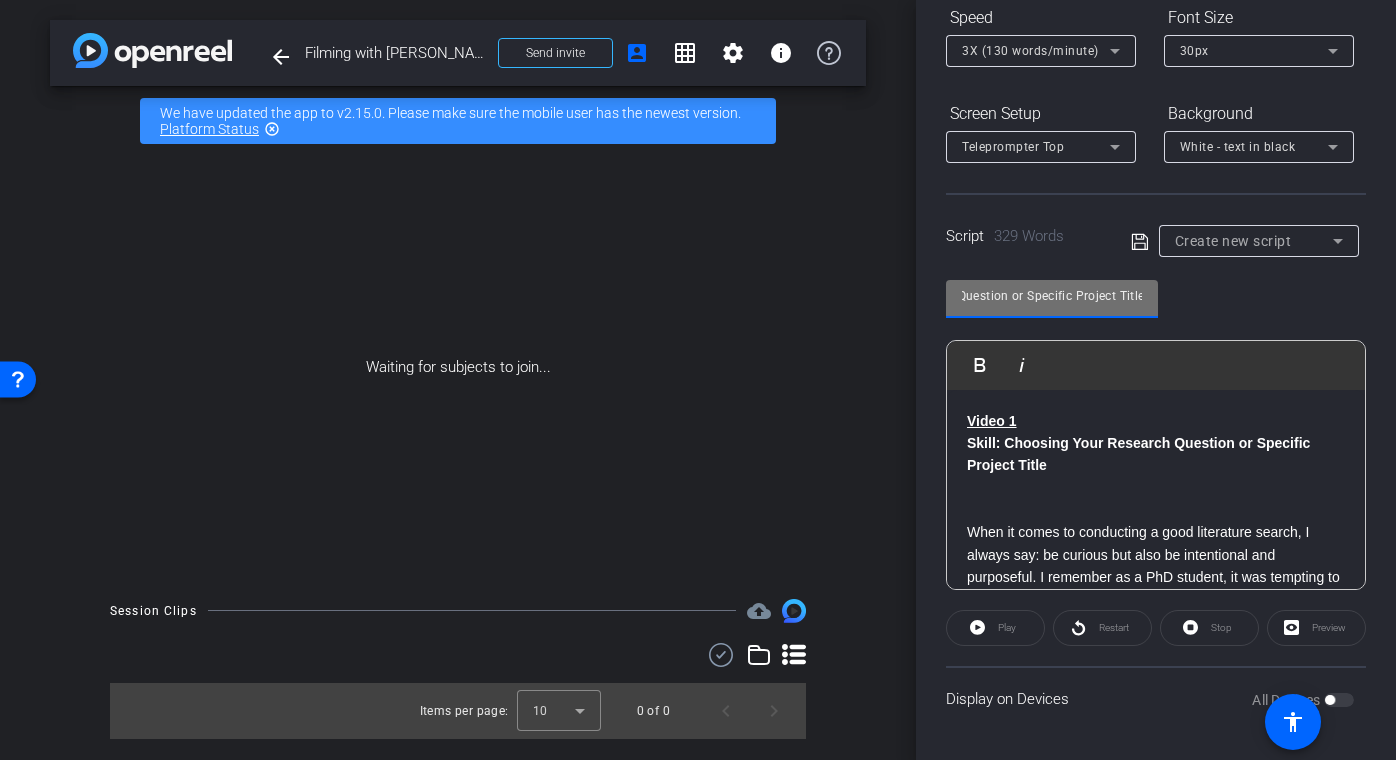 type on "Video 1  Skill: Choosing Your Research Question or Specific Project Title" 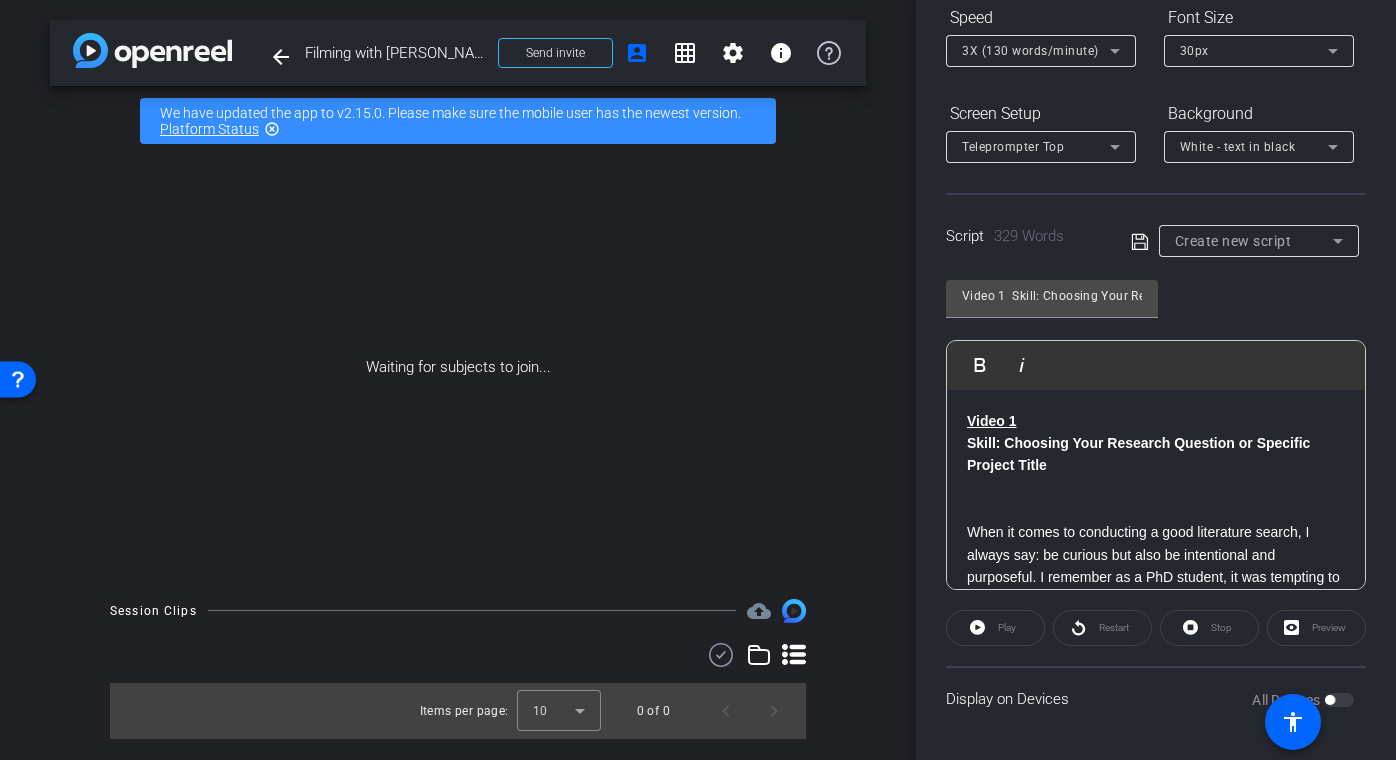 click on "Play" 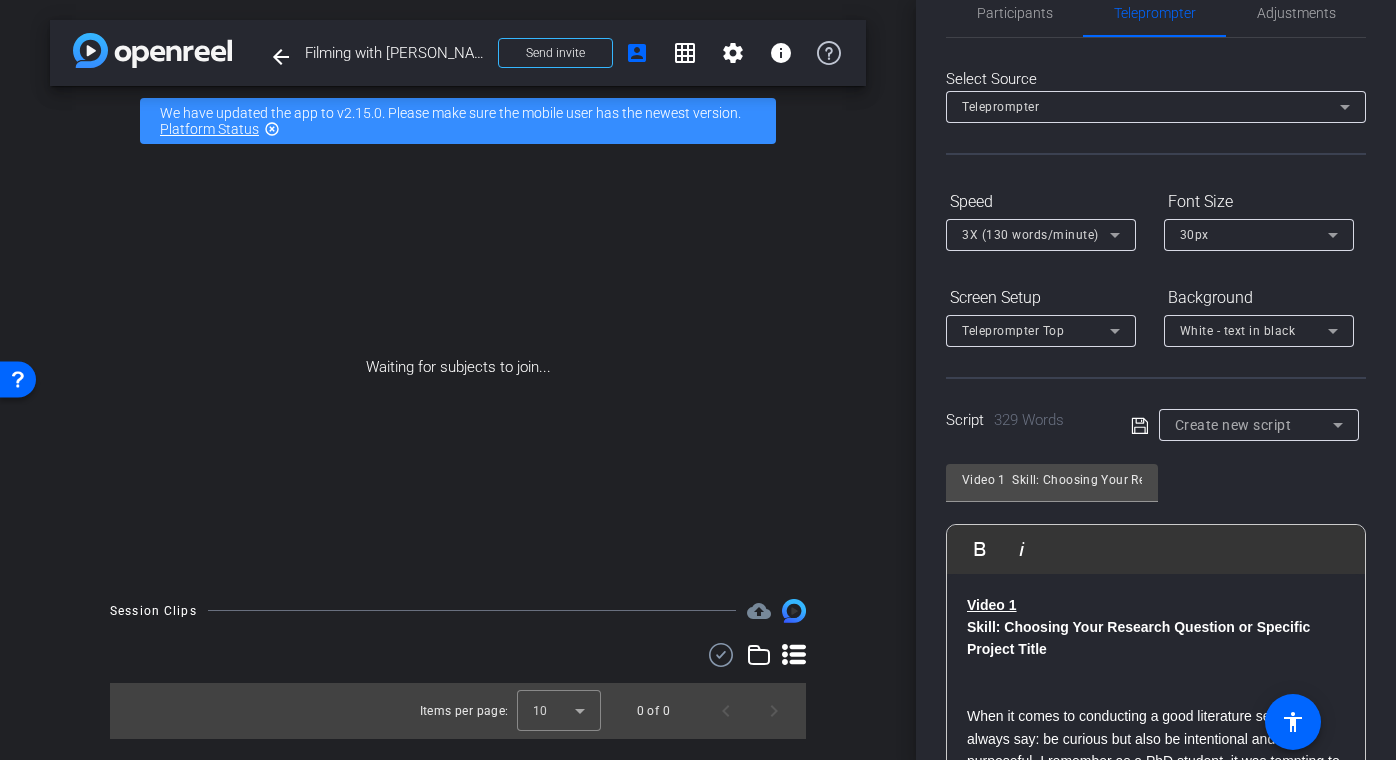 scroll, scrollTop: 39, scrollLeft: 0, axis: vertical 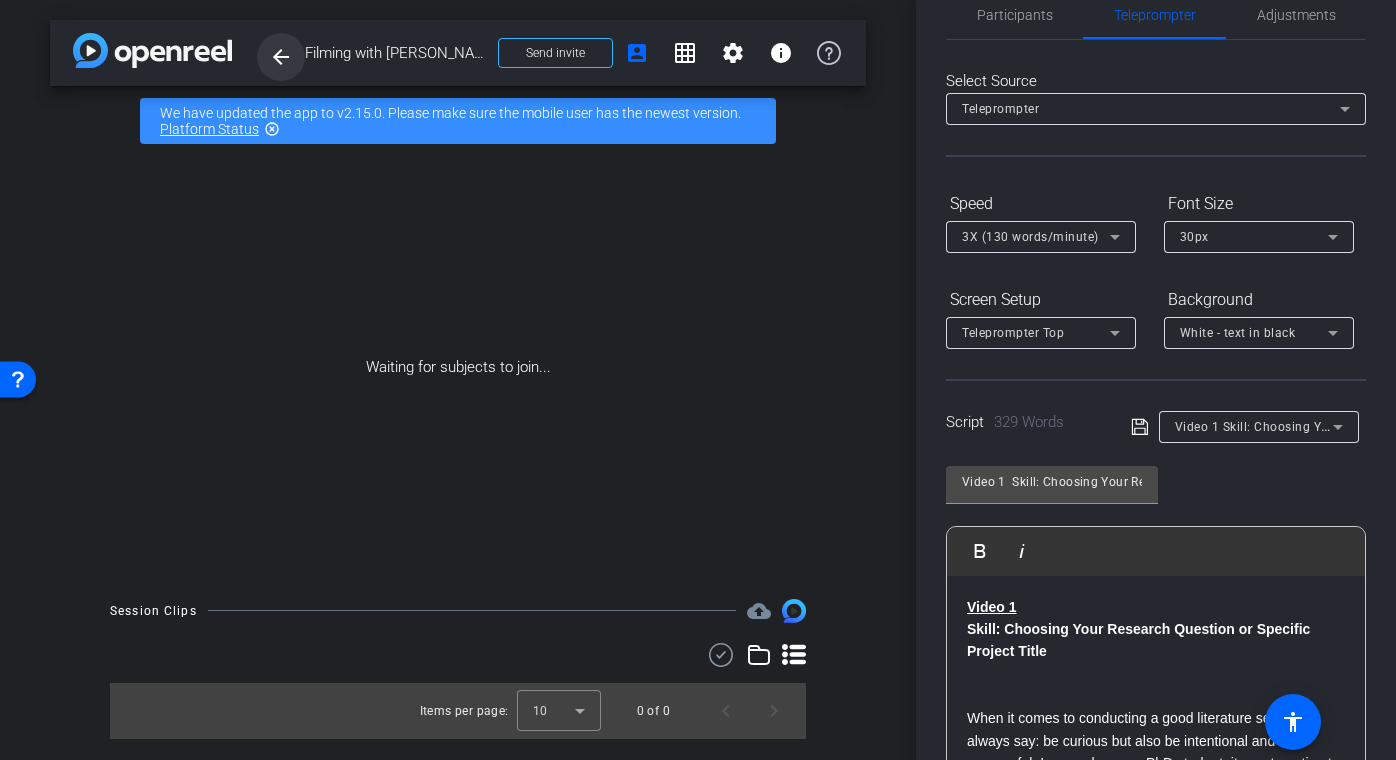 click on "arrow_back" at bounding box center (281, 57) 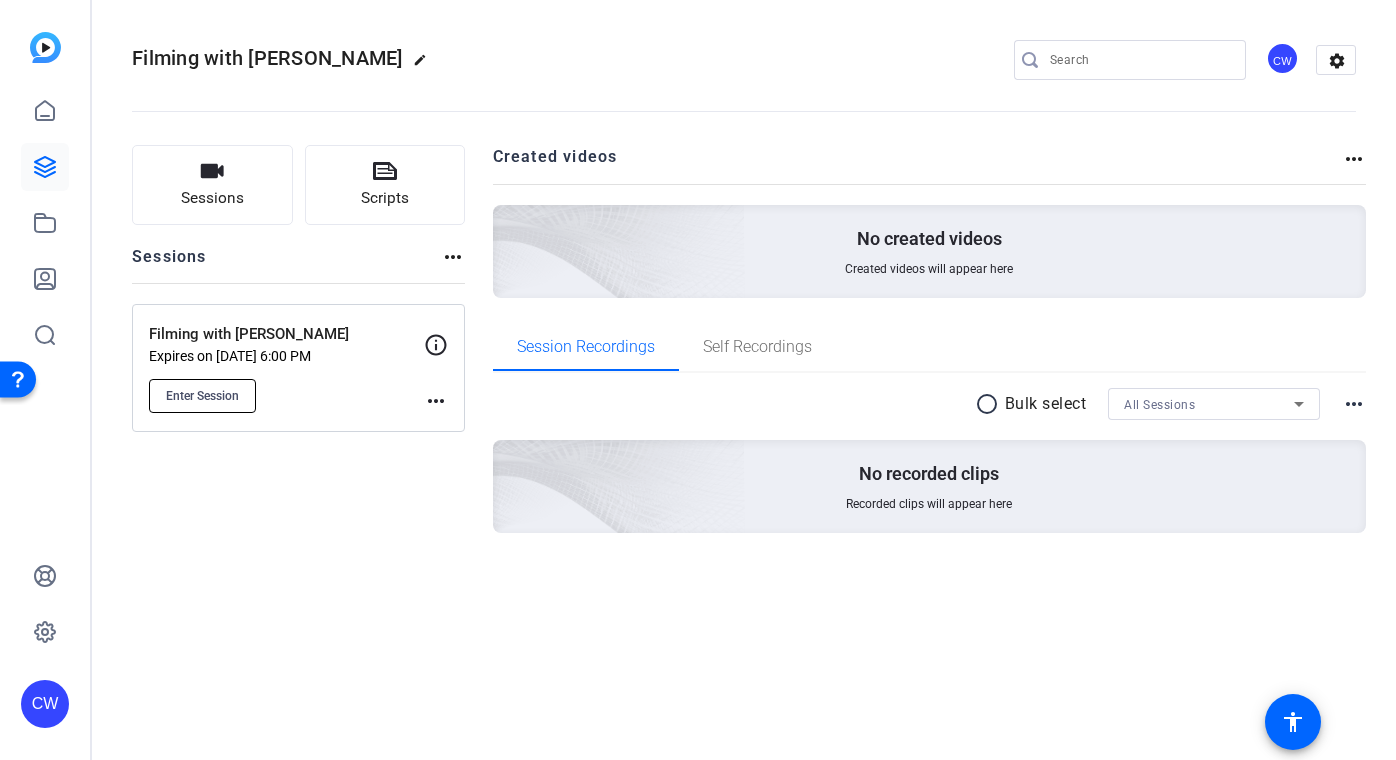 click on "Enter Session" 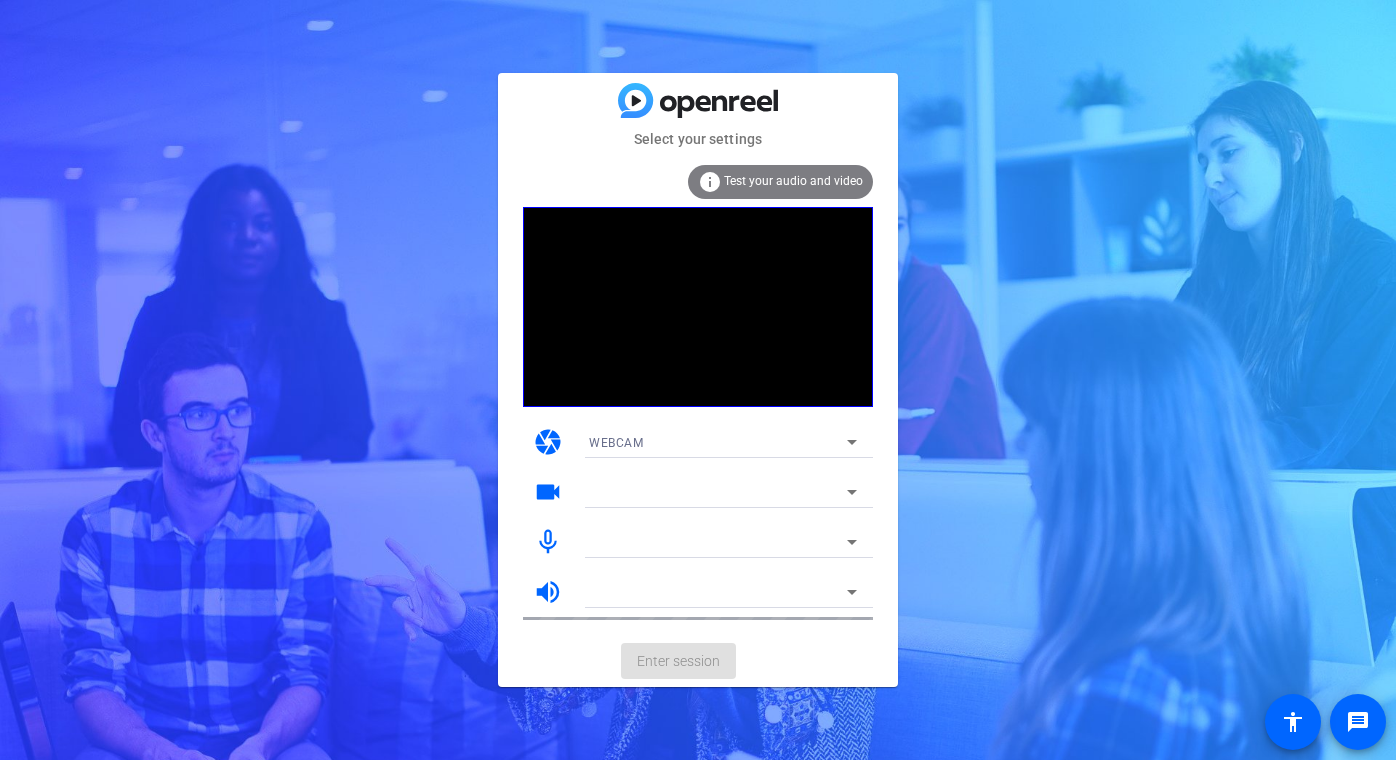 scroll, scrollTop: 0, scrollLeft: 0, axis: both 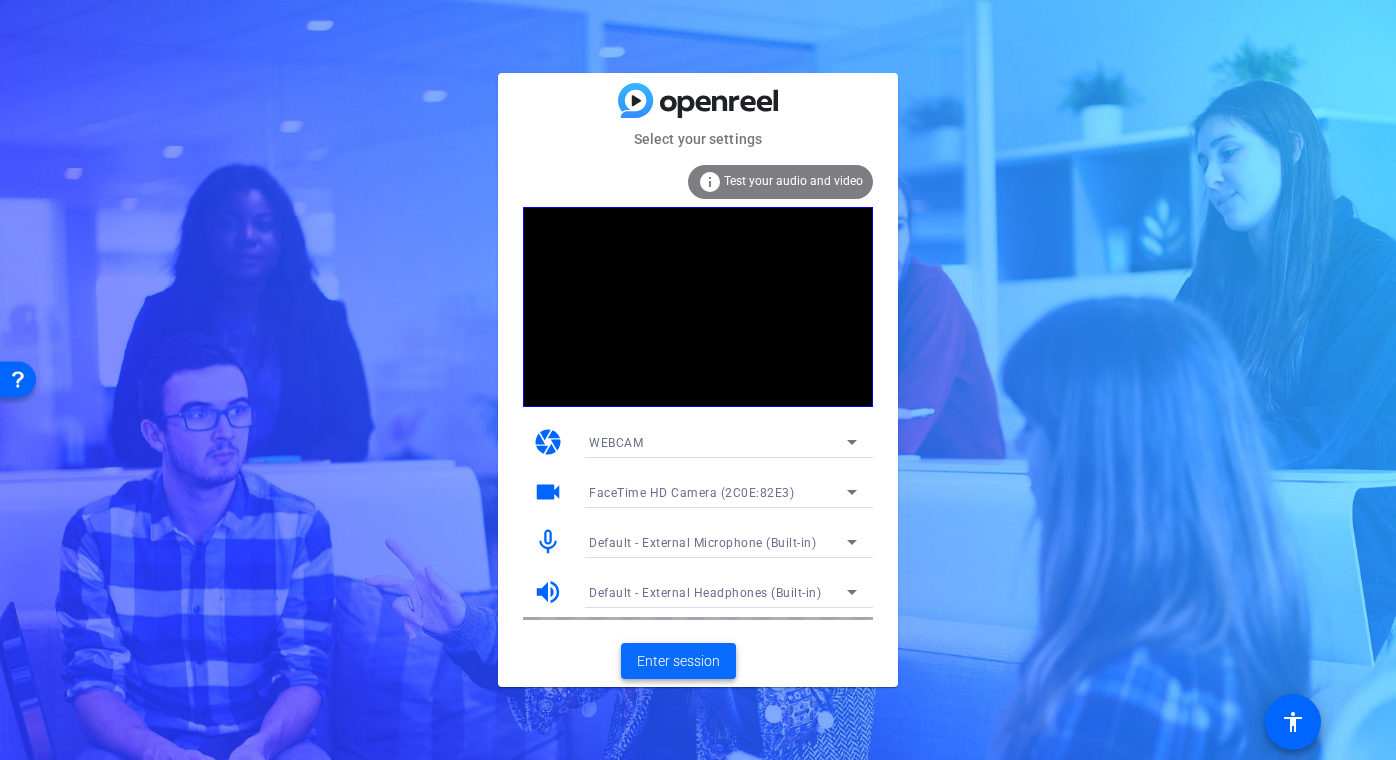 click on "Enter session" 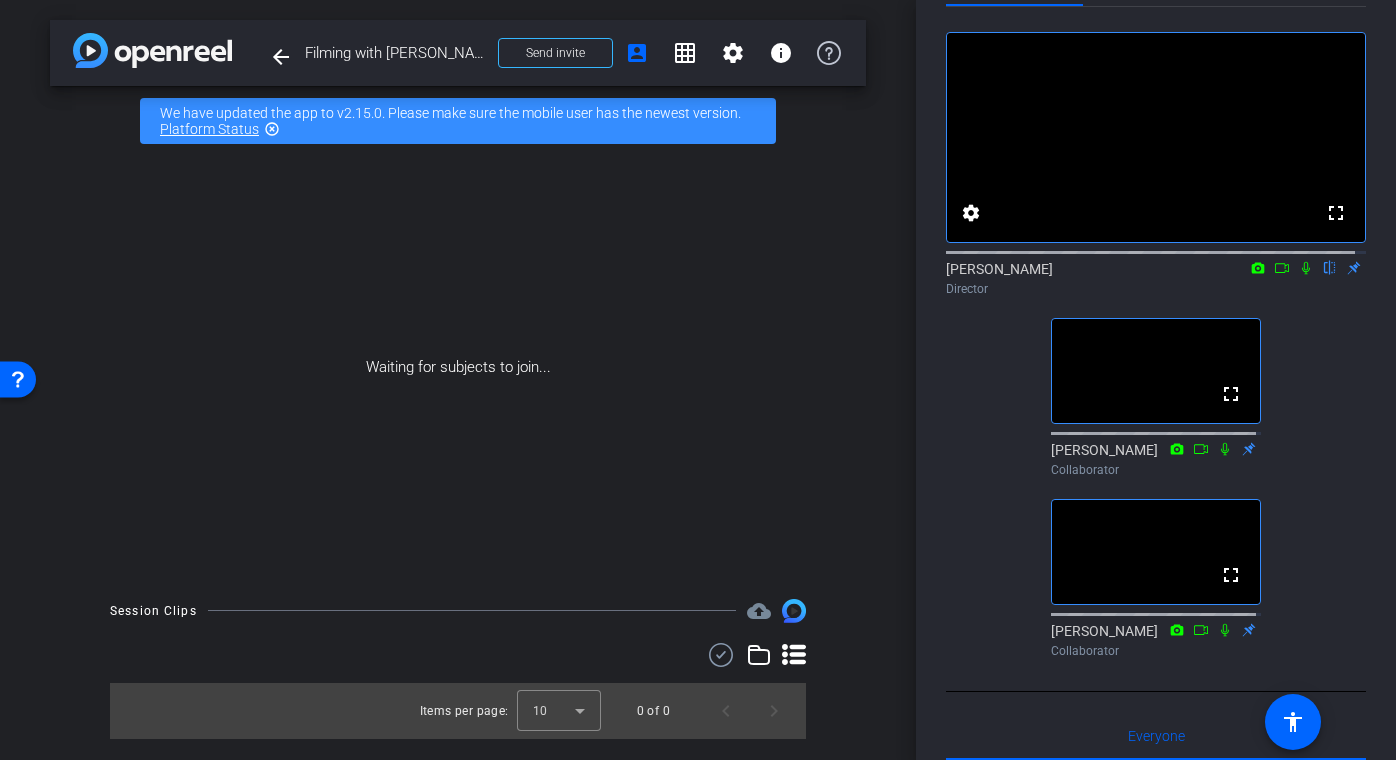 scroll, scrollTop: 69, scrollLeft: 0, axis: vertical 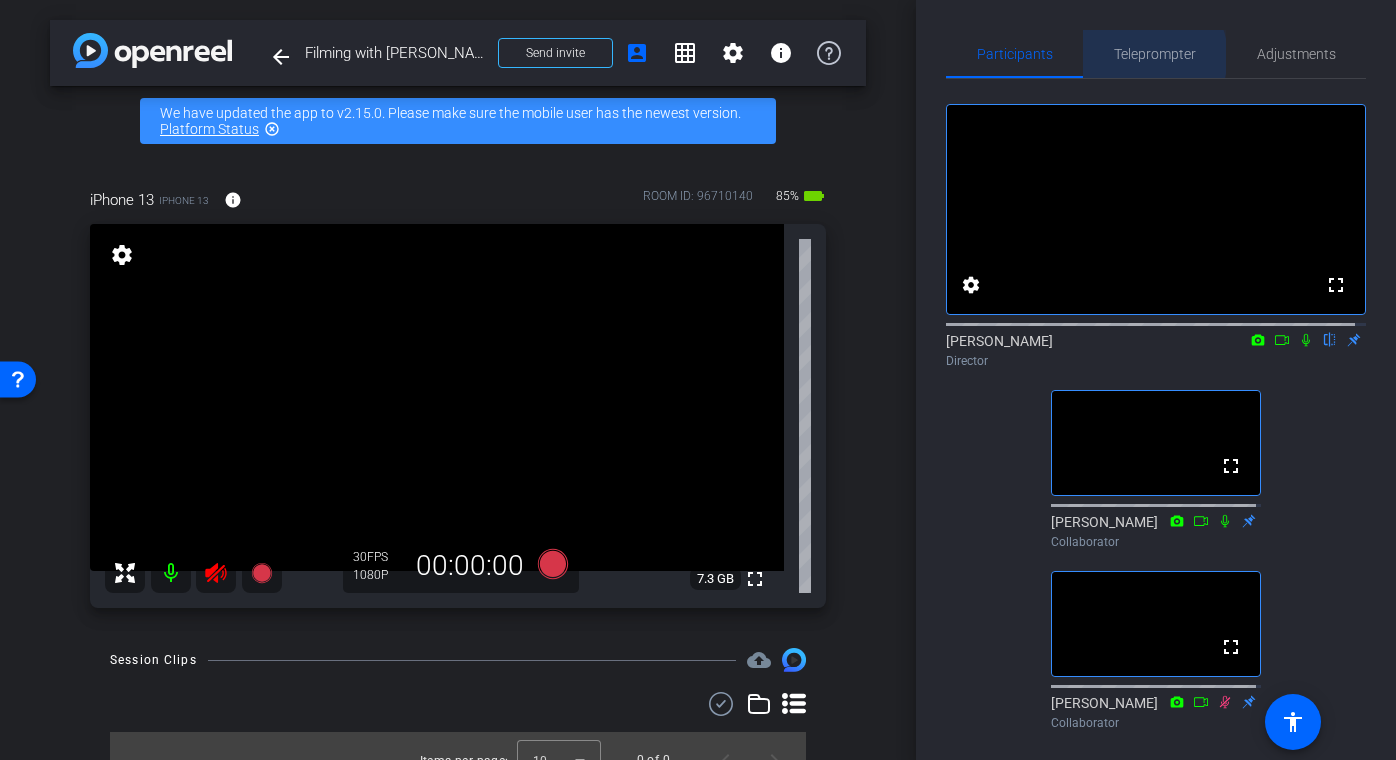 click on "Teleprompter" at bounding box center (1155, 54) 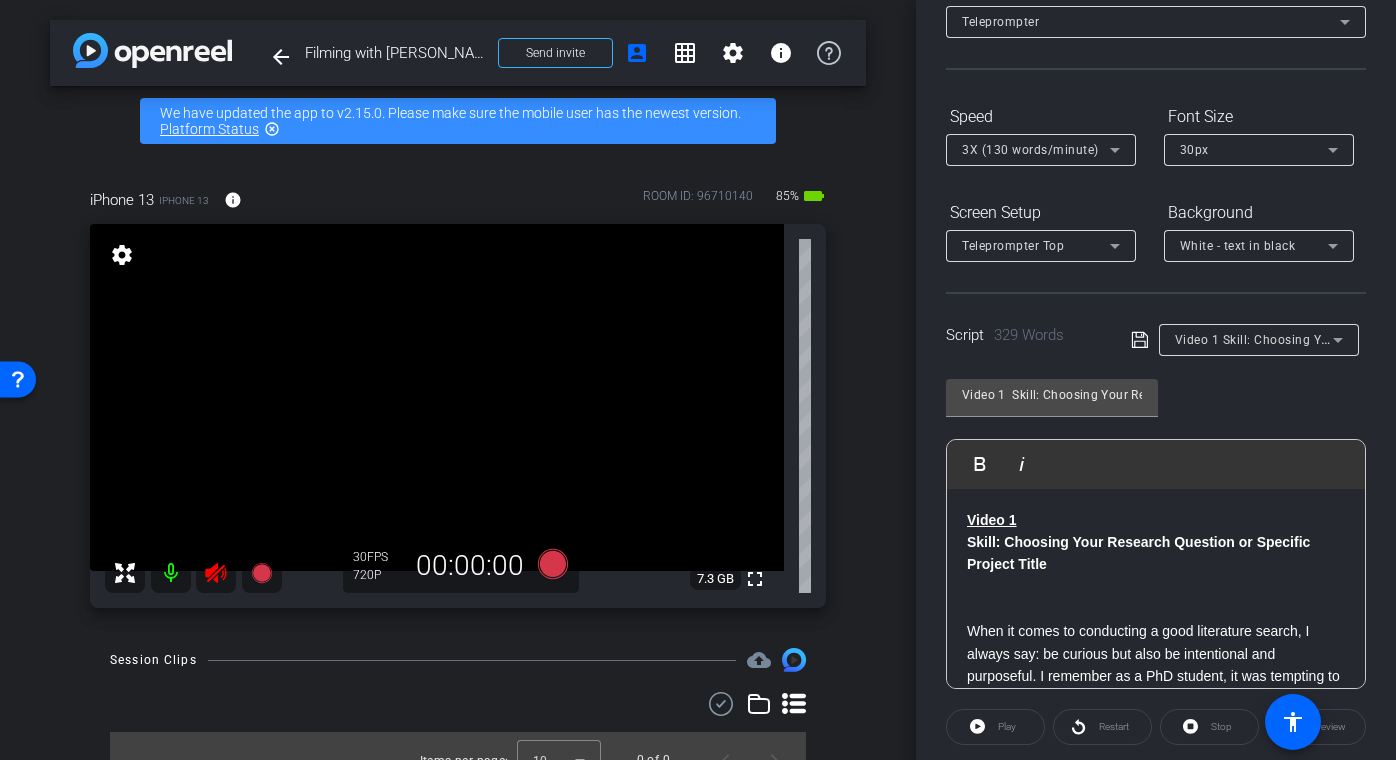 scroll, scrollTop: 172, scrollLeft: 0, axis: vertical 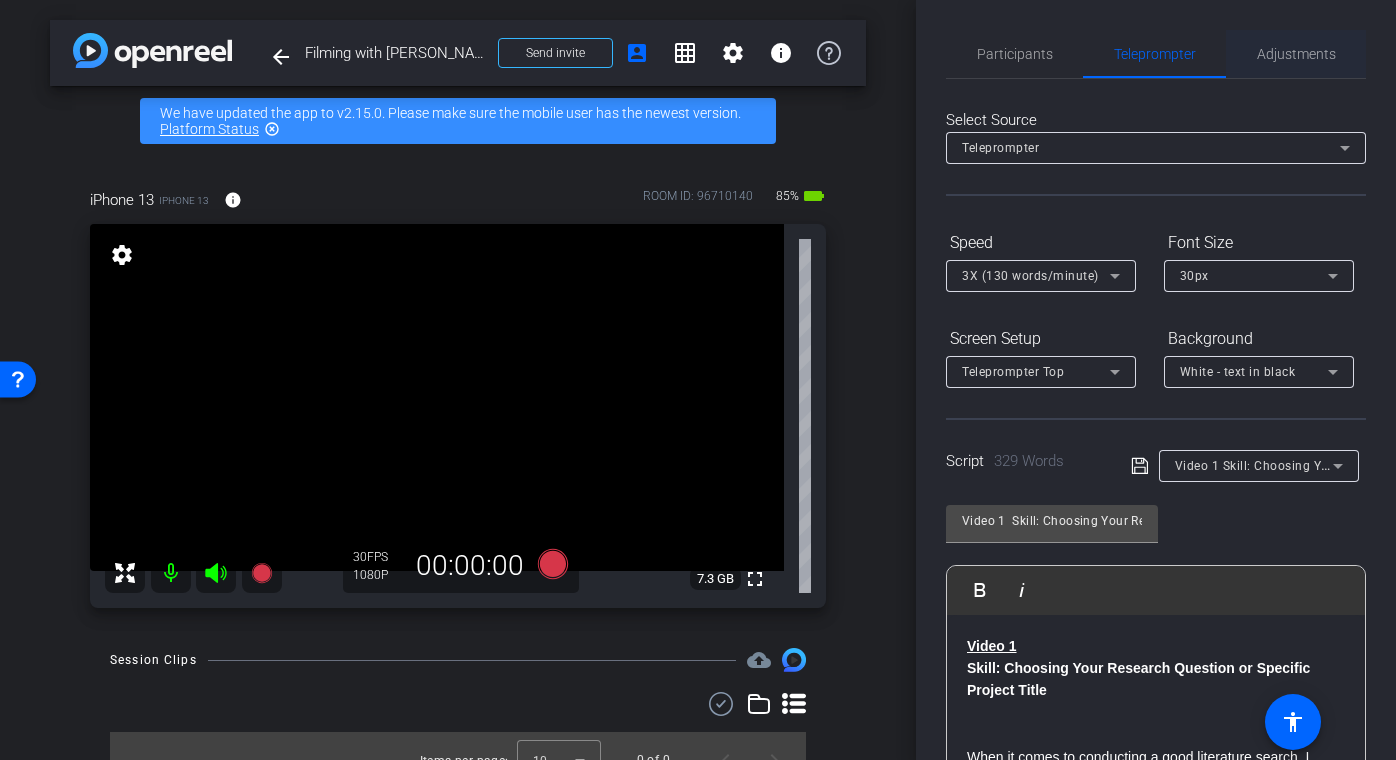 click on "Adjustments" at bounding box center [1296, 54] 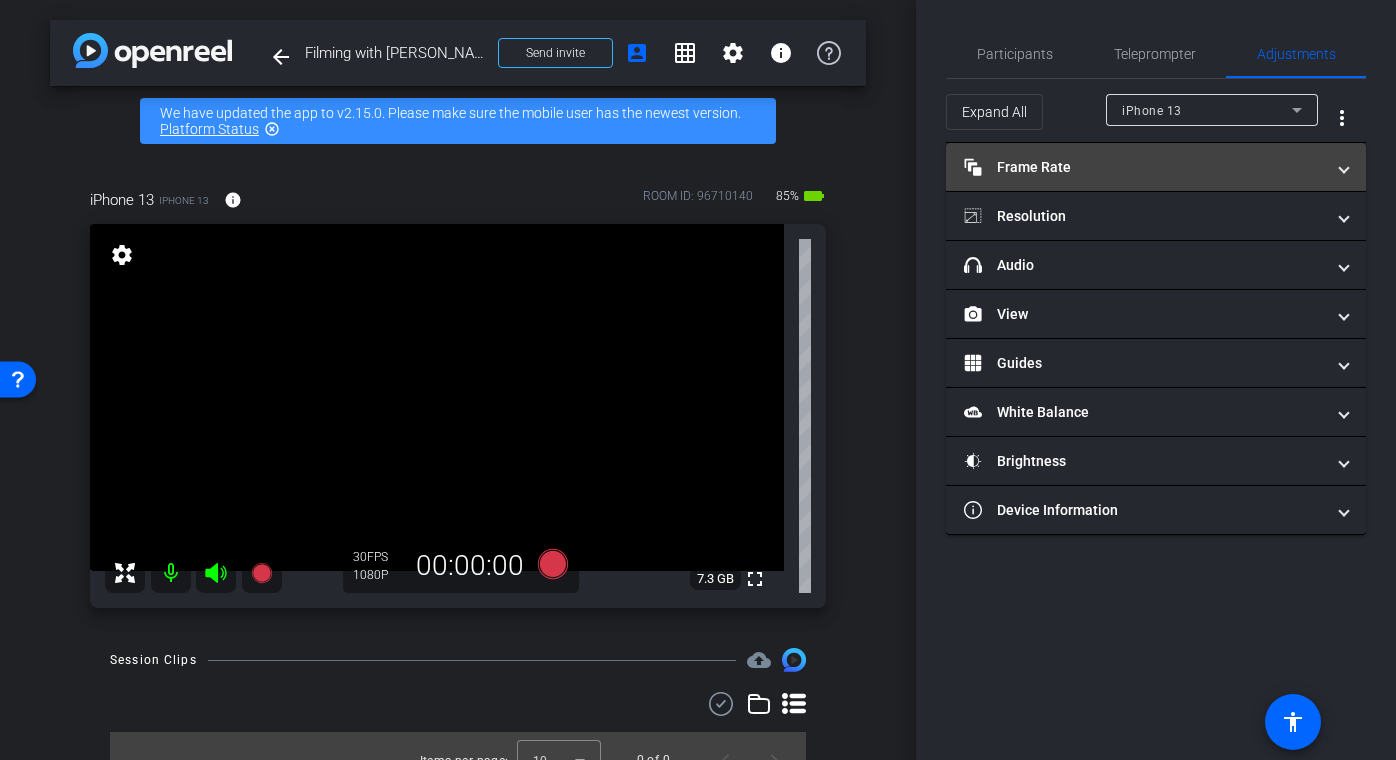 click at bounding box center [1344, 167] 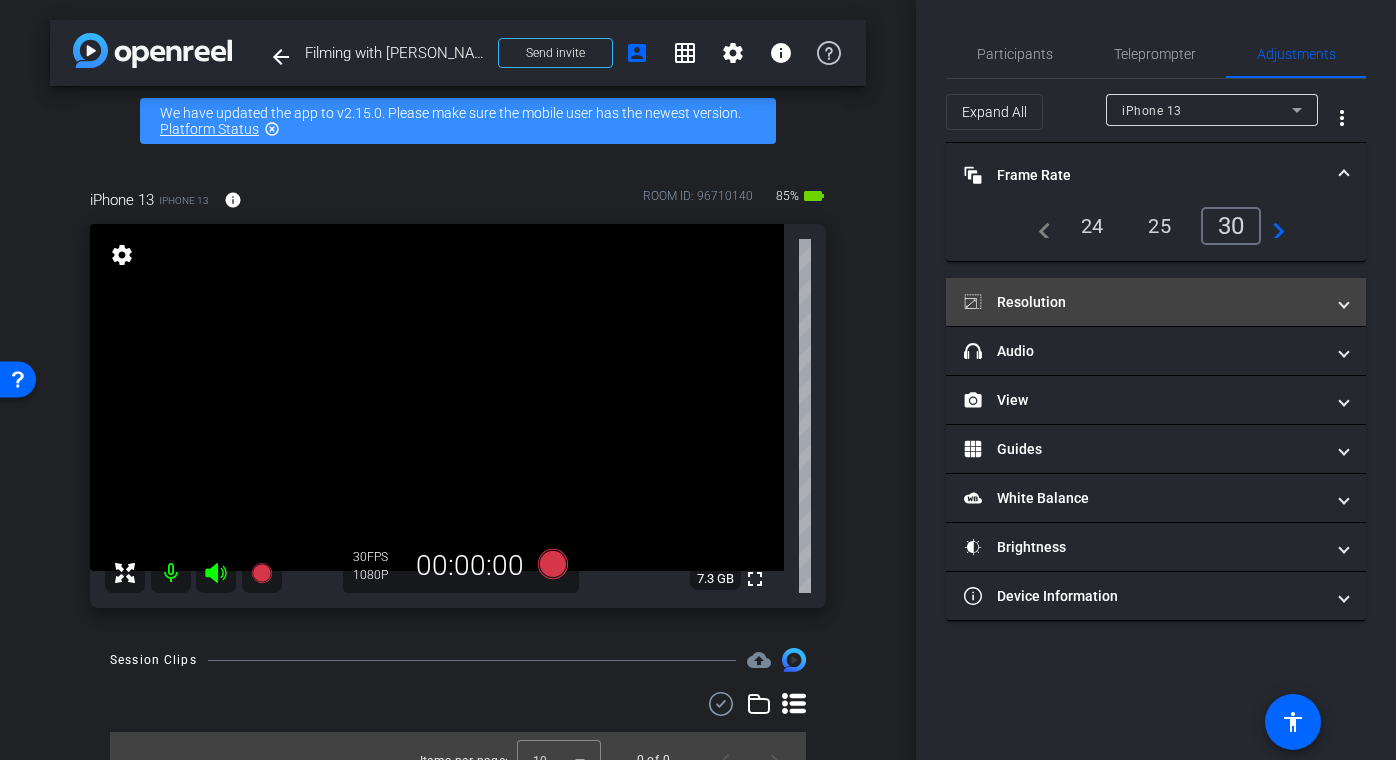 click at bounding box center (1344, 302) 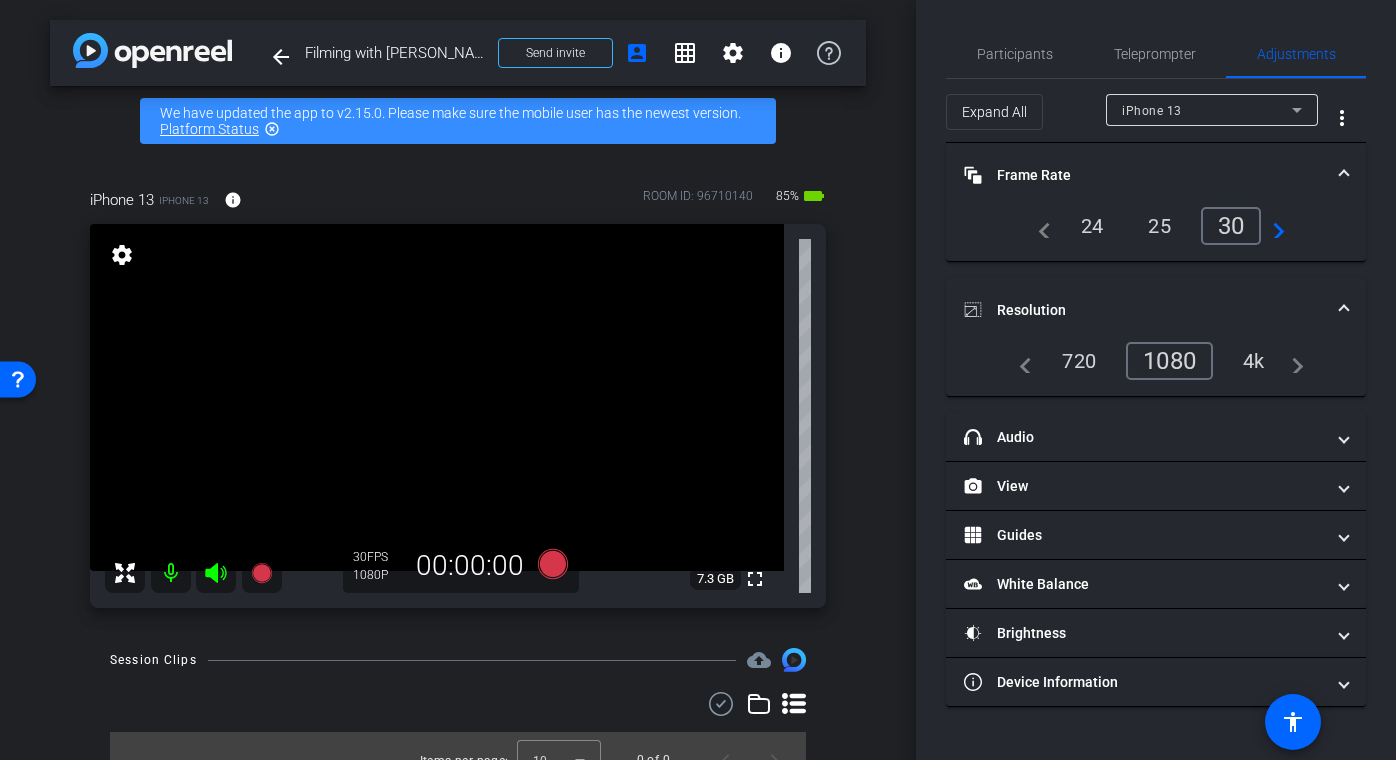 click at bounding box center [1344, 310] 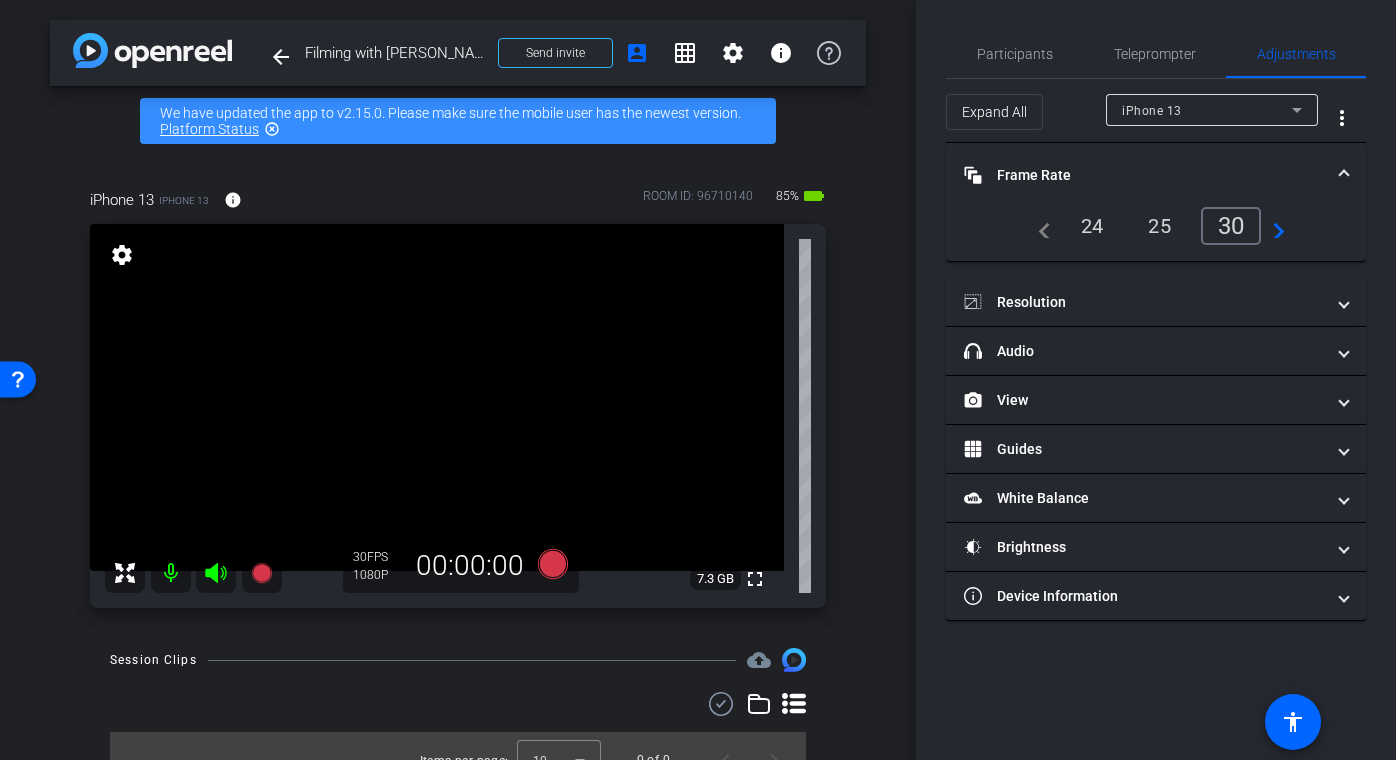 click at bounding box center [1344, 175] 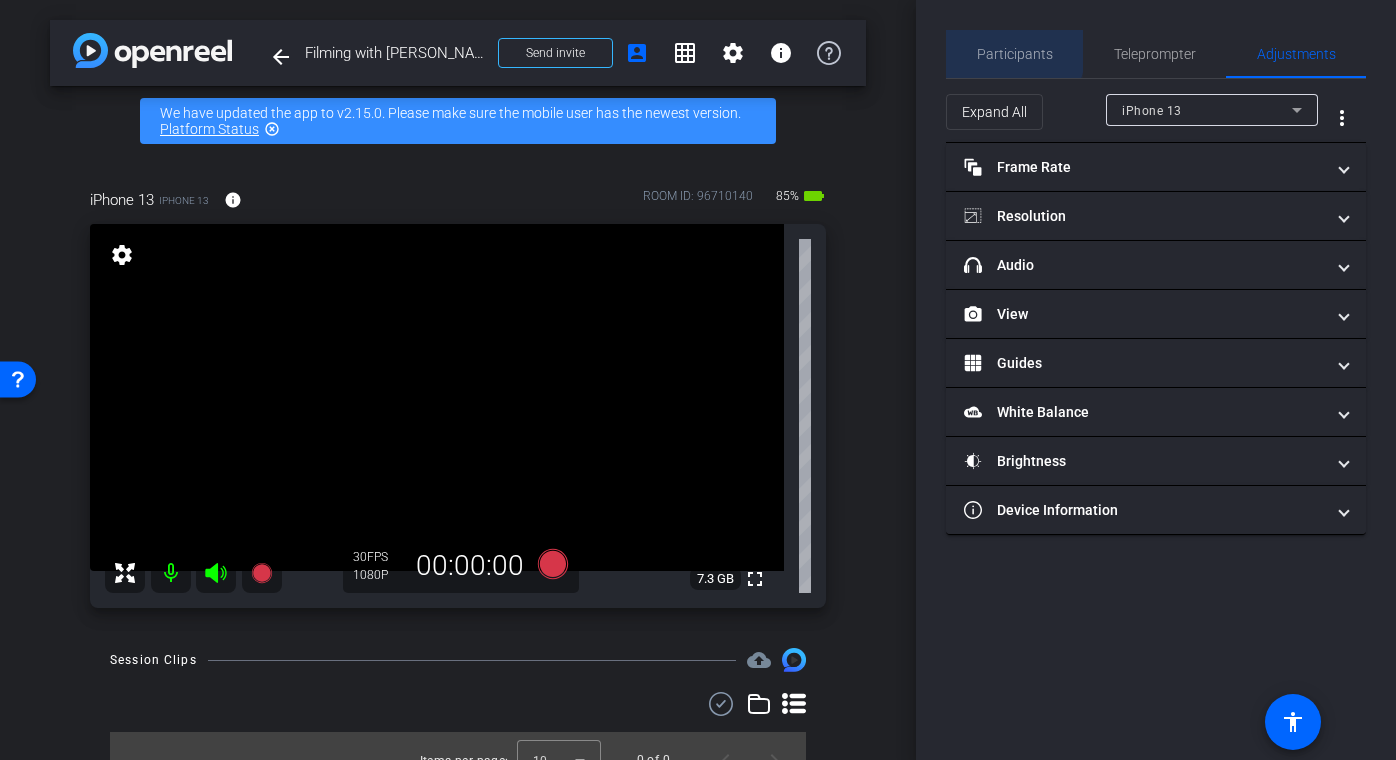 click on "Participants" at bounding box center [1015, 54] 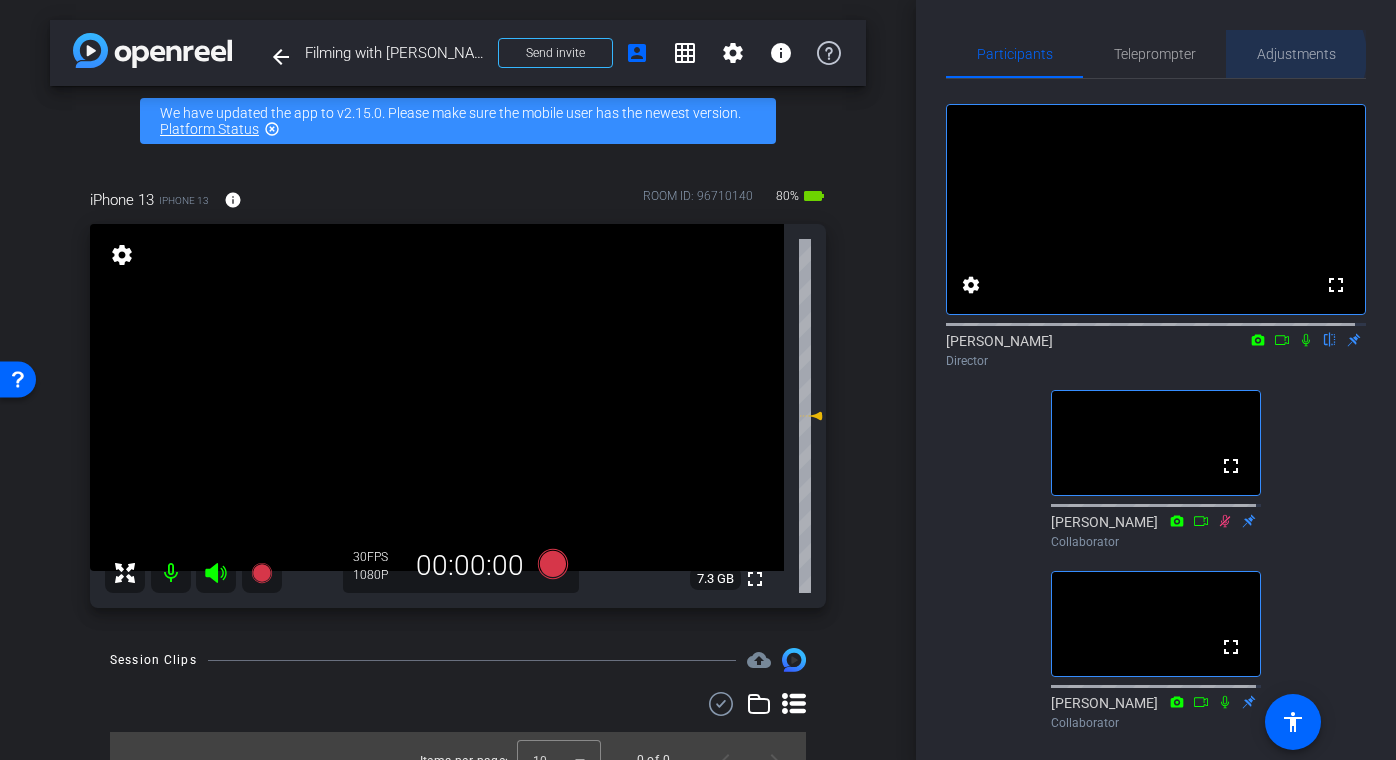 click on "Adjustments" at bounding box center [1296, 54] 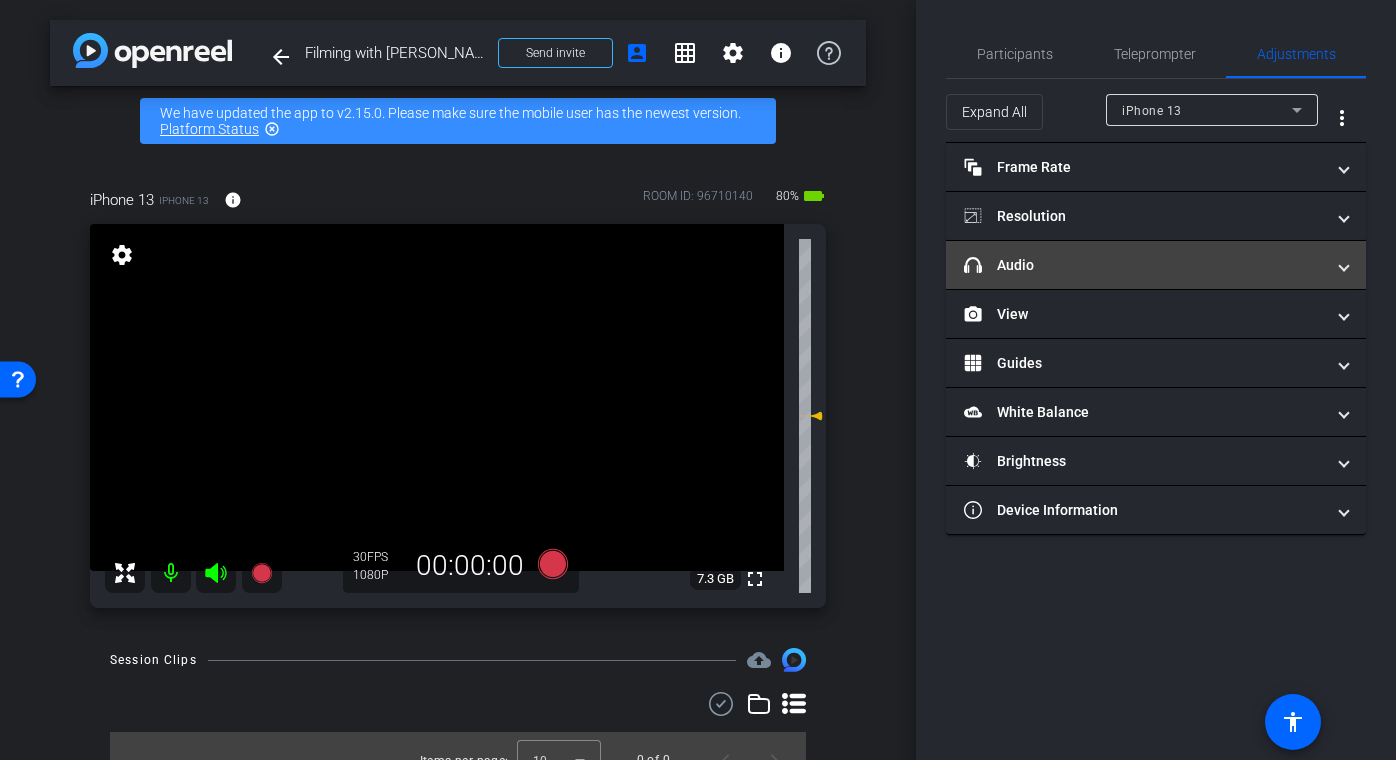 click at bounding box center [1344, 265] 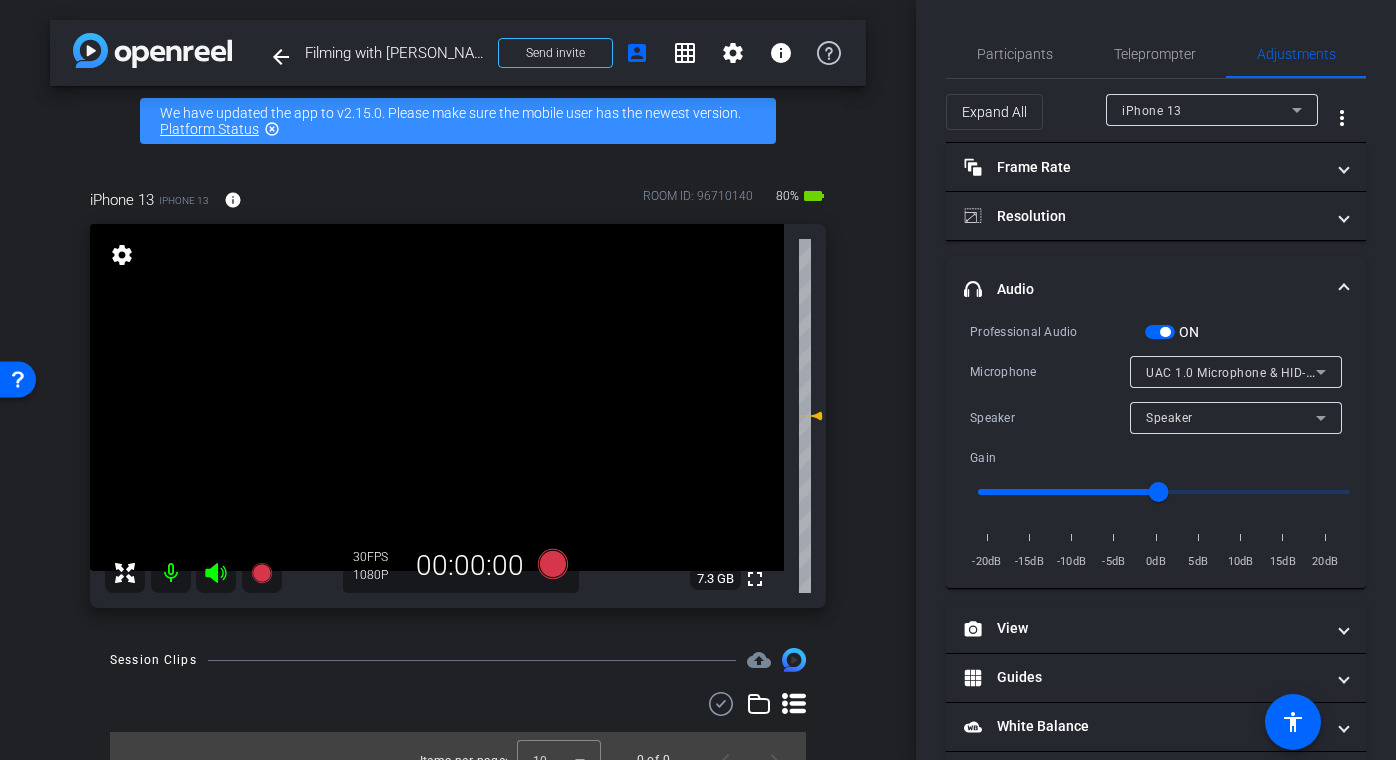 type on "-5" 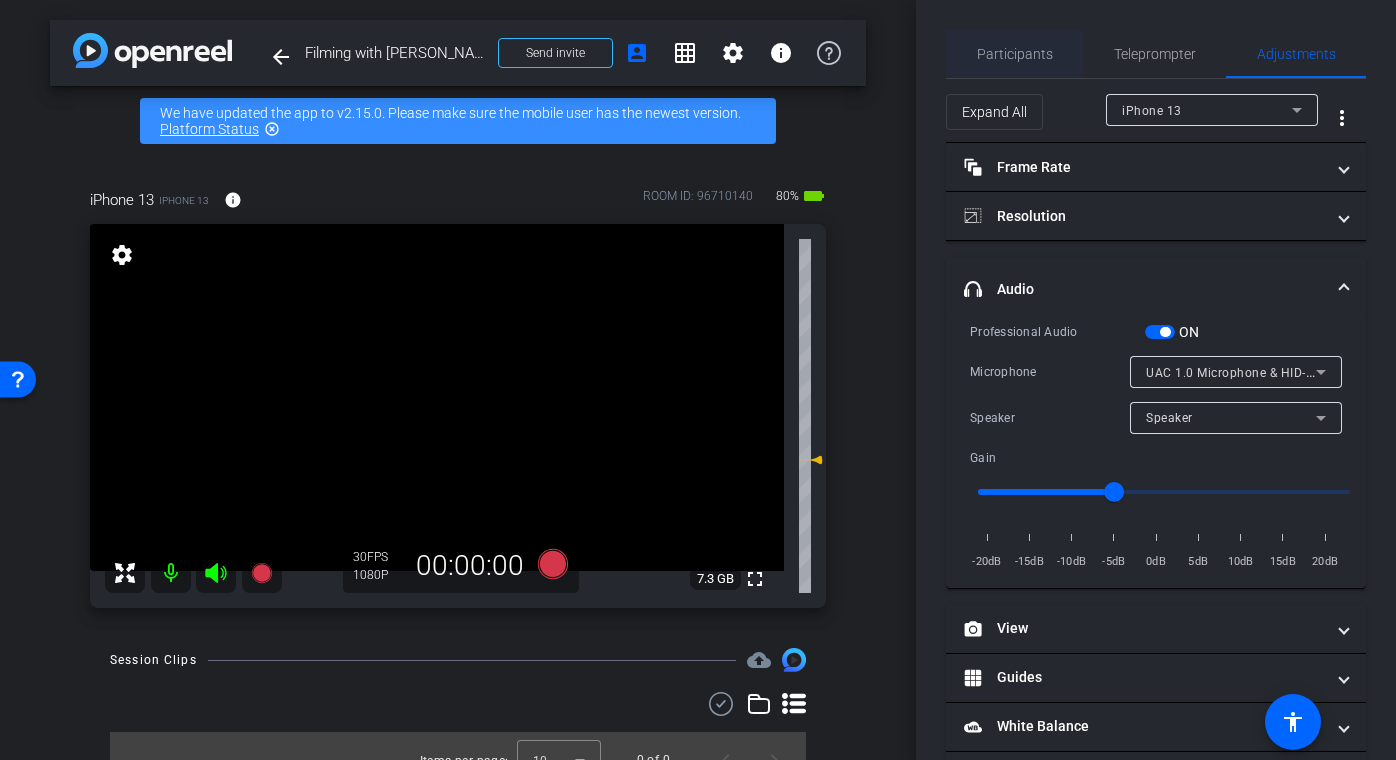 click on "Participants" at bounding box center [1015, 54] 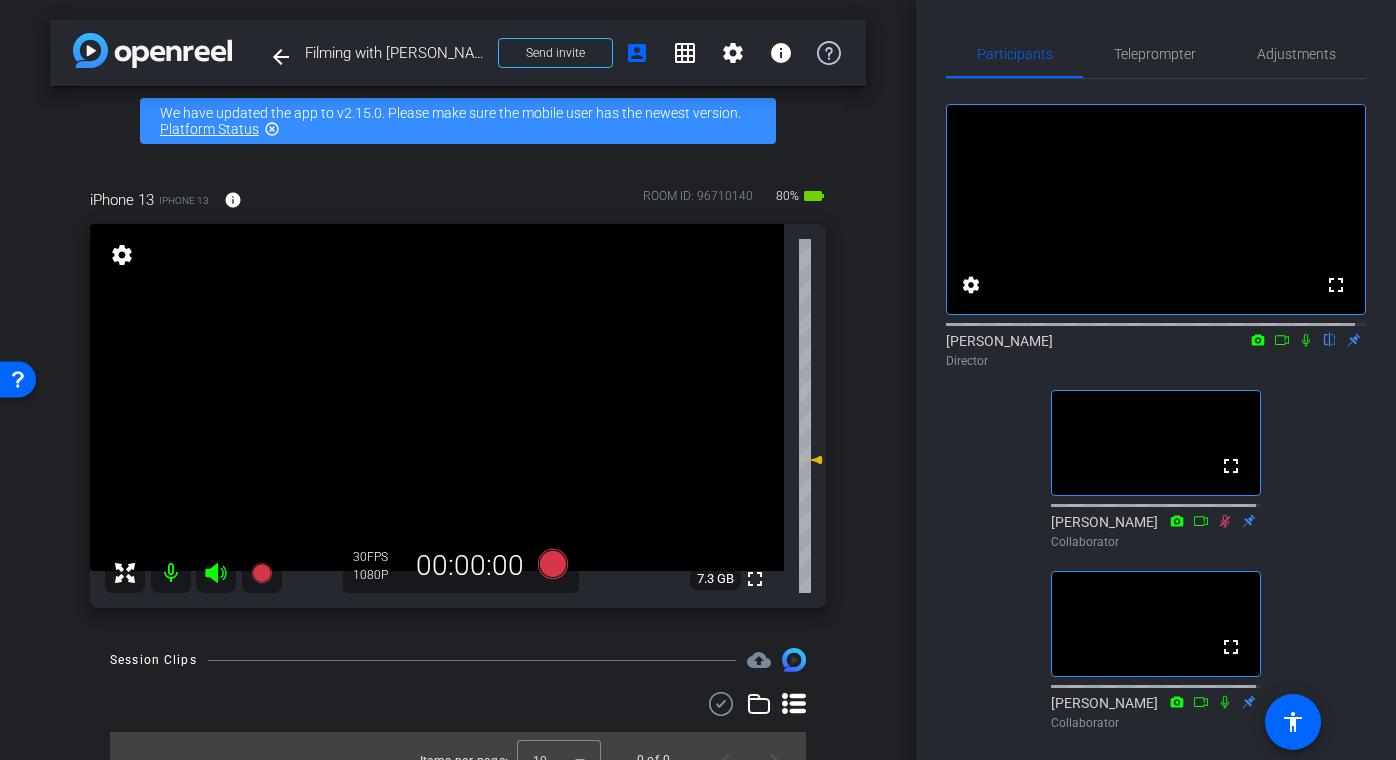 click 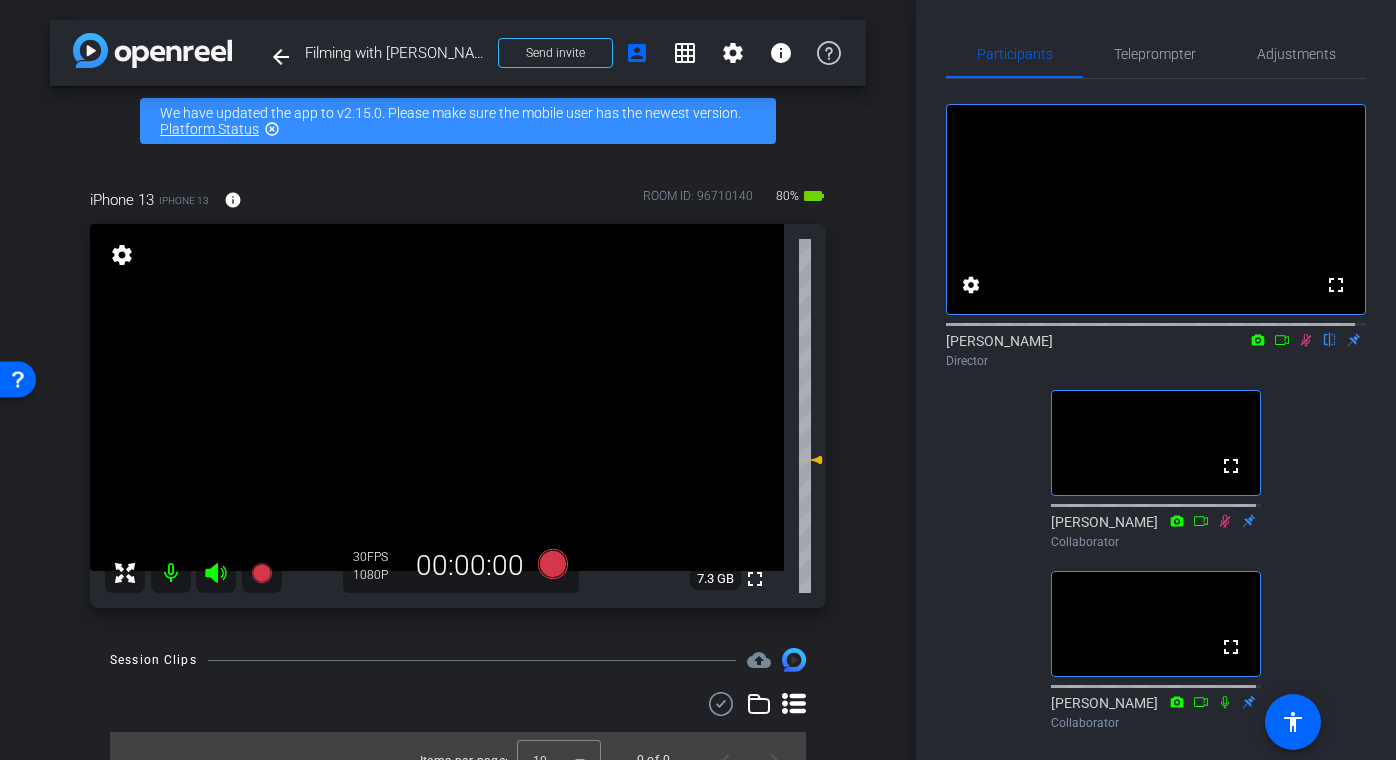 click 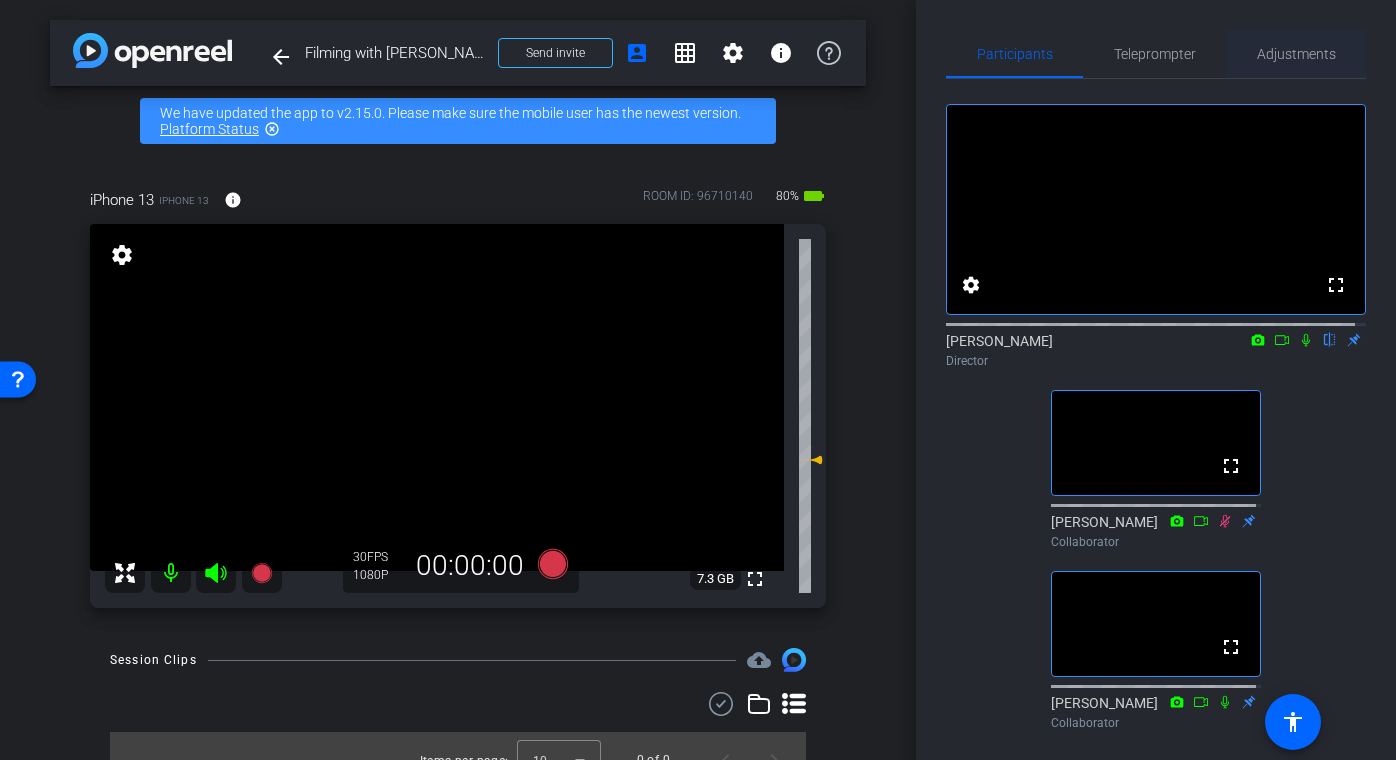 click on "Adjustments" at bounding box center [1296, 54] 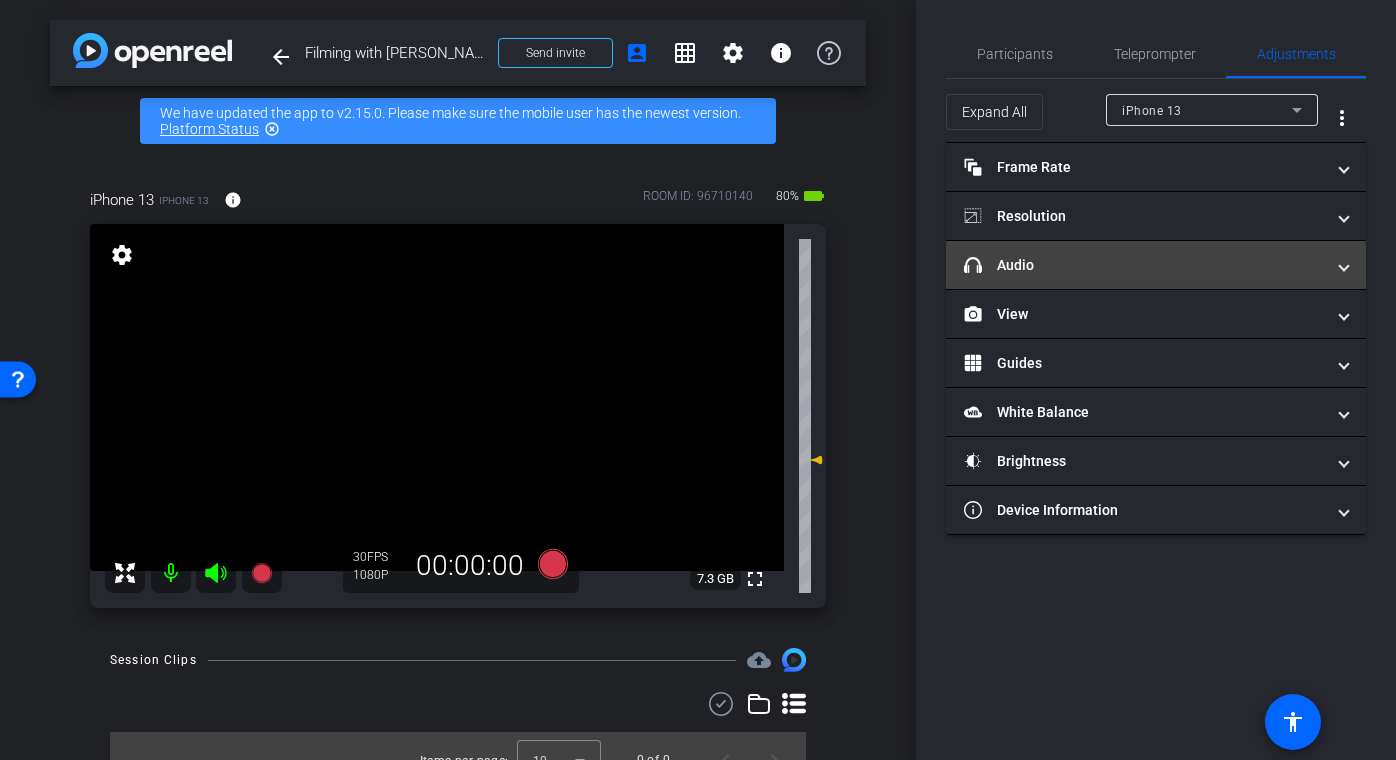 click at bounding box center (1344, 265) 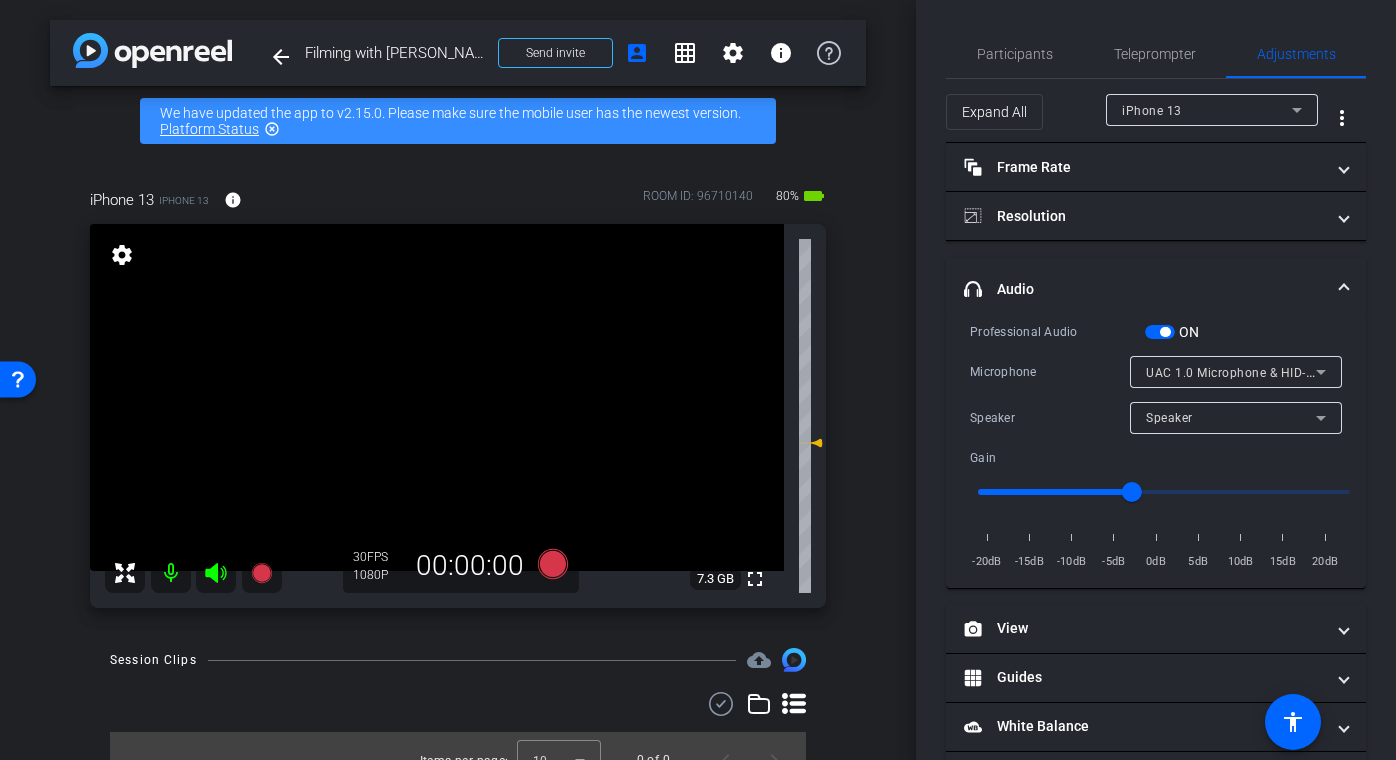 click at bounding box center [1344, 289] 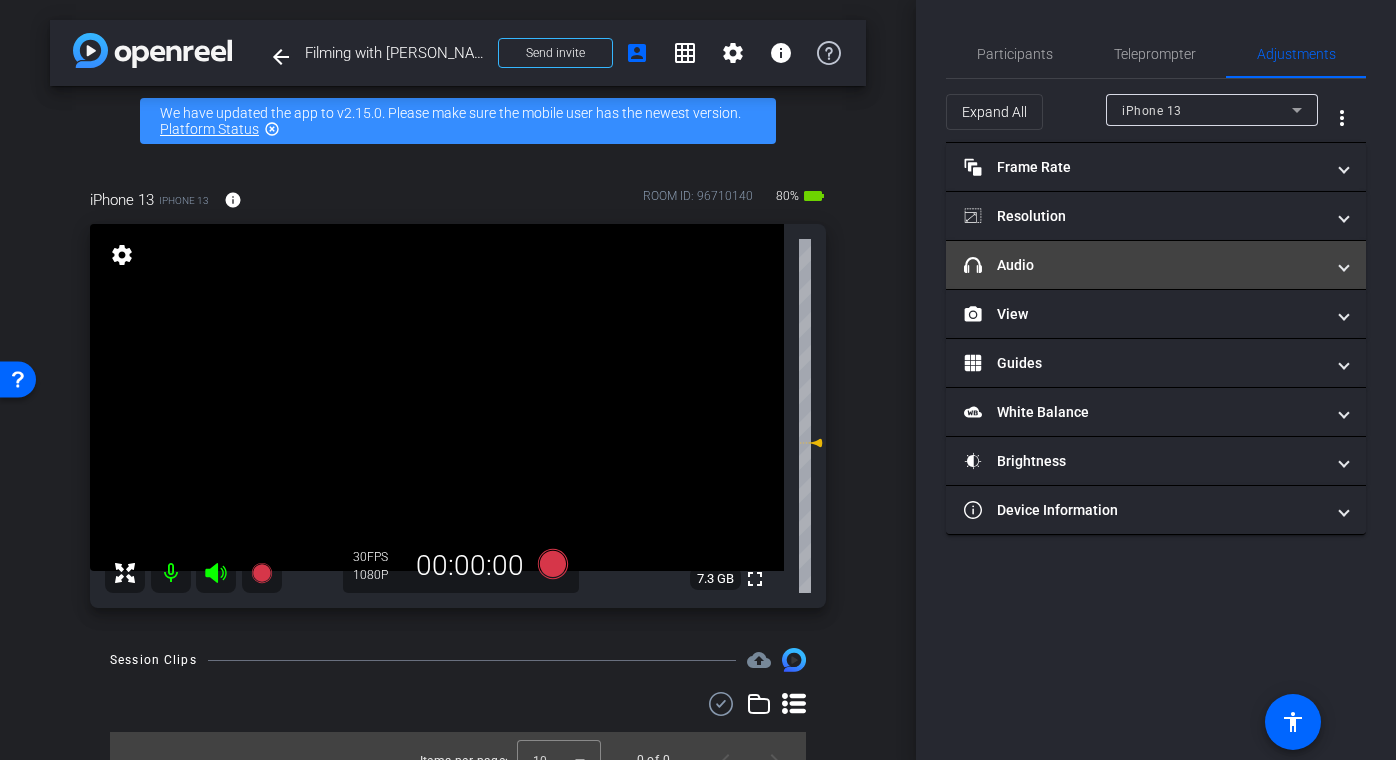 click at bounding box center [1344, 265] 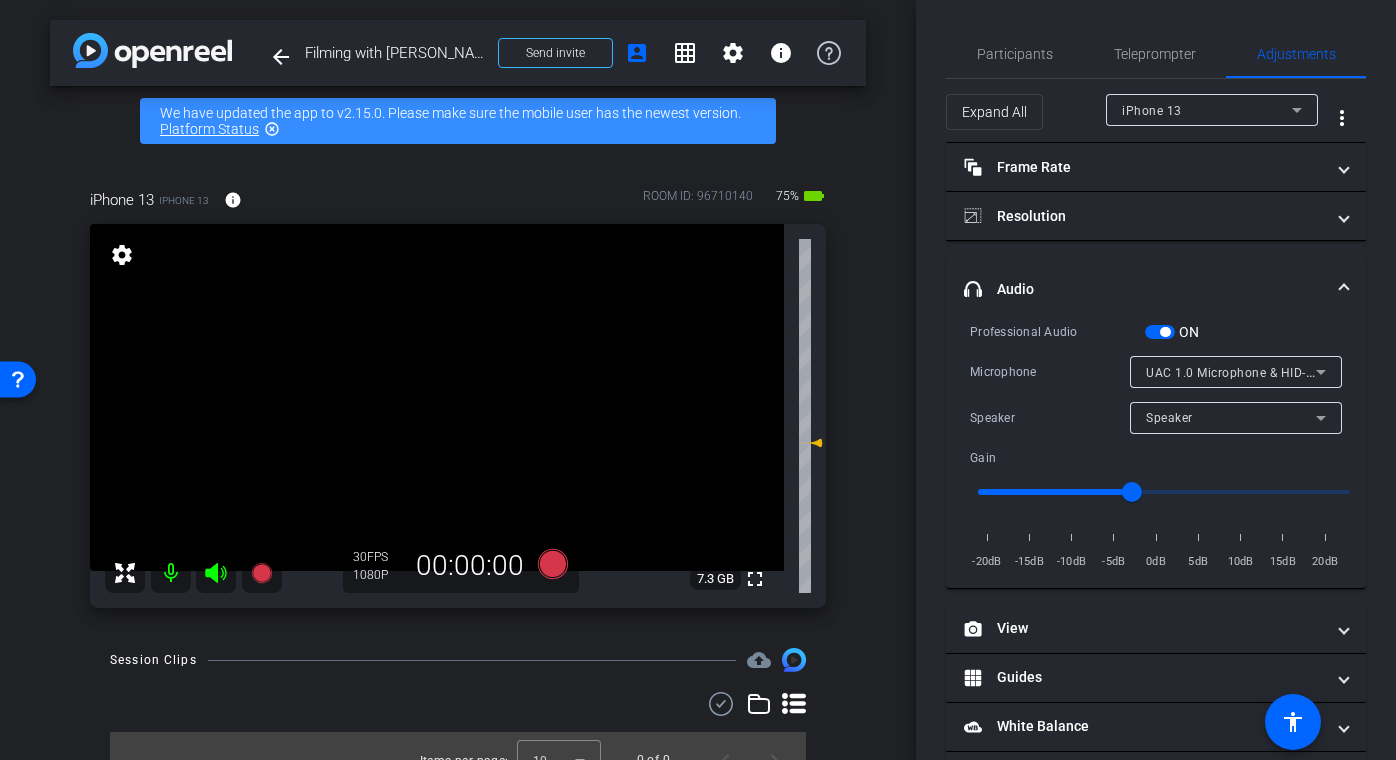 type on "-5" 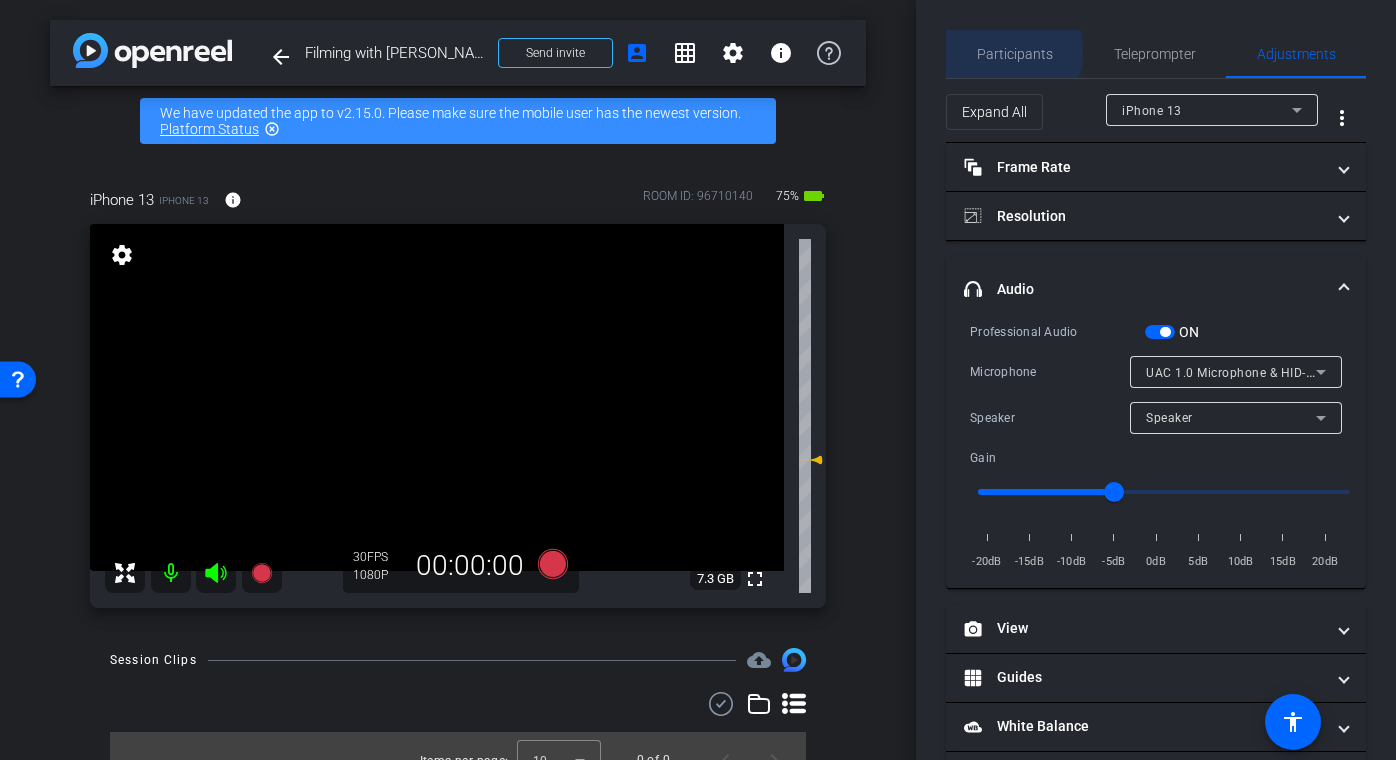 click on "Participants" at bounding box center (1015, 54) 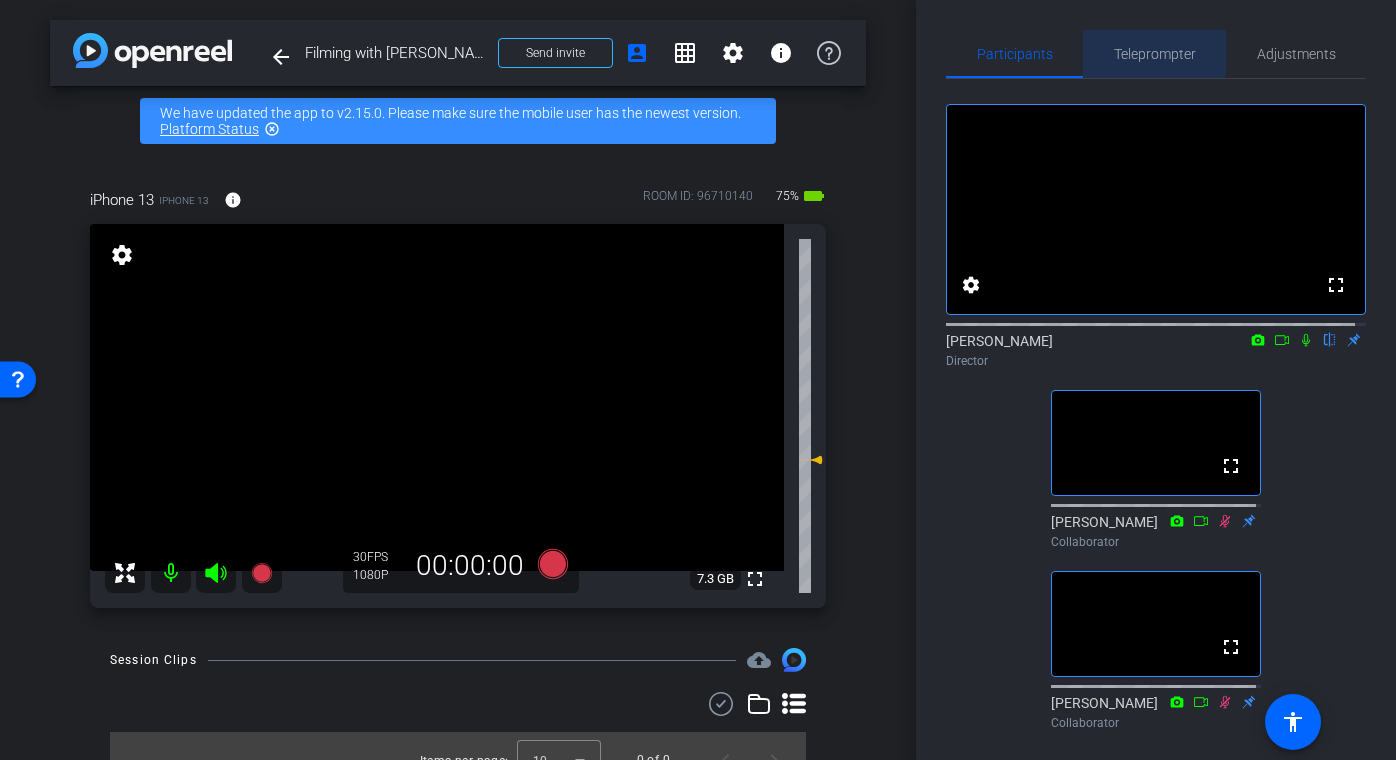click on "Teleprompter" at bounding box center [1155, 54] 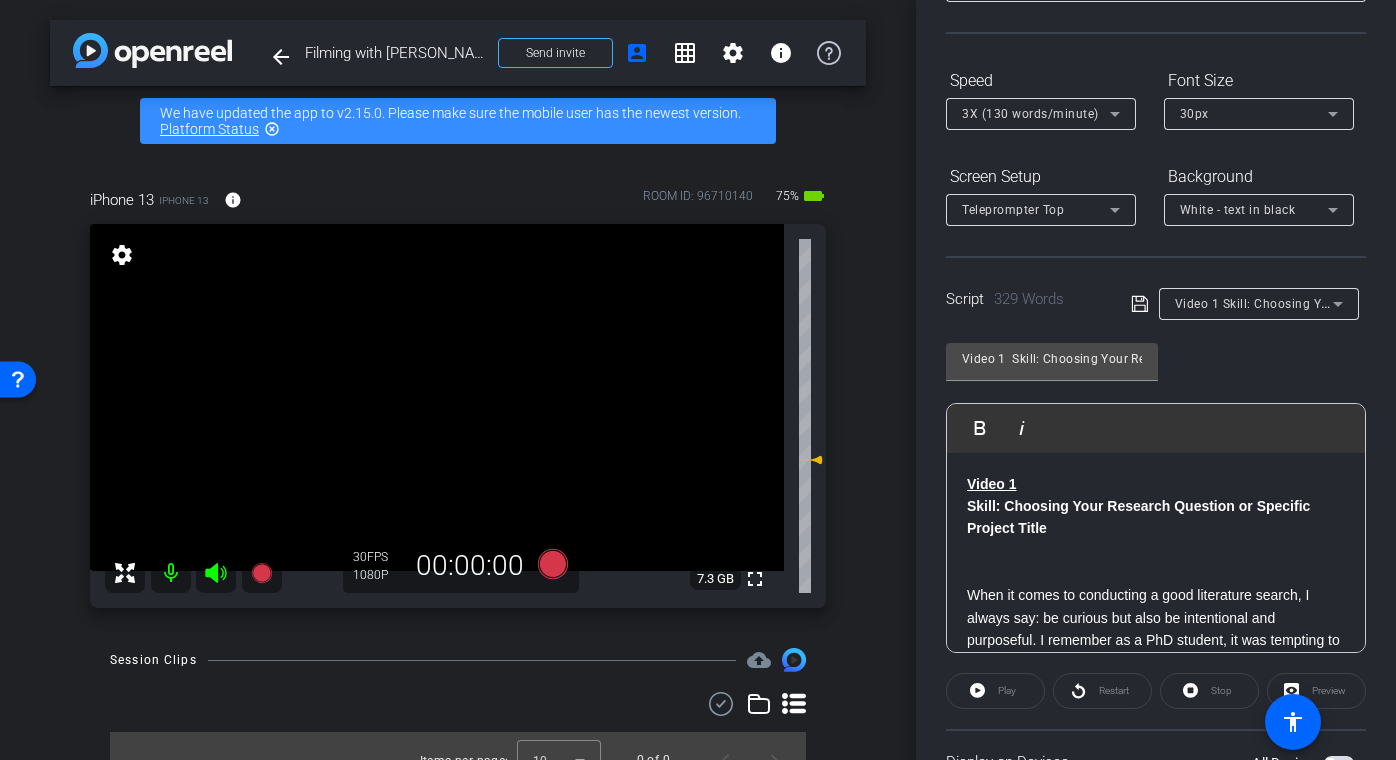 scroll, scrollTop: 228, scrollLeft: 0, axis: vertical 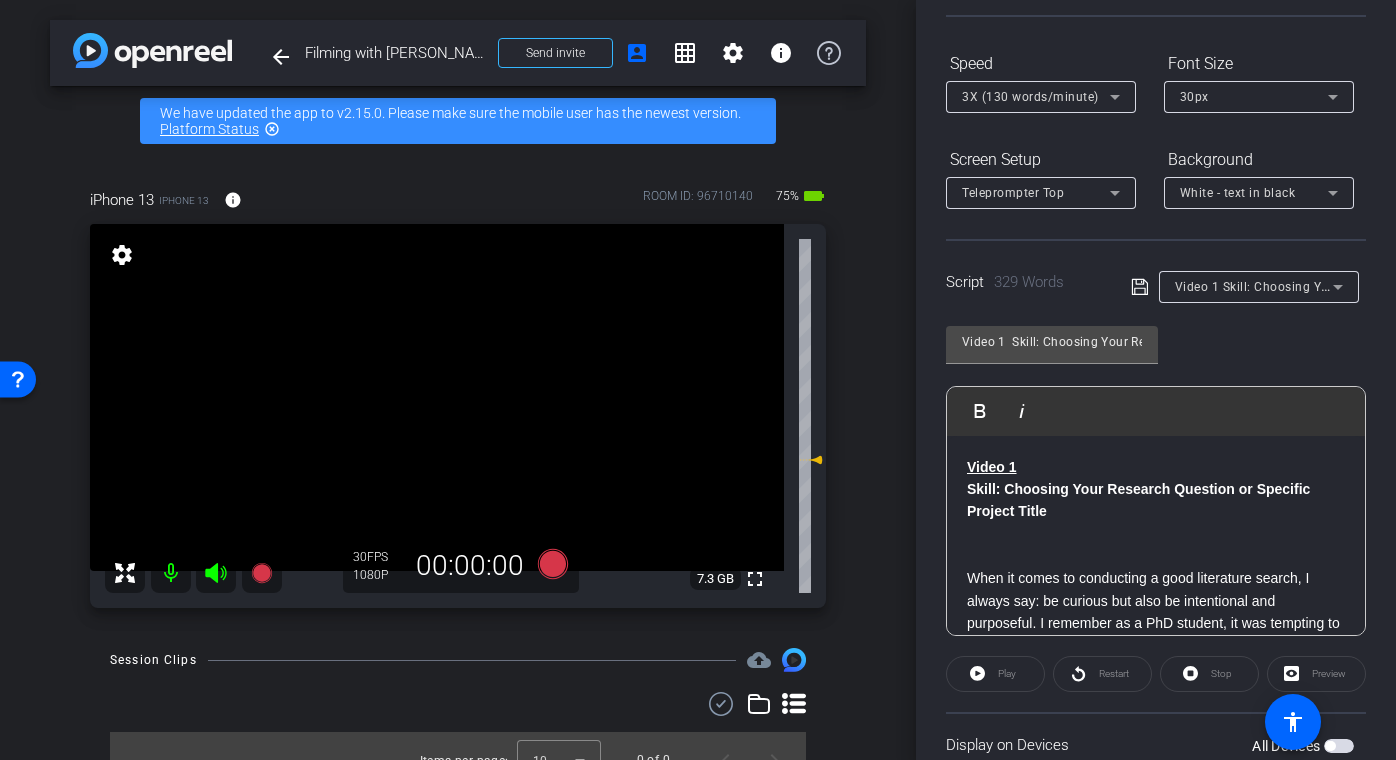 click on "Play" 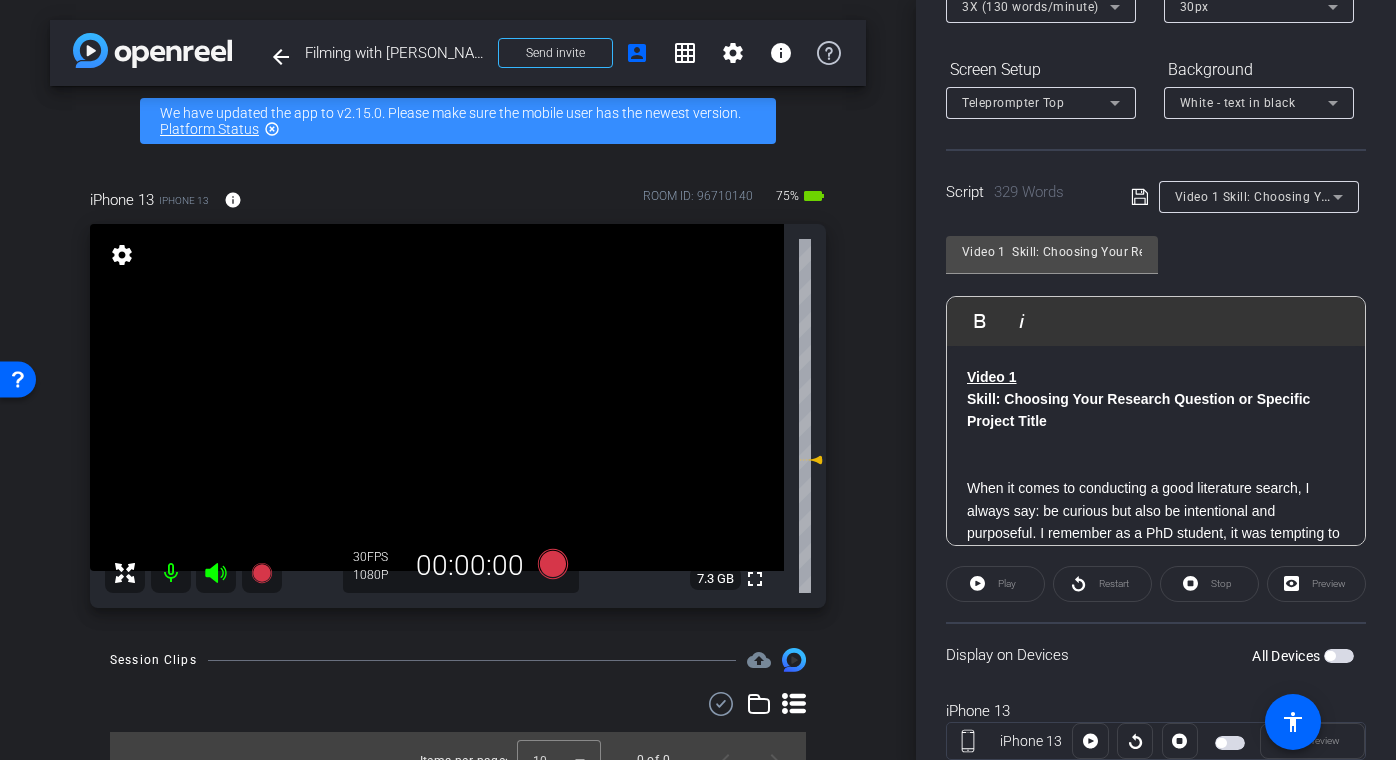 scroll, scrollTop: 333, scrollLeft: 0, axis: vertical 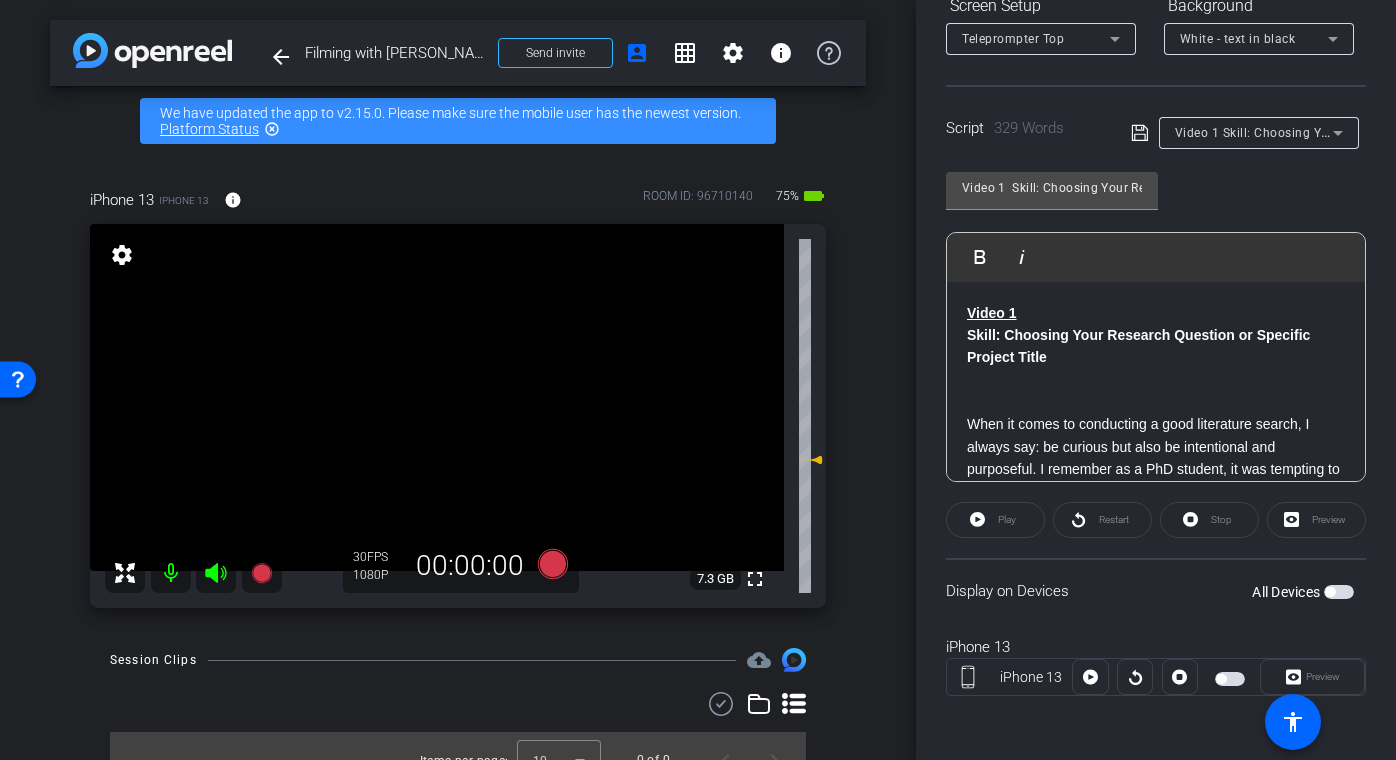 click at bounding box center [1339, 592] 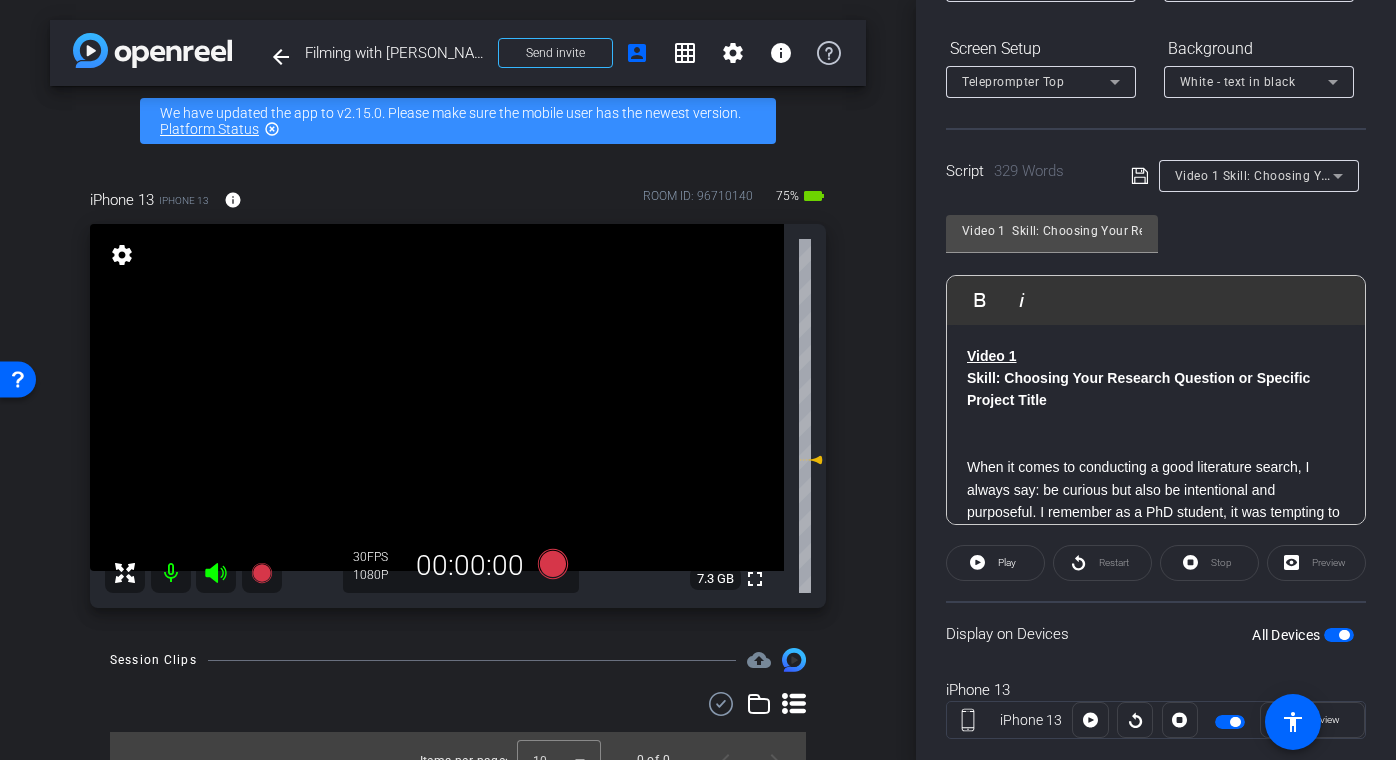 scroll, scrollTop: 288, scrollLeft: 0, axis: vertical 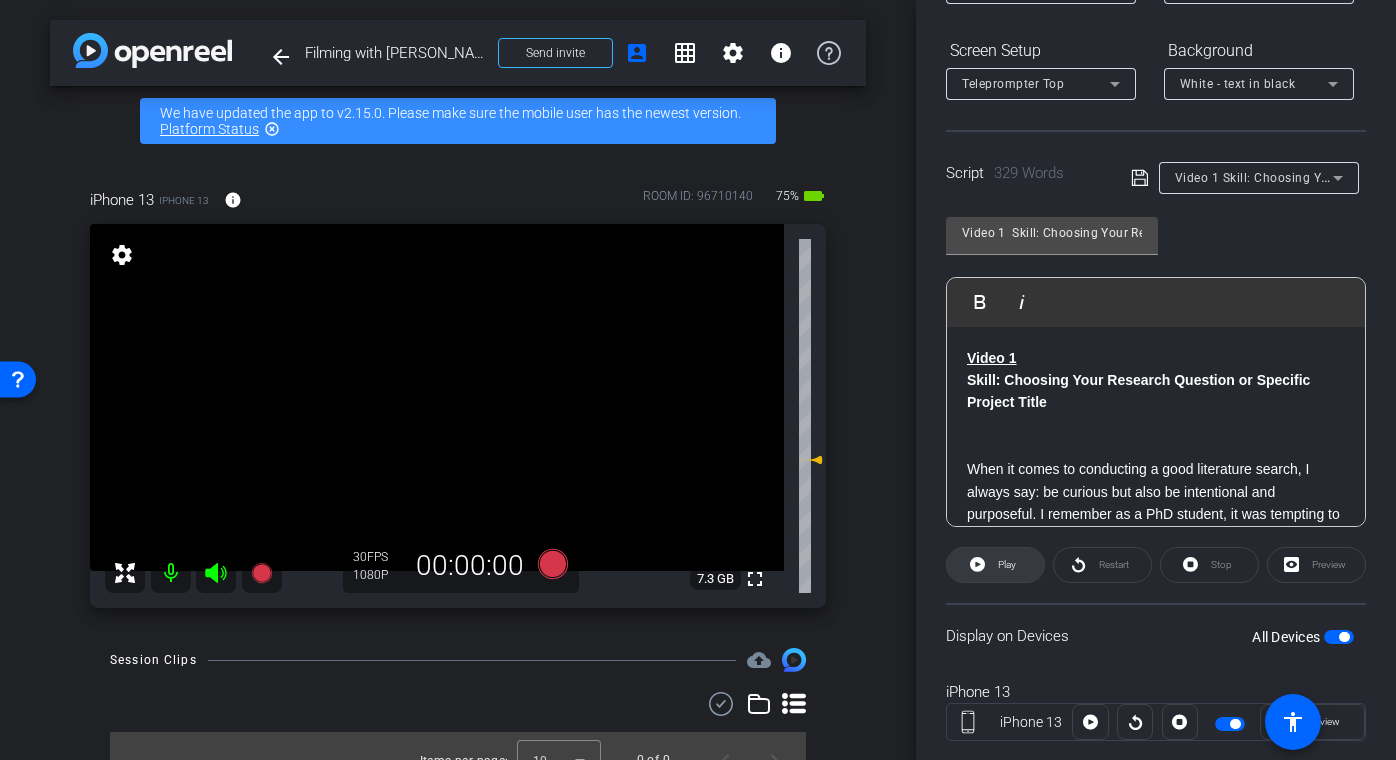 click 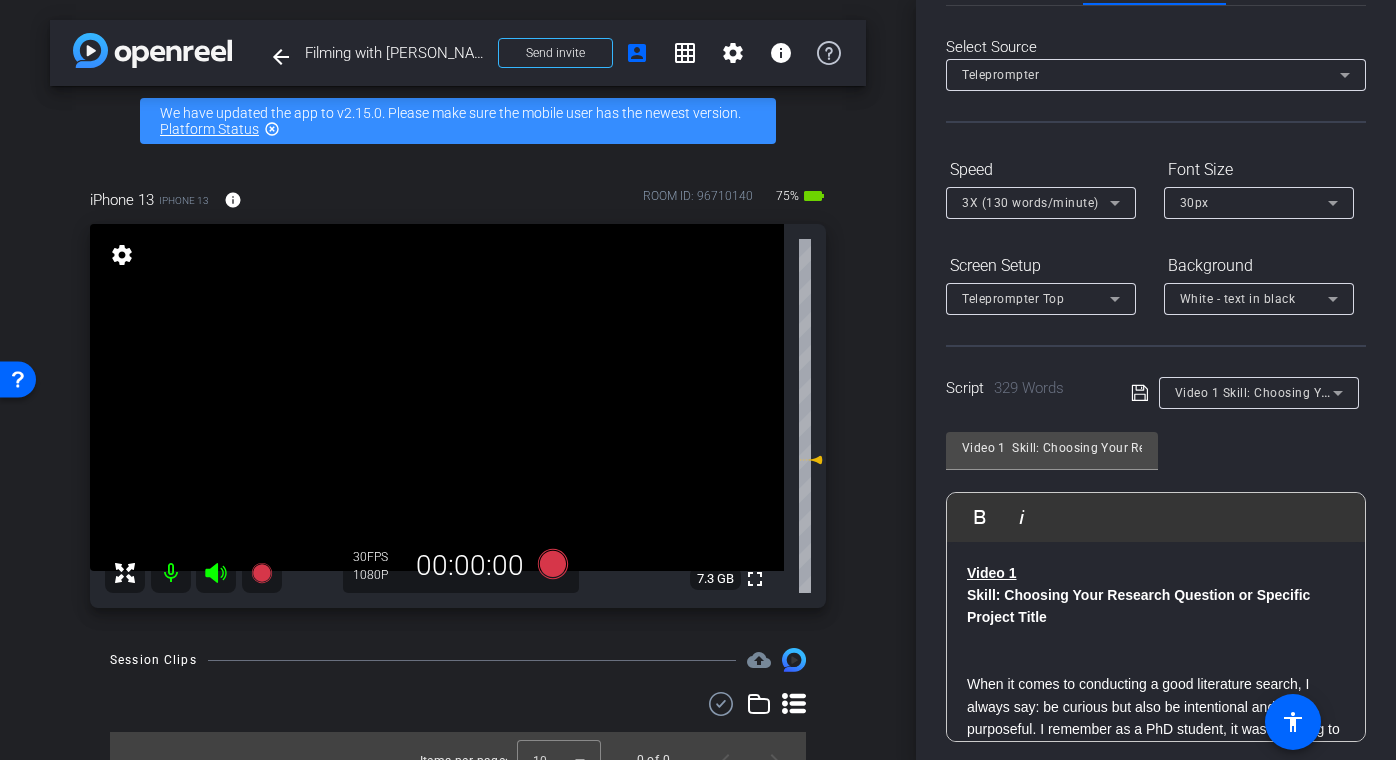 scroll, scrollTop: 0, scrollLeft: 0, axis: both 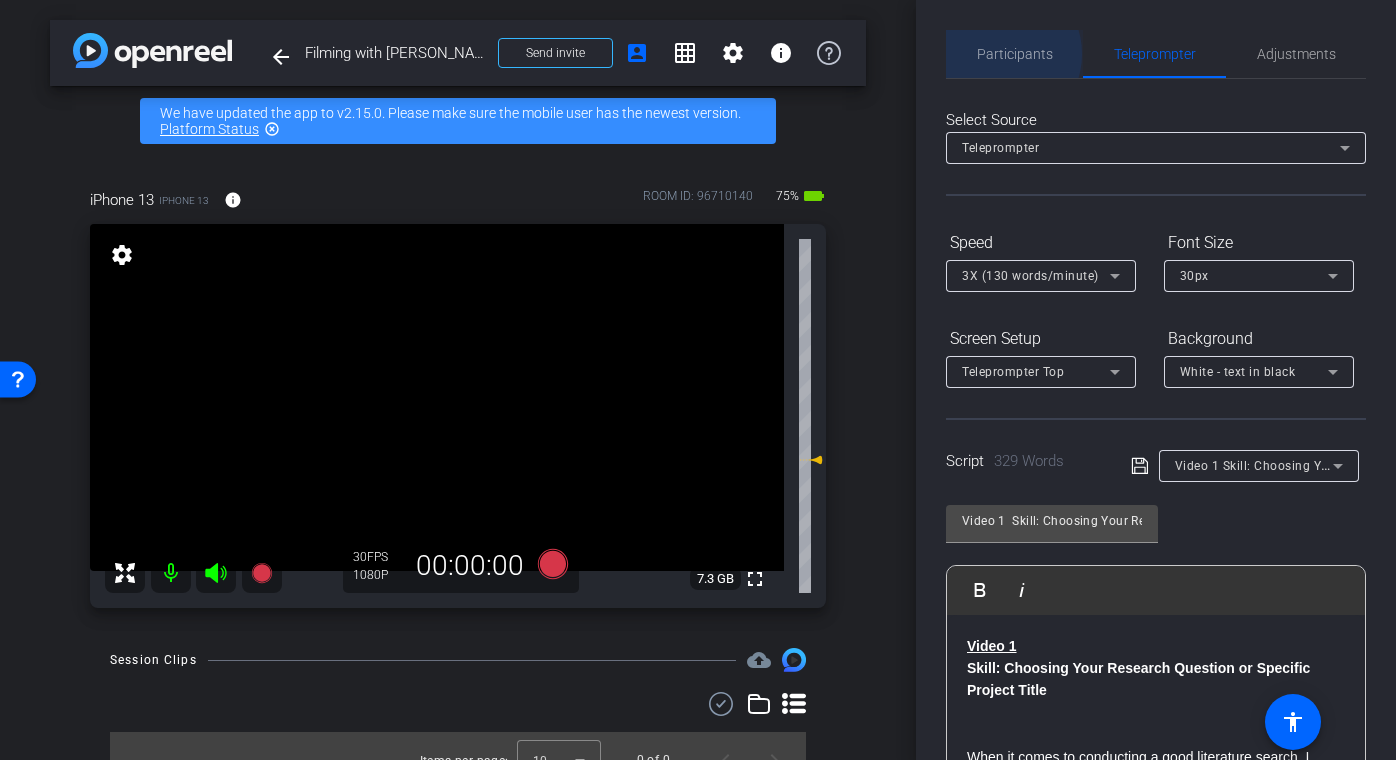click on "Participants" at bounding box center [1015, 54] 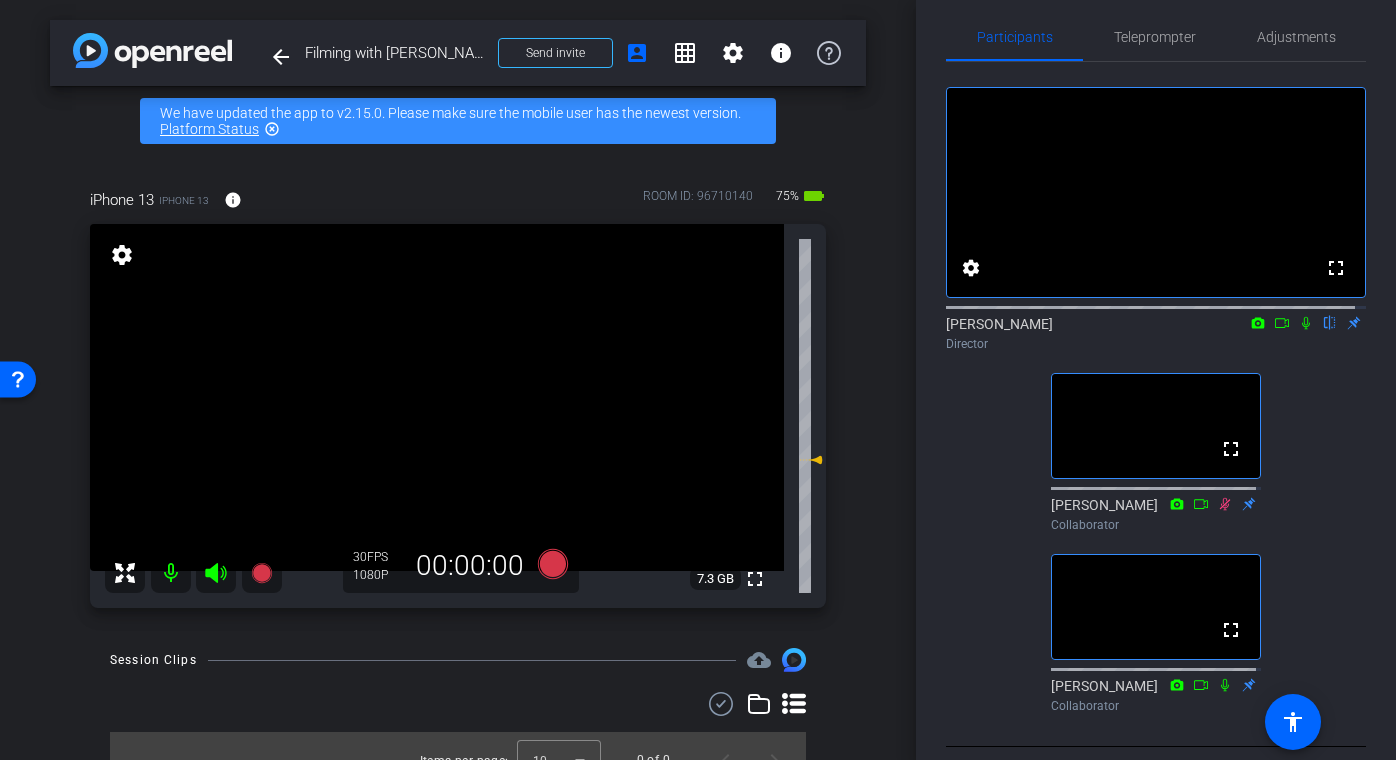 scroll, scrollTop: 13, scrollLeft: 0, axis: vertical 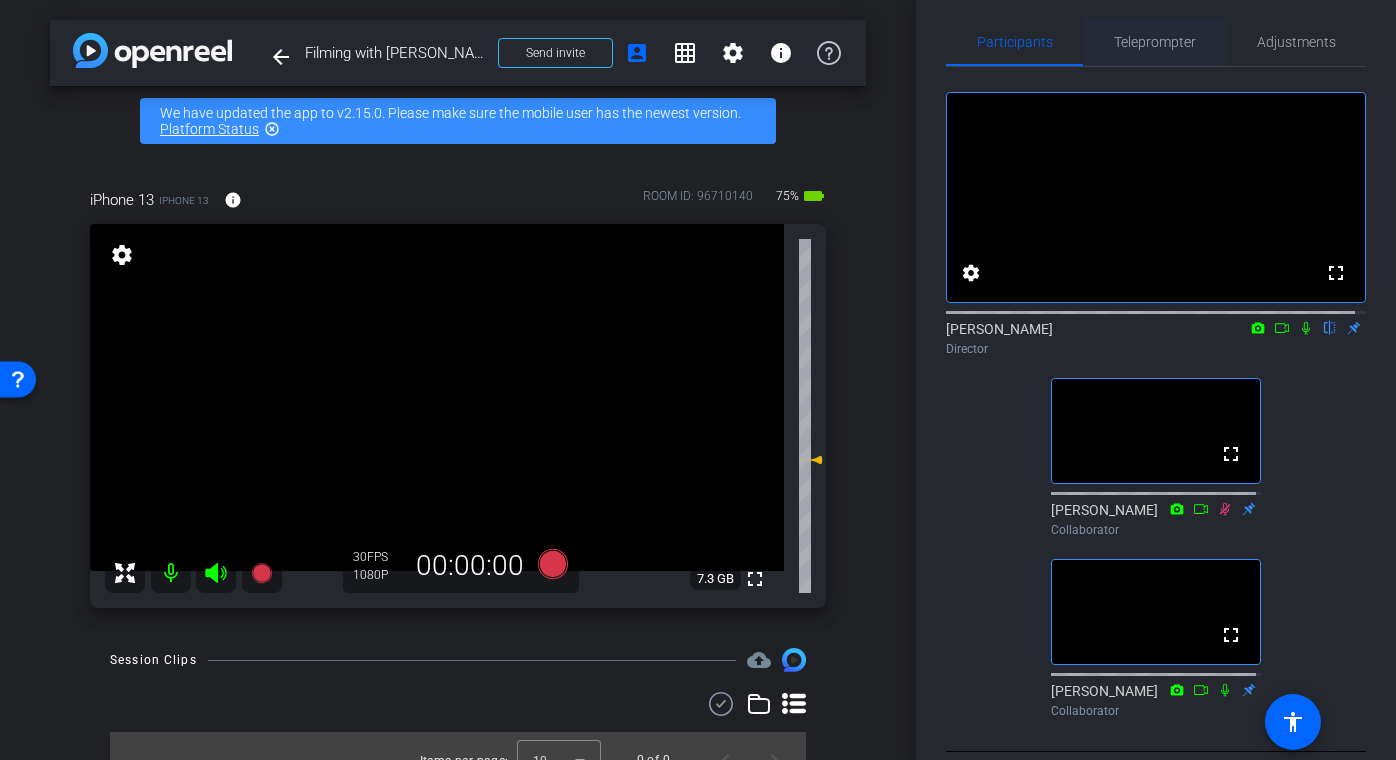 click on "Teleprompter" at bounding box center [1155, 42] 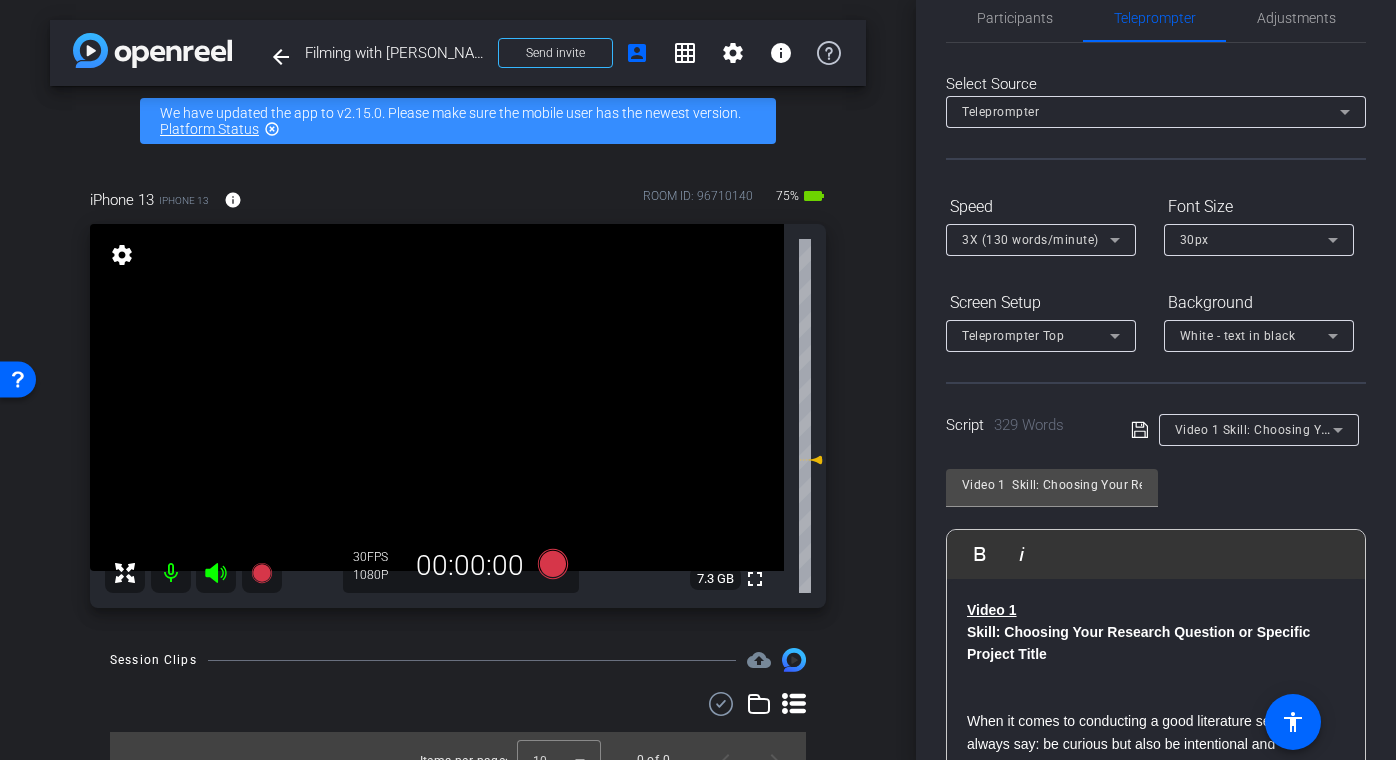 scroll, scrollTop: 39, scrollLeft: 0, axis: vertical 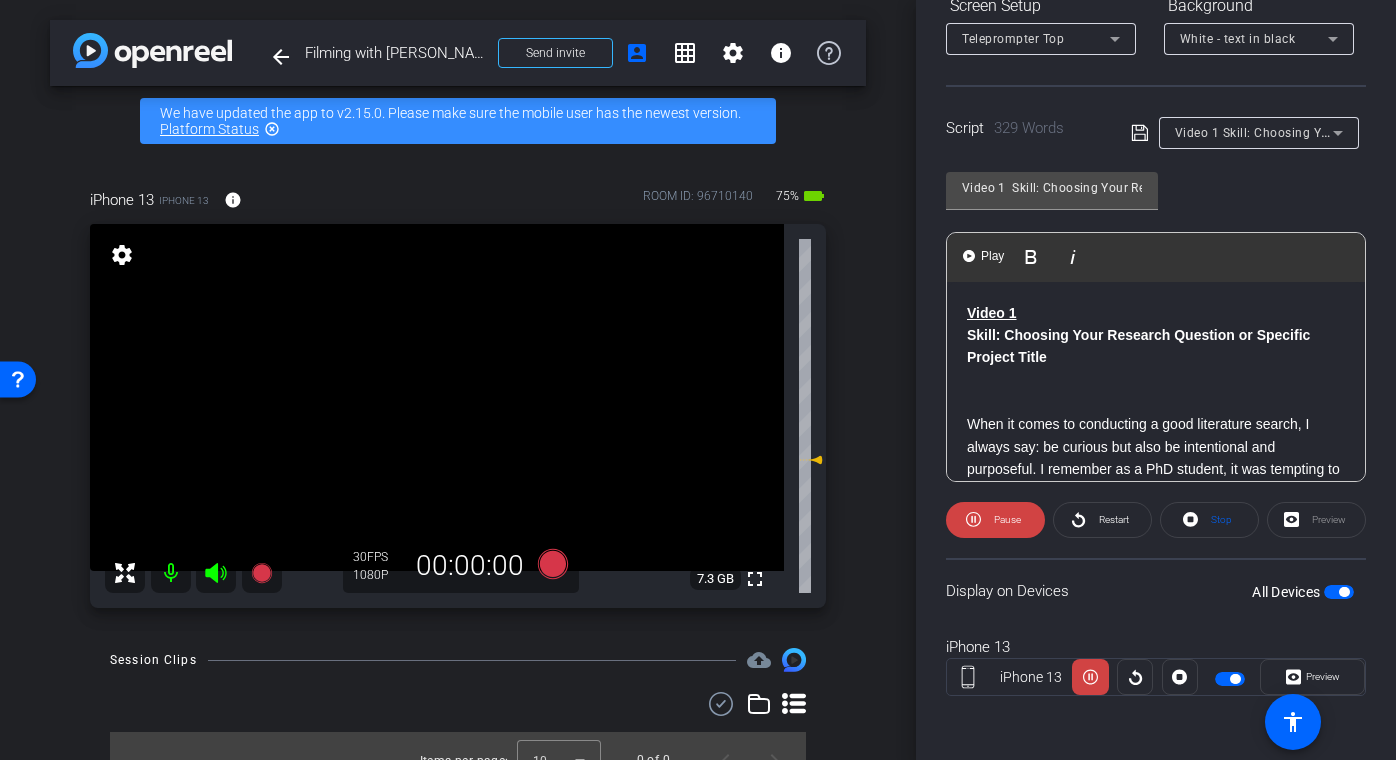 click 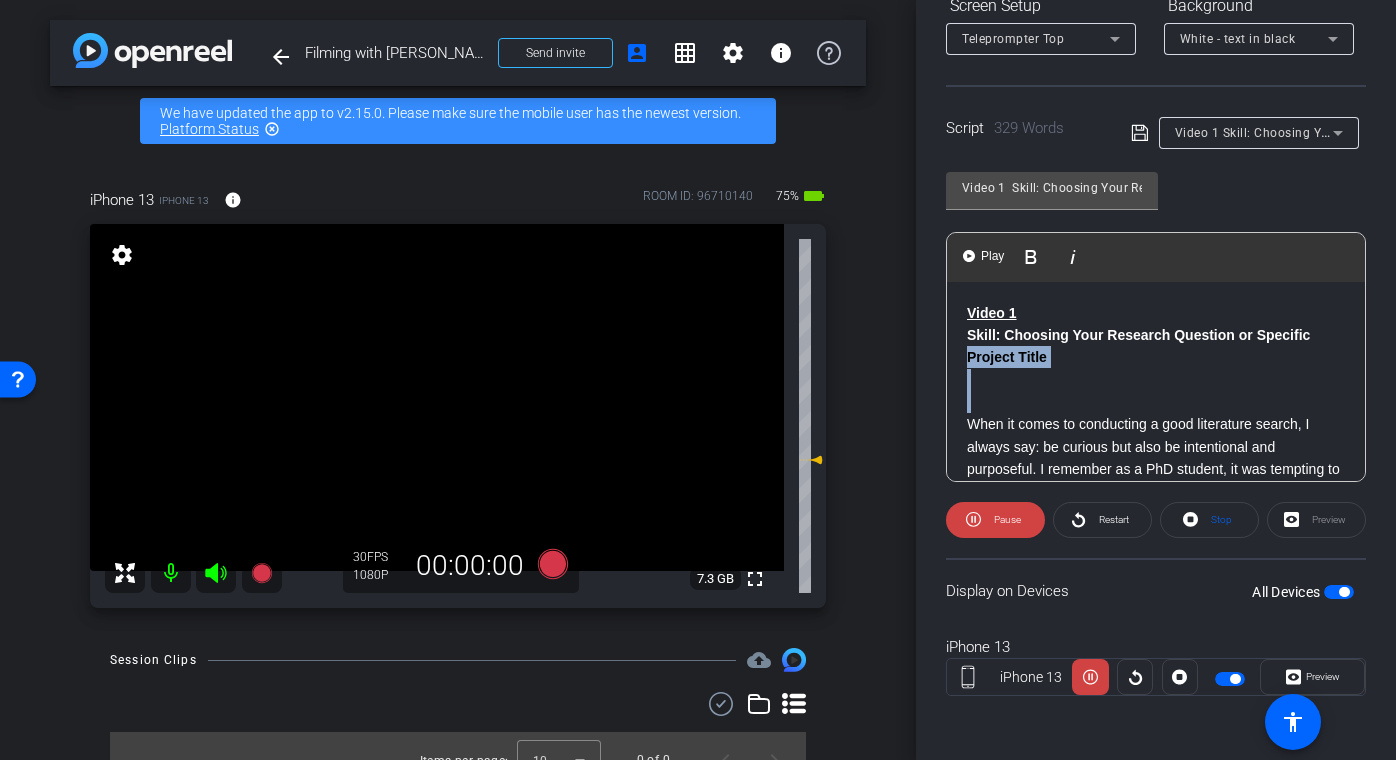 drag, startPoint x: 989, startPoint y: 403, endPoint x: 966, endPoint y: 368, distance: 41.880783 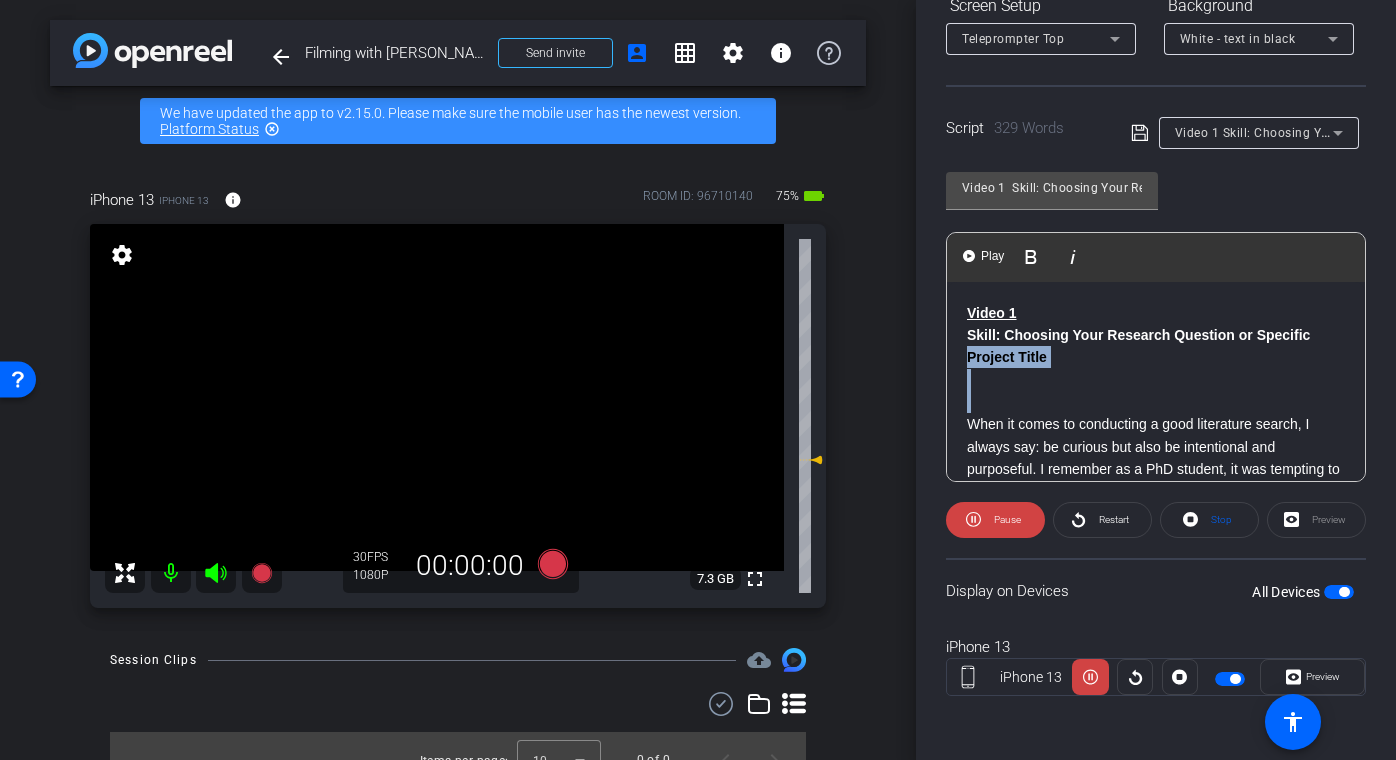 click on "Video 1 Skill: Choosing Your Research Question or Specific Project Title When it comes to conducting a good literature search, I always say: be curious but also be intentional and purposeful. I remember as a PhD student, it was tempting to read everything that seemed connected and related to my topic. But over time, I learned the value of strategic searching because it was impossible to read everything -- and I don’t think the reader is expecting the author to know everything about the topic. A good starting point is using keywords that are specific and grounded in your research interest -- not too broad, not too narrow. And as your reading progresses, those keywords might shift, expand or change completely, and that’s okay. It's a dynamic process." 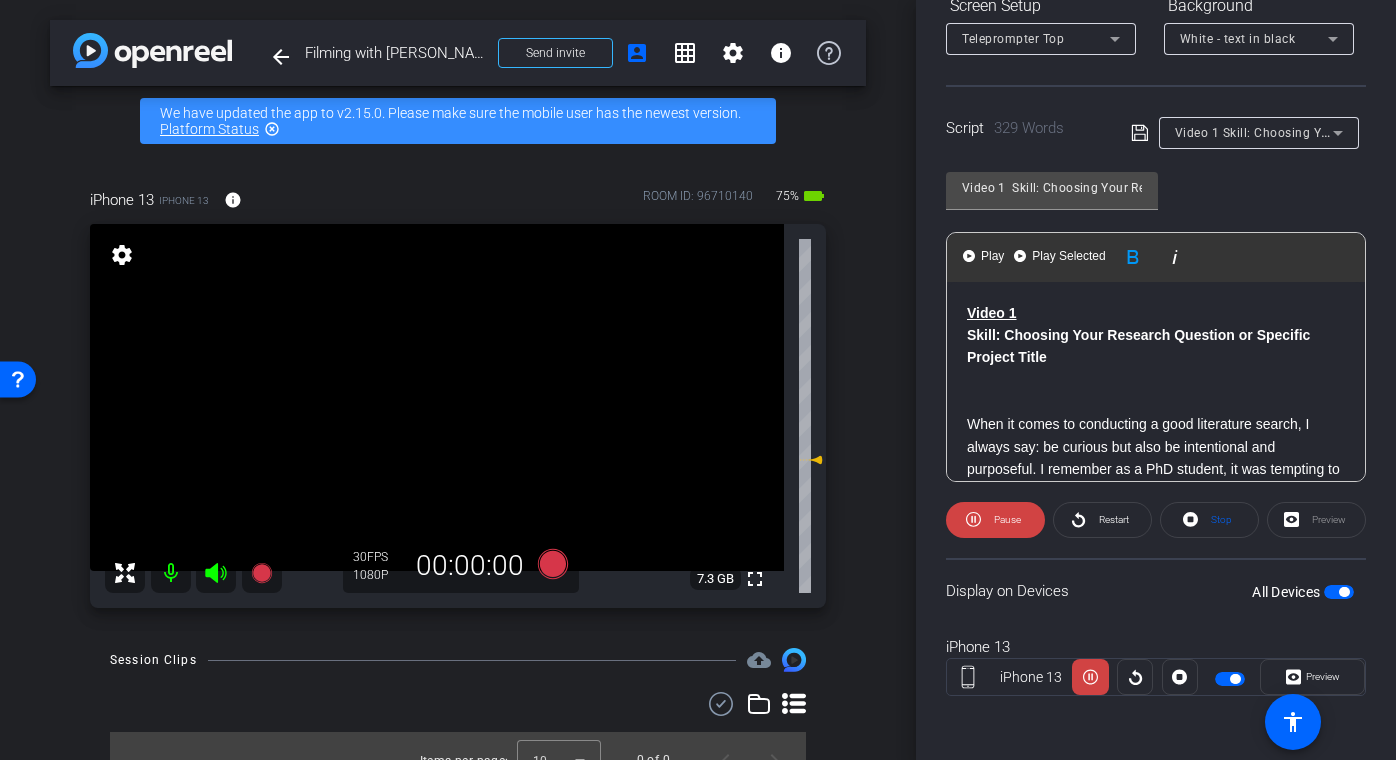 click 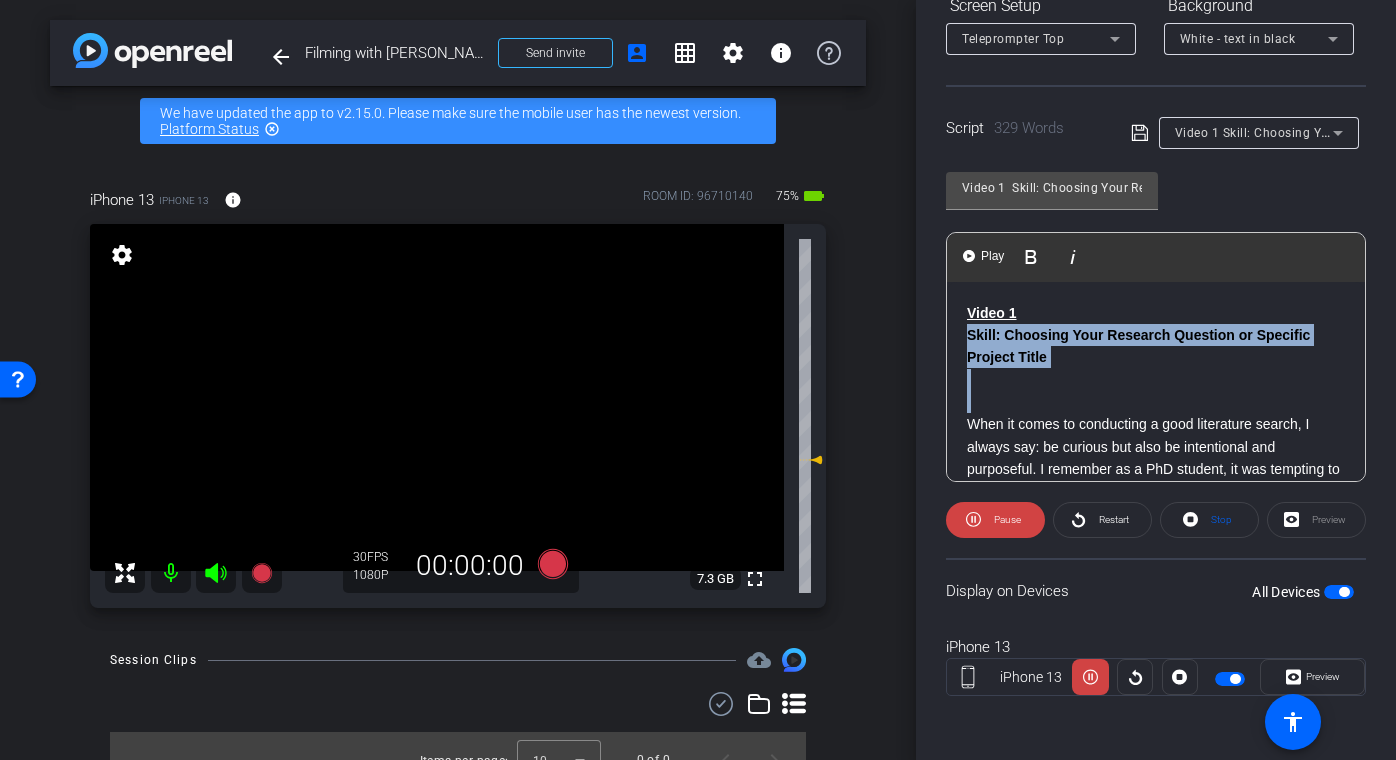 drag, startPoint x: 981, startPoint y: 400, endPoint x: 965, endPoint y: 338, distance: 64.03124 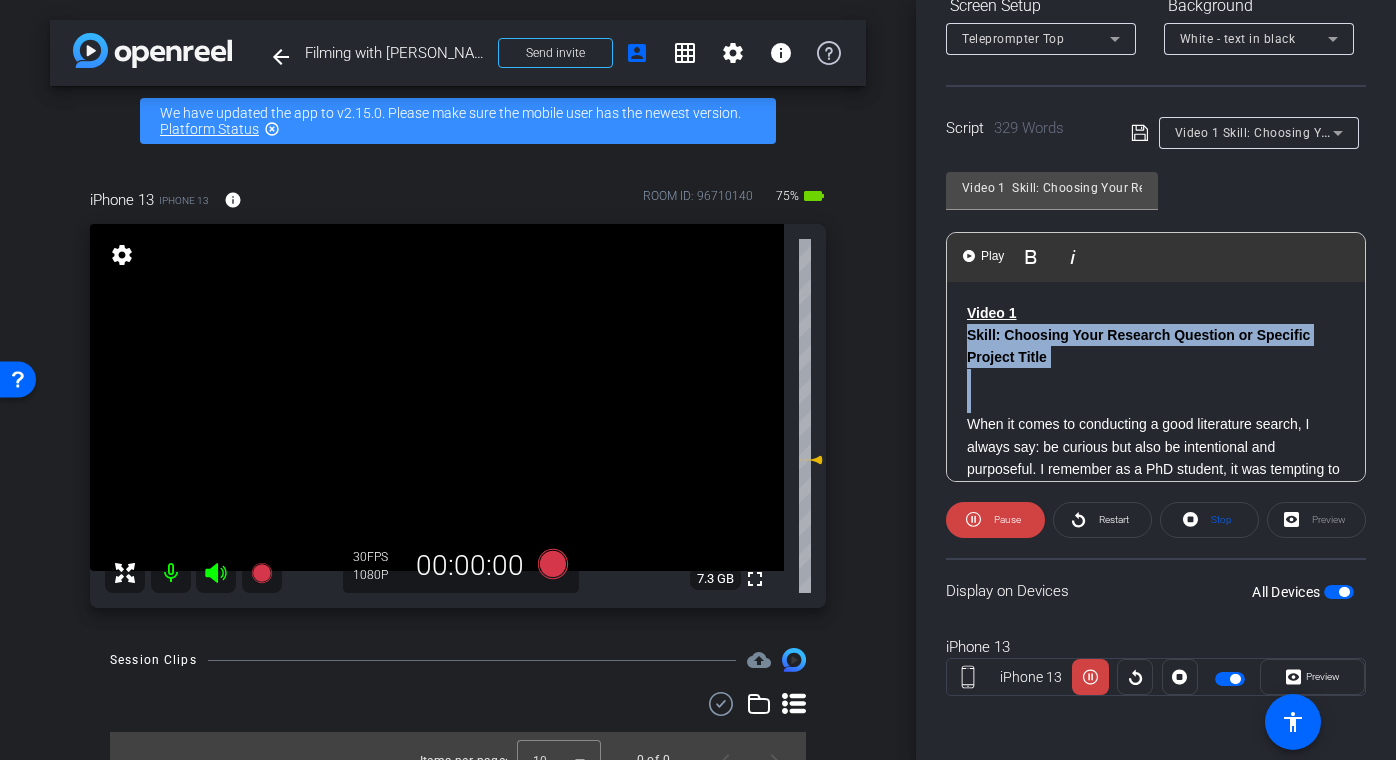click on "Video 1 Skill: Choosing Your Research Question or Specific Project Title When it comes to conducting a good literature search, I always say: be curious but also be intentional and purposeful. I remember as a PhD student, it was tempting to read everything that seemed connected and related to my topic. But over time, I learned the value of strategic searching because it was impossible to read everything -- and I don’t think the reader is expecting the author to know everything about the topic. A good starting point is using keywords that are specific and grounded in your research interest -- not too broad, not too narrow. And as your reading progresses, those keywords might shift, expand or change completely, and that’s okay. It's a dynamic process." 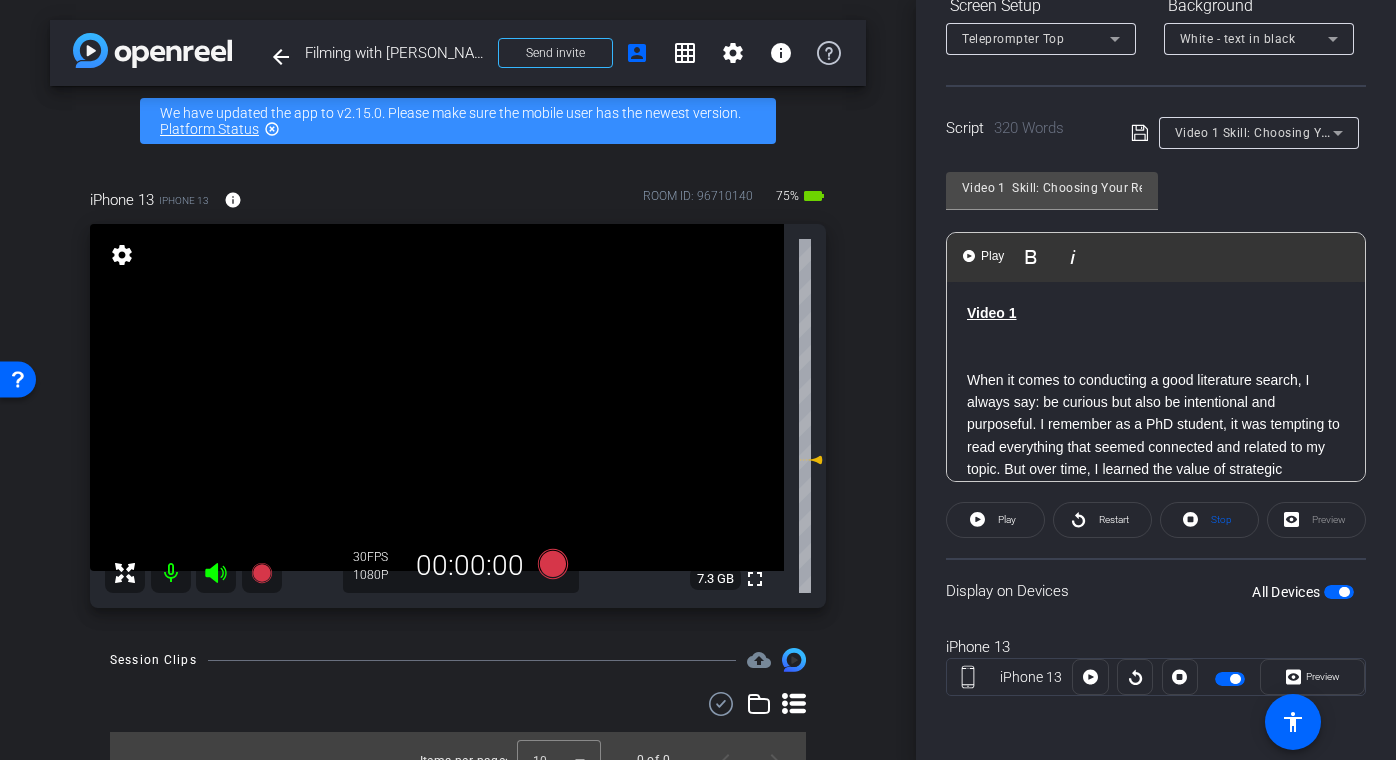 click 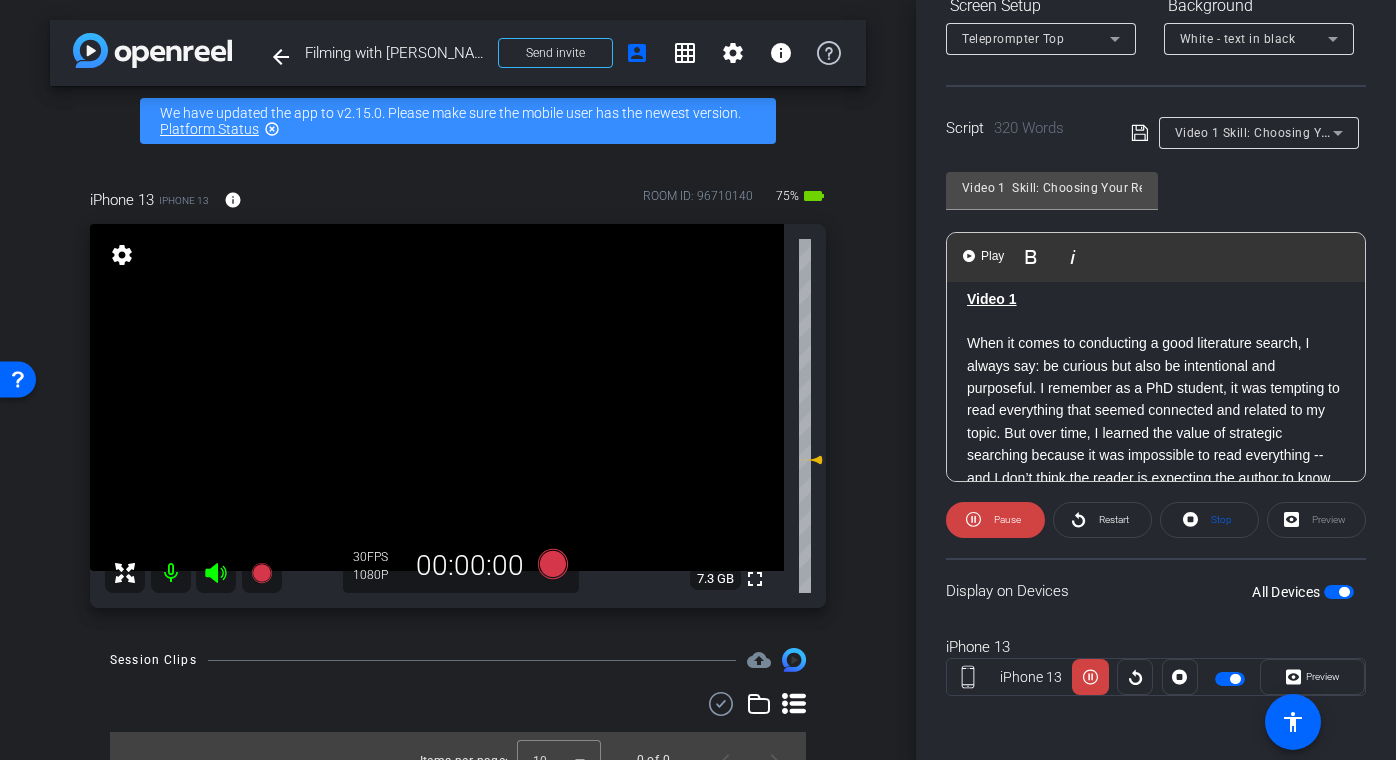 scroll, scrollTop: 19, scrollLeft: 0, axis: vertical 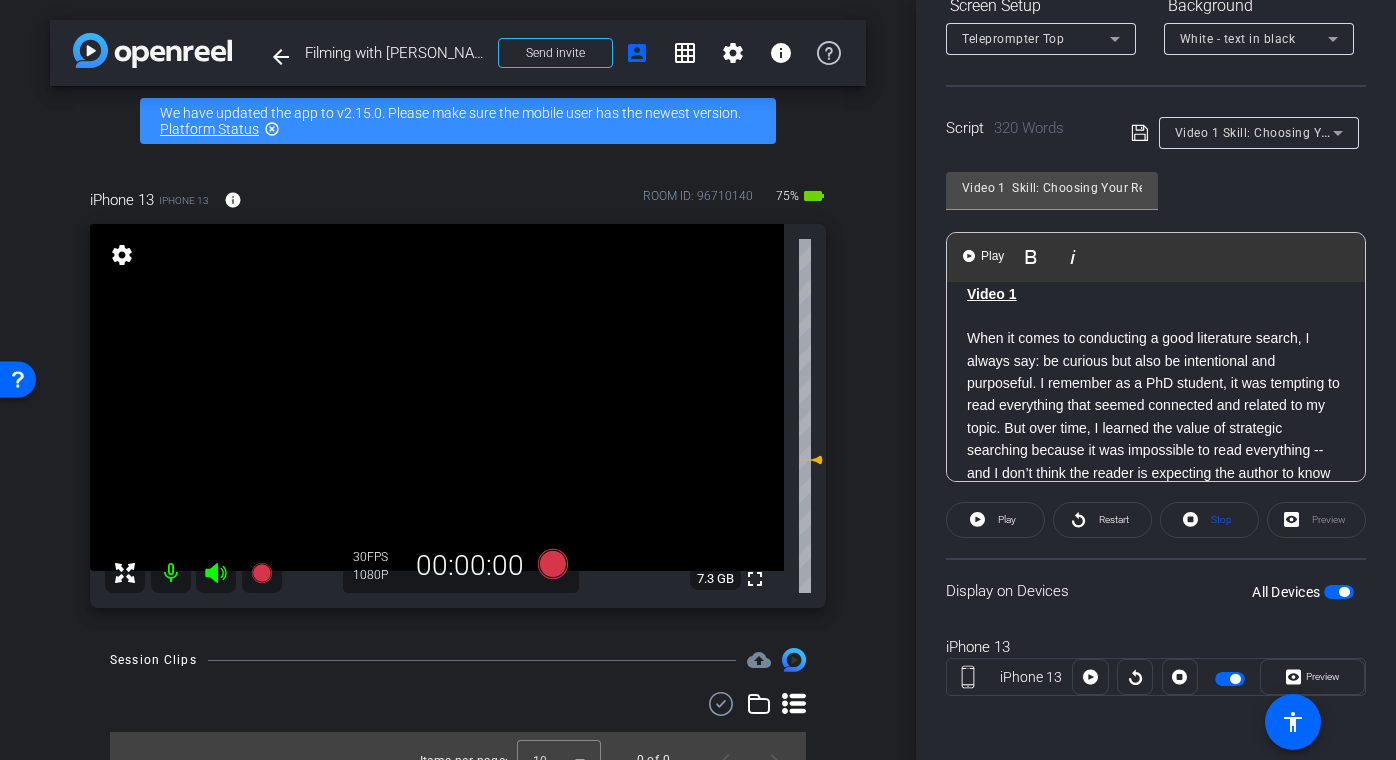 click on "When it comes to conducting a good literature search, I always say: be curious but also be intentional and purposeful. I remember as a PhD student, it was tempting to read everything that seemed connected and related to my topic. But over time, I learned the value of strategic searching because it was impossible to read everything -- and I don’t think the reader is expecting the author to know everything about the topic. A good starting point is using keywords that are specific and grounded in your research interest -- not too broad, not too narrow. And as your reading progresses, those keywords might shift, expand or change completely, and that’s okay. It's a dynamic process." 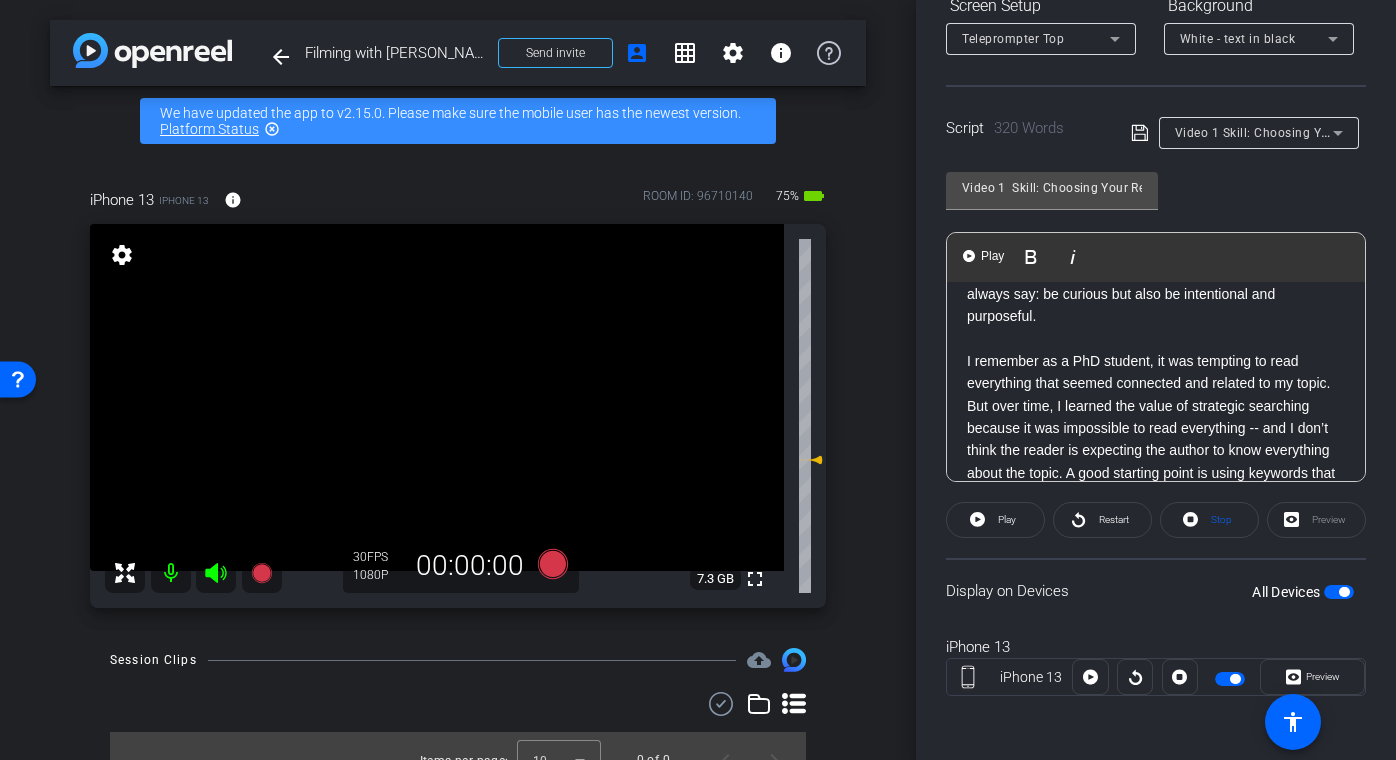 scroll, scrollTop: 102, scrollLeft: 0, axis: vertical 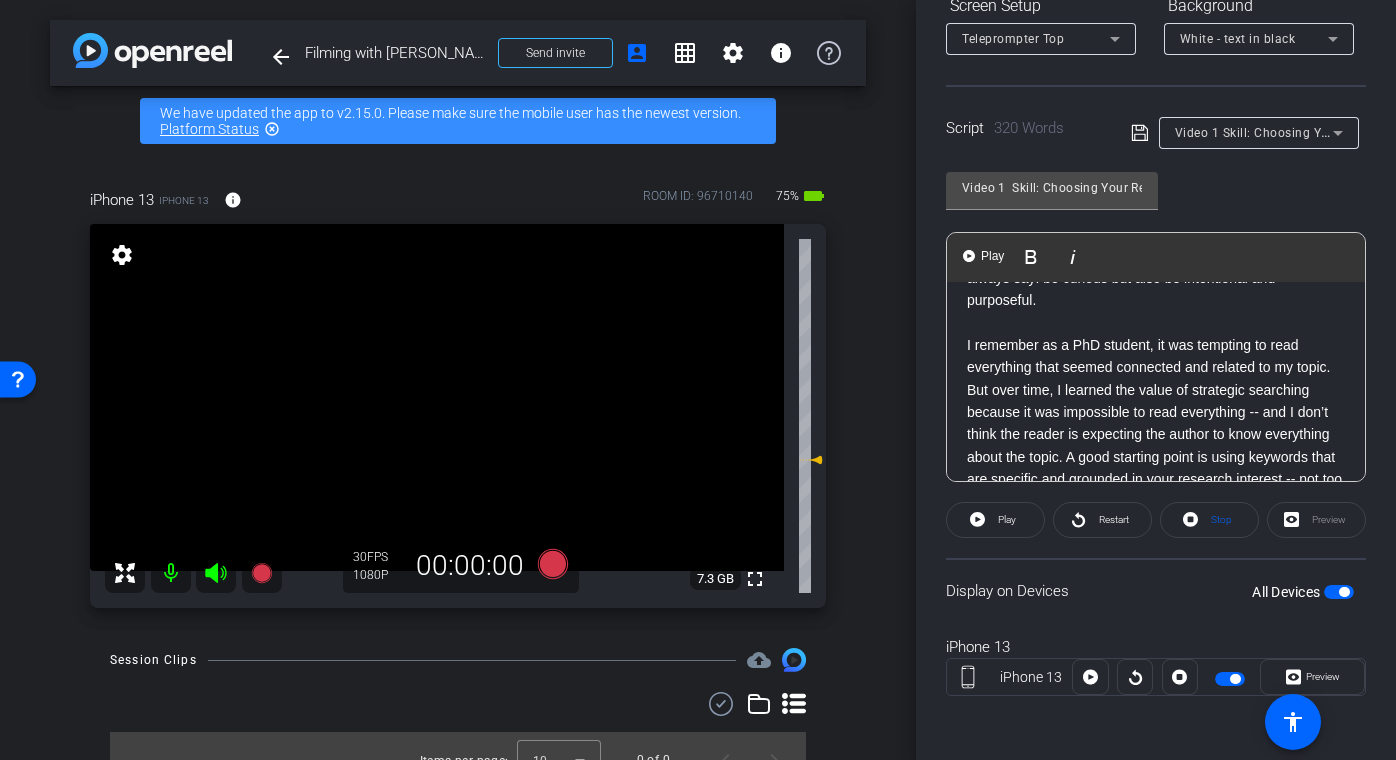 drag, startPoint x: 1007, startPoint y: 391, endPoint x: 1024, endPoint y: 421, distance: 34.48188 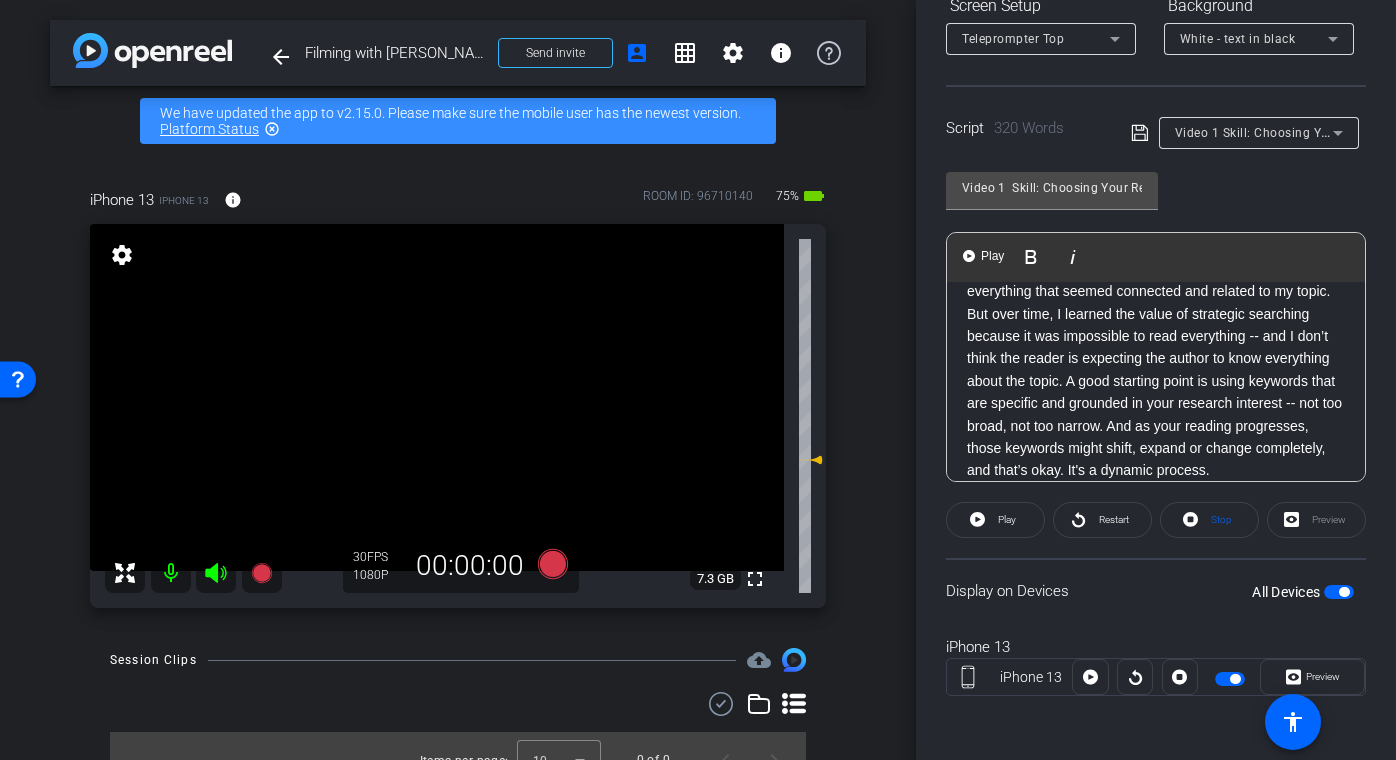 scroll, scrollTop: 181, scrollLeft: 0, axis: vertical 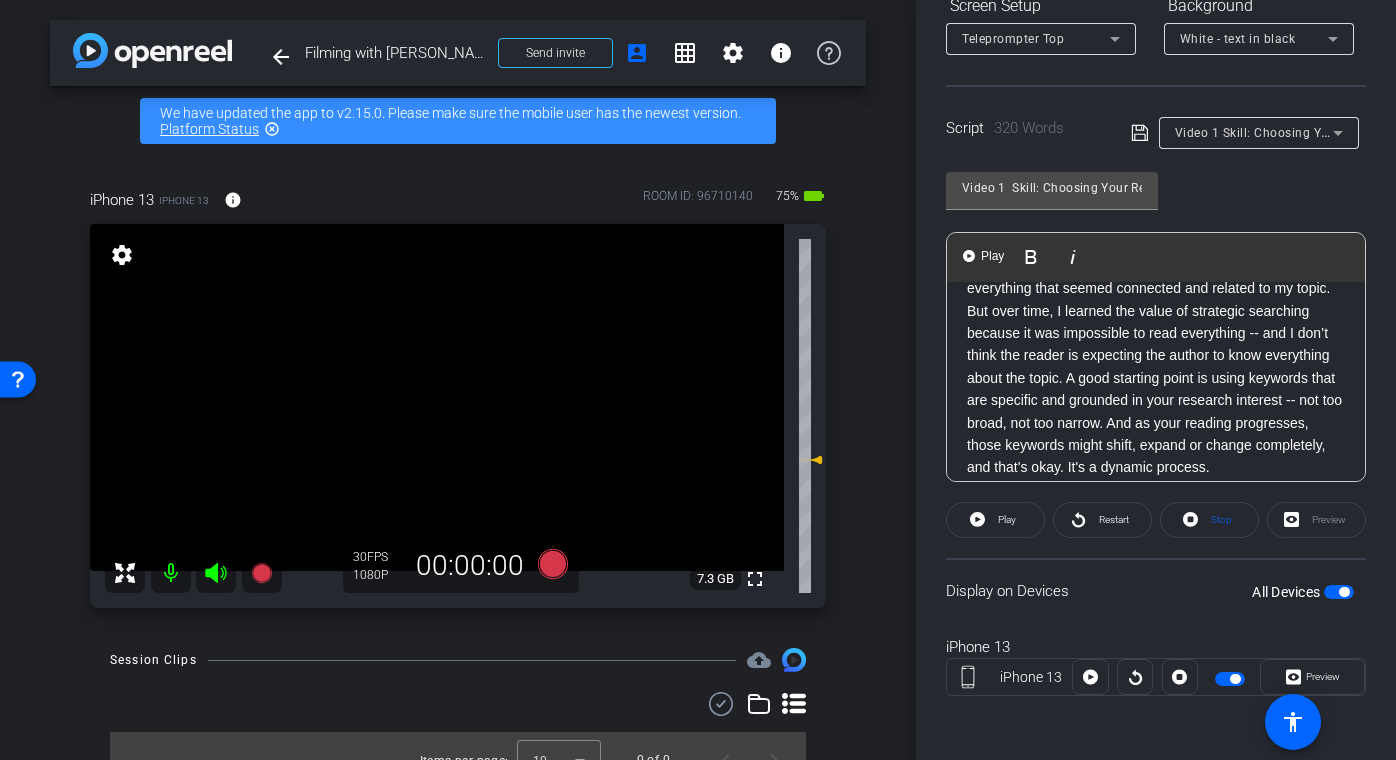 click on "I remember as a PhD student, it was tempting to read everything that seemed connected and related to my topic. But over time, I learned the value of strategic searching because it was impossible to read everything -- and I don’t think the reader is expecting the author to know everything about the topic. A good starting point is using keywords that are specific and grounded in your research interest -- not too broad, not too narrow. And as your reading progresses, those keywords might shift, expand or change completely, and that’s okay. It's a dynamic process." 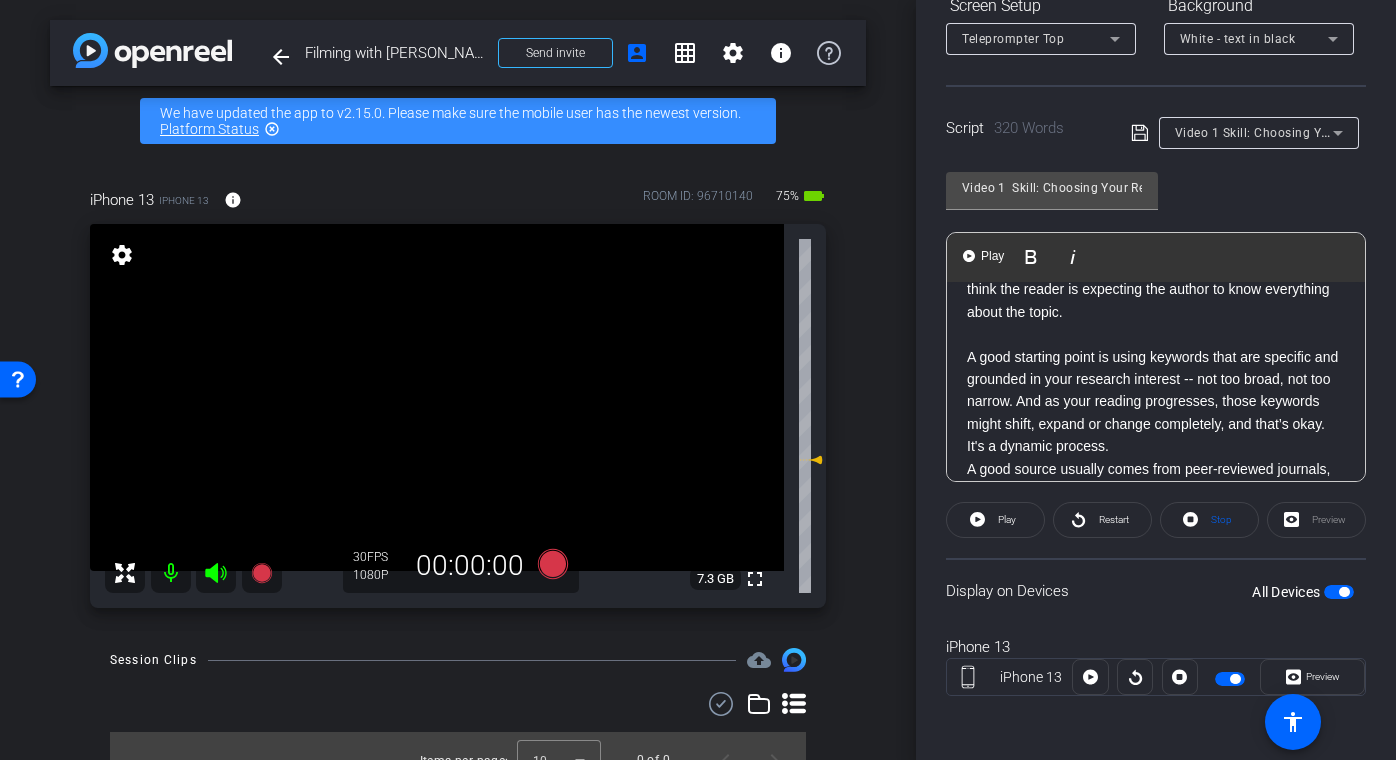 scroll, scrollTop: 262, scrollLeft: 0, axis: vertical 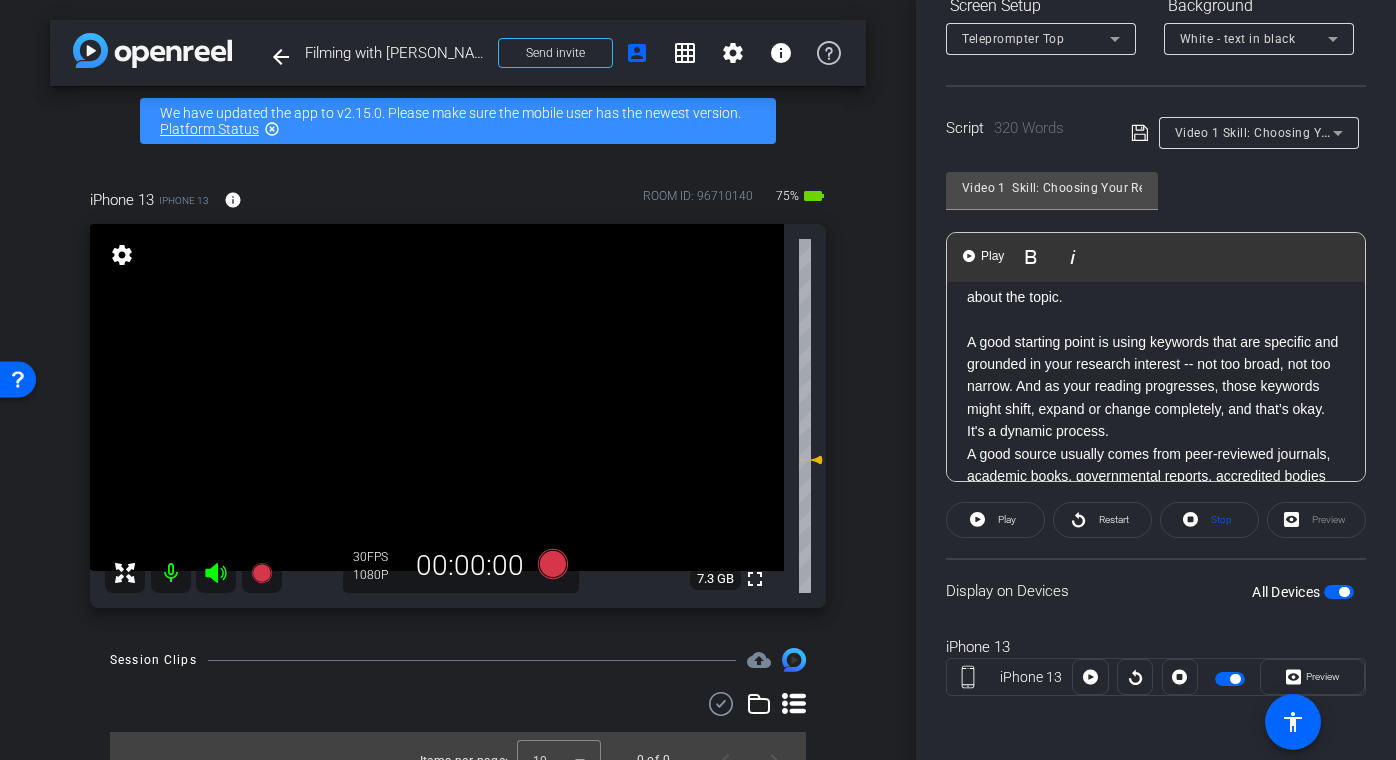 click on "A good starting point is using keywords that are specific and grounded in your research interest -- not too broad, not too narrow. And as your reading progresses, those keywords might shift, expand or change completely, and that’s okay. It's a dynamic process." 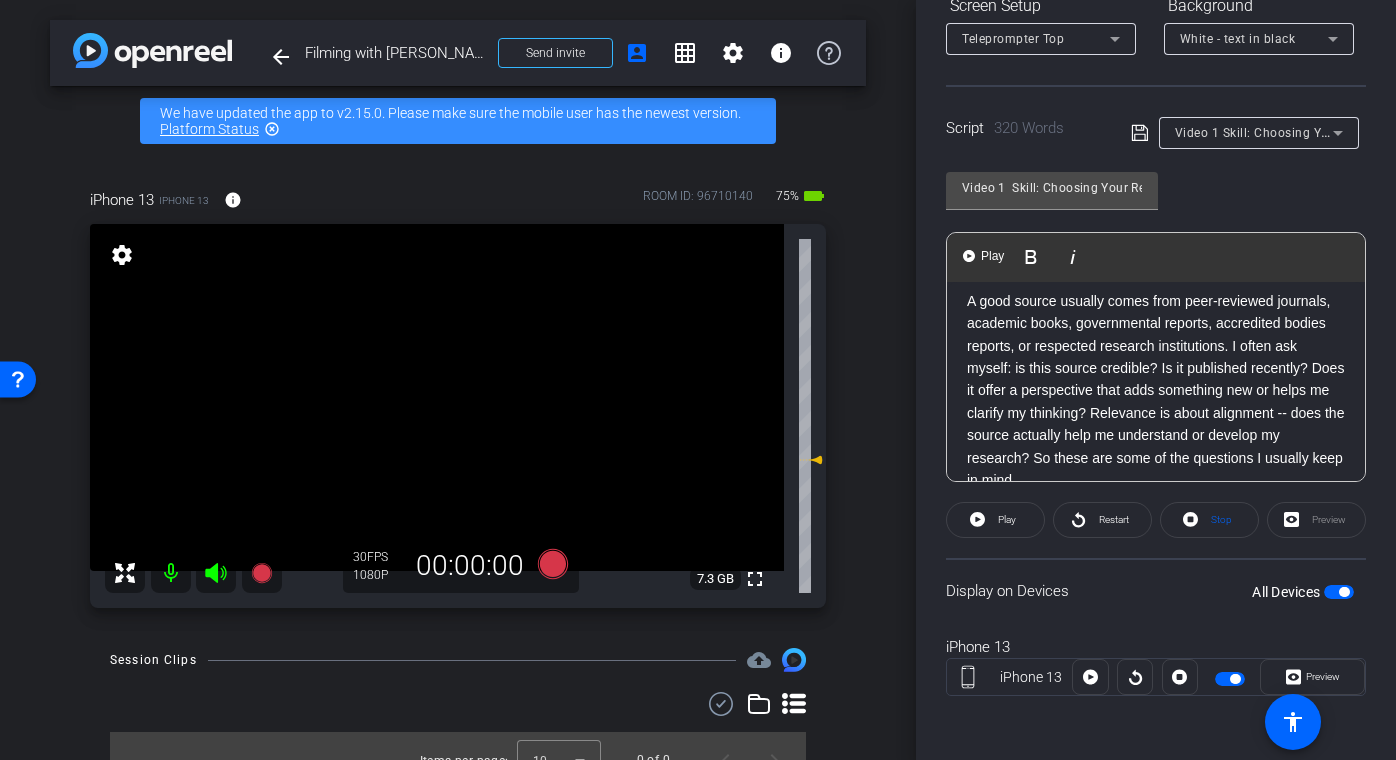 scroll, scrollTop: 442, scrollLeft: 0, axis: vertical 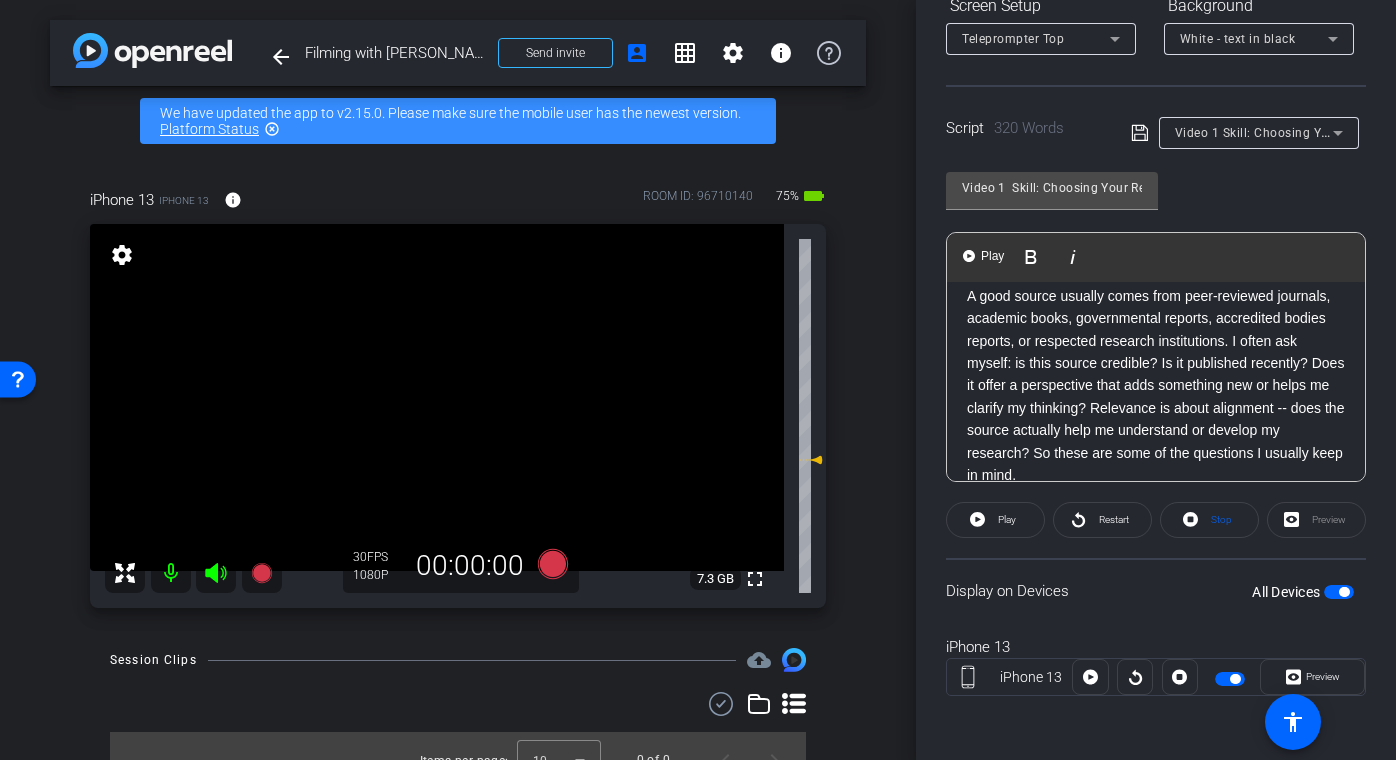 click on "A good source usually comes from peer-reviewed journals, academic books, governmental reports, accredited bodies reports, or respected research institutions. I often ask myself: is this source credible? Is it published recently? Does it offer a perspective that adds something new or helps me clarify my thinking? Relevance is about alignment -- does the source actually help me understand or develop my research? So these are some of the questions I usually keep in mind." 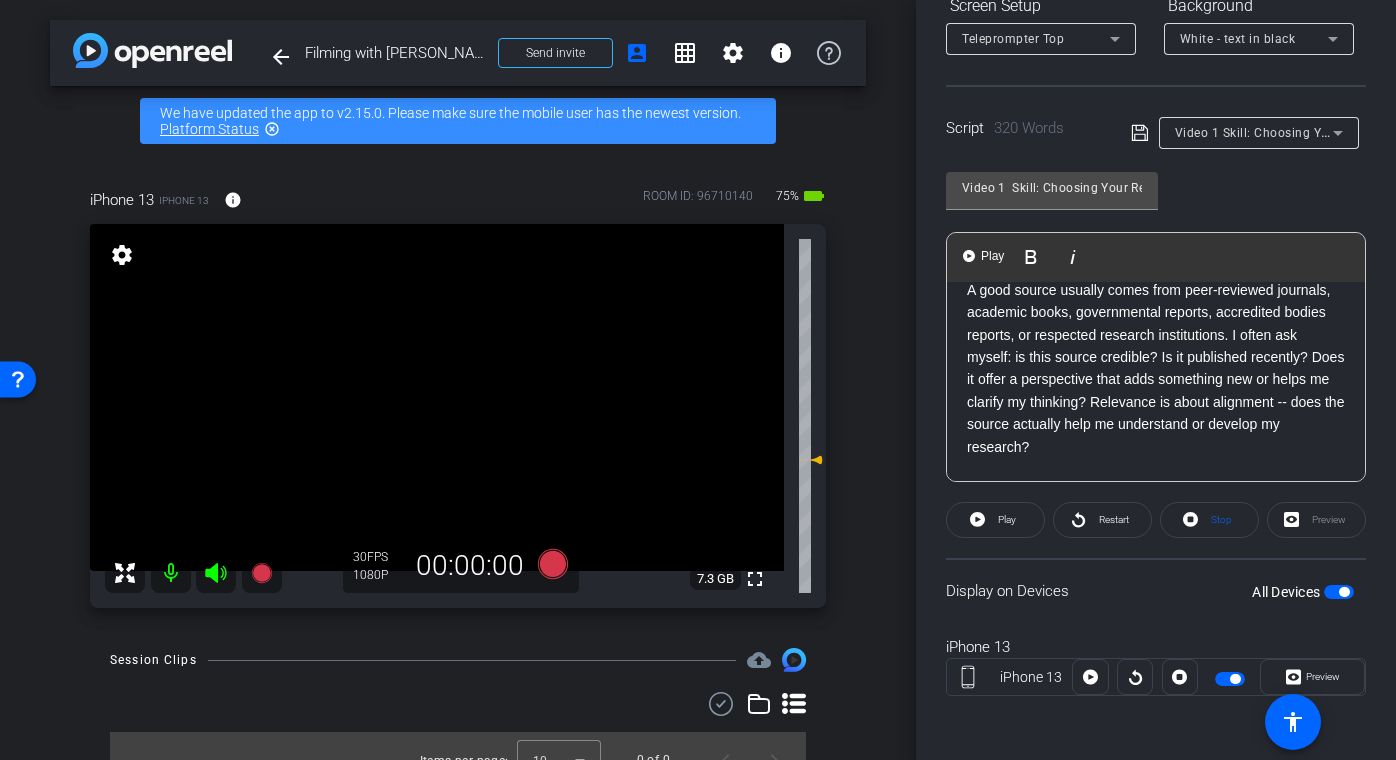 scroll, scrollTop: 470, scrollLeft: 0, axis: vertical 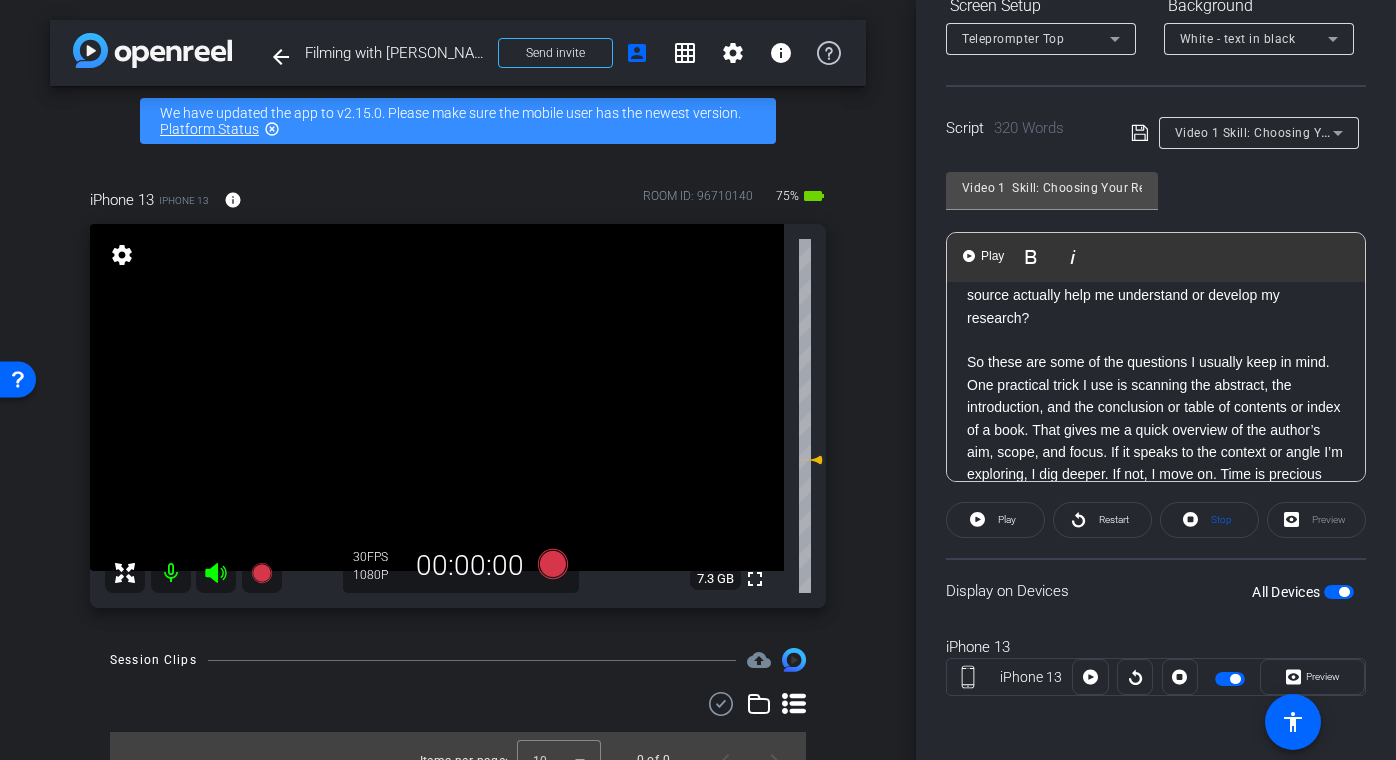 click on "So these are some of the questions I usually keep in mind." 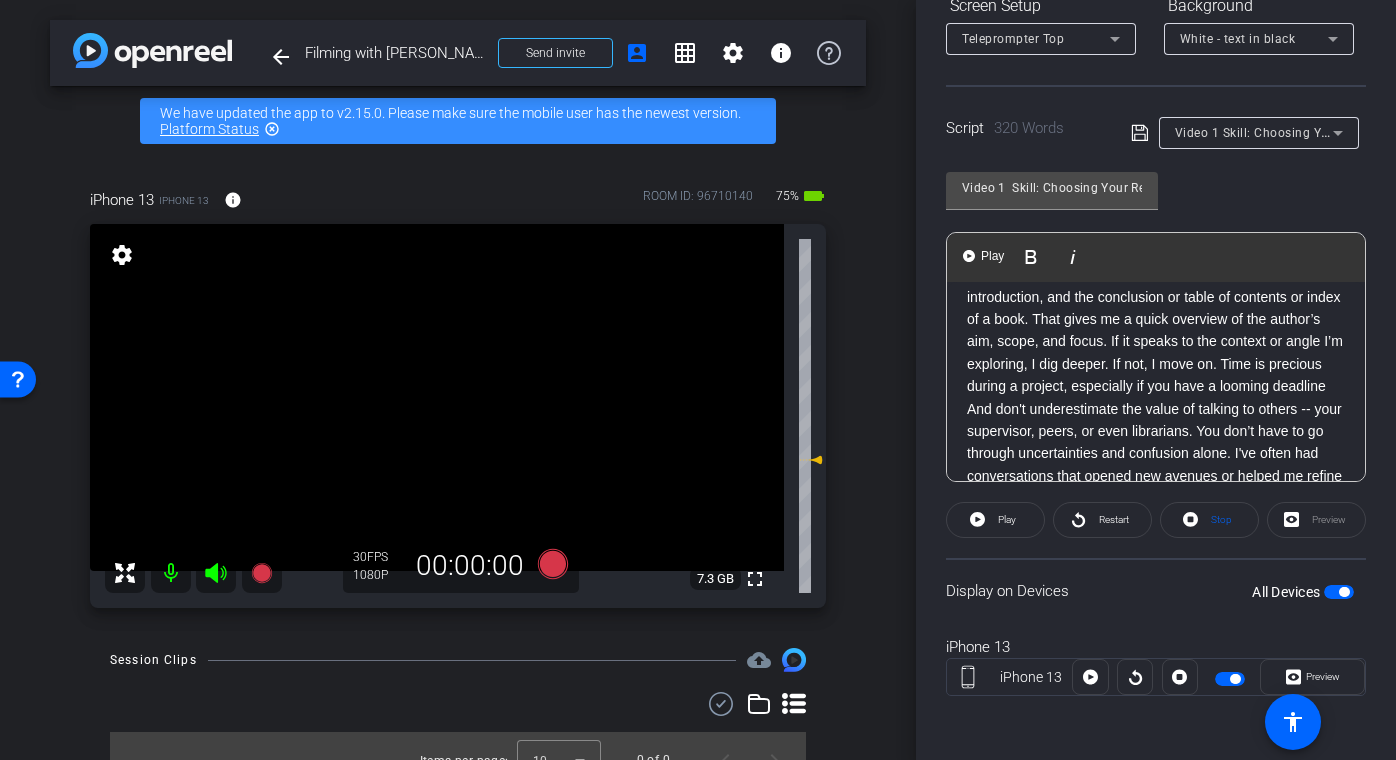 scroll, scrollTop: 720, scrollLeft: 0, axis: vertical 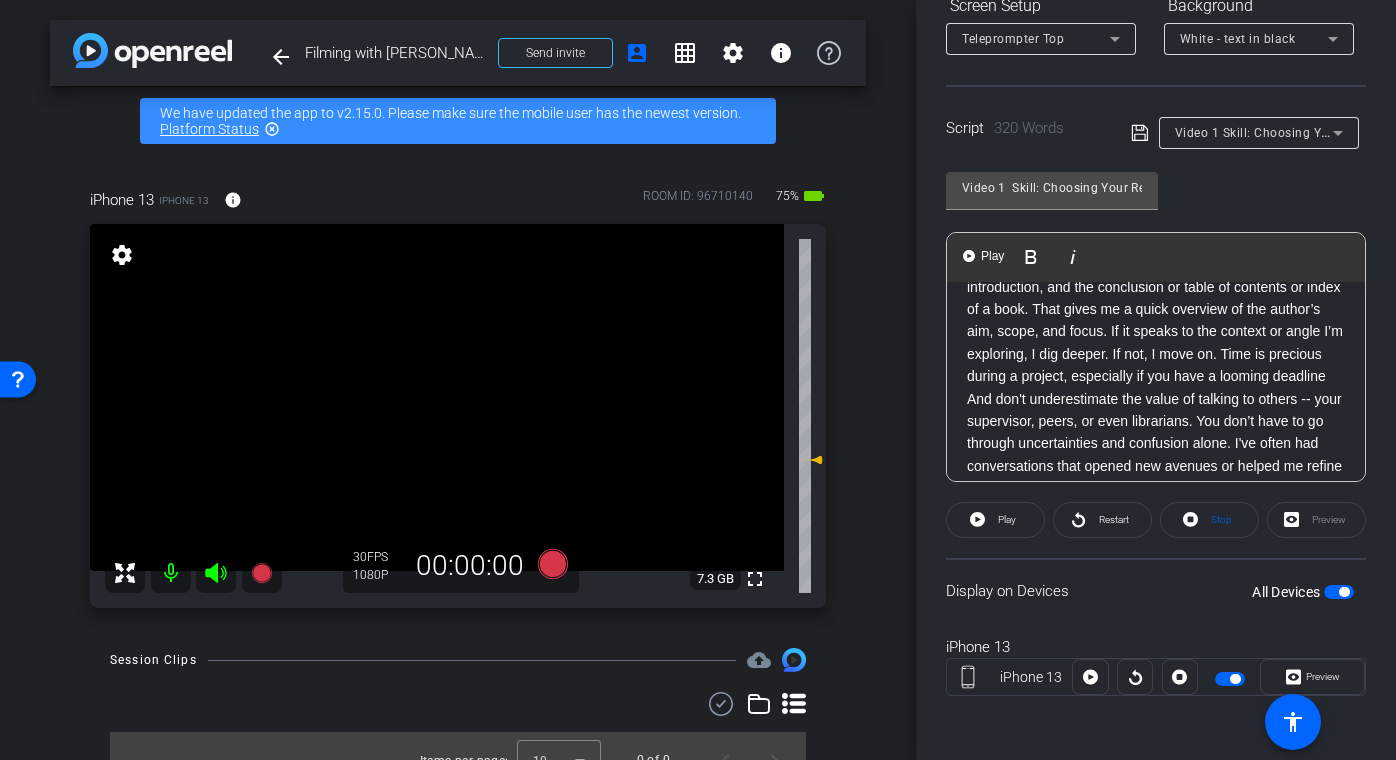 click on "One practical trick I use is scanning the abstract, the introduction, and the conclusion or table of contents or index of a book. That gives me a quick overview of the author’s aim, scope, and focus. If it speaks to the context or angle I’m exploring, I dig deeper. If not, I move on. Time is precious during a project, especially if you have a looming deadline" 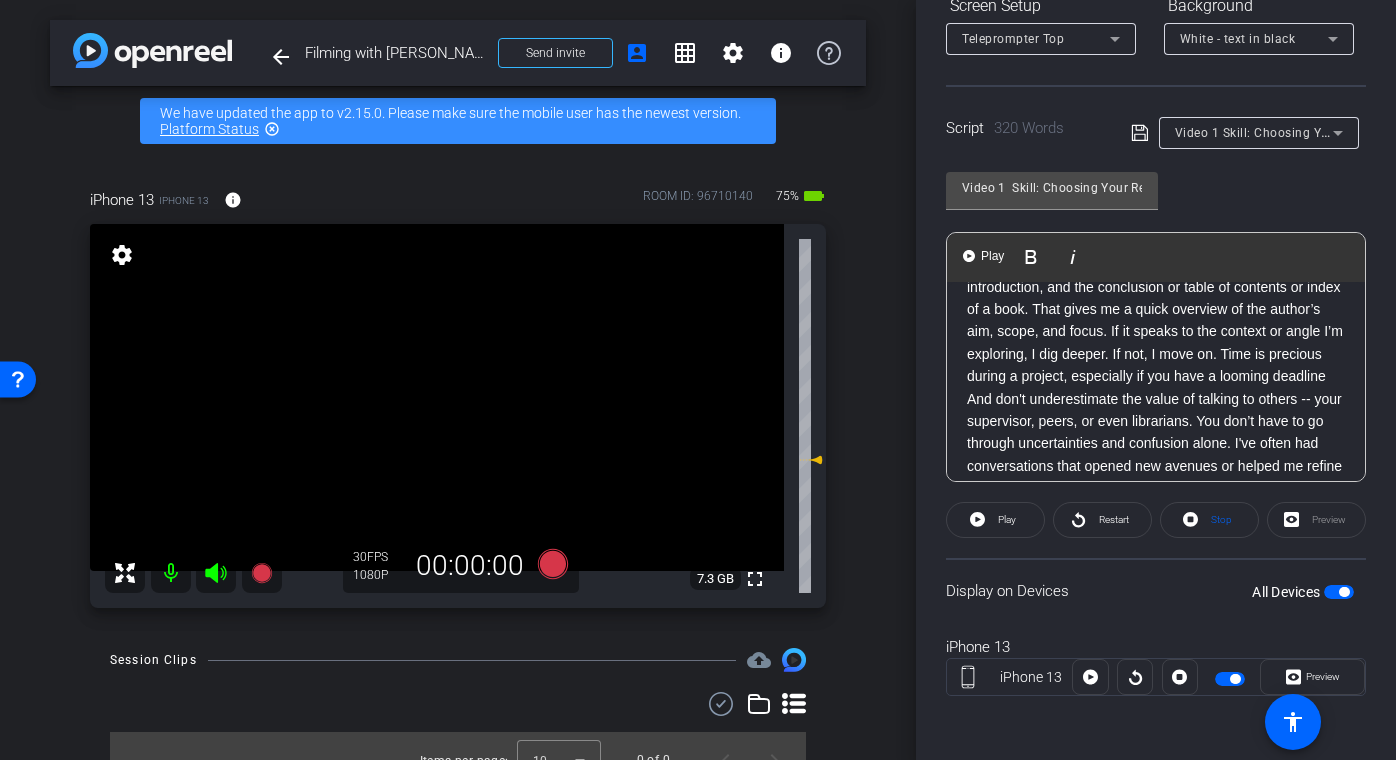 type 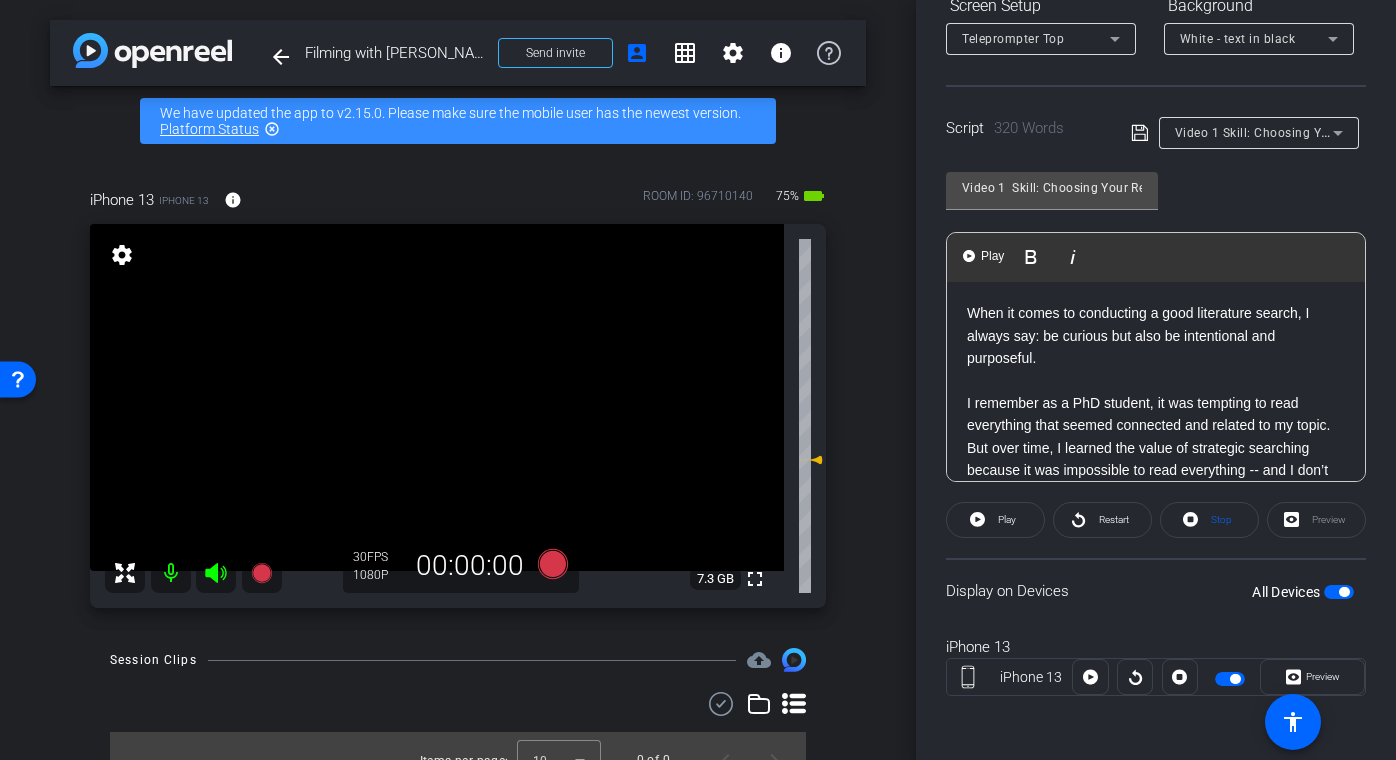 scroll, scrollTop: 0, scrollLeft: 0, axis: both 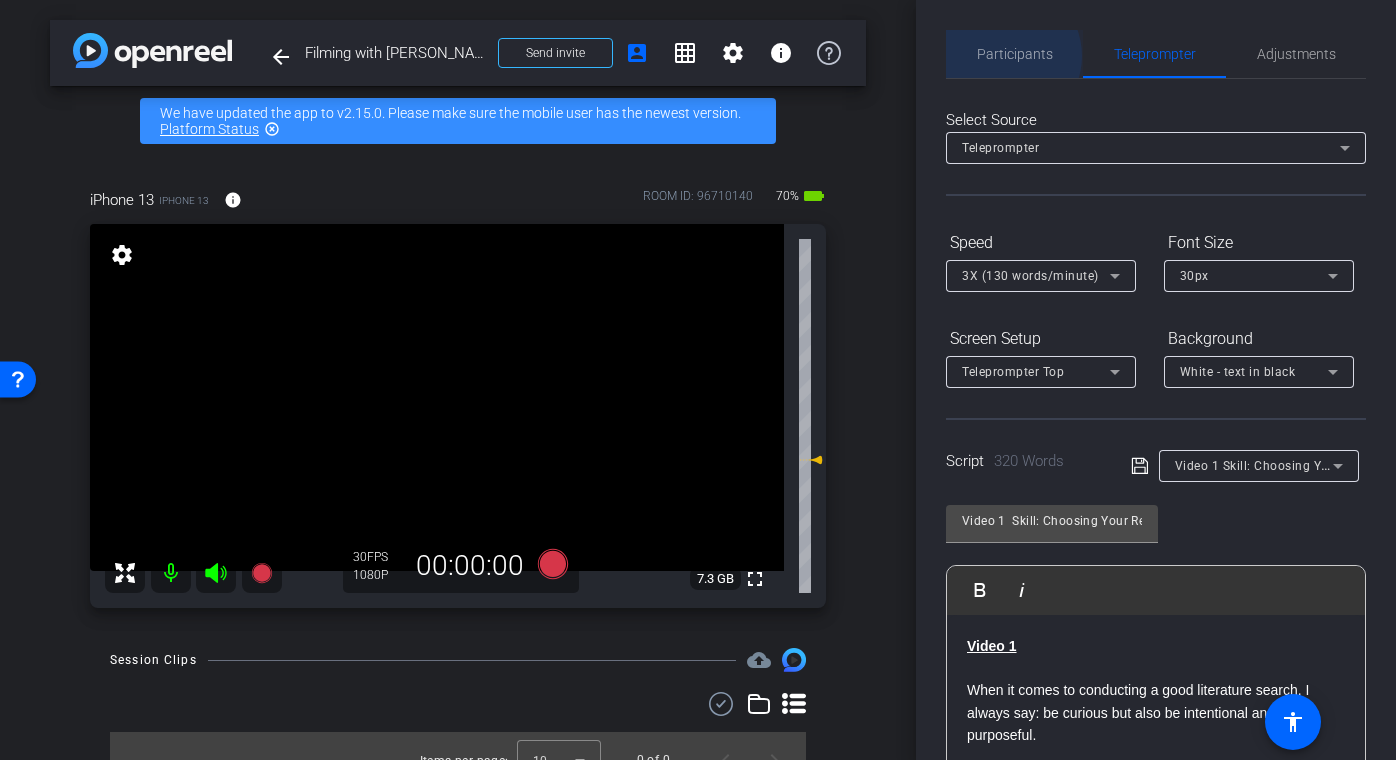 click on "Participants" at bounding box center (1015, 54) 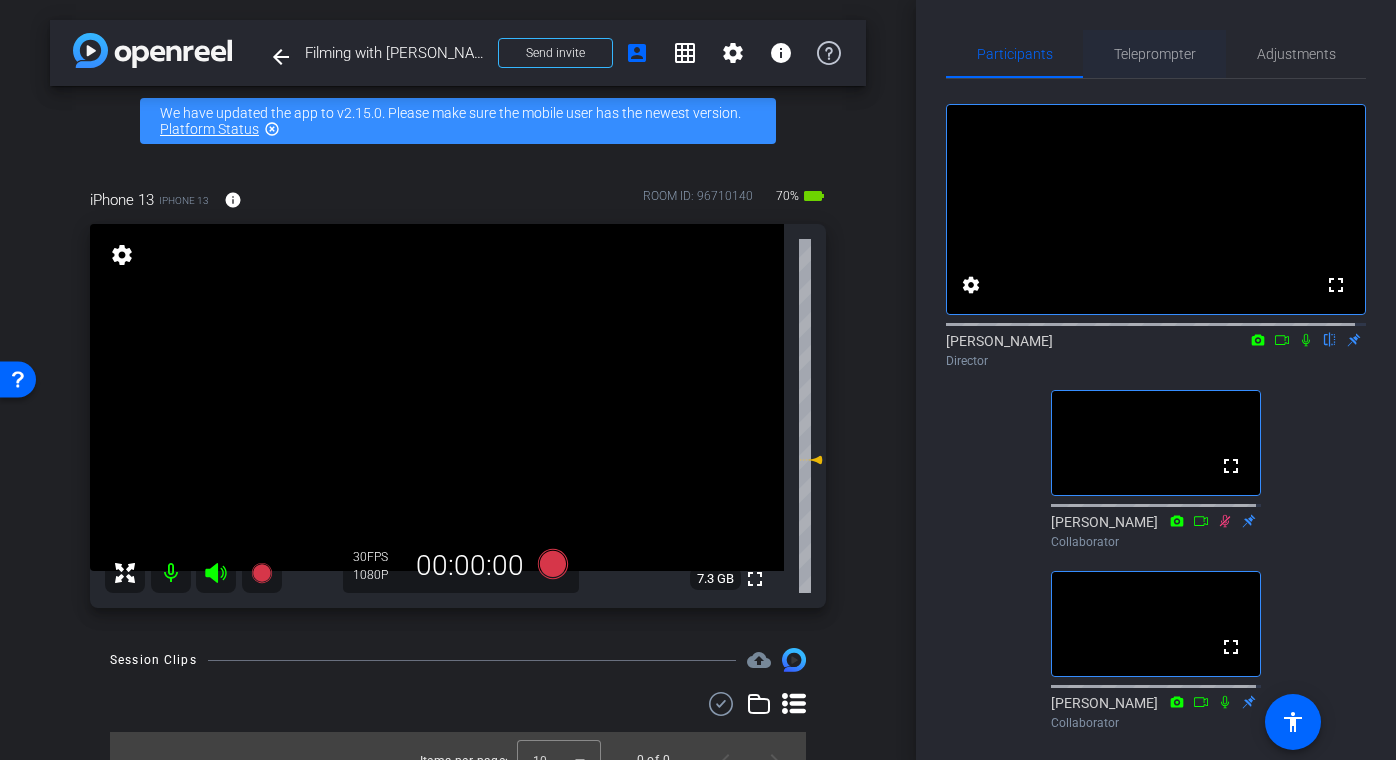 click on "Teleprompter" at bounding box center (1155, 54) 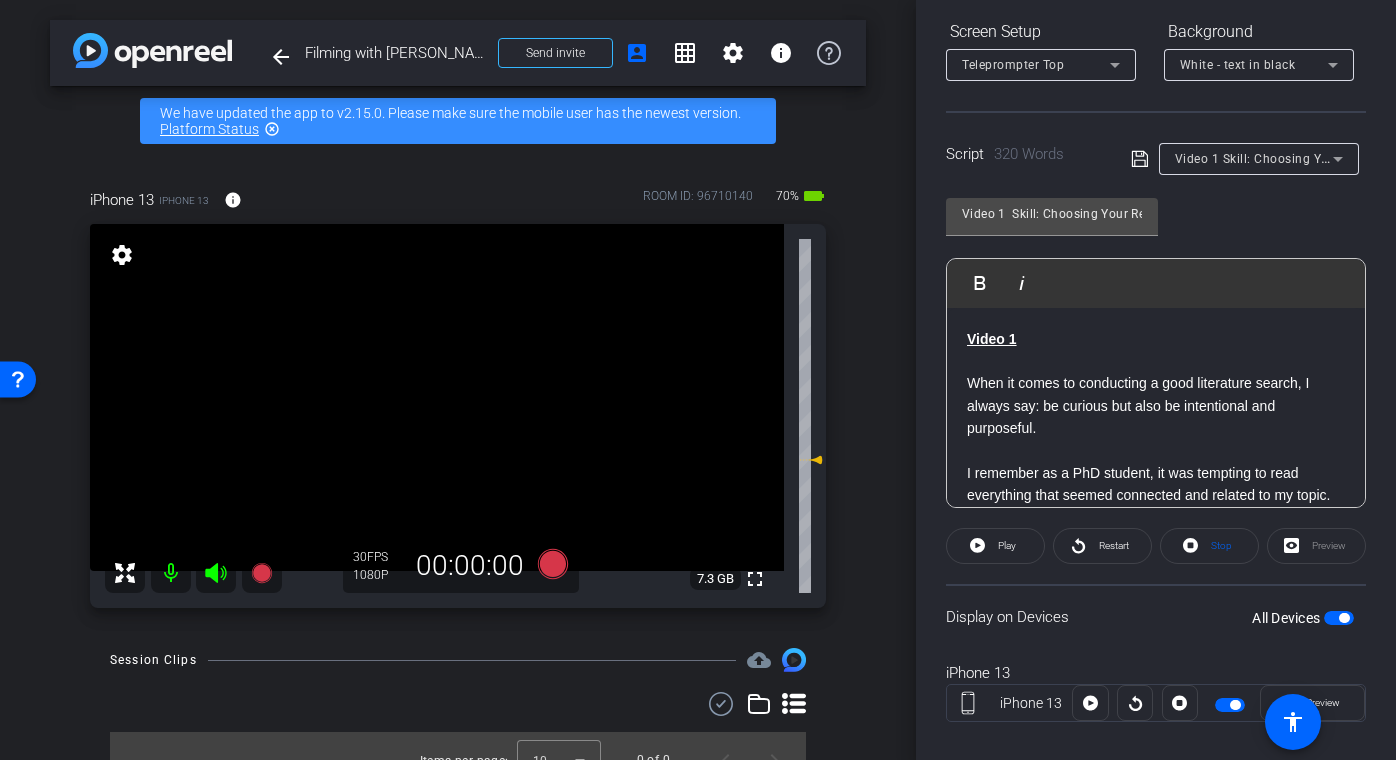 scroll, scrollTop: 333, scrollLeft: 0, axis: vertical 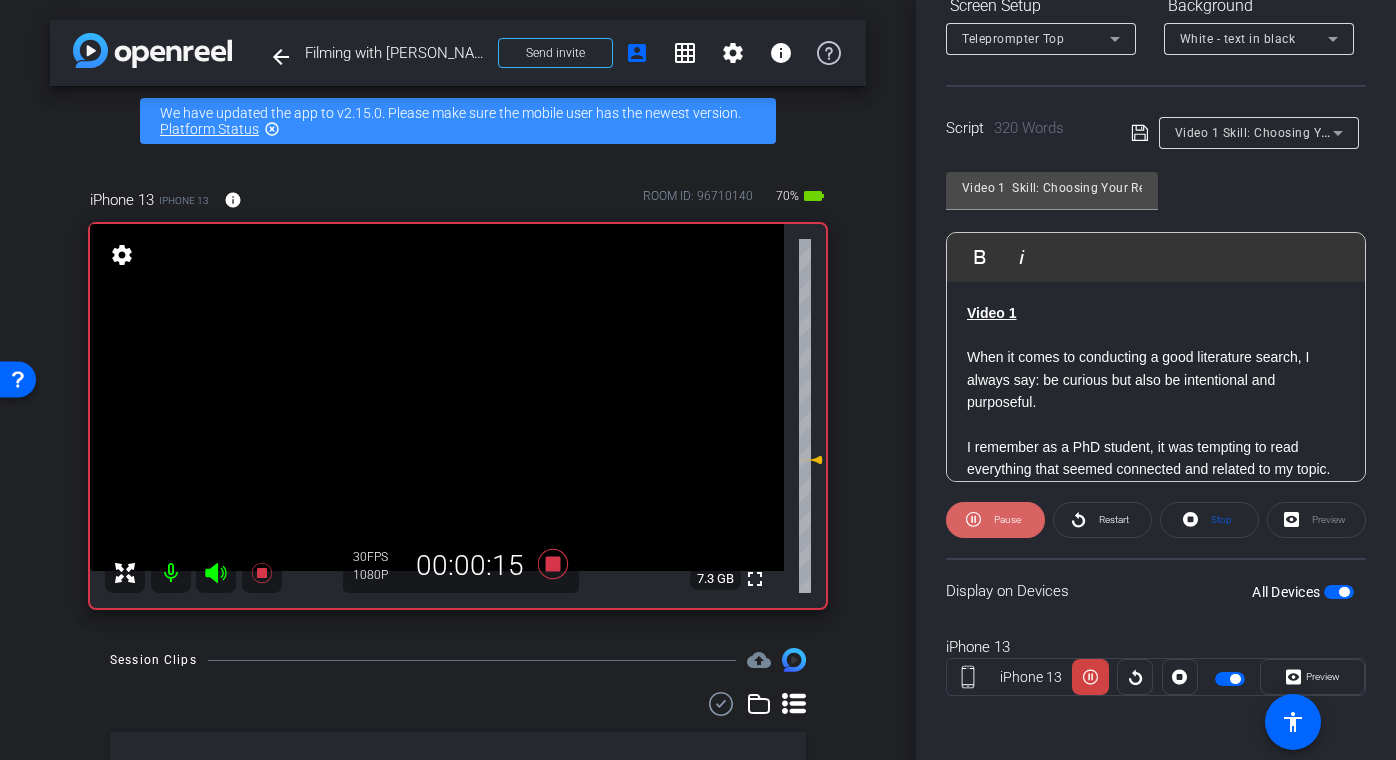 click 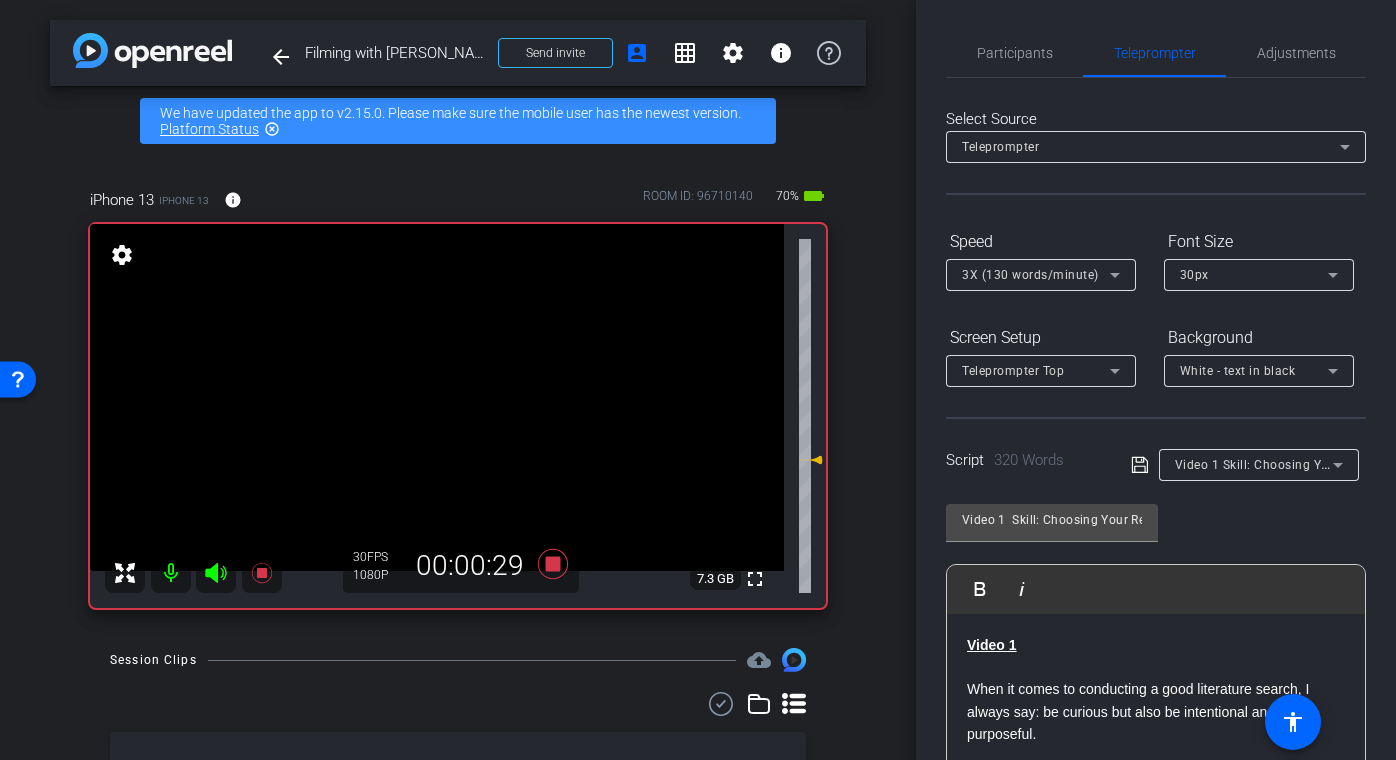 scroll, scrollTop: 0, scrollLeft: 0, axis: both 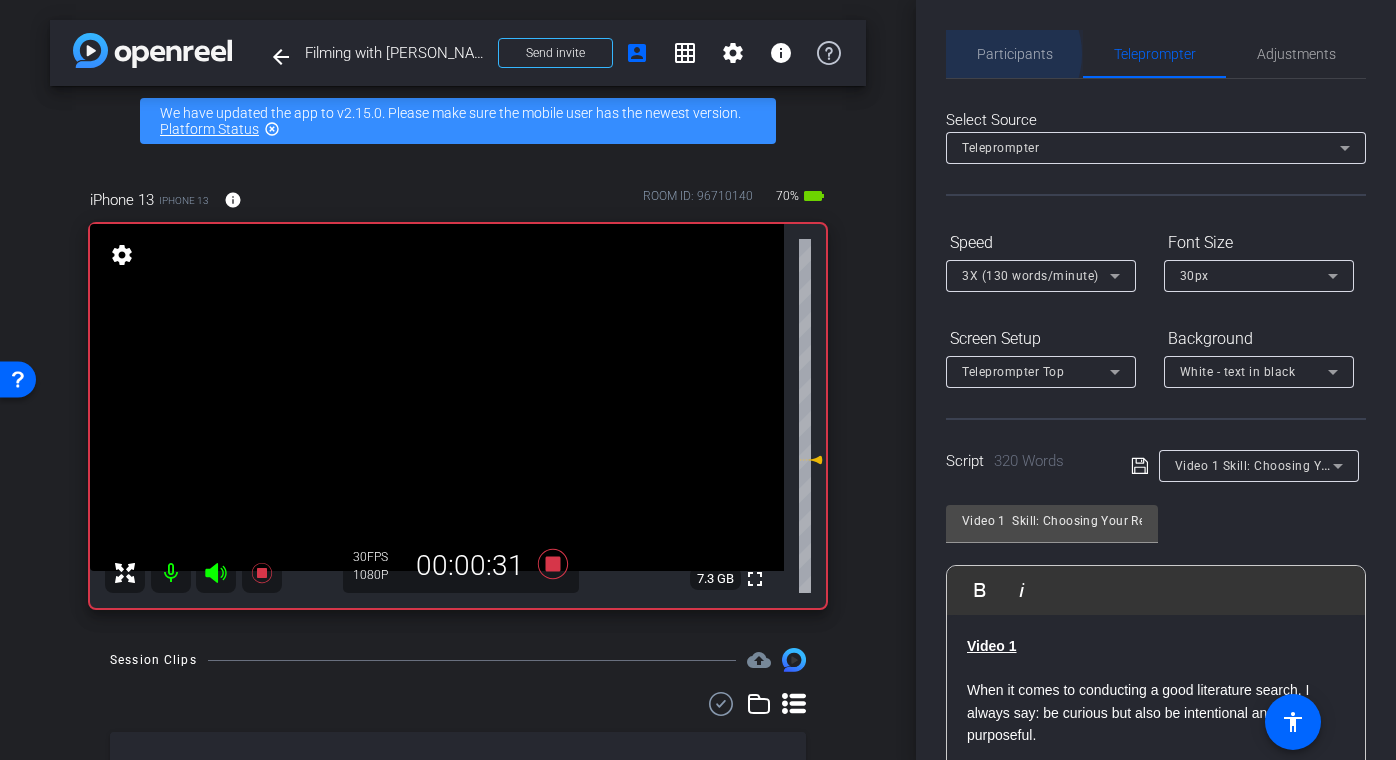 click on "Participants" at bounding box center [1015, 54] 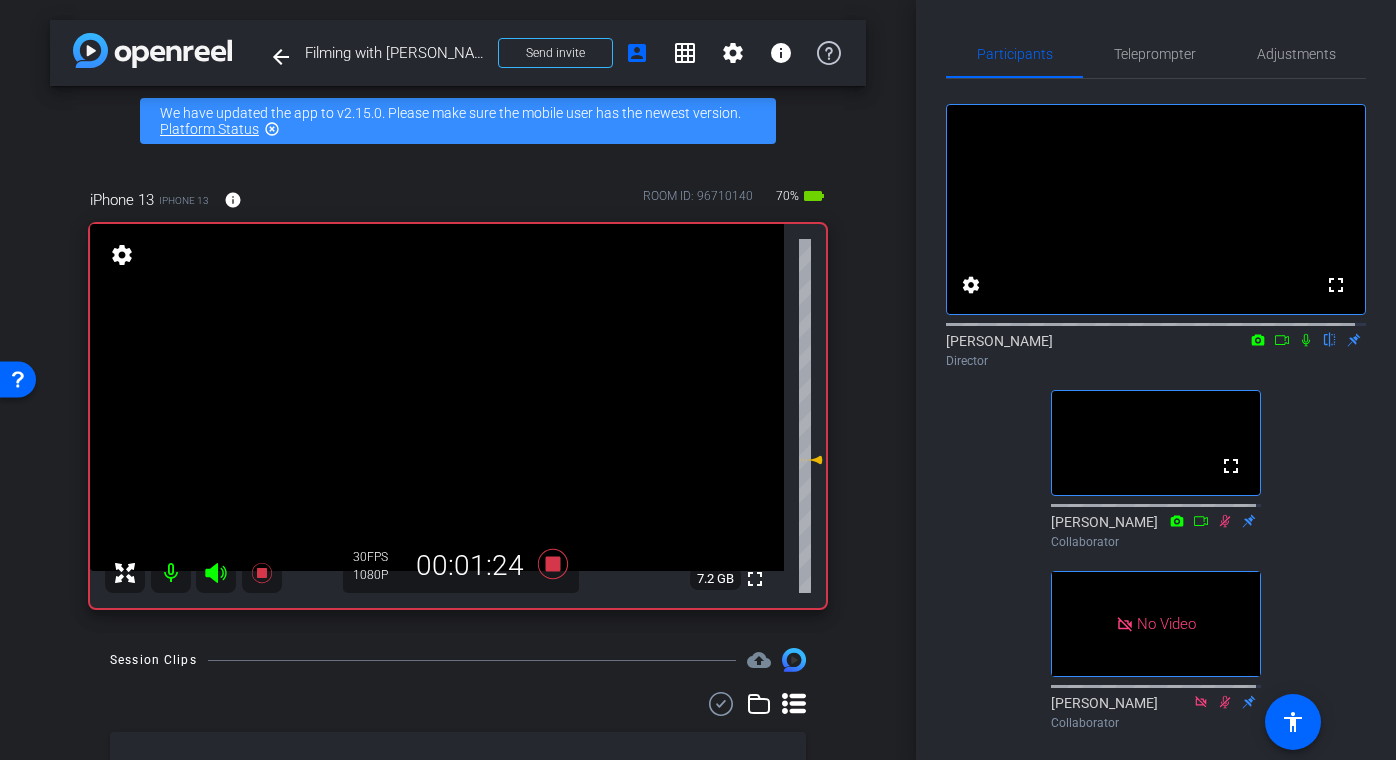 click 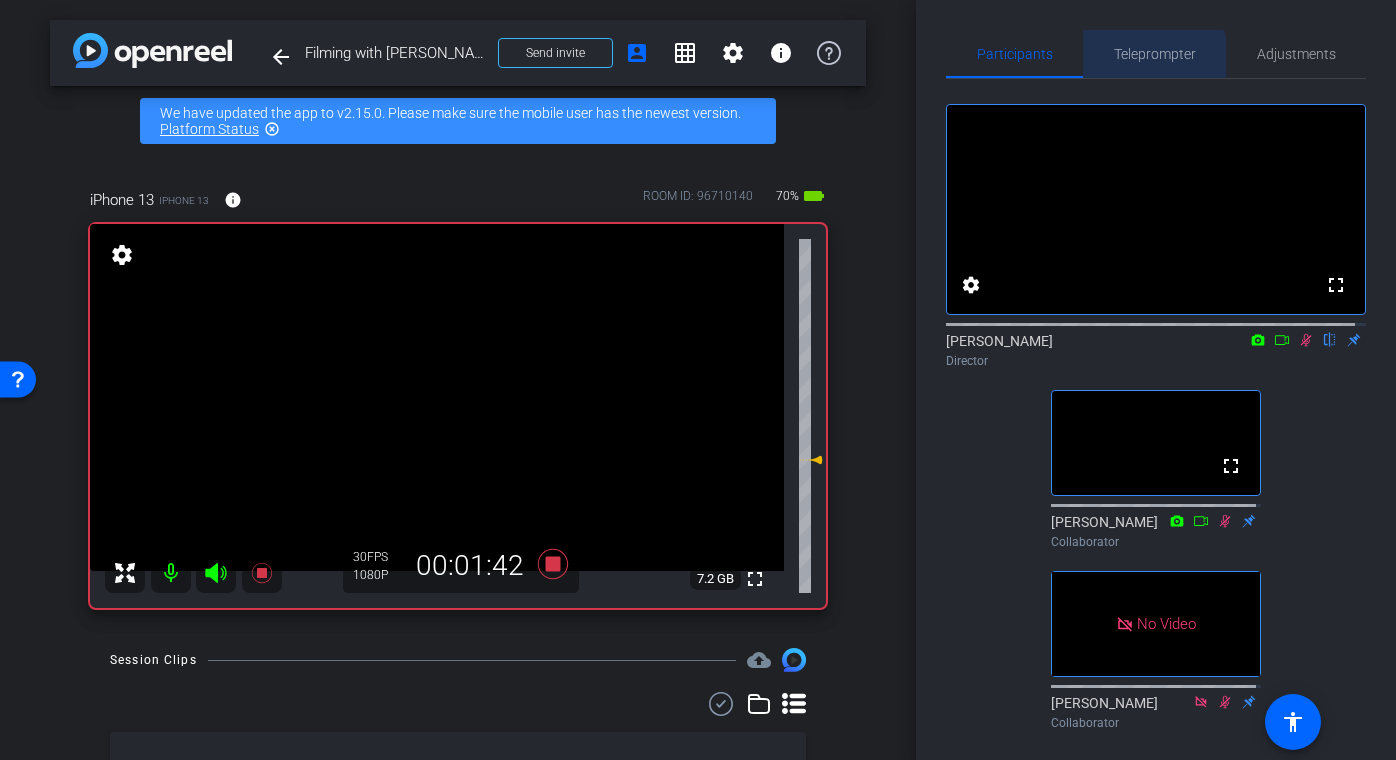 click on "Teleprompter" at bounding box center (1155, 54) 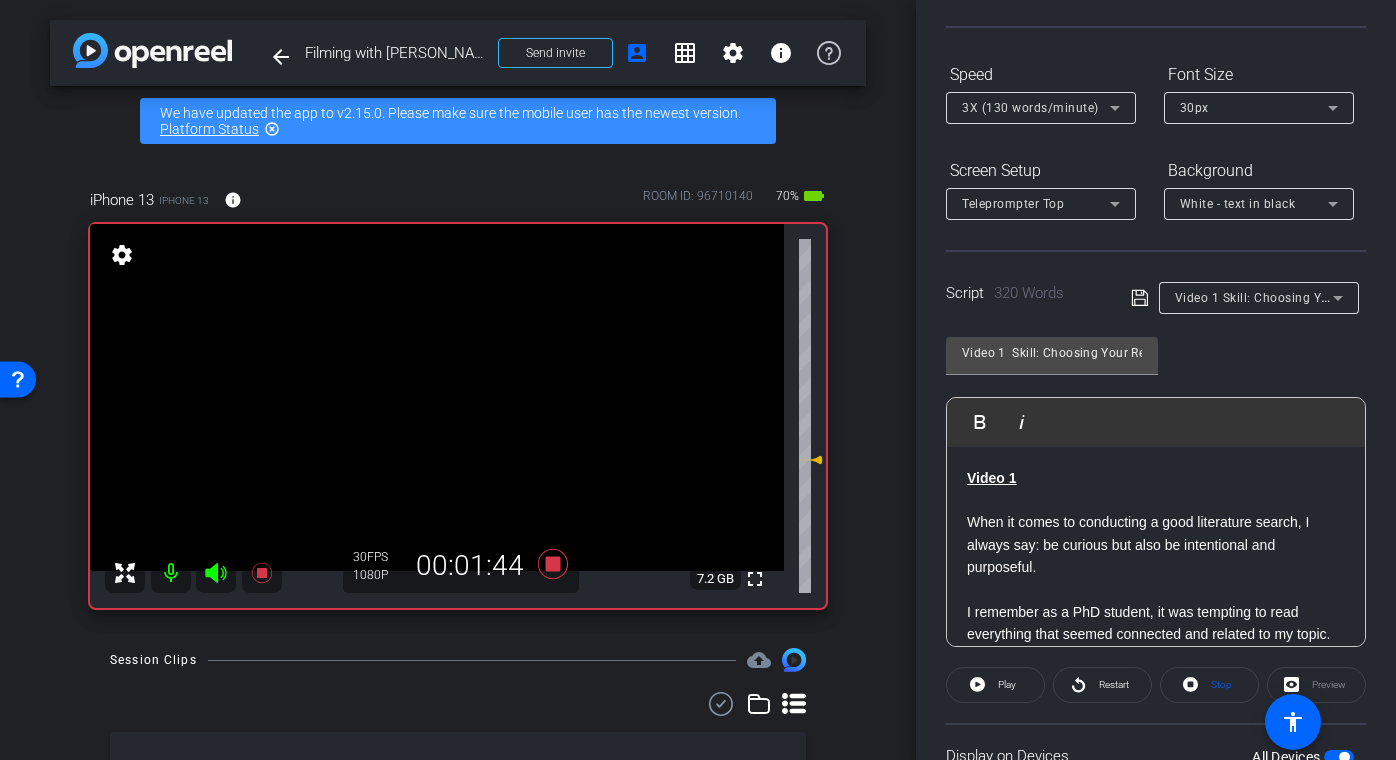 scroll, scrollTop: 333, scrollLeft: 0, axis: vertical 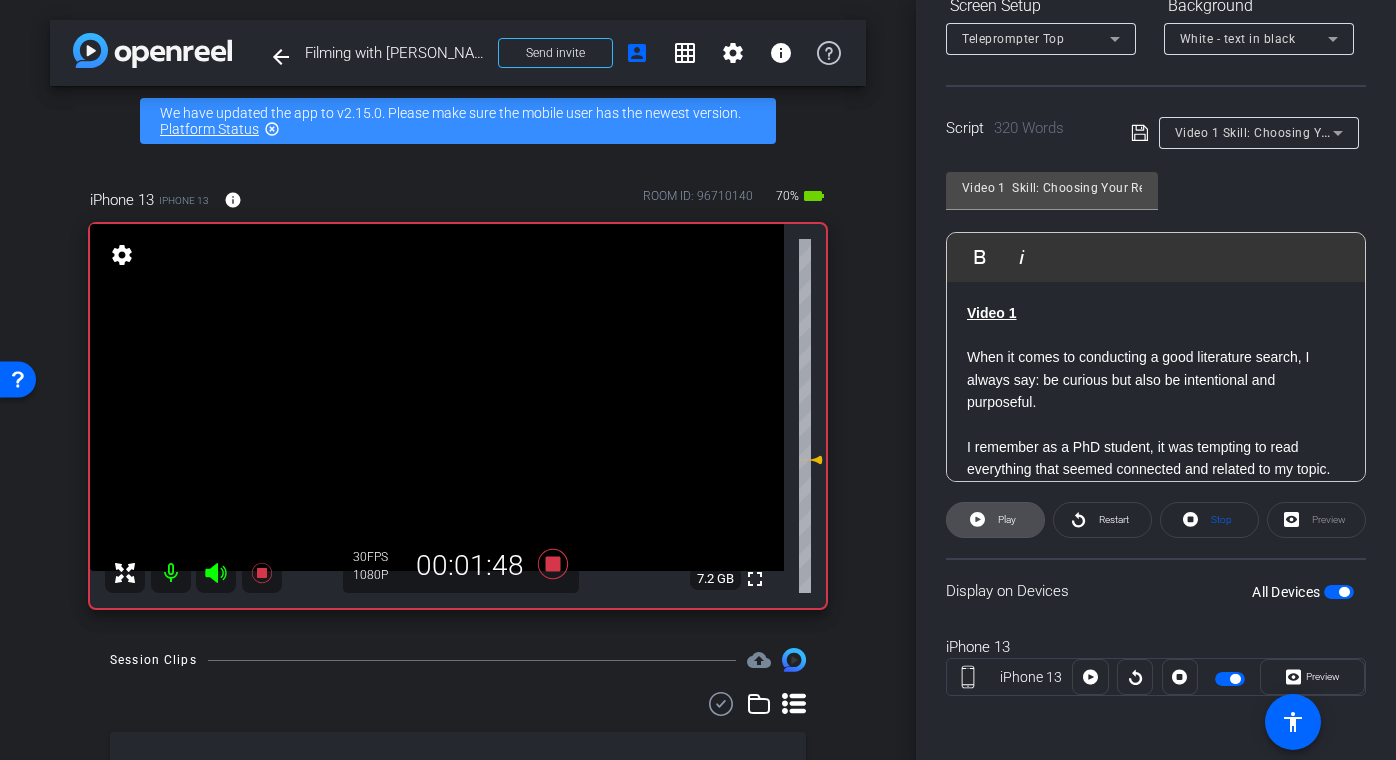 click 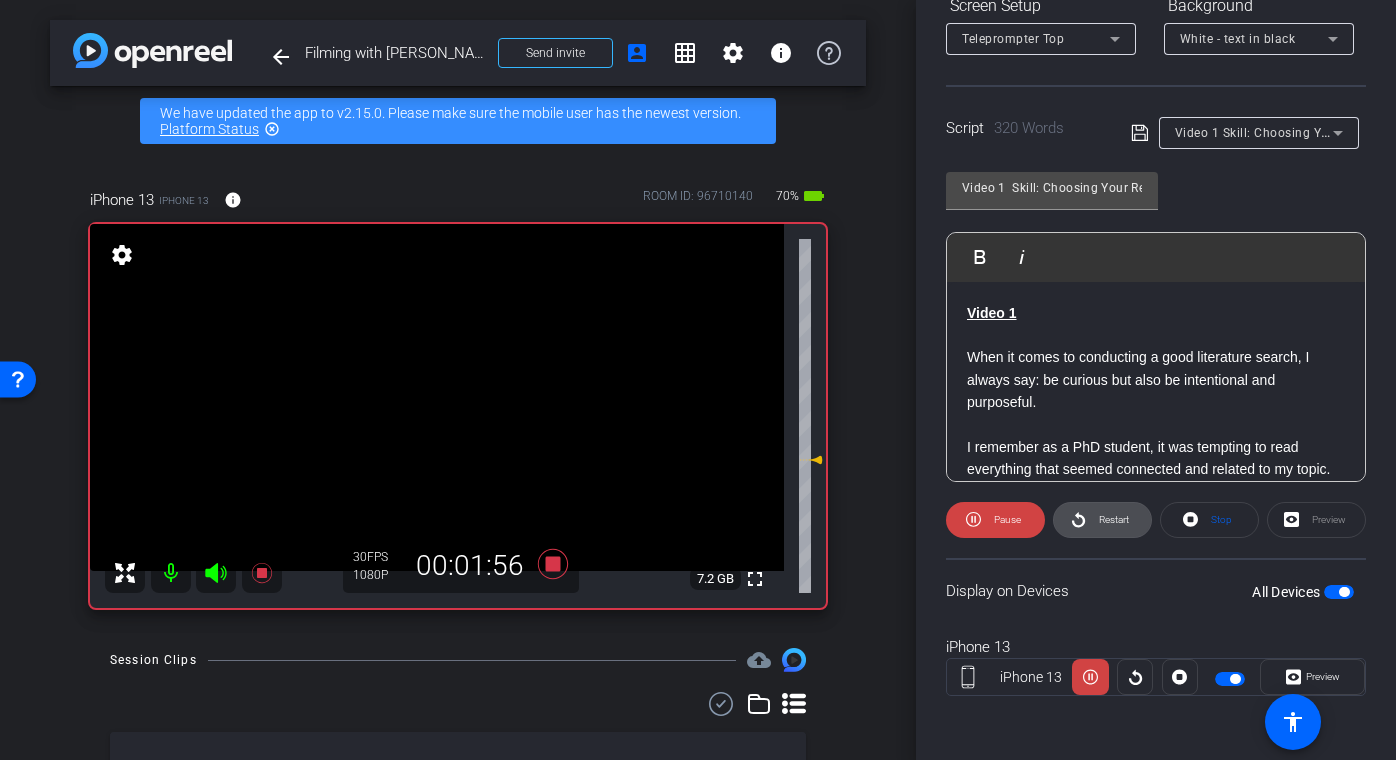 click on "Restart" 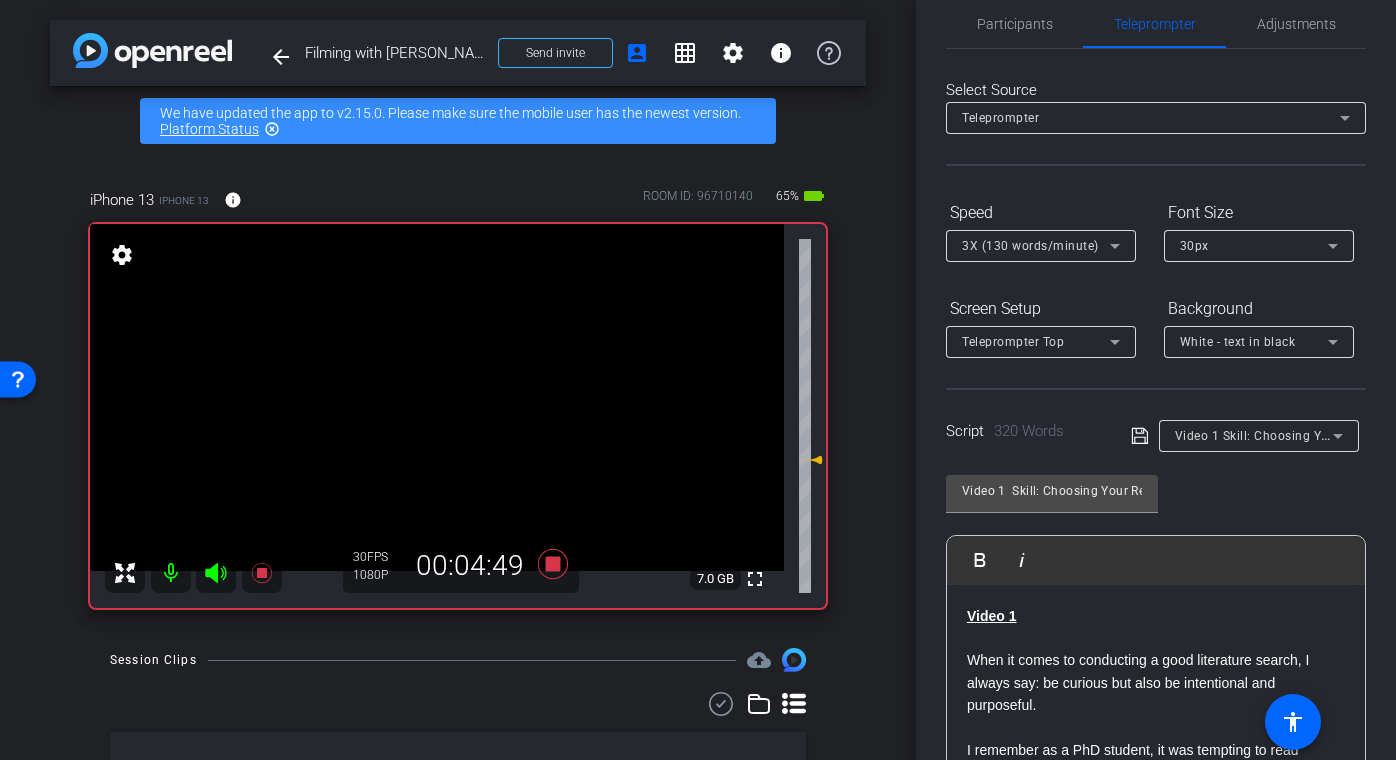scroll, scrollTop: 24, scrollLeft: 0, axis: vertical 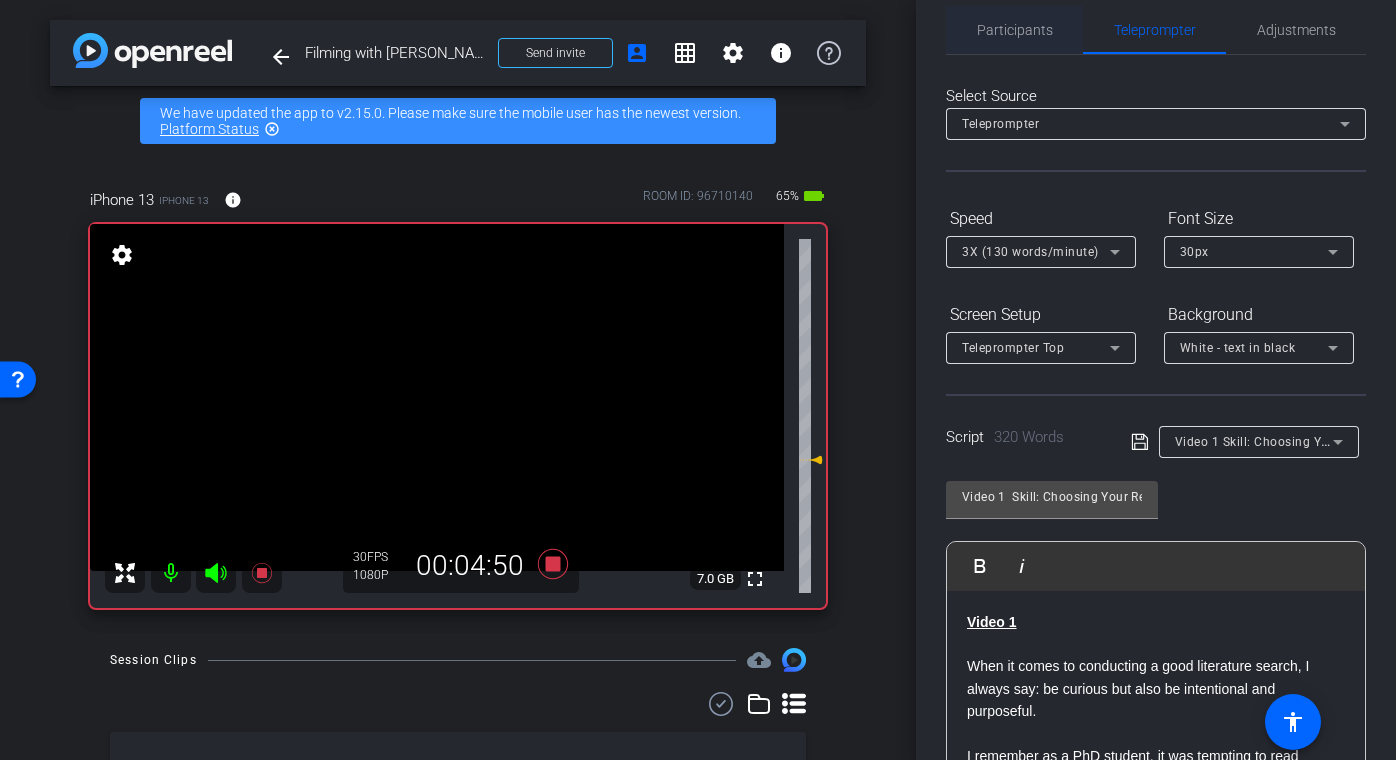 click on "Participants" at bounding box center (1015, 30) 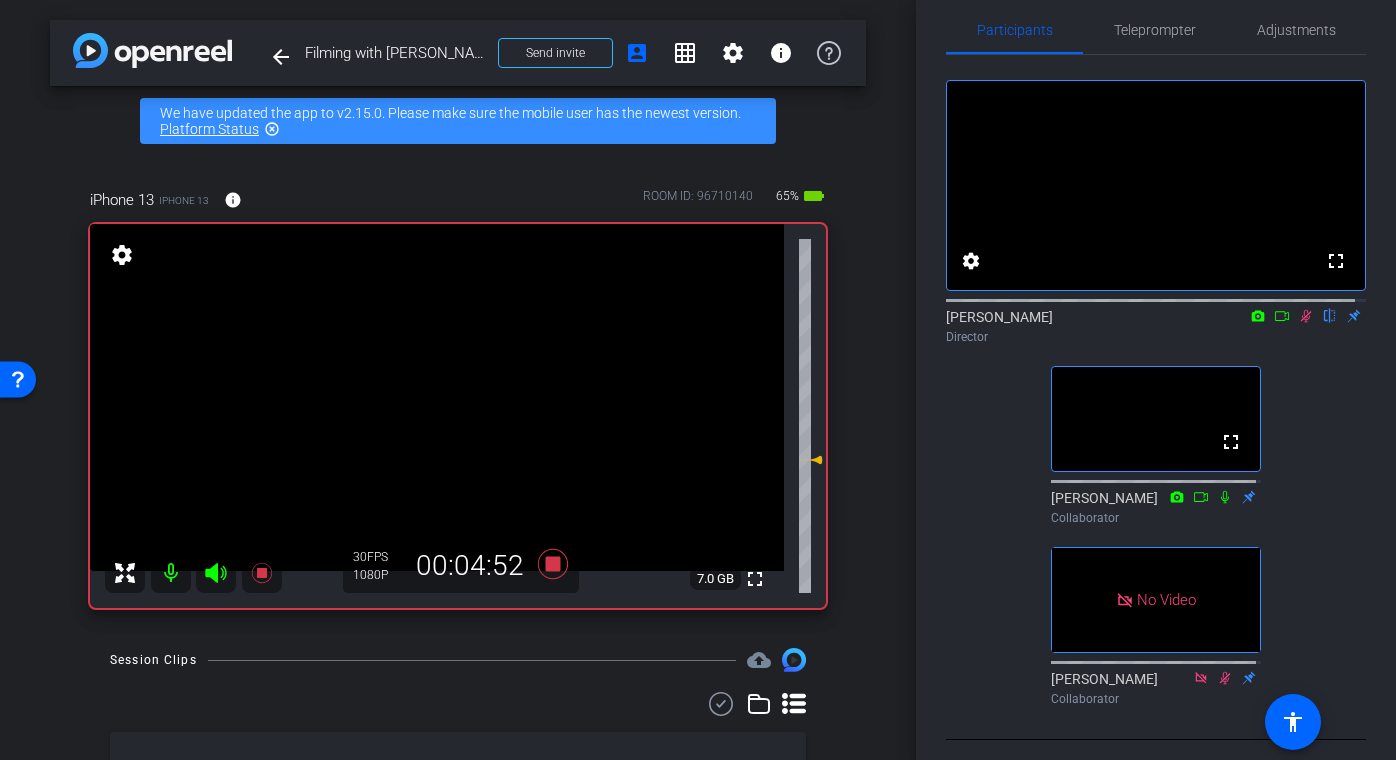 click 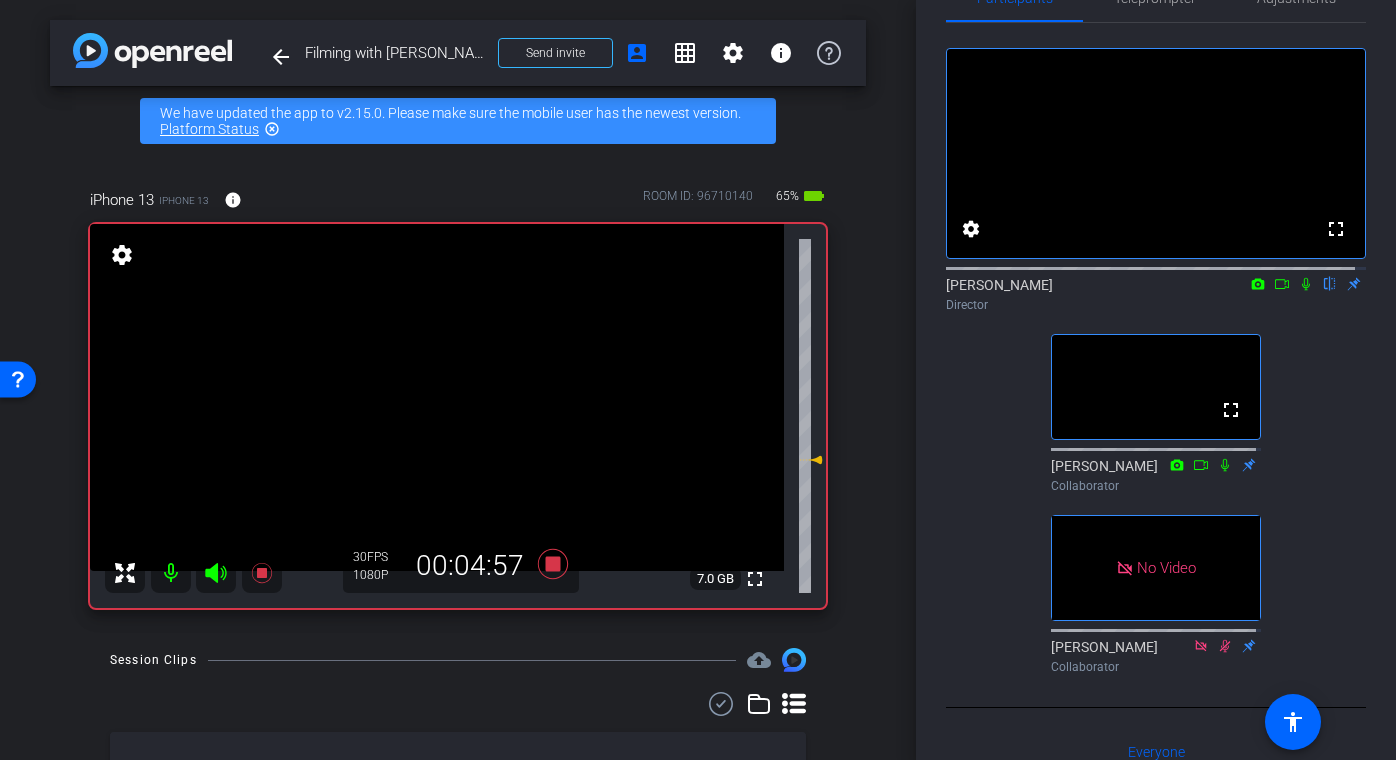 scroll, scrollTop: 67, scrollLeft: 0, axis: vertical 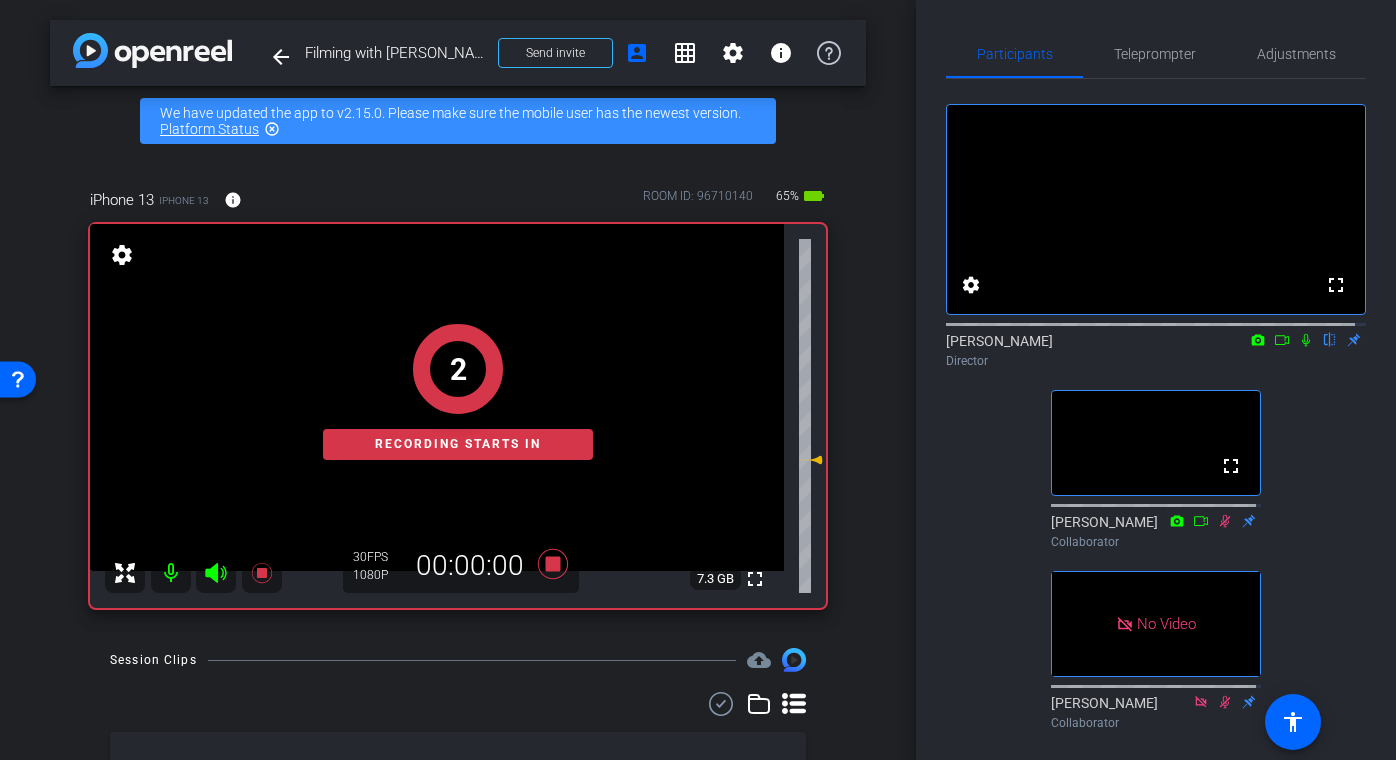 click 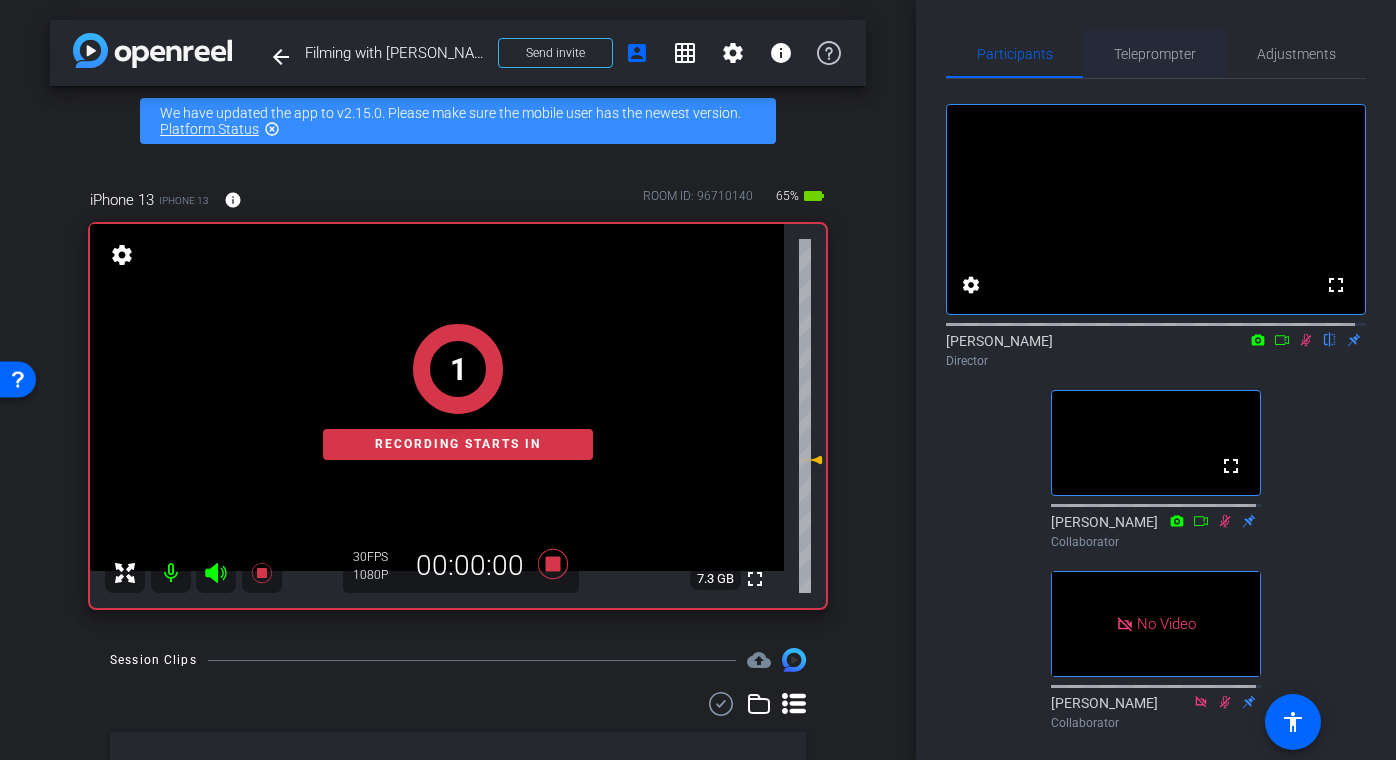 click on "Teleprompter" at bounding box center [1155, 54] 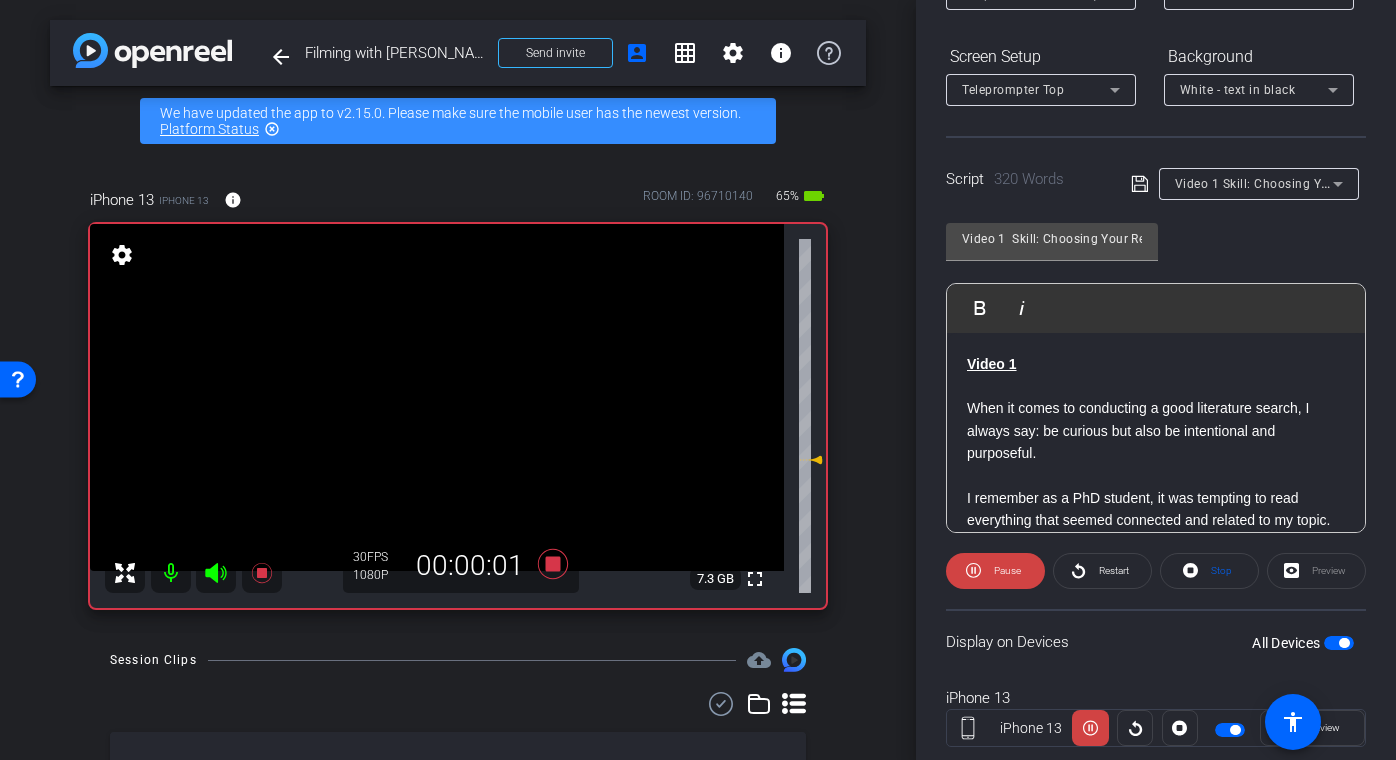 scroll, scrollTop: 311, scrollLeft: 0, axis: vertical 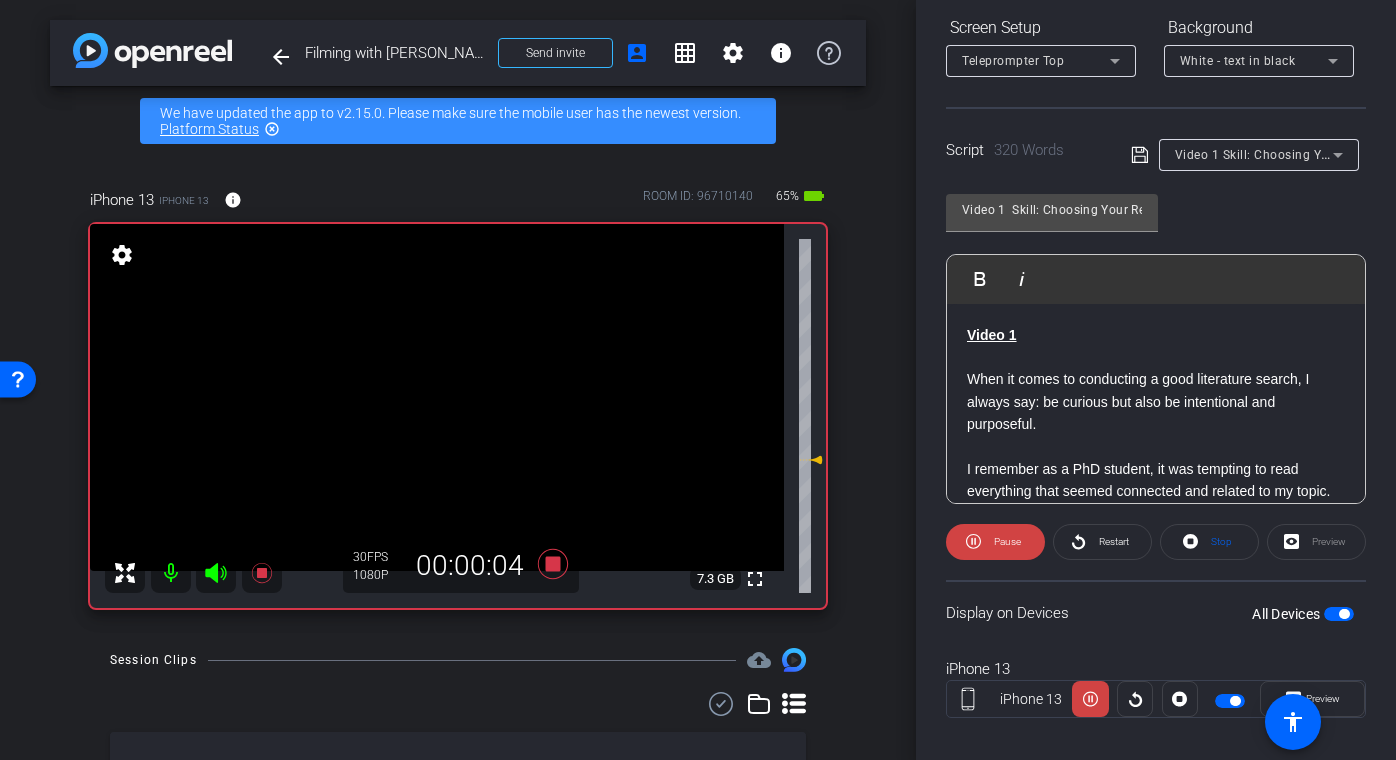 click on "Preview" 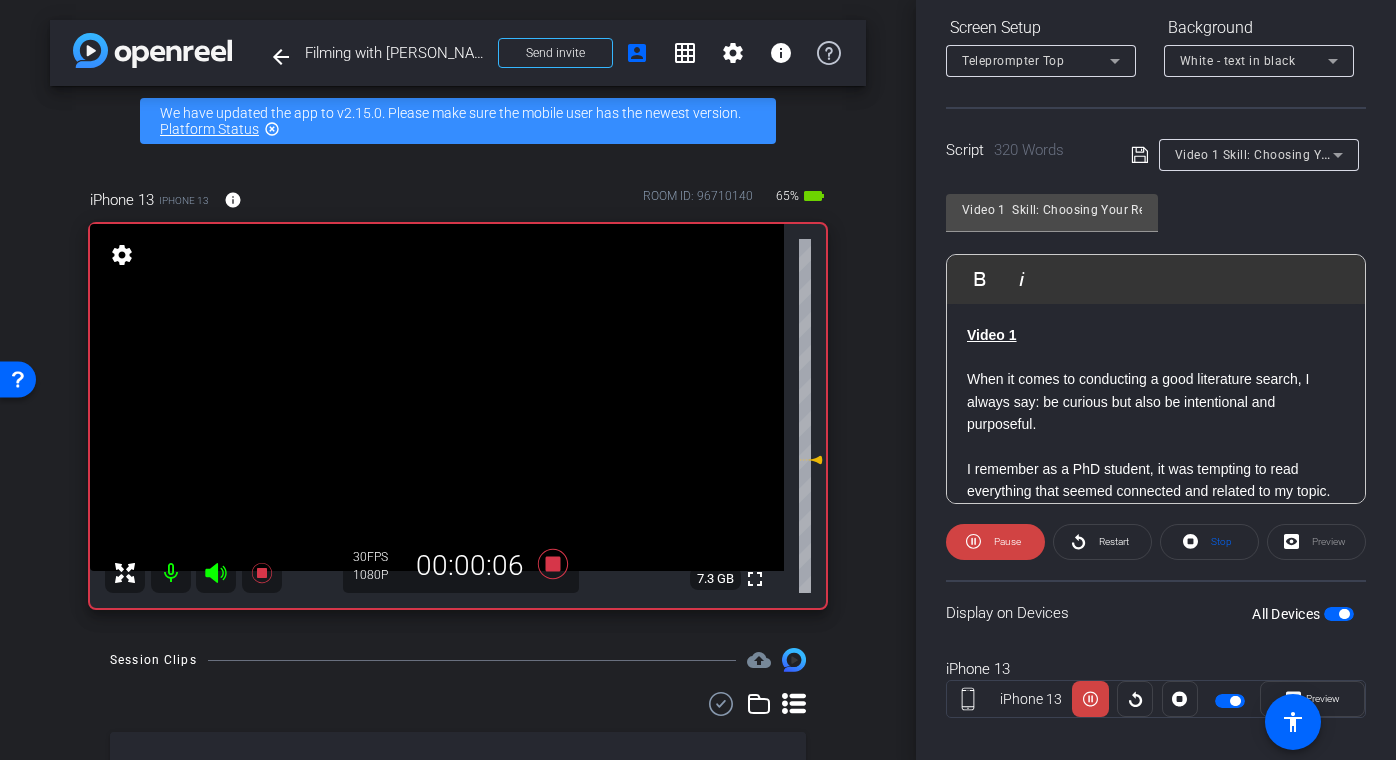 click on "Preview" 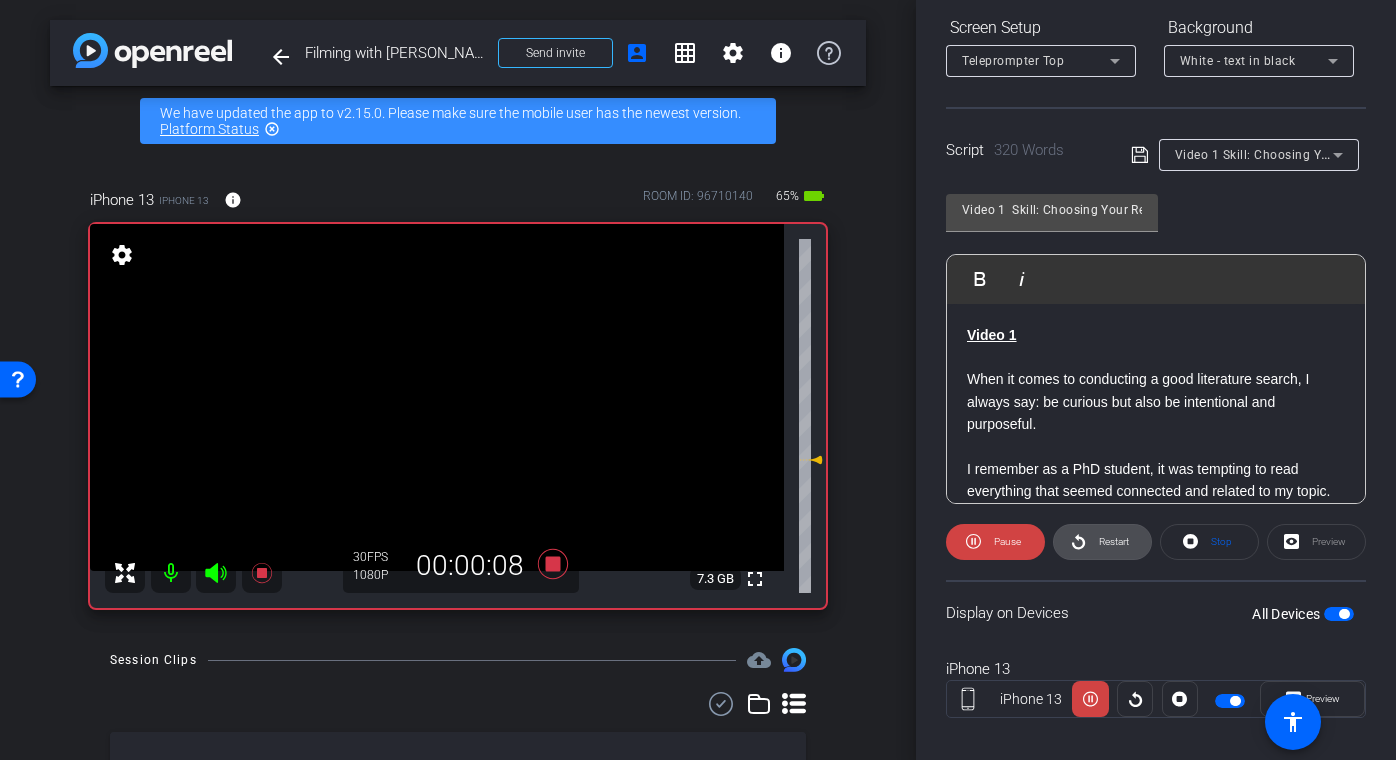 click on "Restart" 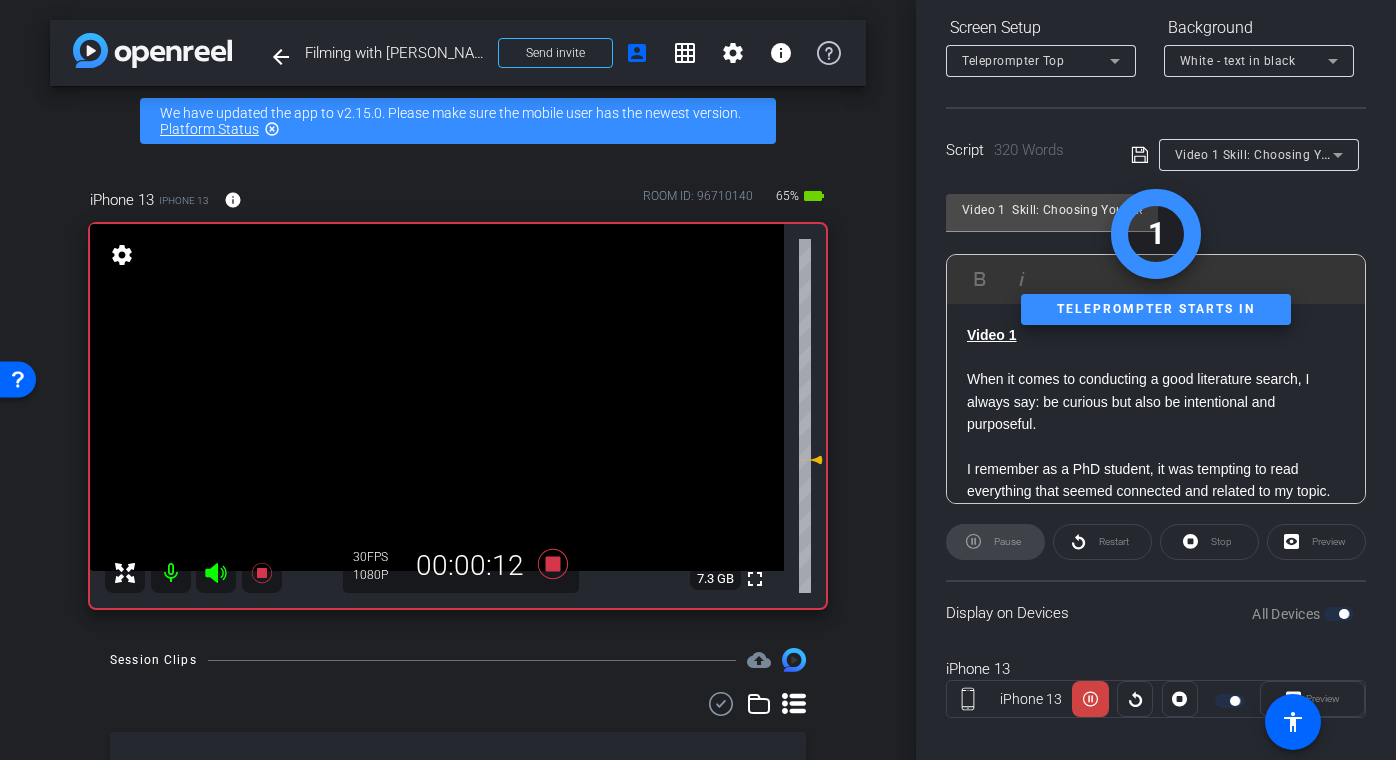 click on "Preview" 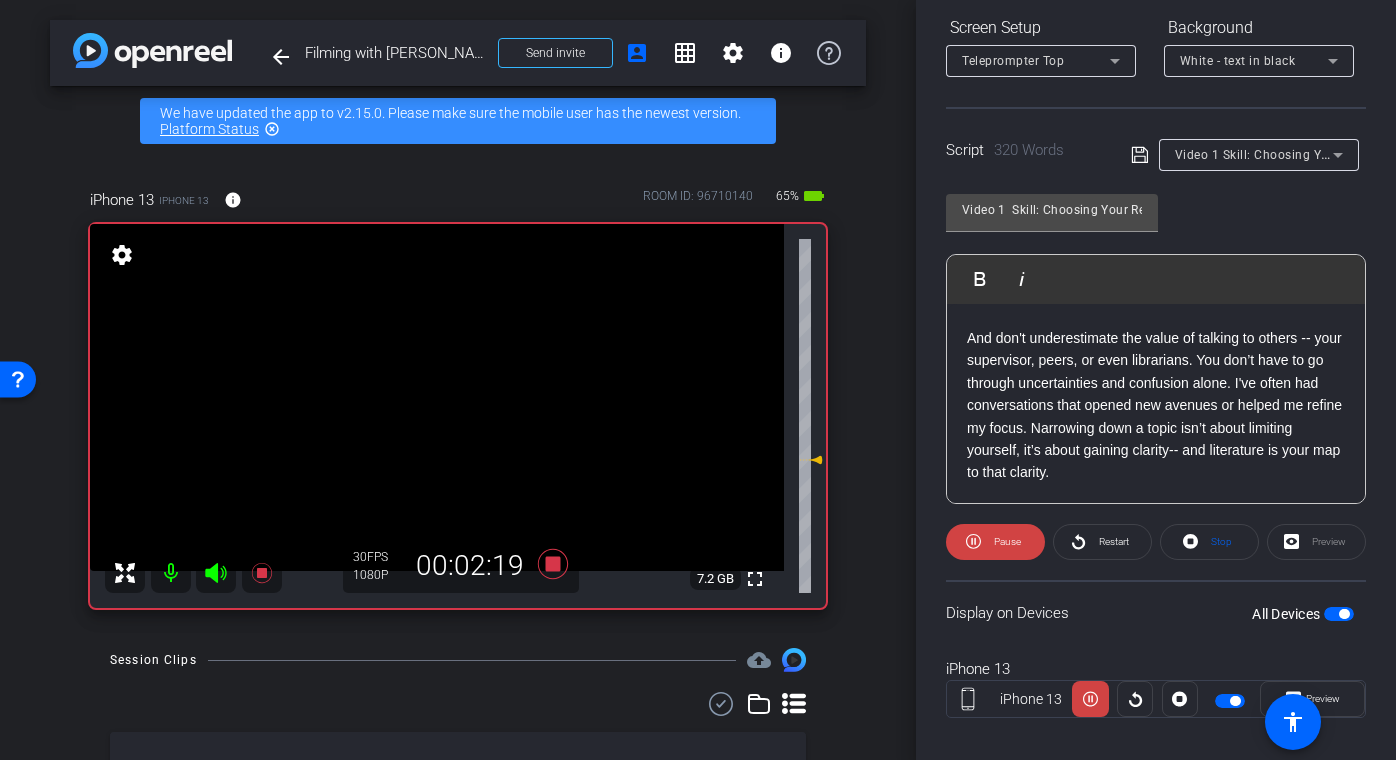 scroll, scrollTop: 860, scrollLeft: 0, axis: vertical 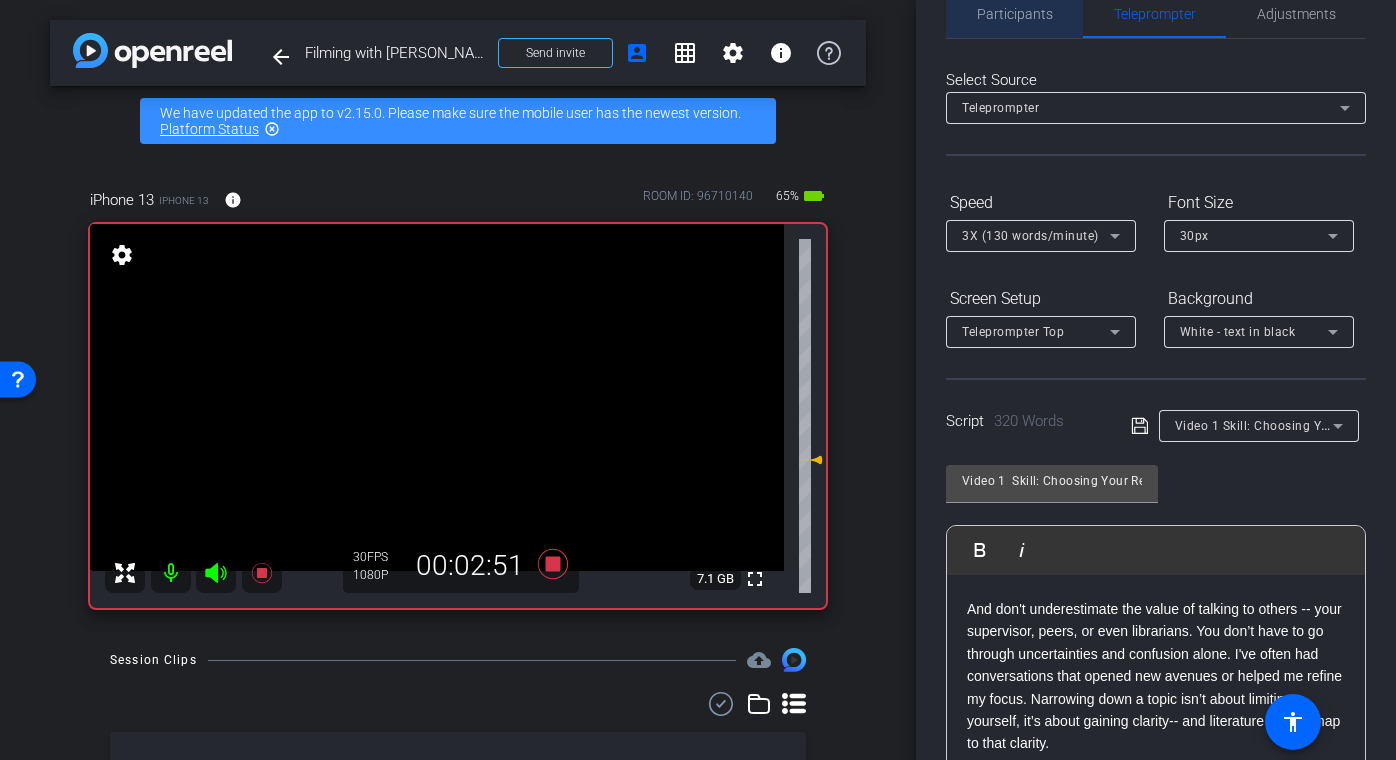 click on "Participants" at bounding box center [1015, 14] 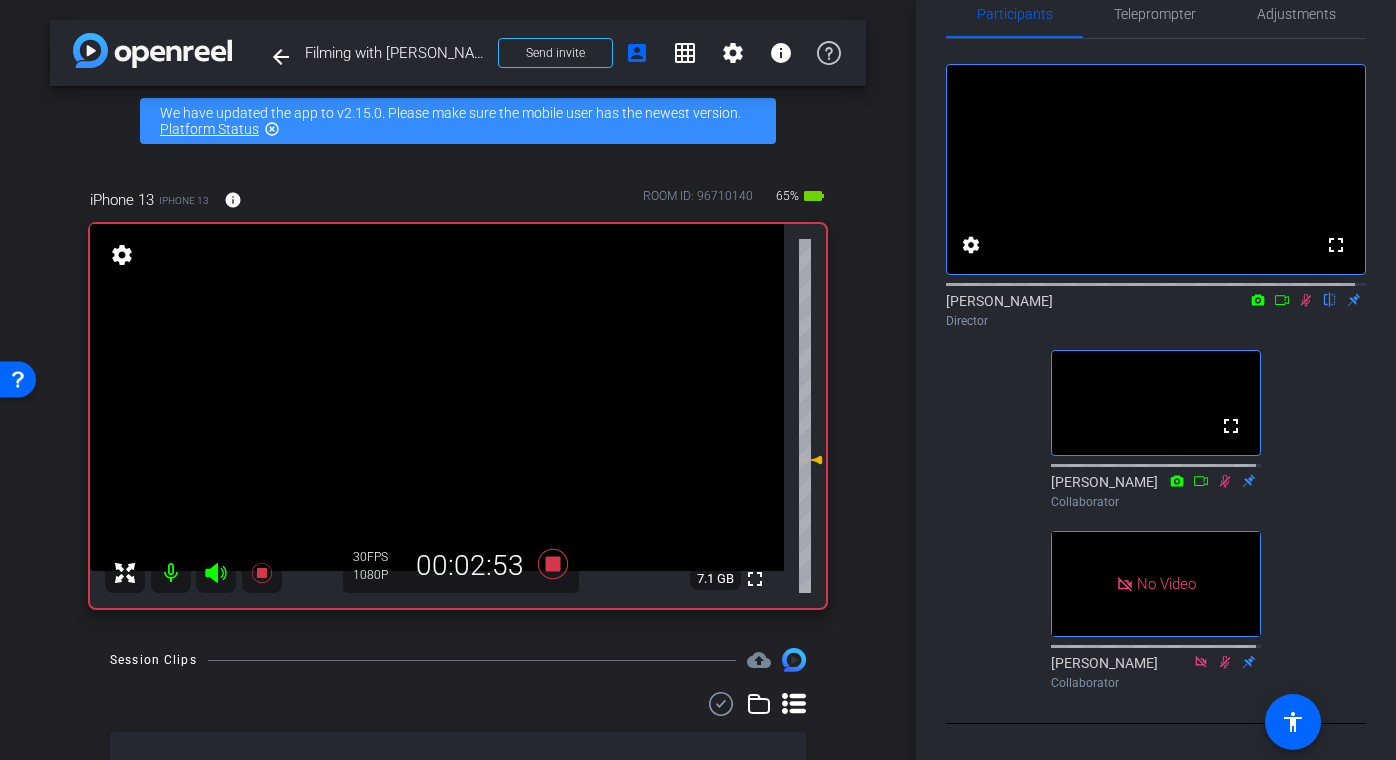 click 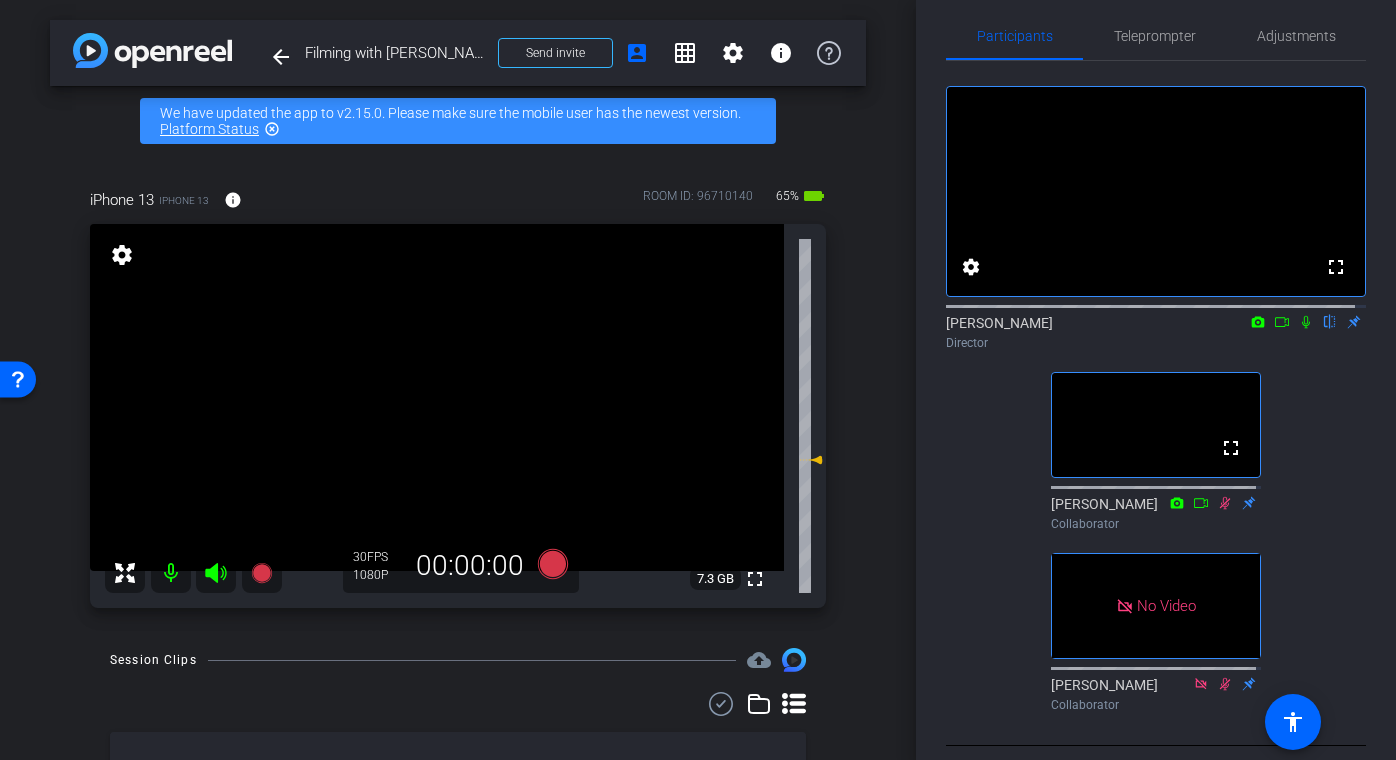 scroll, scrollTop: 8, scrollLeft: 0, axis: vertical 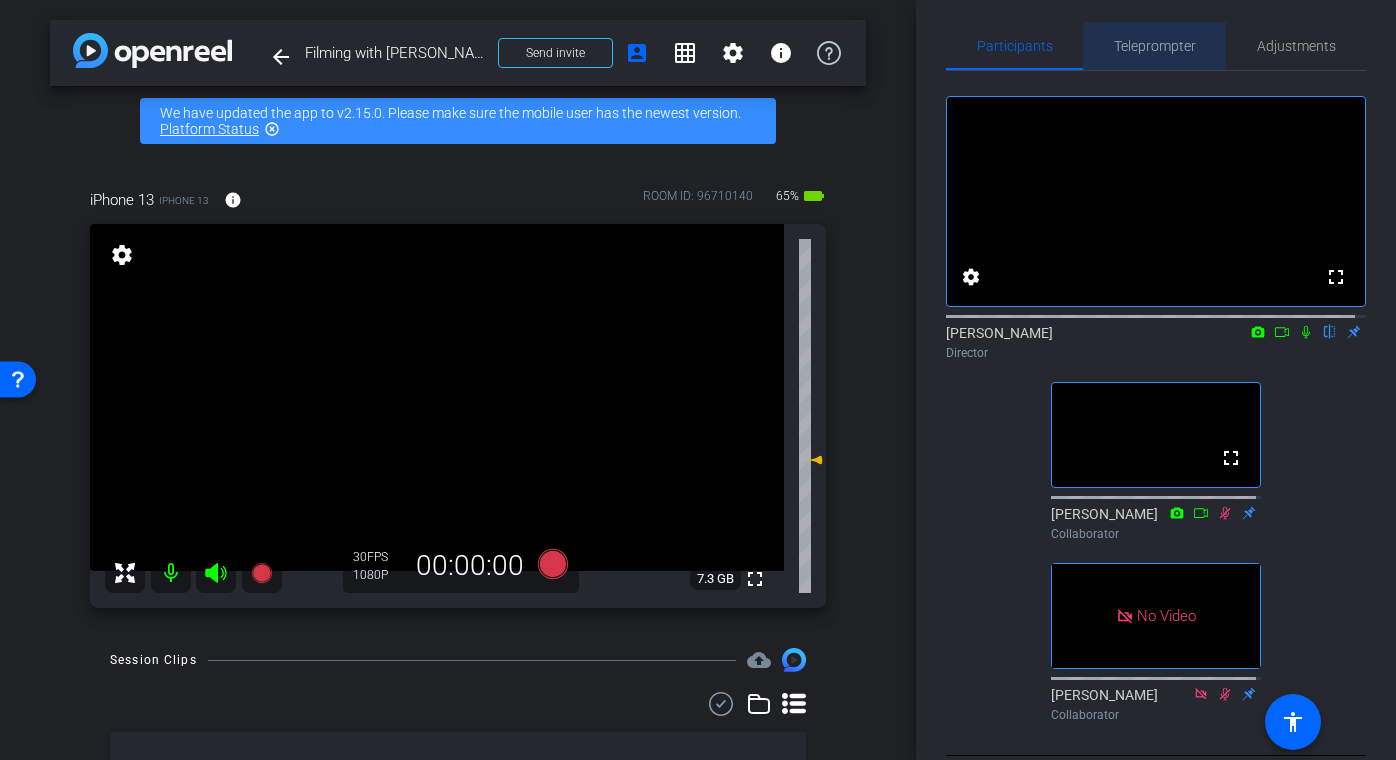 click on "Teleprompter" at bounding box center [1155, 46] 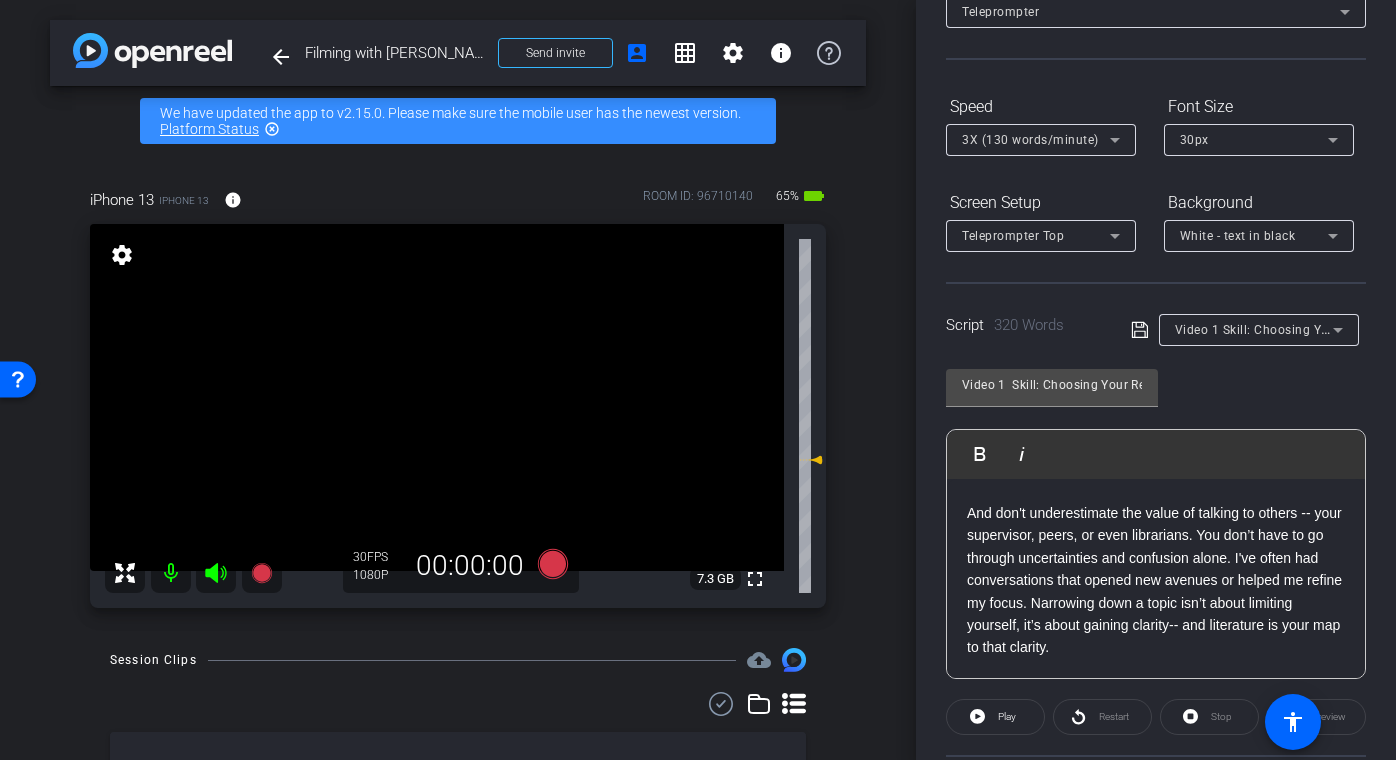 scroll, scrollTop: 245, scrollLeft: 0, axis: vertical 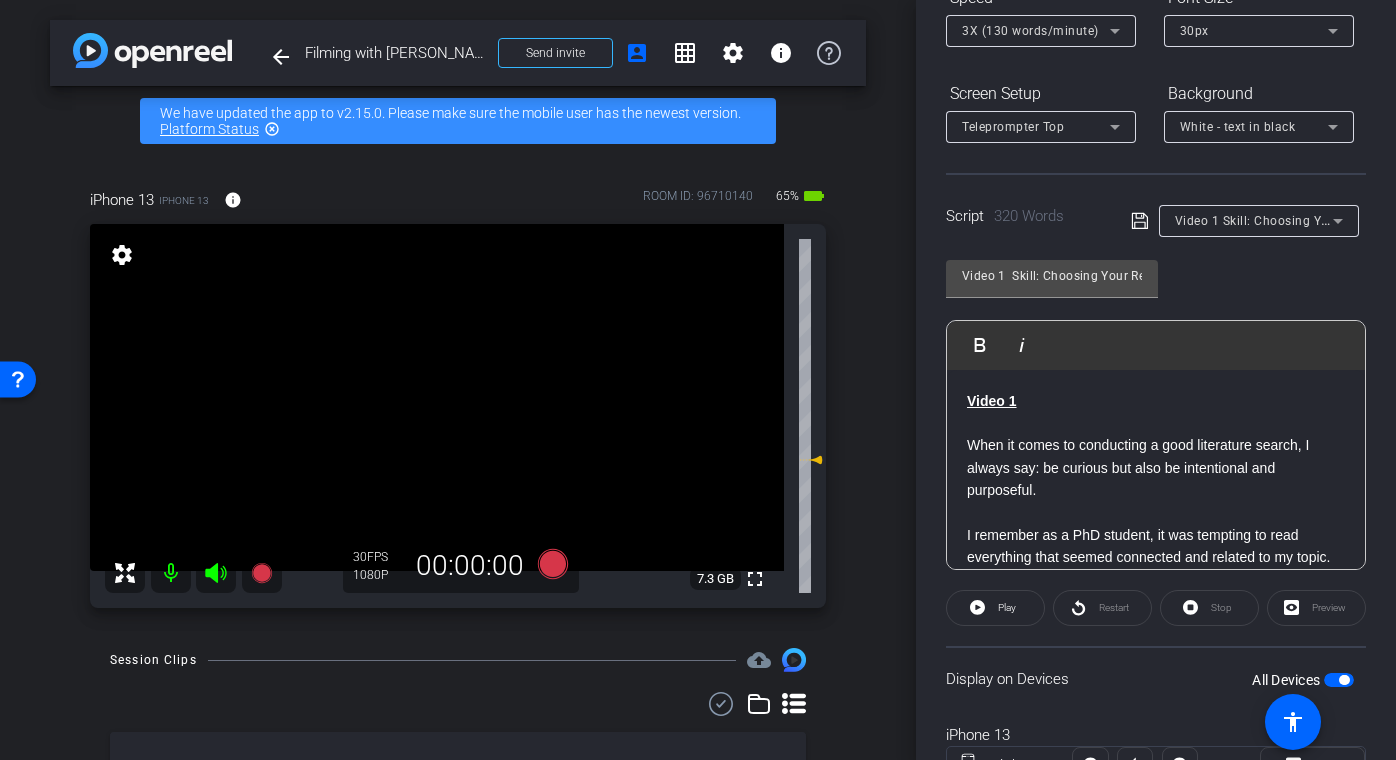 click on "Video 1" at bounding box center (992, 401) 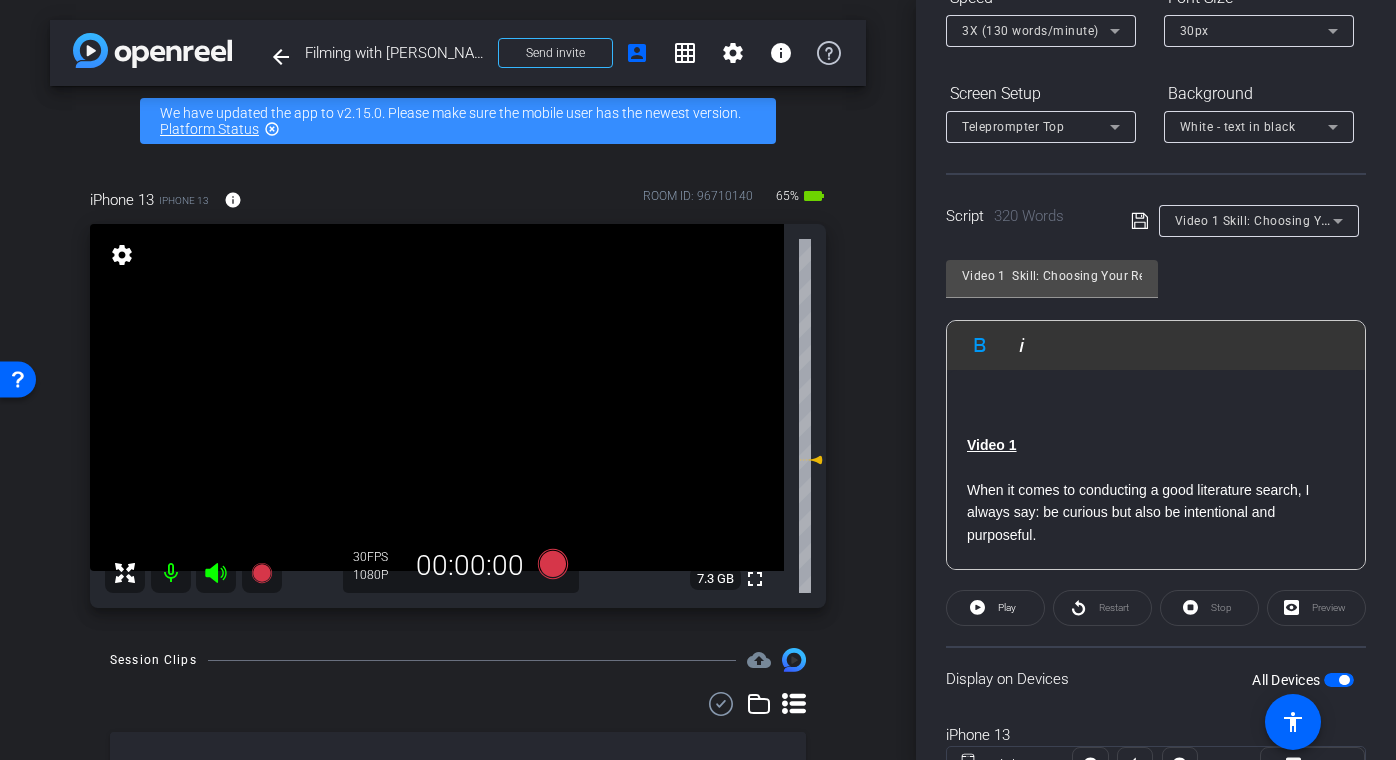 click 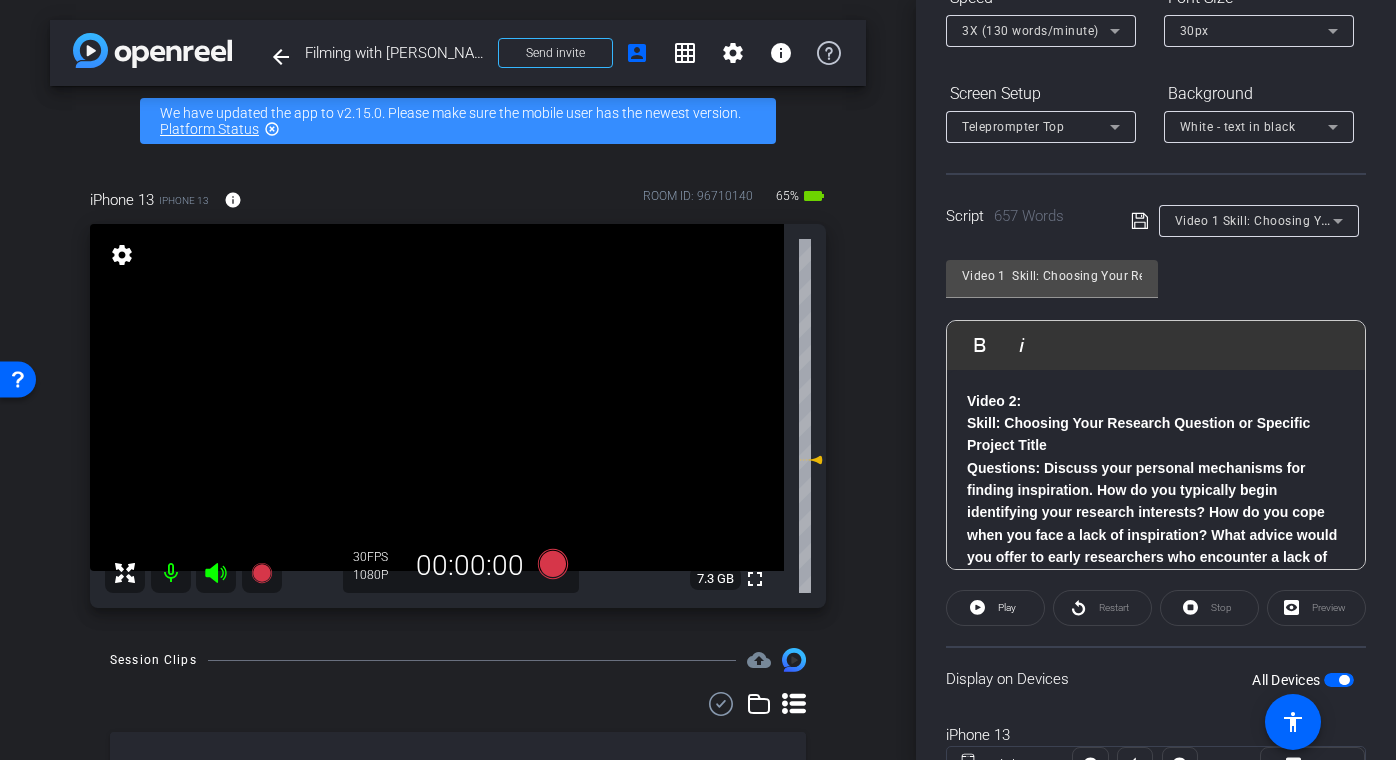 scroll, scrollTop: 783, scrollLeft: 0, axis: vertical 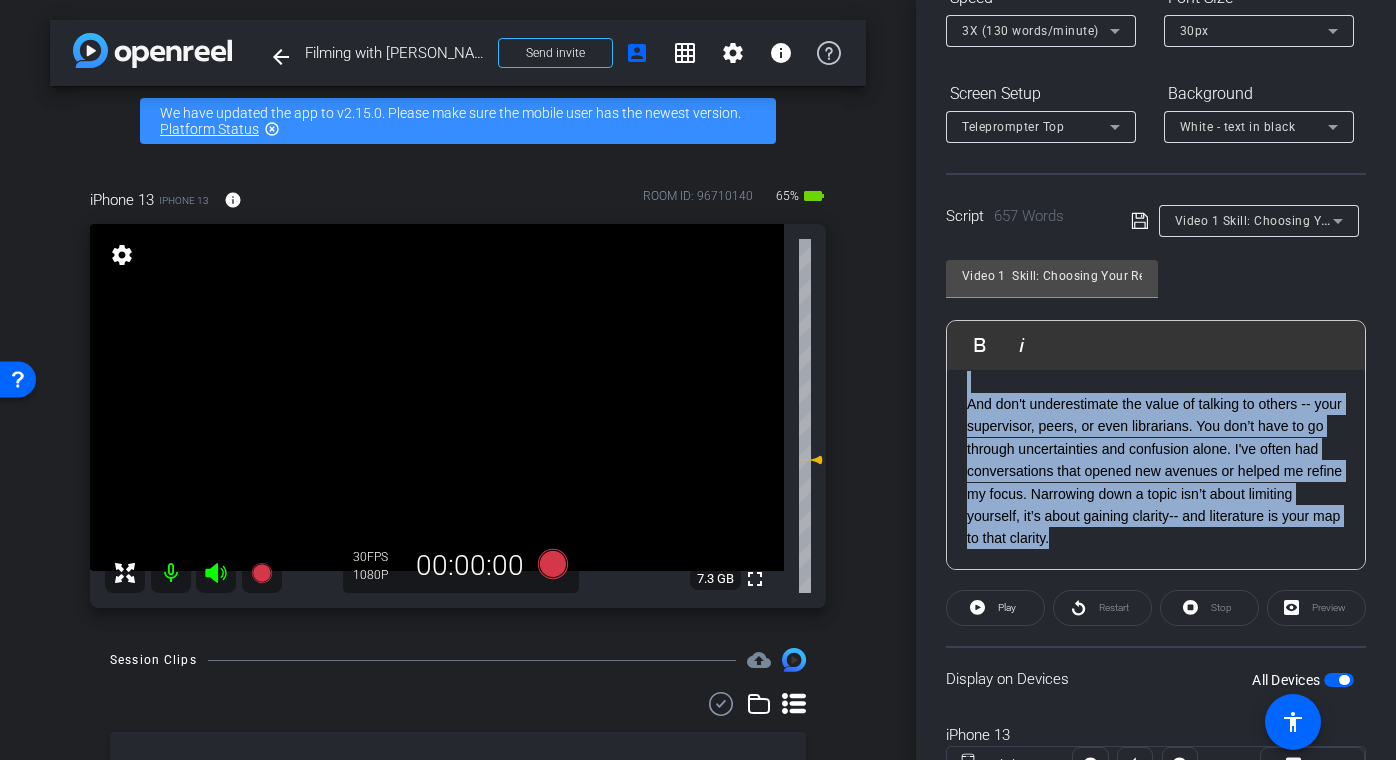 drag, startPoint x: 966, startPoint y: 451, endPoint x: 1247, endPoint y: 542, distance: 295.36755 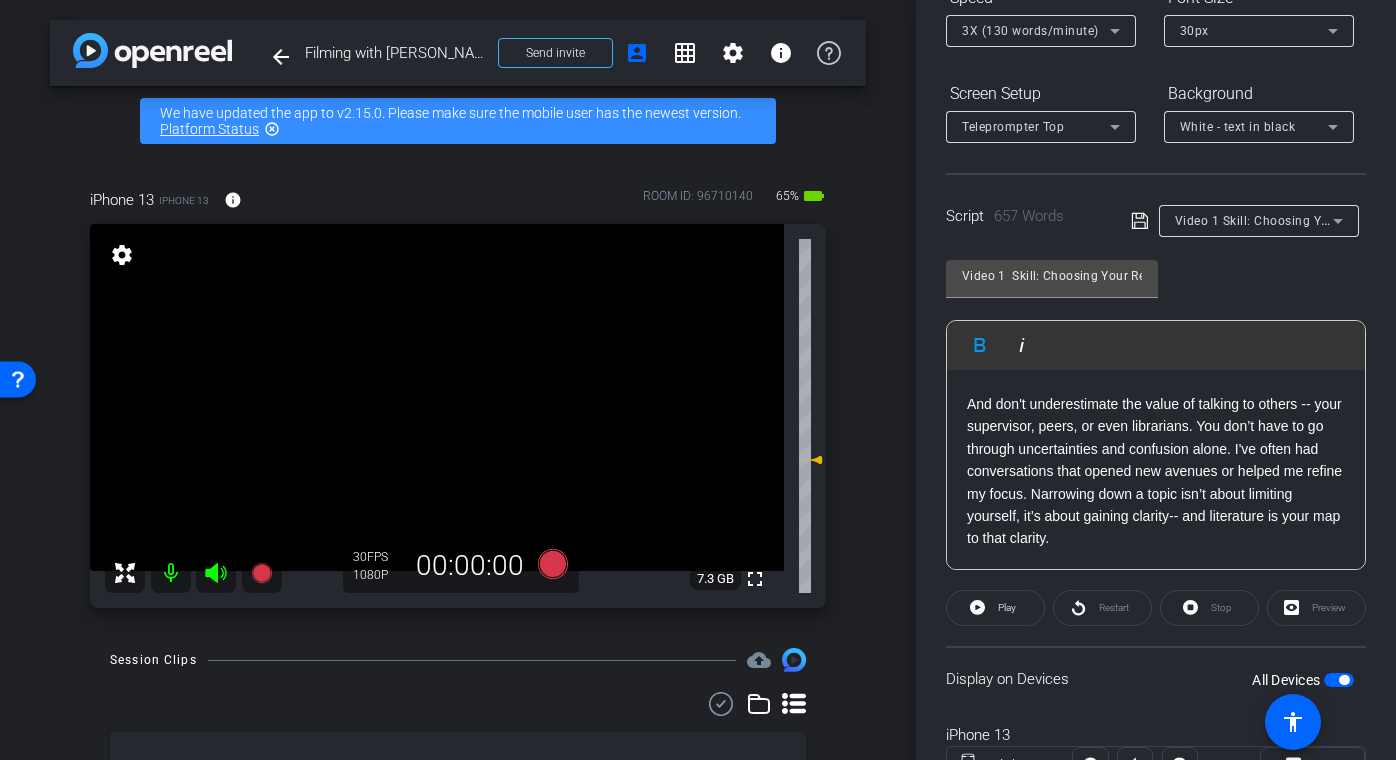 scroll, scrollTop: 848, scrollLeft: 0, axis: vertical 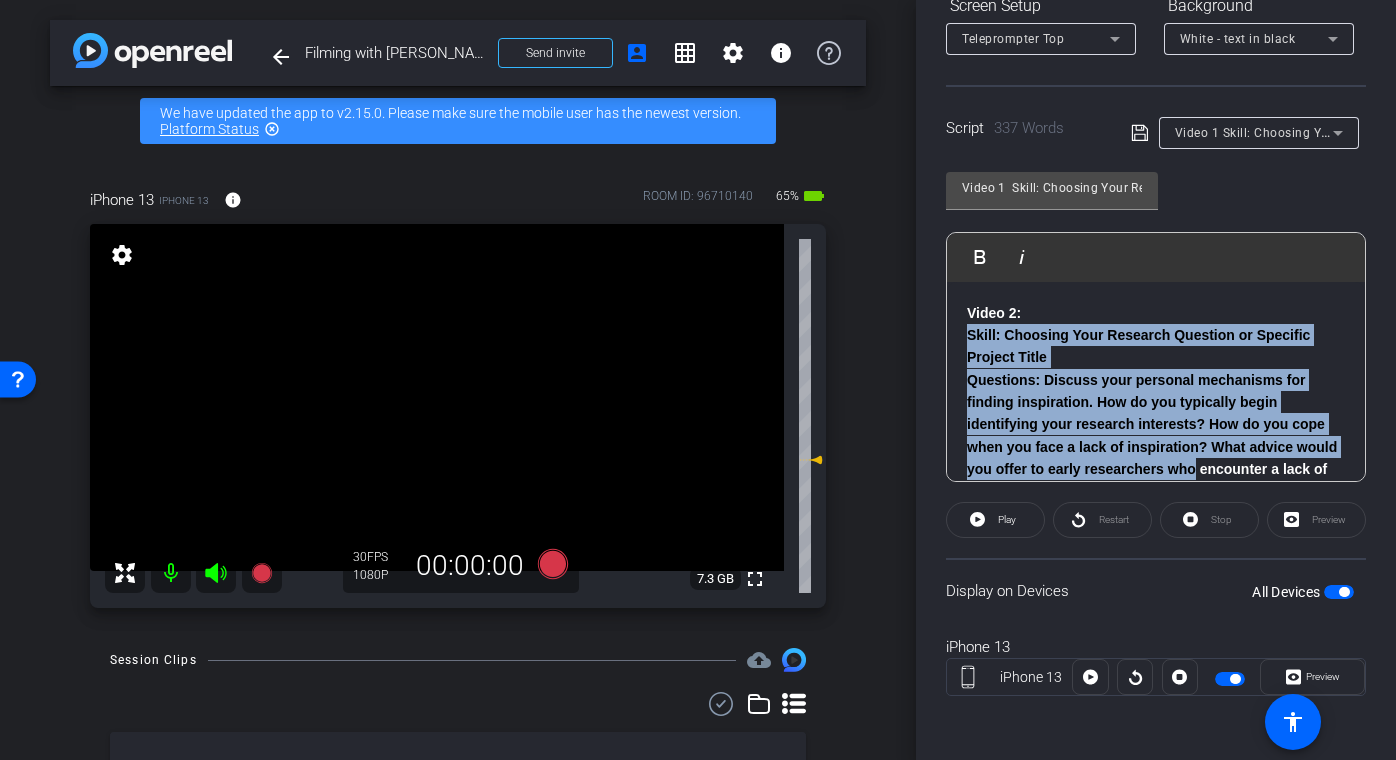 drag, startPoint x: 967, startPoint y: 335, endPoint x: 1297, endPoint y: 464, distance: 354.31766 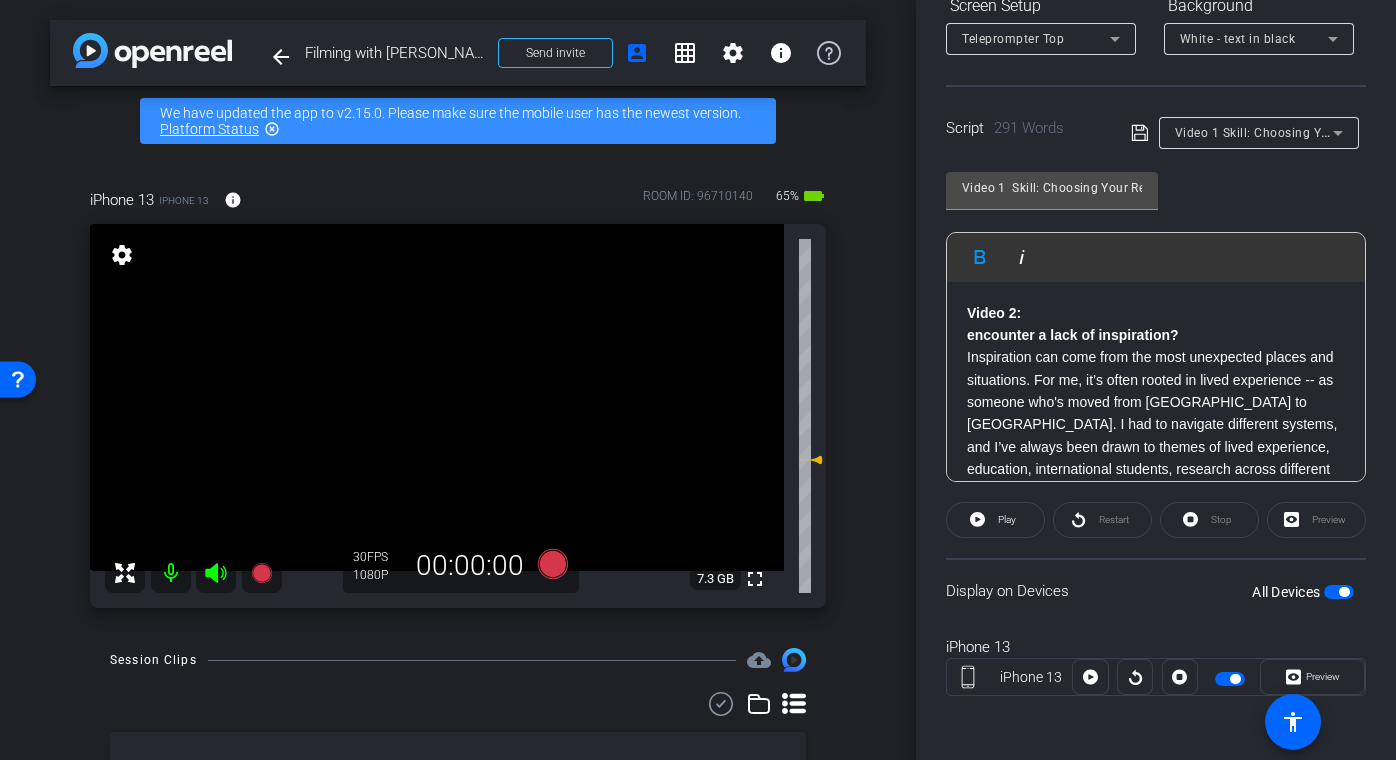 drag, startPoint x: 1194, startPoint y: 335, endPoint x: 973, endPoint y: 339, distance: 221.0362 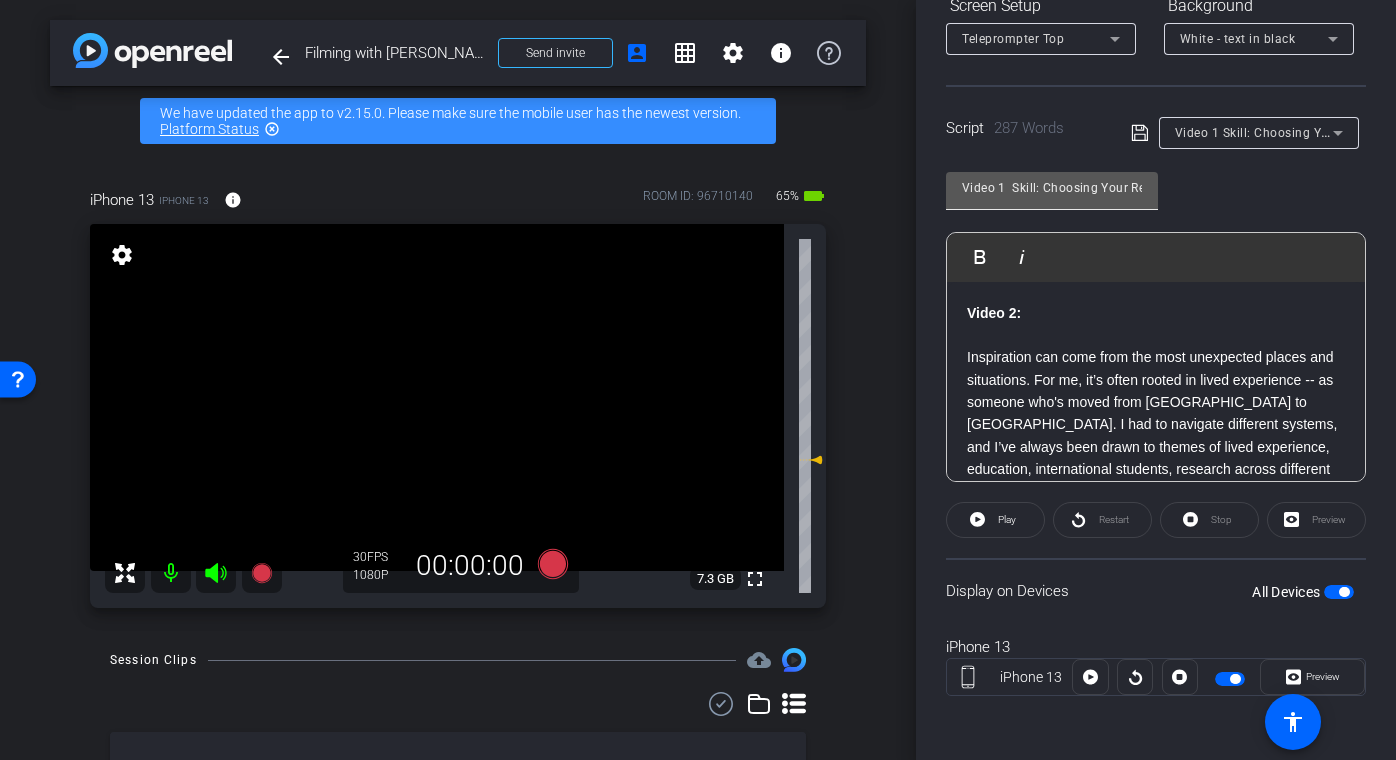 drag, startPoint x: 961, startPoint y: 186, endPoint x: 1040, endPoint y: 188, distance: 79.025314 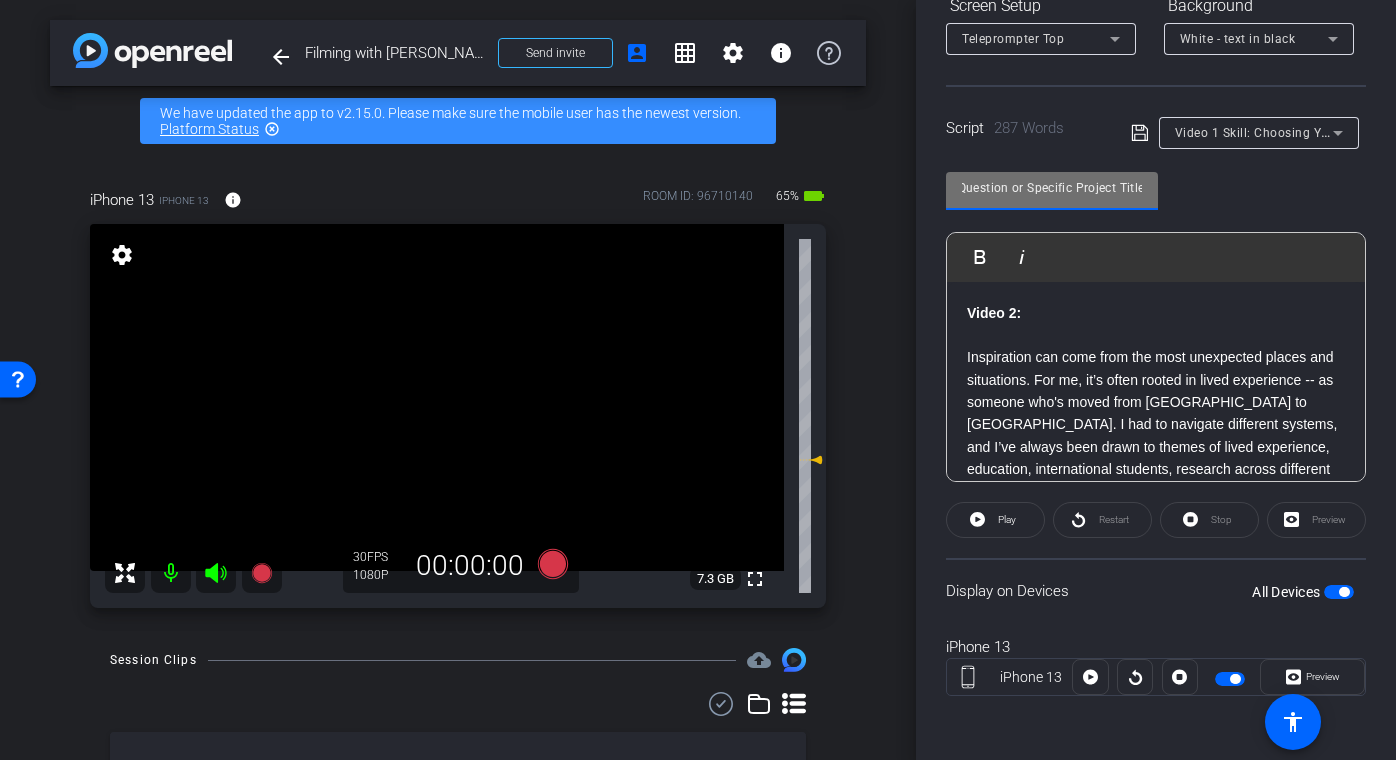 drag, startPoint x: 961, startPoint y: 187, endPoint x: 1234, endPoint y: 199, distance: 273.2636 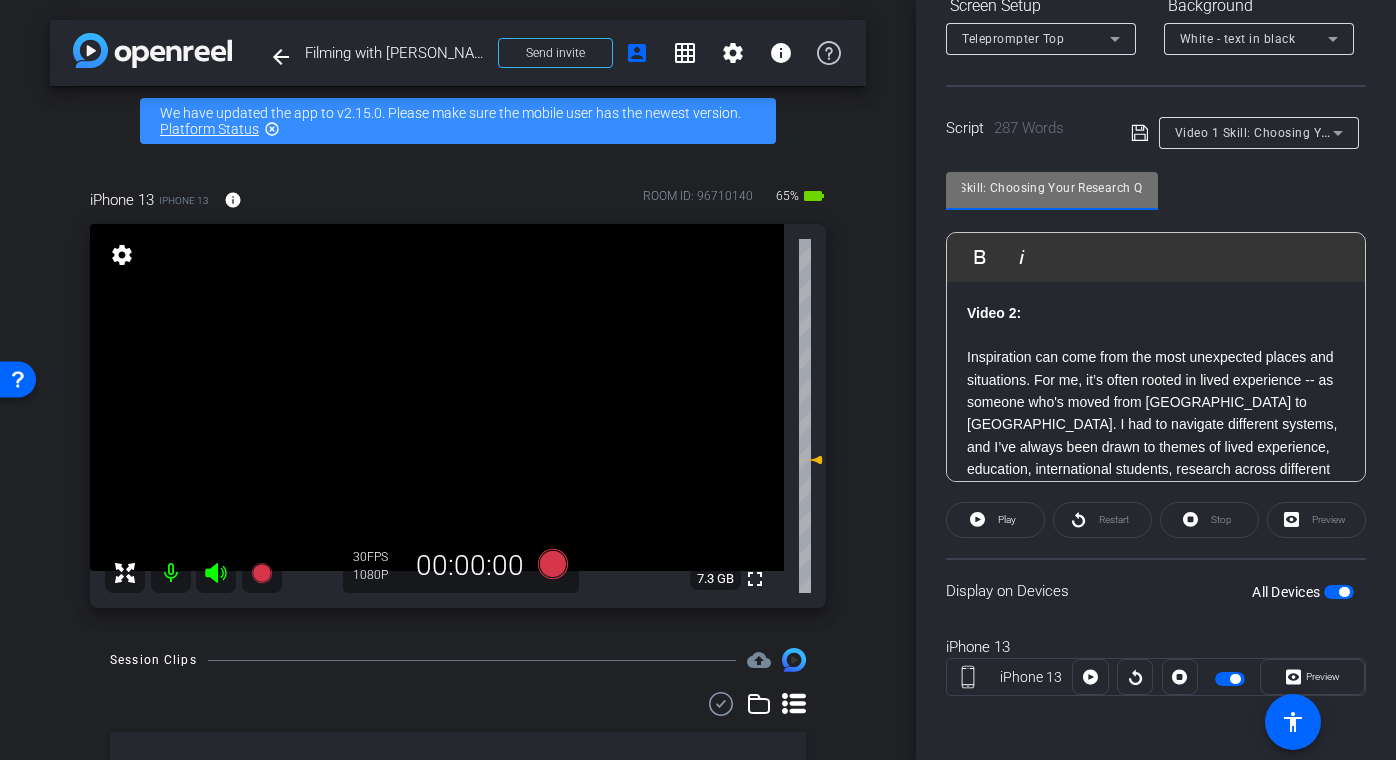 scroll, scrollTop: 0, scrollLeft: 51, axis: horizontal 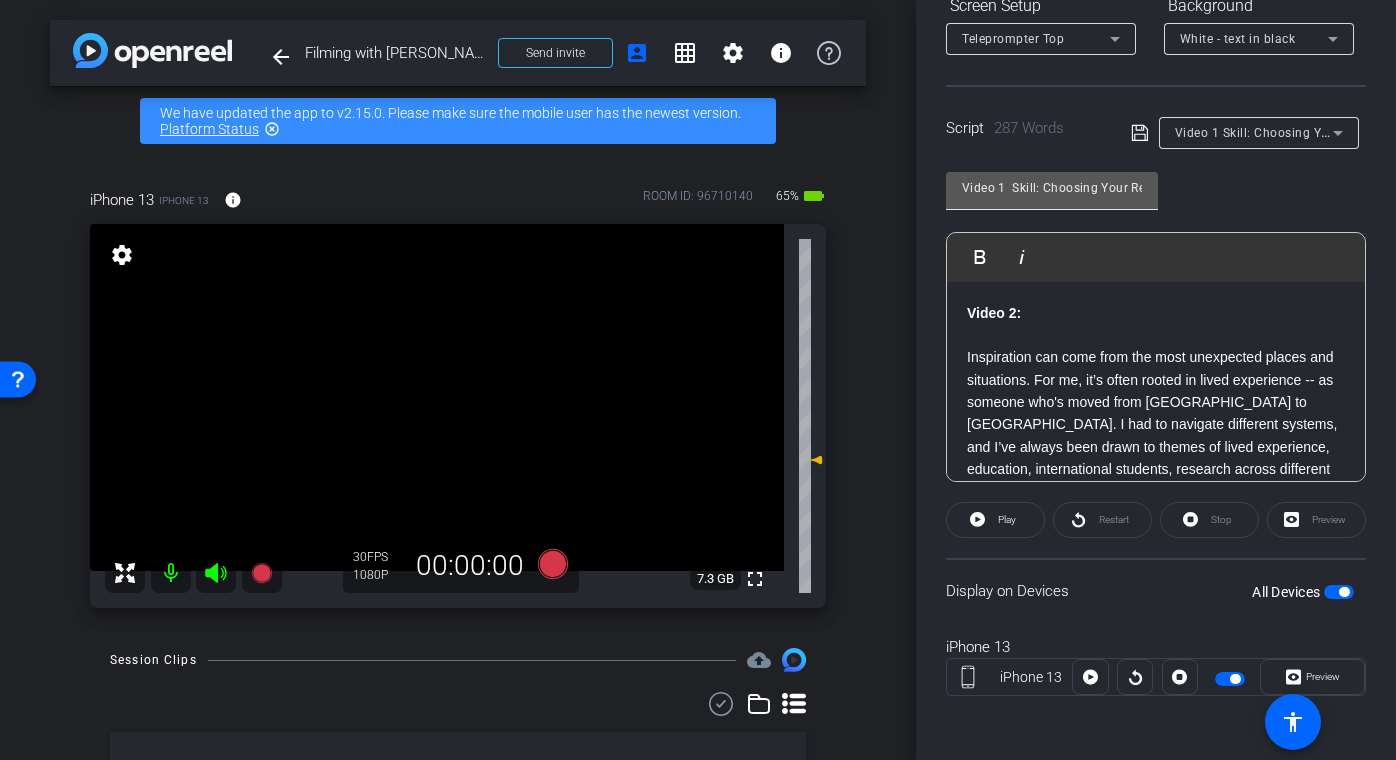 click on "Video 1  Skill: Choosing Your Research Q" 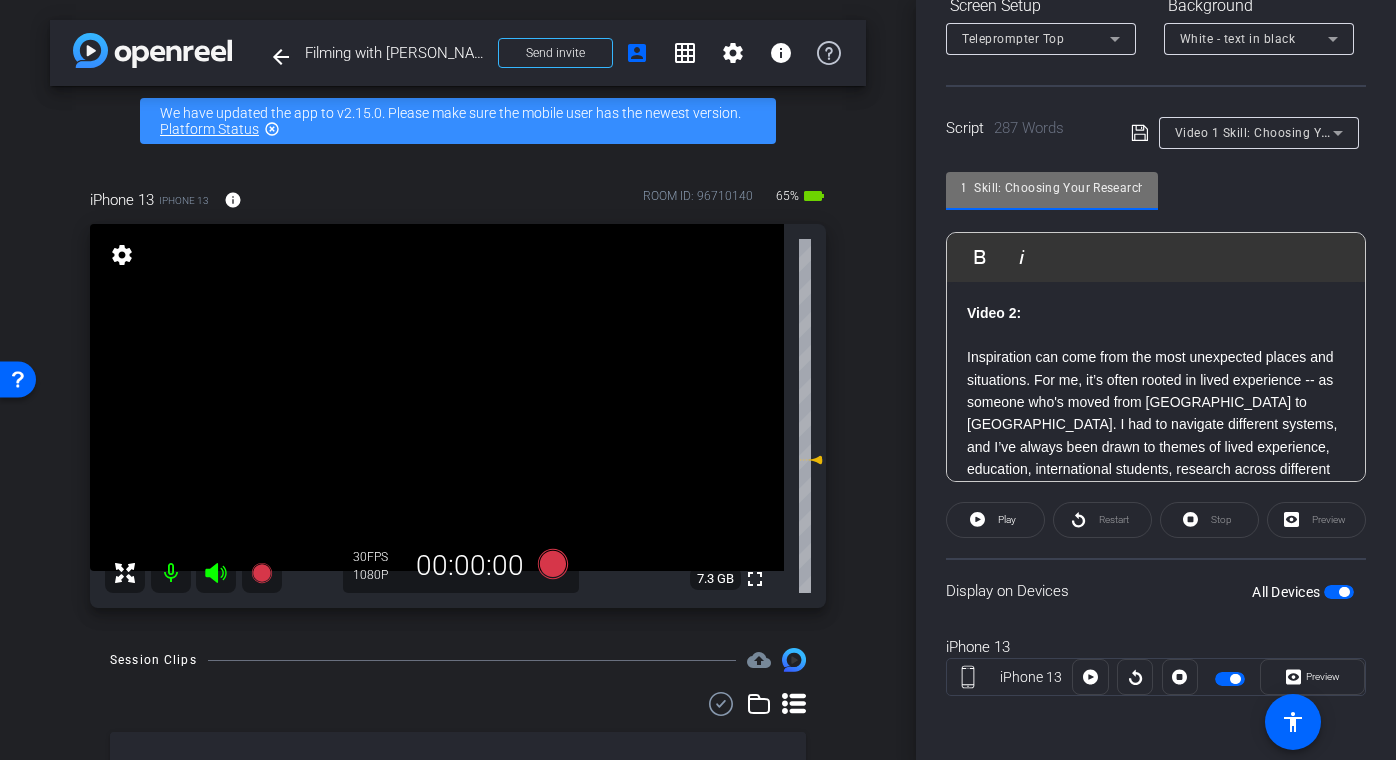 scroll, scrollTop: 0, scrollLeft: 51, axis: horizontal 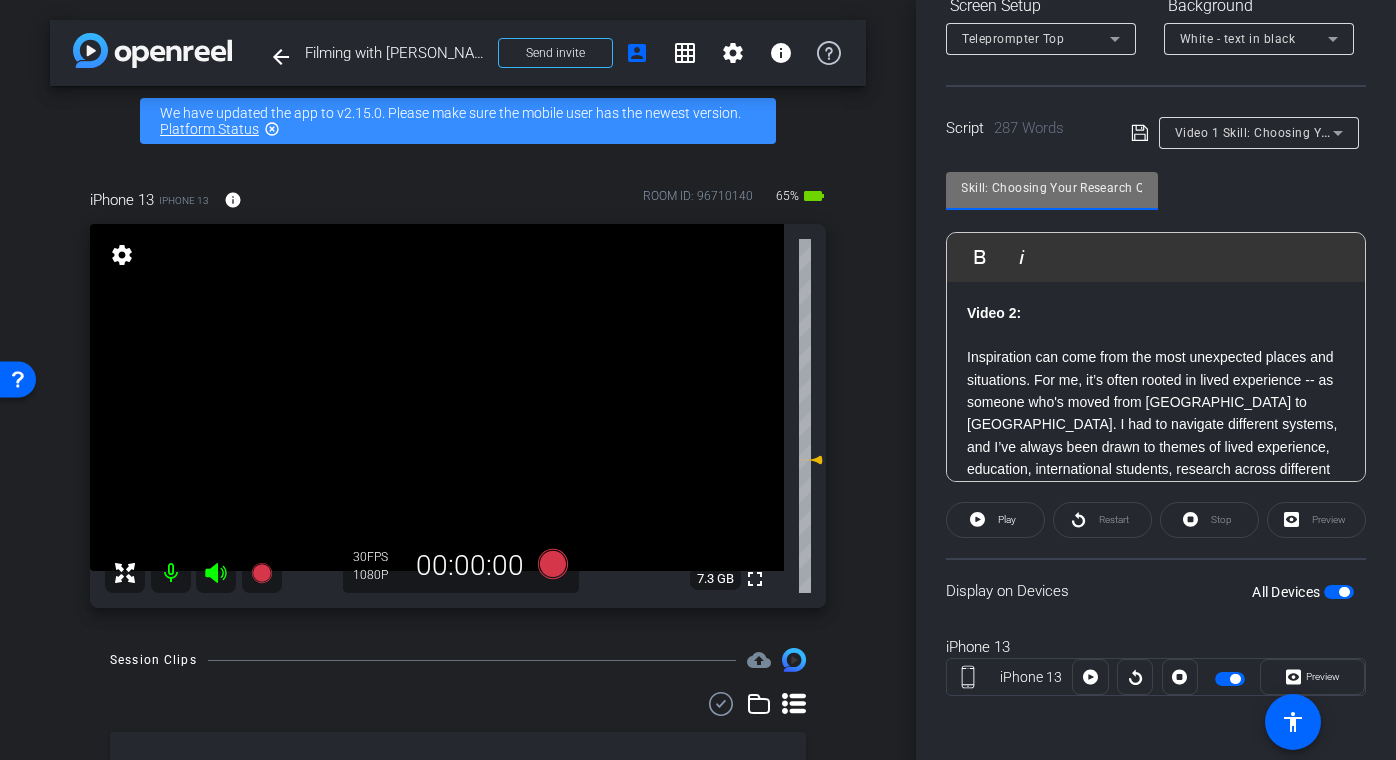drag, startPoint x: 963, startPoint y: 189, endPoint x: 1178, endPoint y: 203, distance: 215.45534 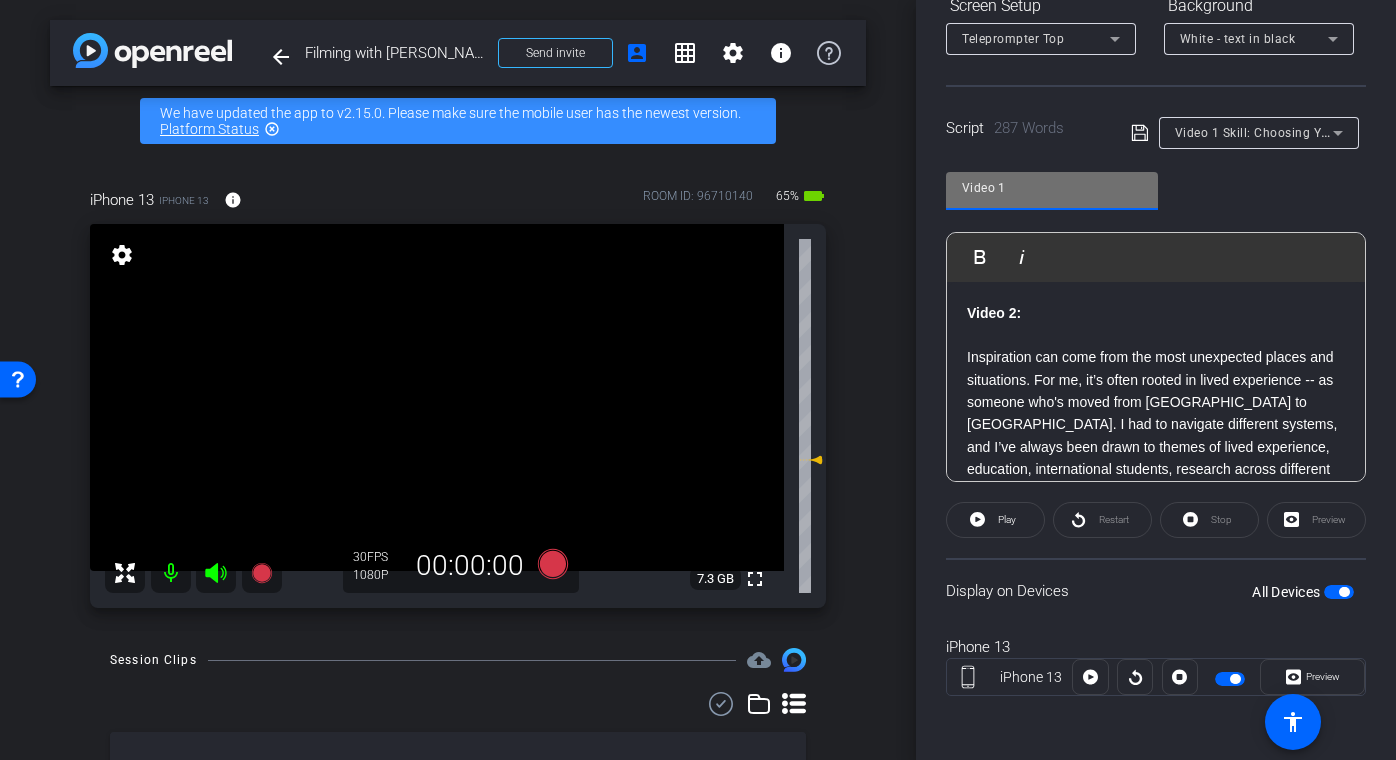 scroll, scrollTop: 0, scrollLeft: 0, axis: both 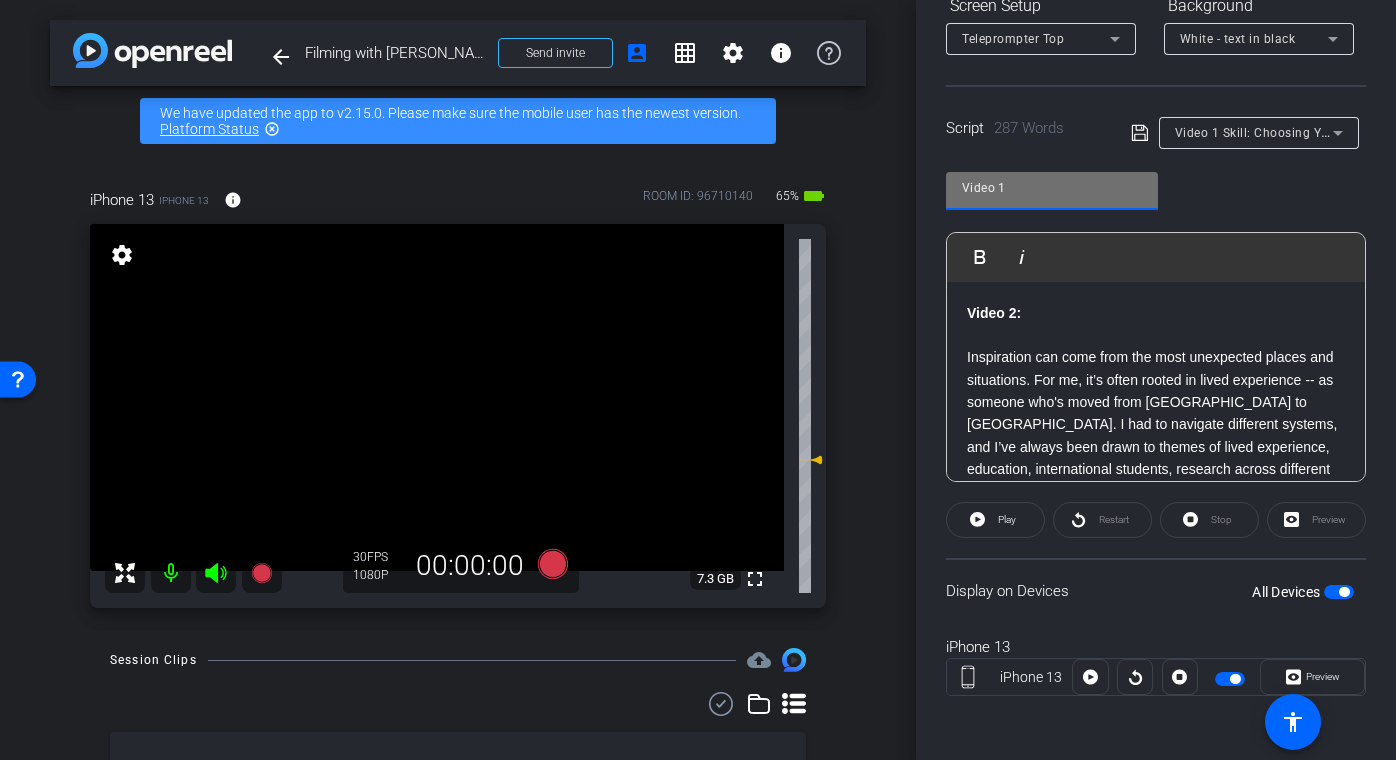 drag, startPoint x: 1012, startPoint y: 190, endPoint x: 933, endPoint y: 186, distance: 79.101204 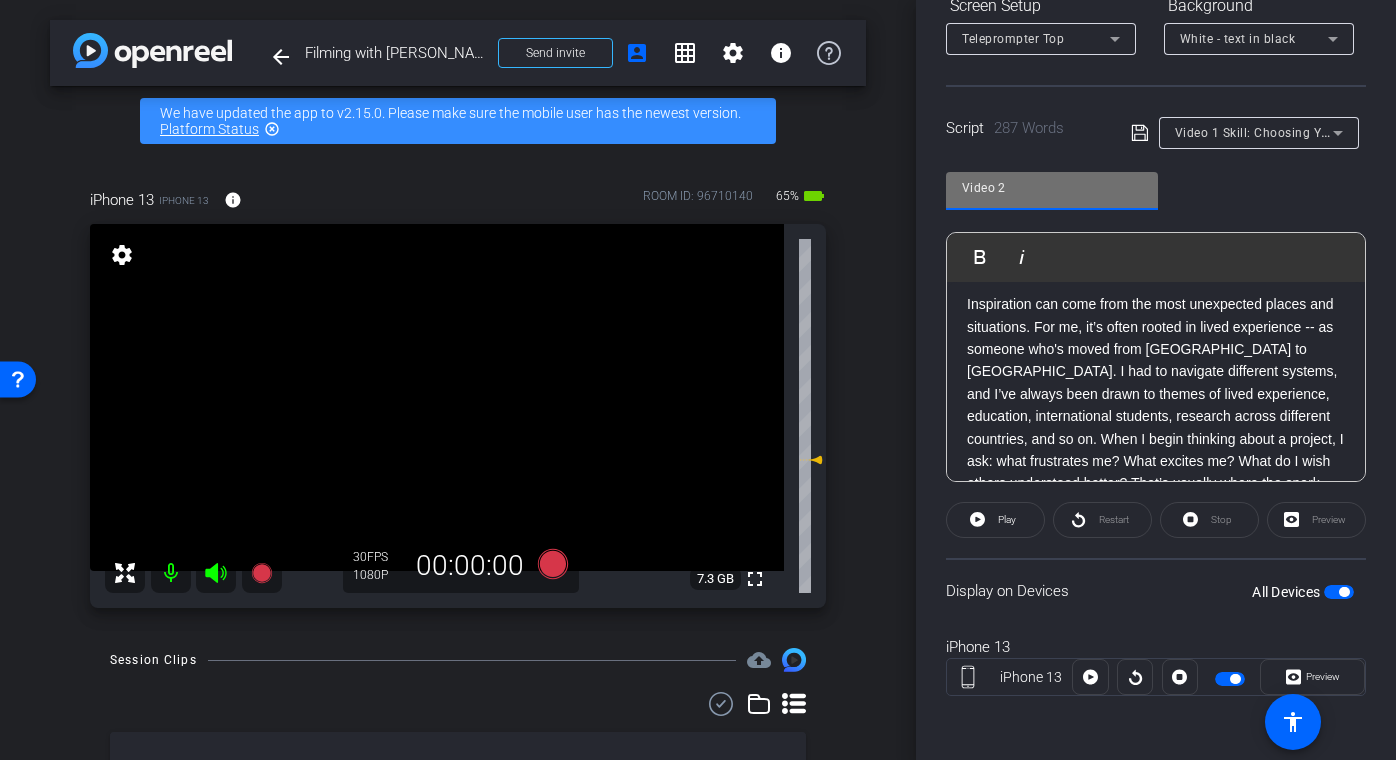 scroll, scrollTop: 49, scrollLeft: 0, axis: vertical 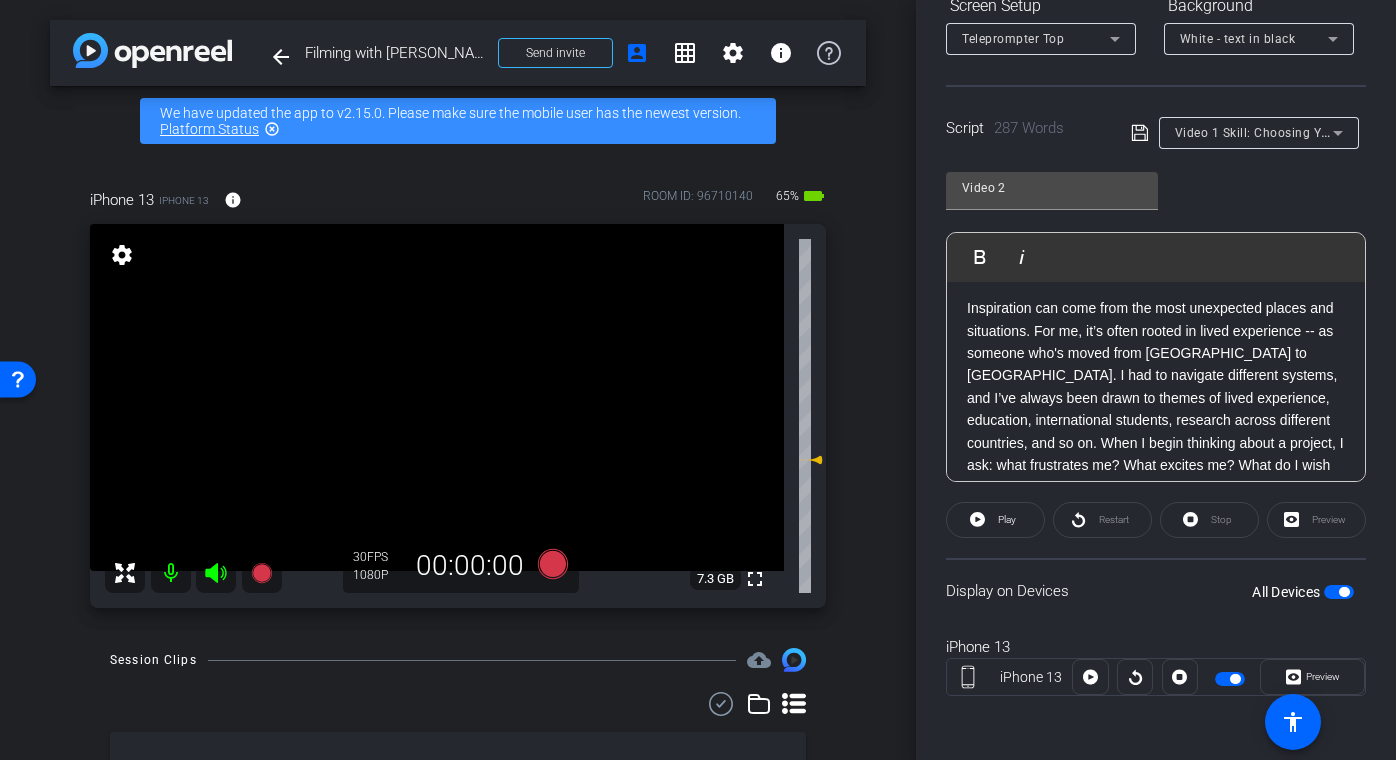 click on "Inspiration can come from the most unexpected places and situations. For me, it’s often rooted in lived experience -- as someone who's moved from Algeria to the UK. I had to navigate different systems, and I’ve always been drawn to themes of lived experience, education, international students, research across different countries, and so on. When I begin thinking about a project, I ask: what frustrates me? What excites me? What do I wish others understood better? That’s usually where the spark begins. When I did my PhD, I really wanted to explore the Algerian context and how research methods are taught and experienced by students at master’s level because it was important for me to showcase my context, the findings from my context to an international audience." 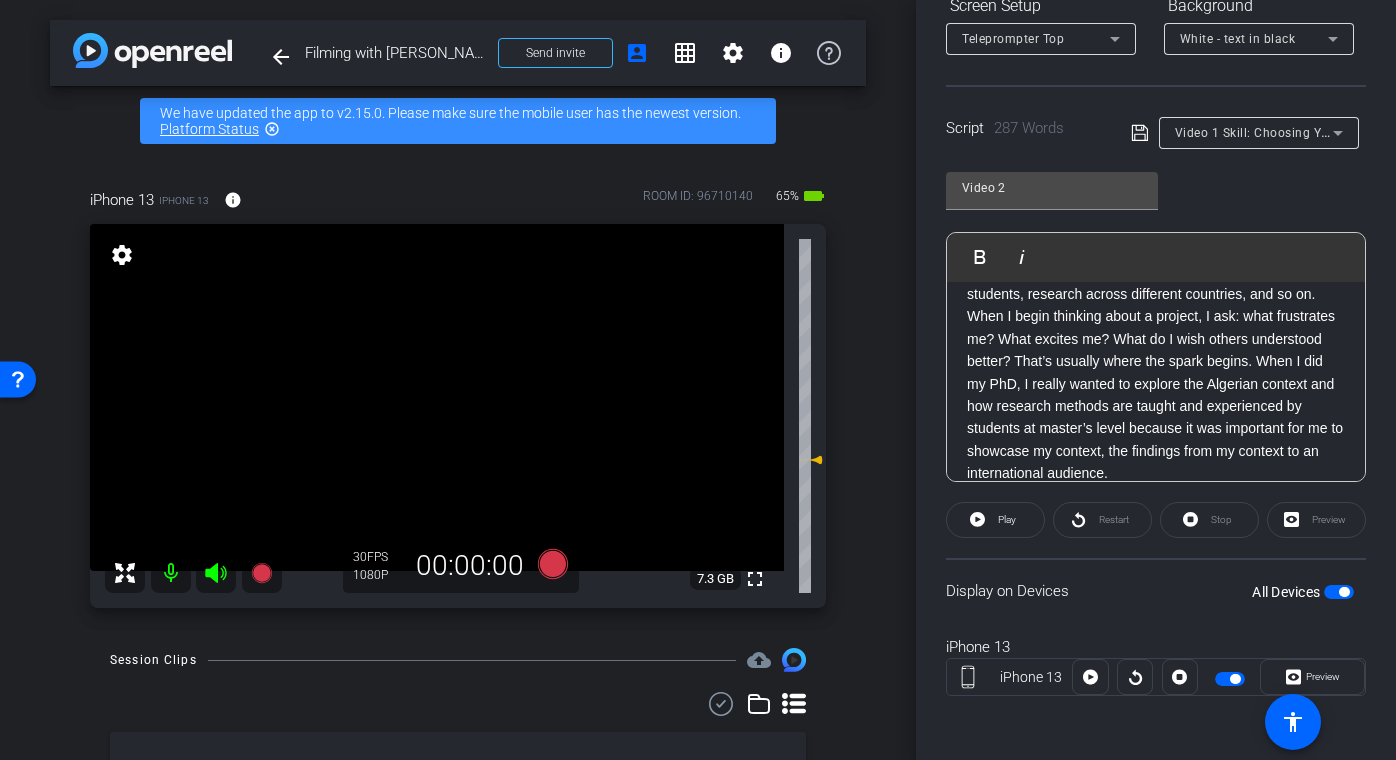 scroll, scrollTop: 223, scrollLeft: 0, axis: vertical 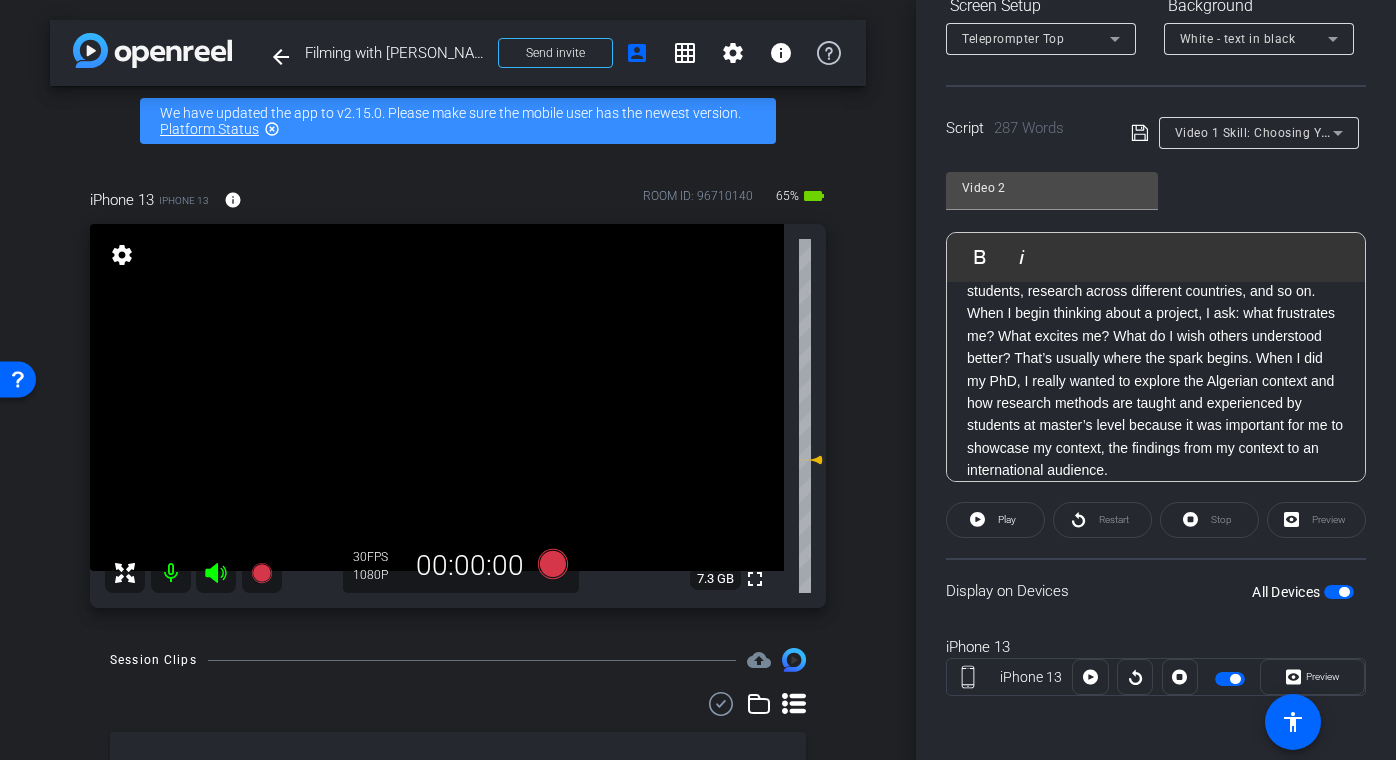 click on "I had to navigate different systems, and I’ve always been drawn to themes of lived experience, education, international students, research across different countries, and so on. When I begin thinking about a project, I ask: what frustrates me? What excites me? What do I wish others understood better? That’s usually where the spark begins. When I did my PhD, I really wanted to explore the Algerian context and how research methods are taught and experienced by students at master’s level because it was important for me to showcase my context, the findings from my context to an international audience." 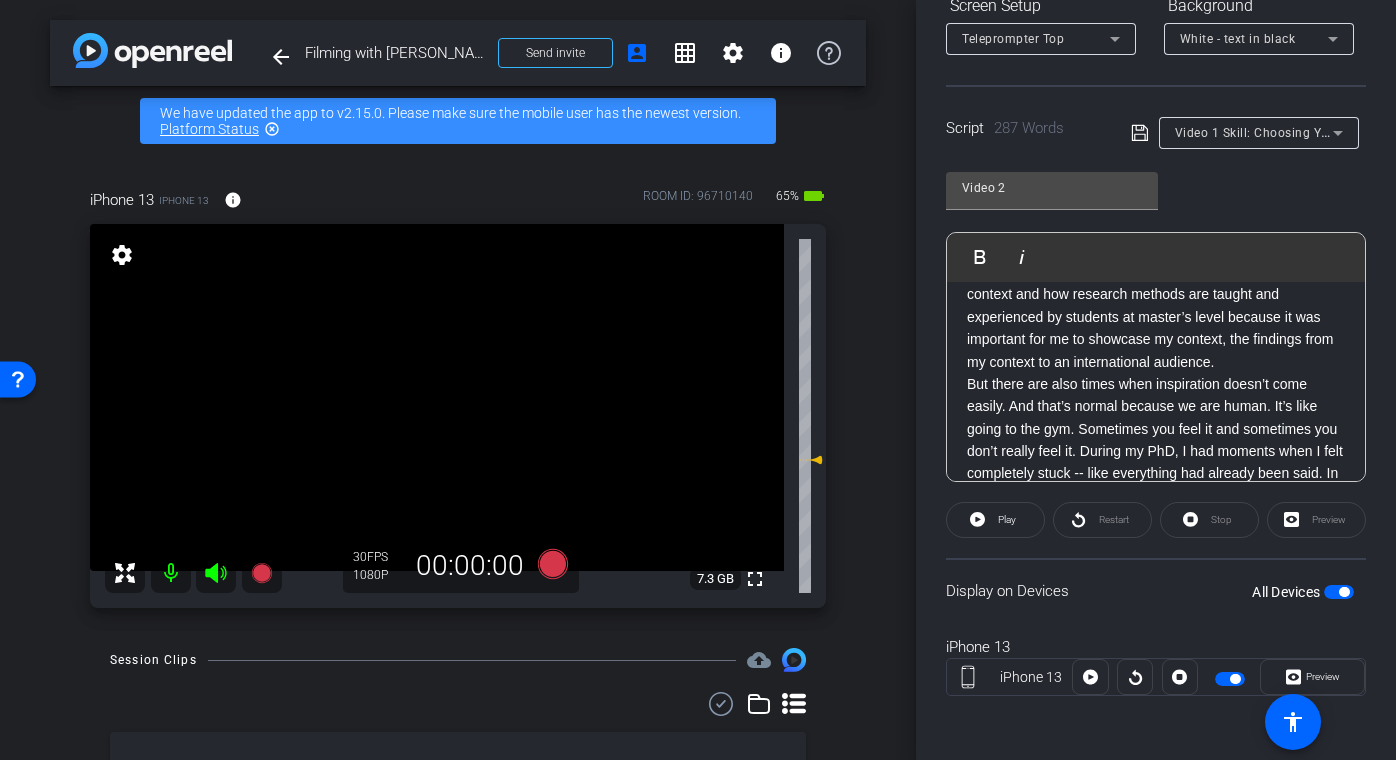 scroll, scrollTop: 361, scrollLeft: 0, axis: vertical 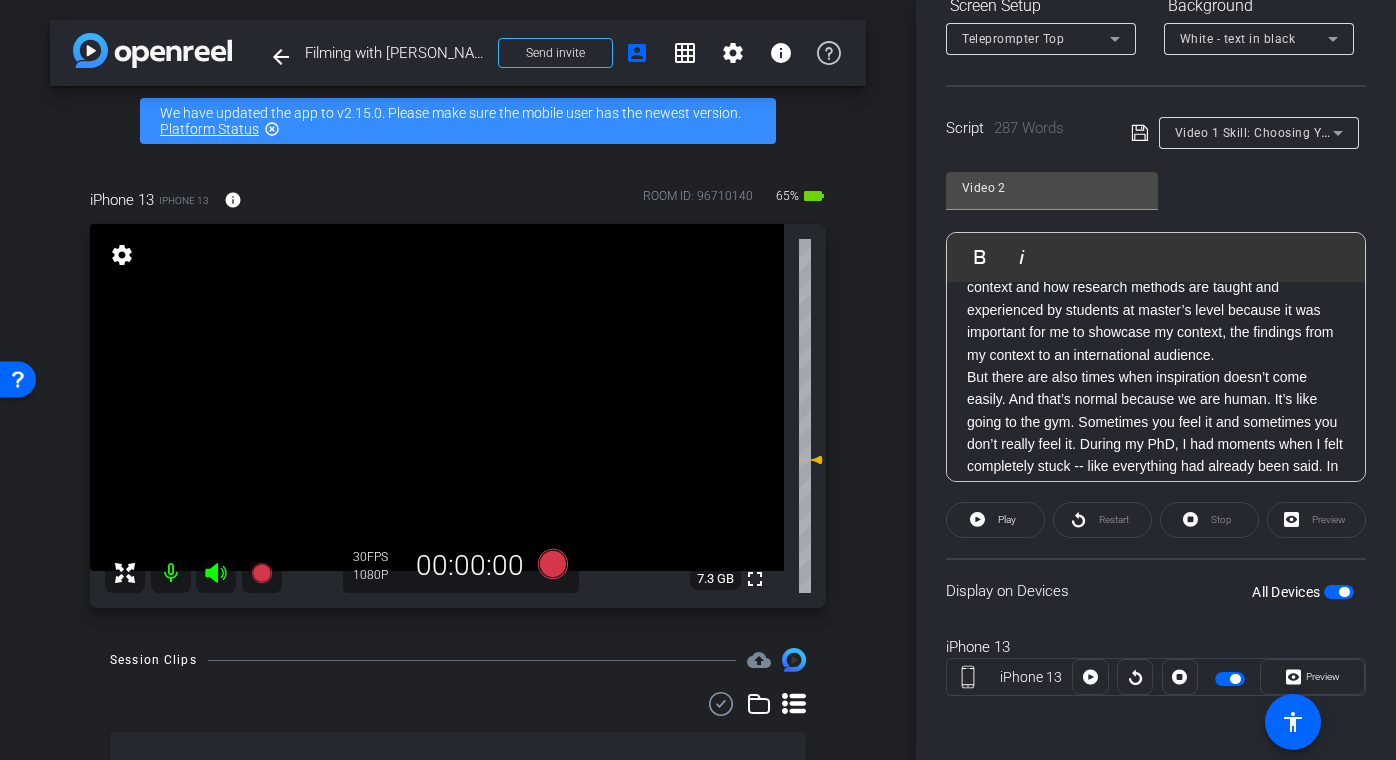click on "But there are also times when inspiration doesn’t come easily. And that’s normal because we are human. It’s like going to the gym. Sometimes you feel it and sometimes you don’t really feel it. During my PhD, I had moments when I felt completely stuck -- like everything had already been said. In those moments, I gave myself permission to have a break and do something different whether teaching, or being involved in another research project. Outside academia, I would go away for a weekend, see friends and re-connect with the topic after this break." 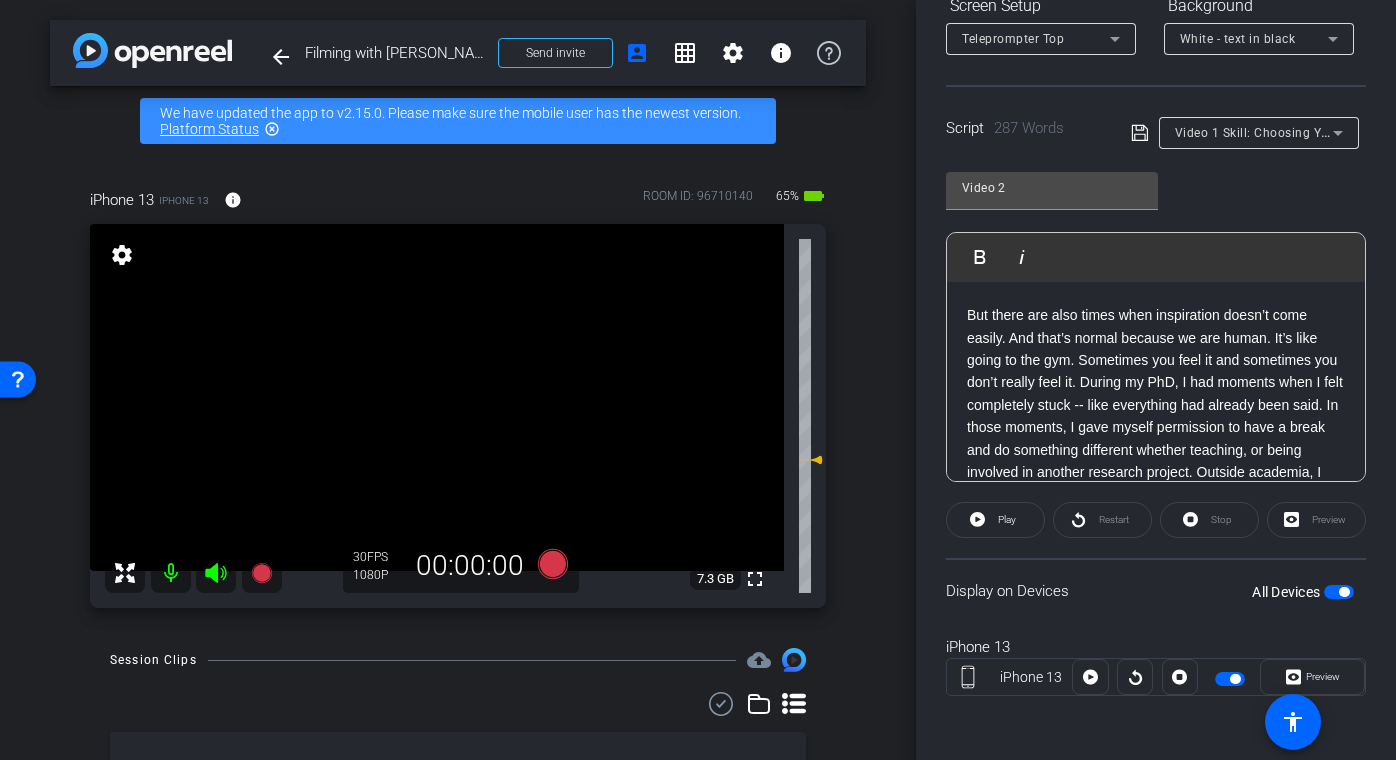 scroll, scrollTop: 469, scrollLeft: 0, axis: vertical 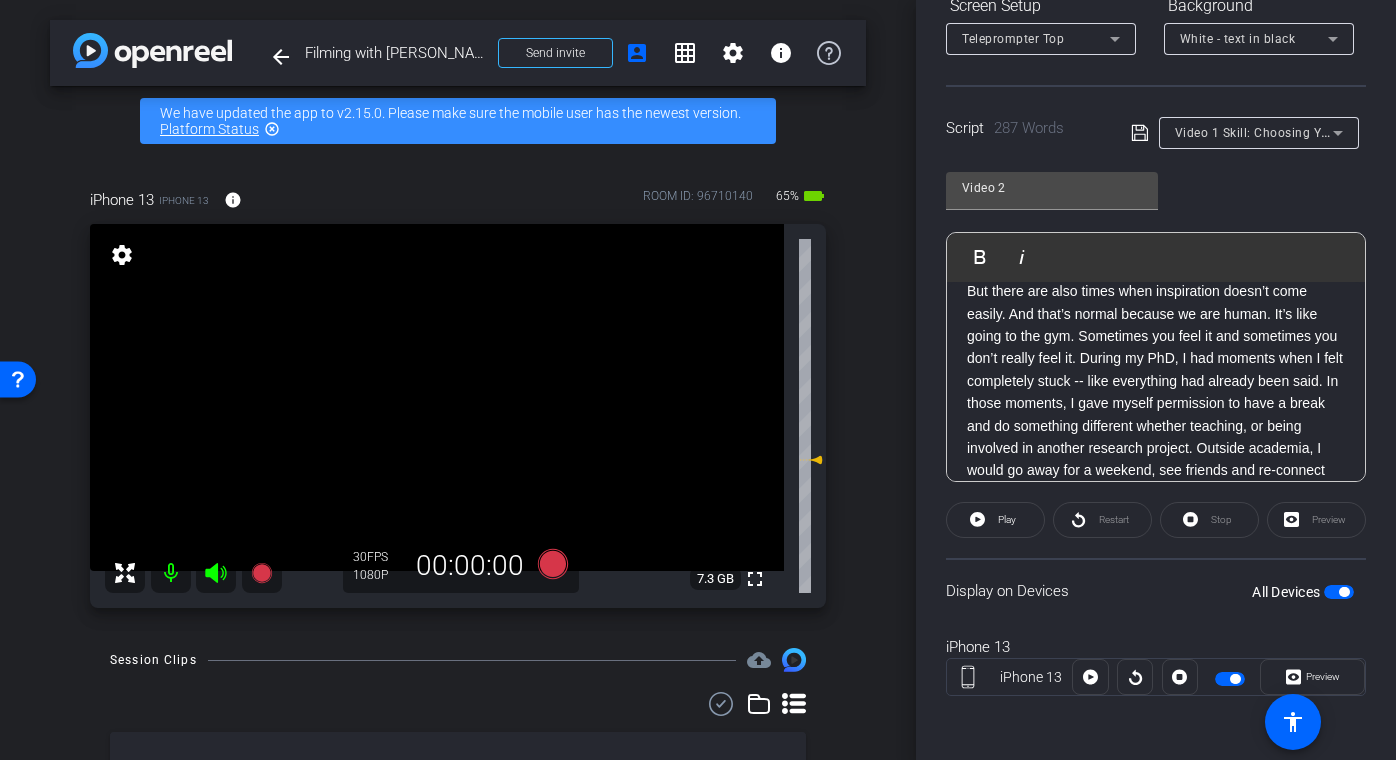 click on "But there are also times when inspiration doesn’t come easily. And that’s normal because we are human. It’s like going to the gym. Sometimes you feel it and sometimes you don’t really feel it. During my PhD, I had moments when I felt completely stuck -- like everything had already been said. In those moments, I gave myself permission to have a break and do something different whether teaching, or being involved in another research project. Outside academia, I would go away for a weekend, see friends and re-connect with the topic after this break." 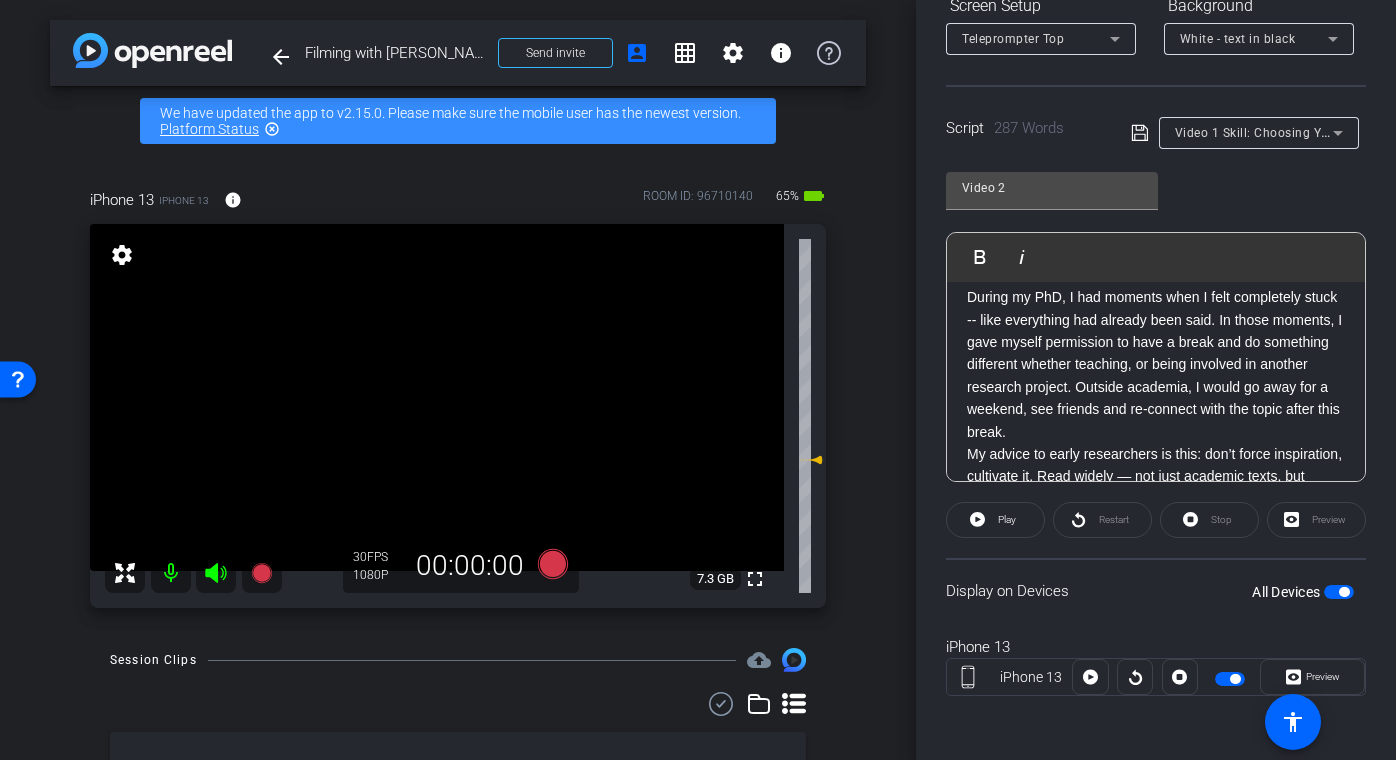 scroll, scrollTop: 578, scrollLeft: 0, axis: vertical 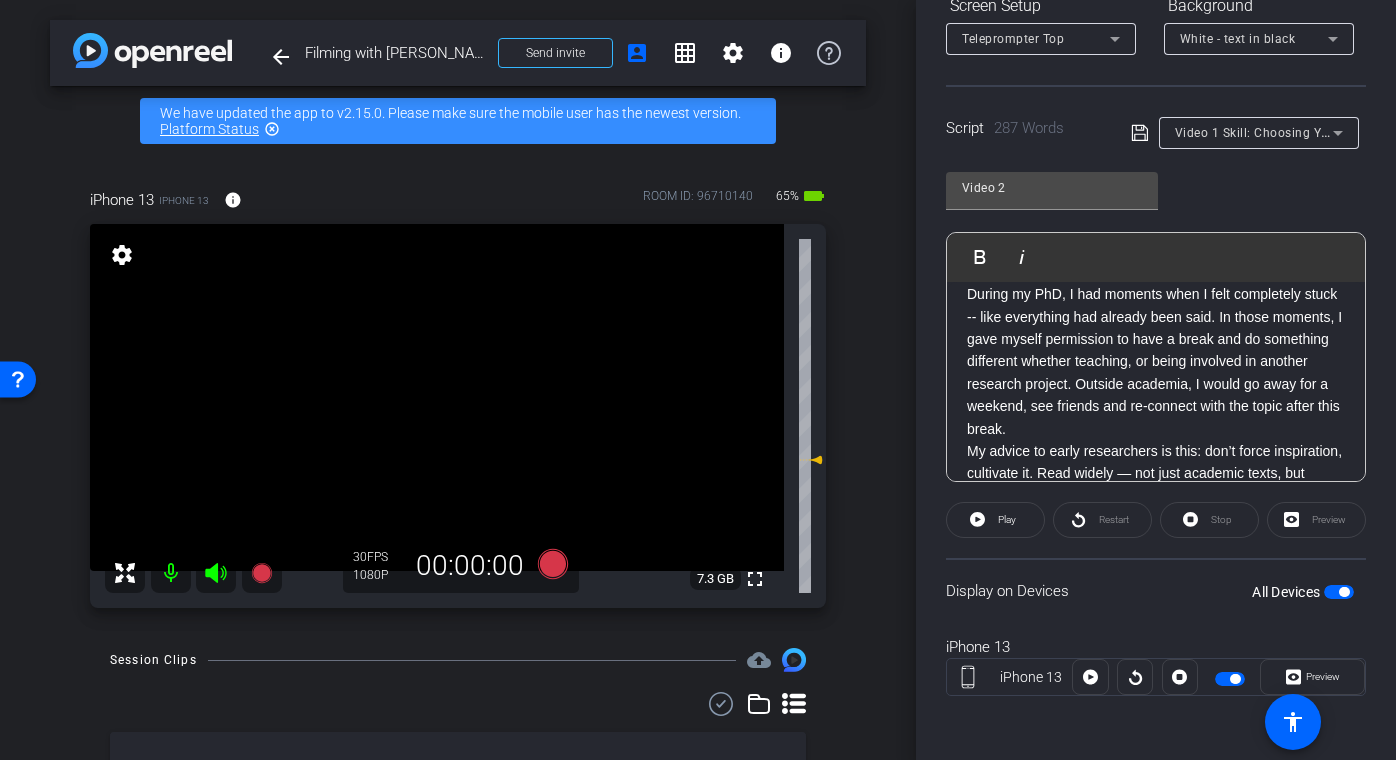 drag, startPoint x: 1200, startPoint y: 408, endPoint x: 1203, endPoint y: 420, distance: 12.369317 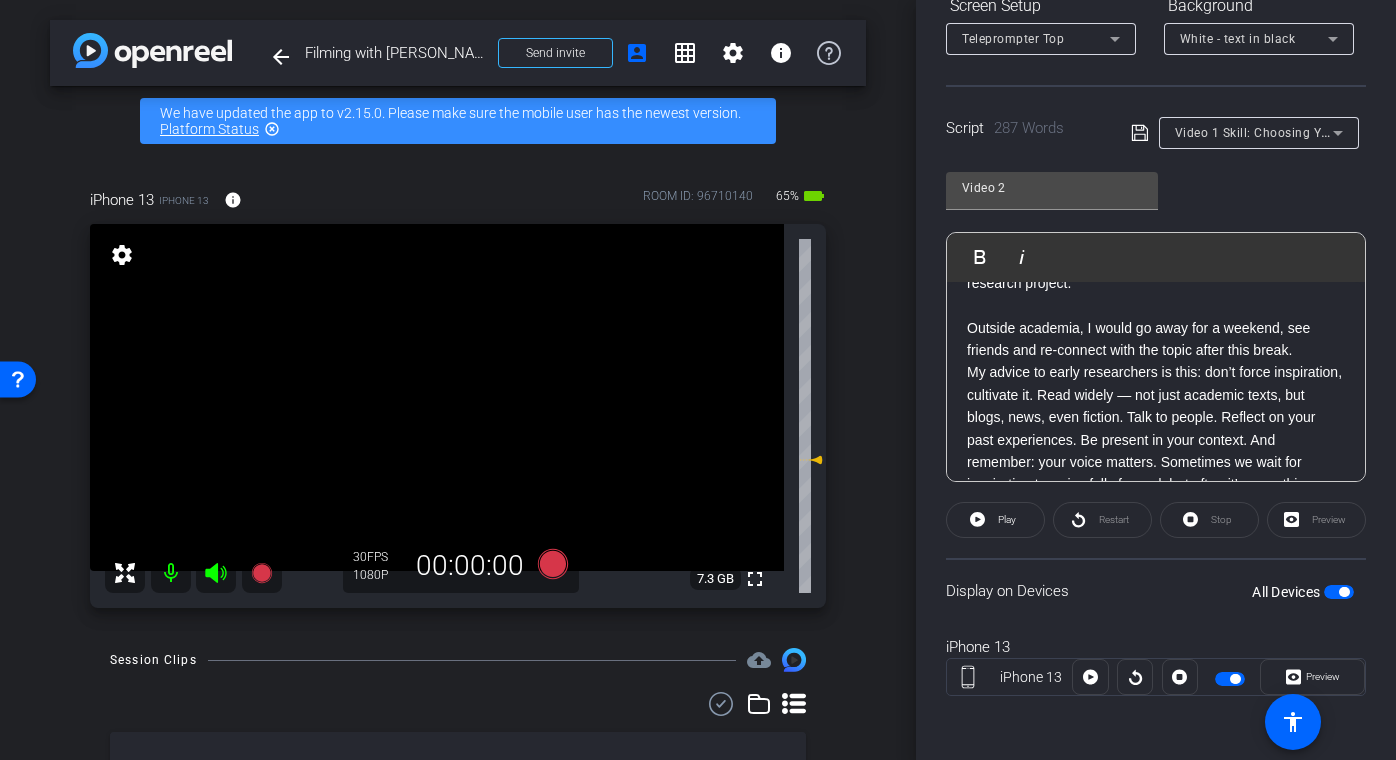 scroll, scrollTop: 725, scrollLeft: 0, axis: vertical 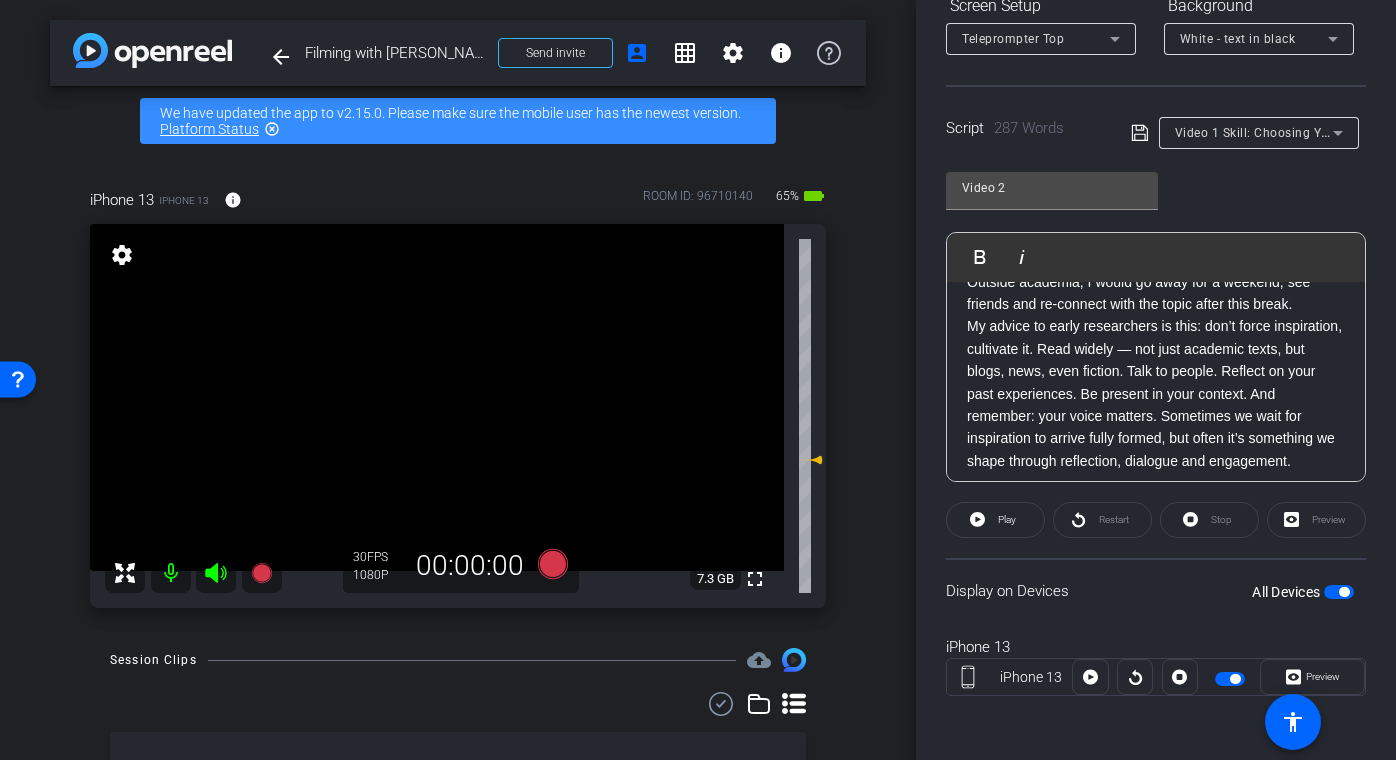 click on "My advice to early researchers is this: don’t force inspiration, cultivate it. Read widely — not just academic texts, but blogs, news, even fiction. Talk to people. Reflect on your past experiences. Be present in your context. And remember: your voice matters. Sometimes we wait for inspiration to arrive fully formed, but often it’s something we shape through reflection, dialogue and engagement." 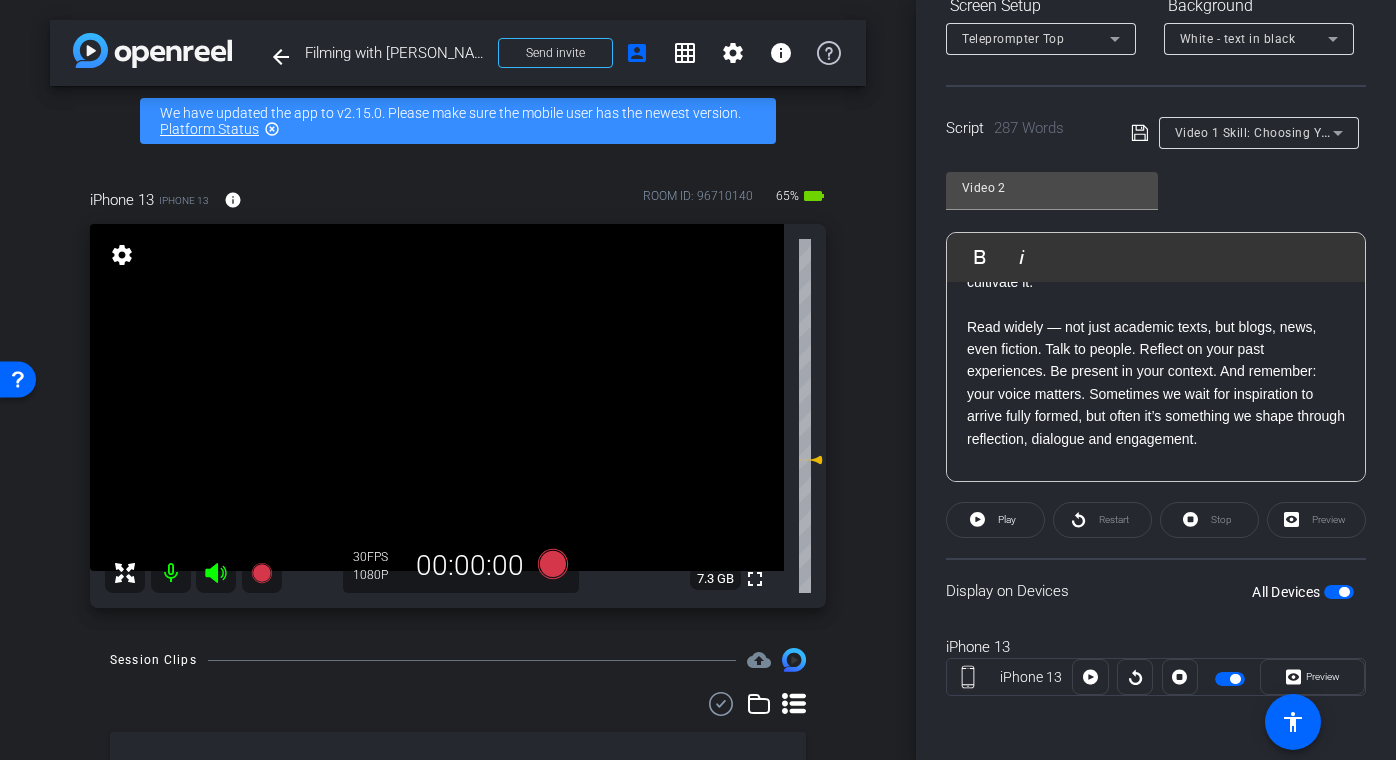 scroll, scrollTop: 802, scrollLeft: 0, axis: vertical 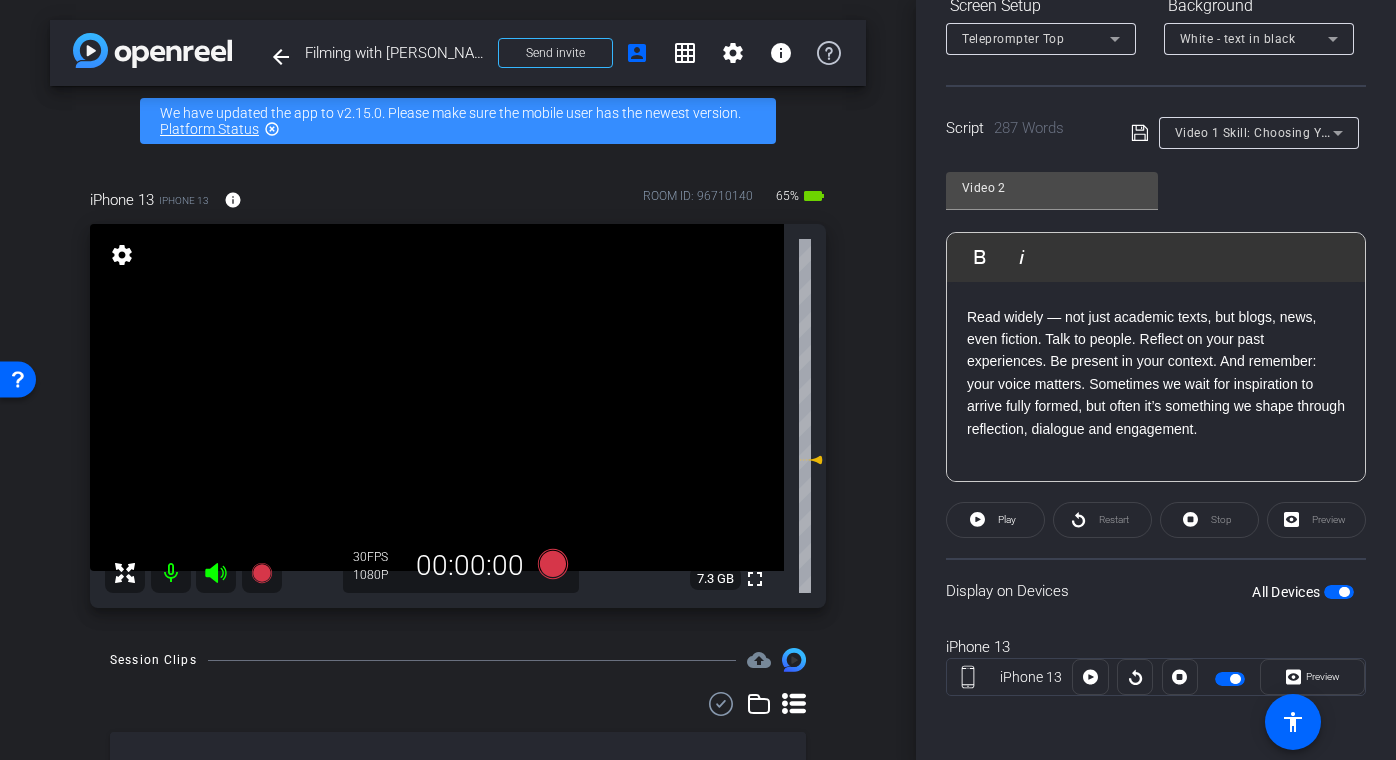 click on "Read widely — not just academic texts, but blogs, news, even fiction. Talk to people. Reflect on your past experiences. Be present in your context. And remember: your voice matters. Sometimes we wait for inspiration to arrive fully formed, but often it’s something we shape through reflection, dialogue and engagement." 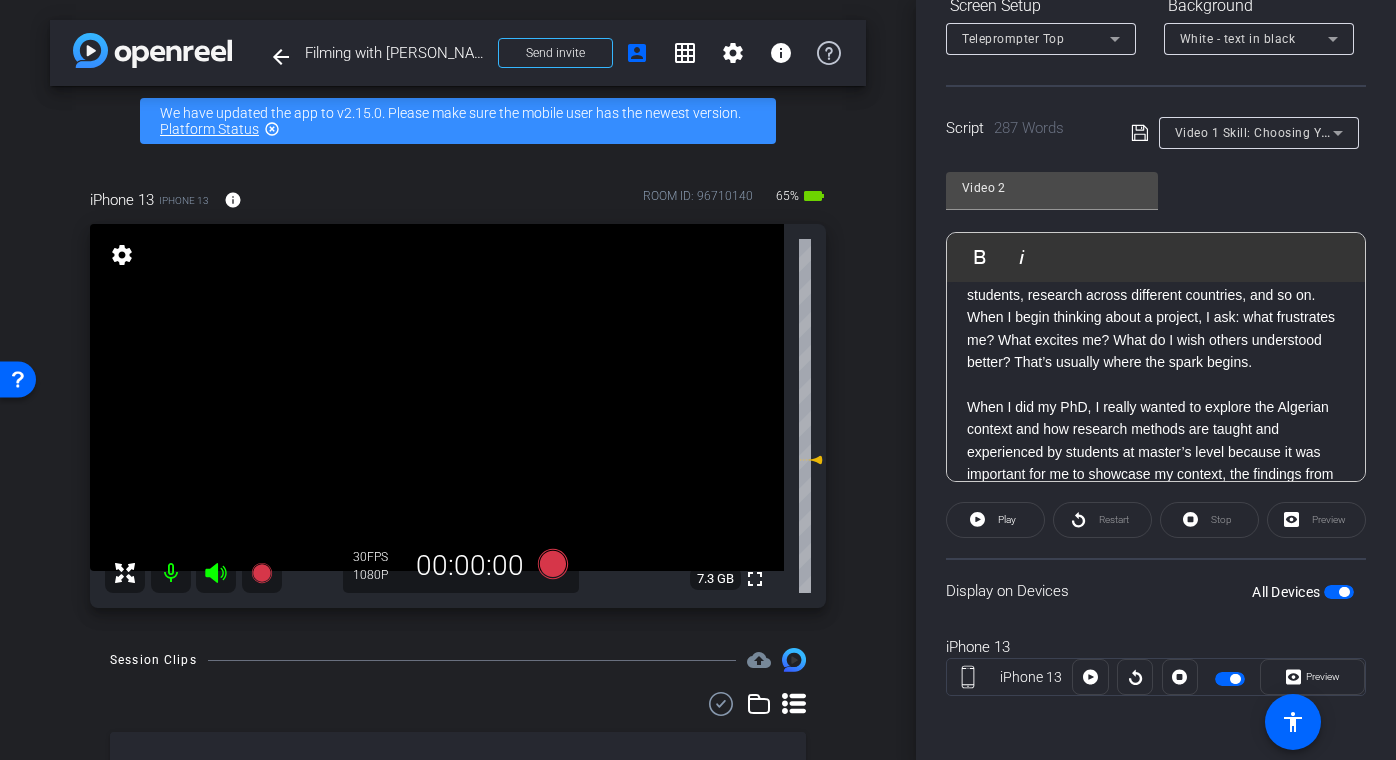 scroll, scrollTop: 0, scrollLeft: 0, axis: both 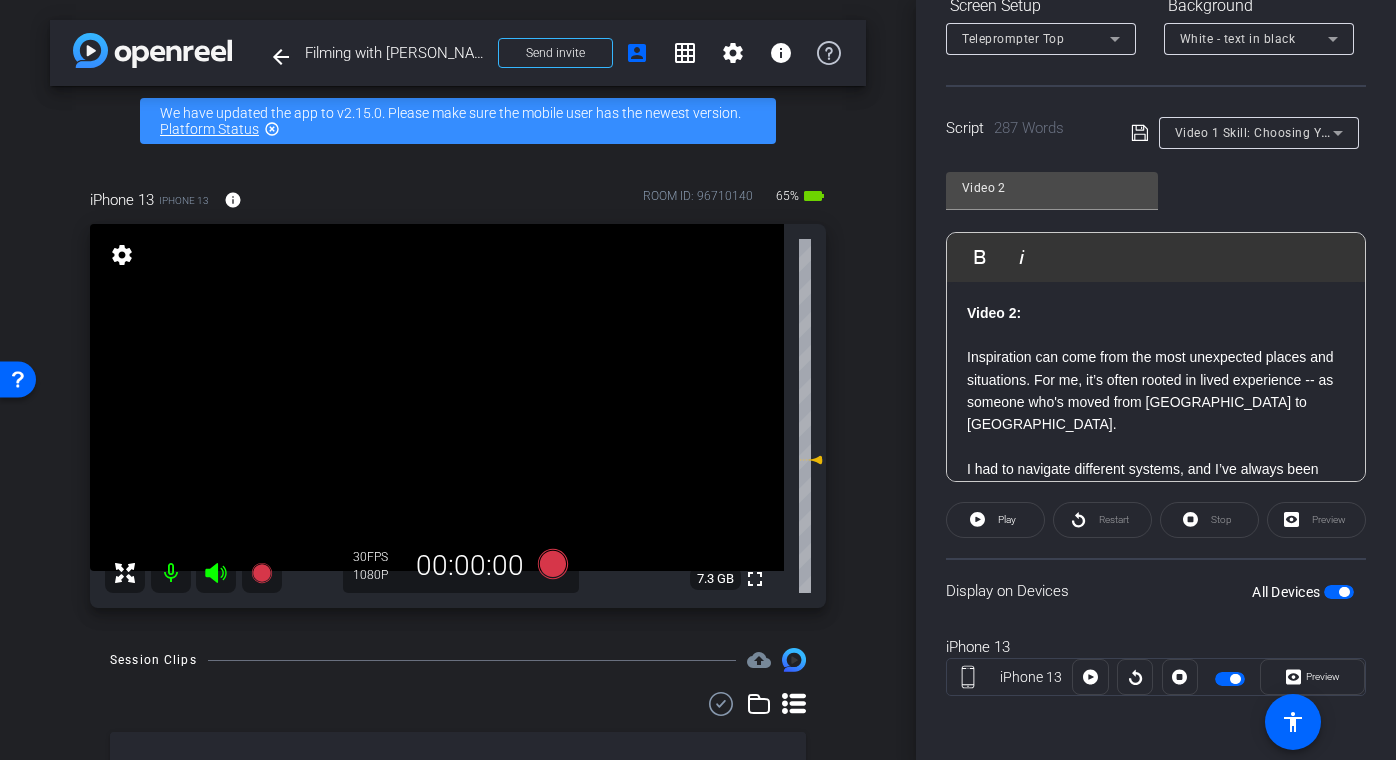 click on "Preview" 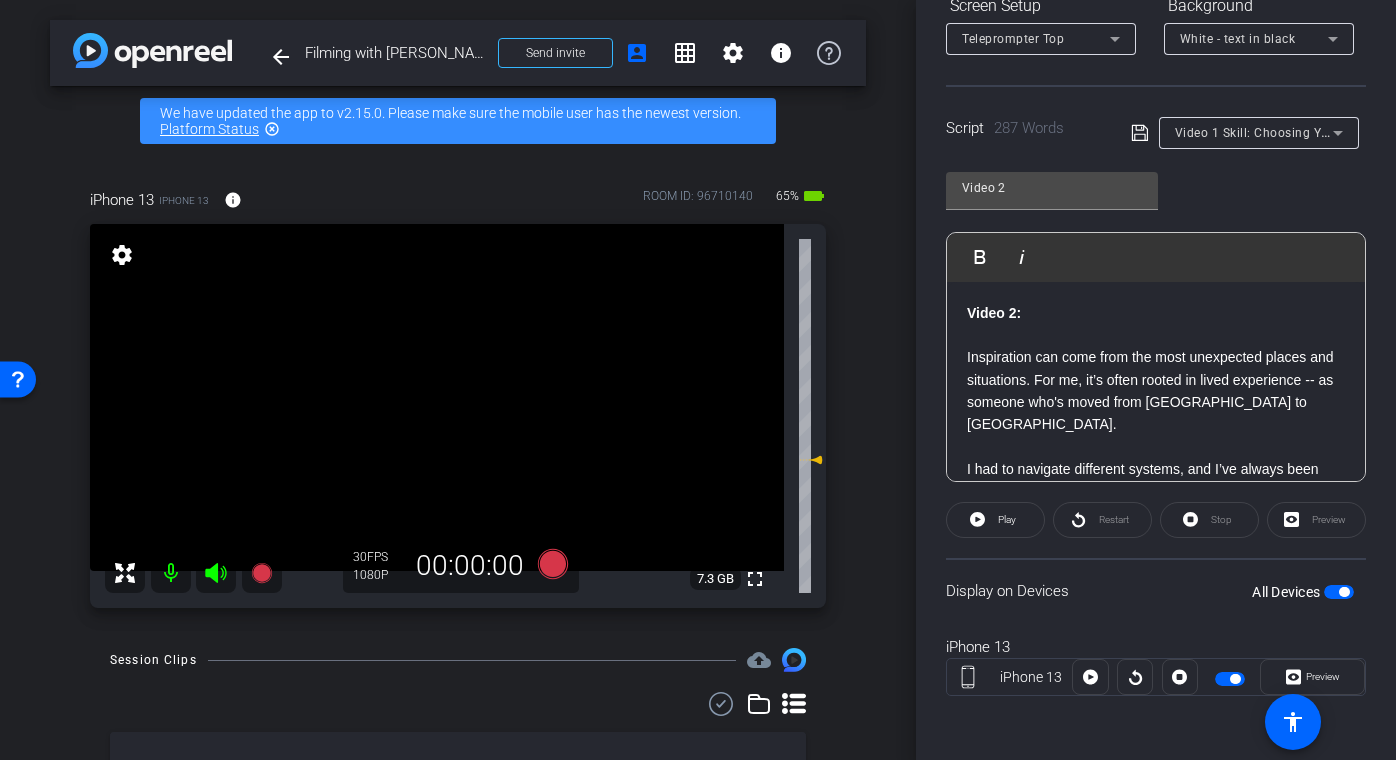 click on "Restart" 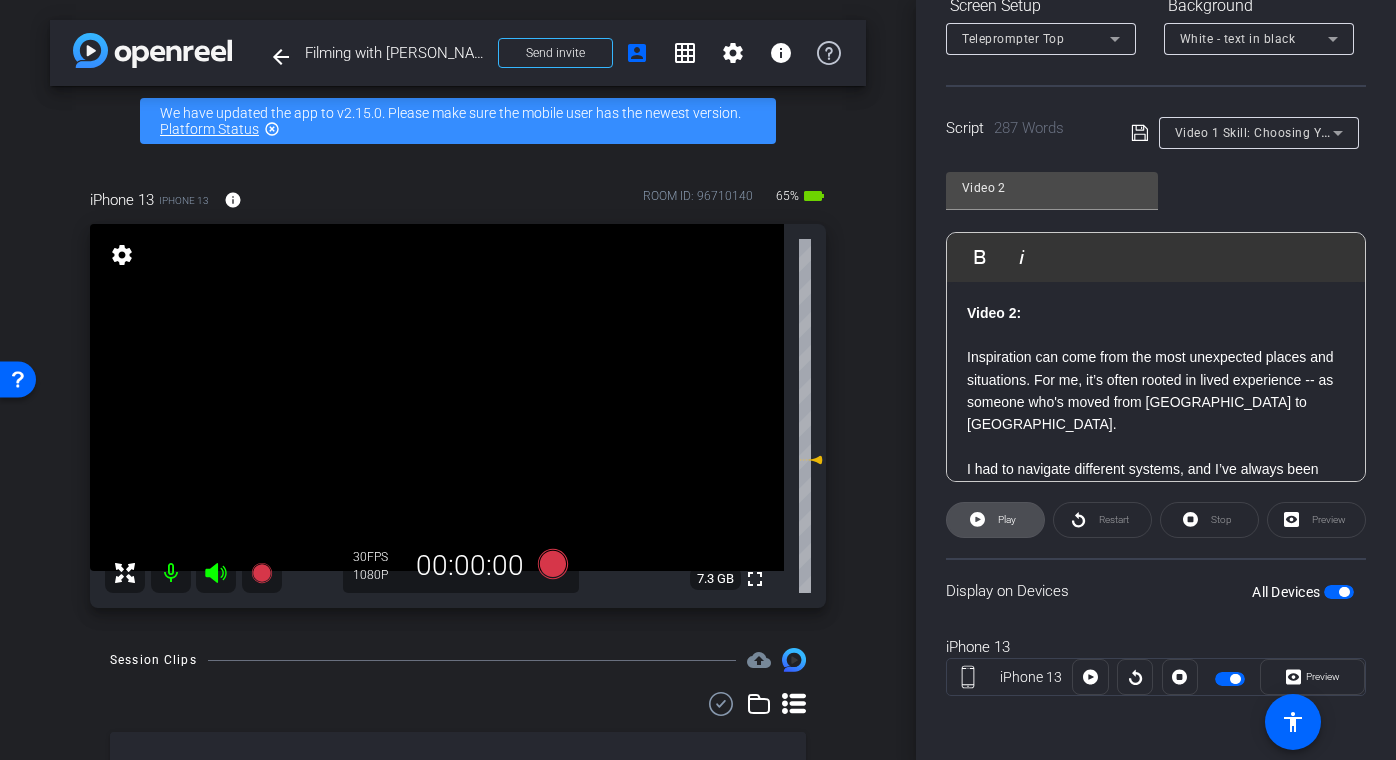 click 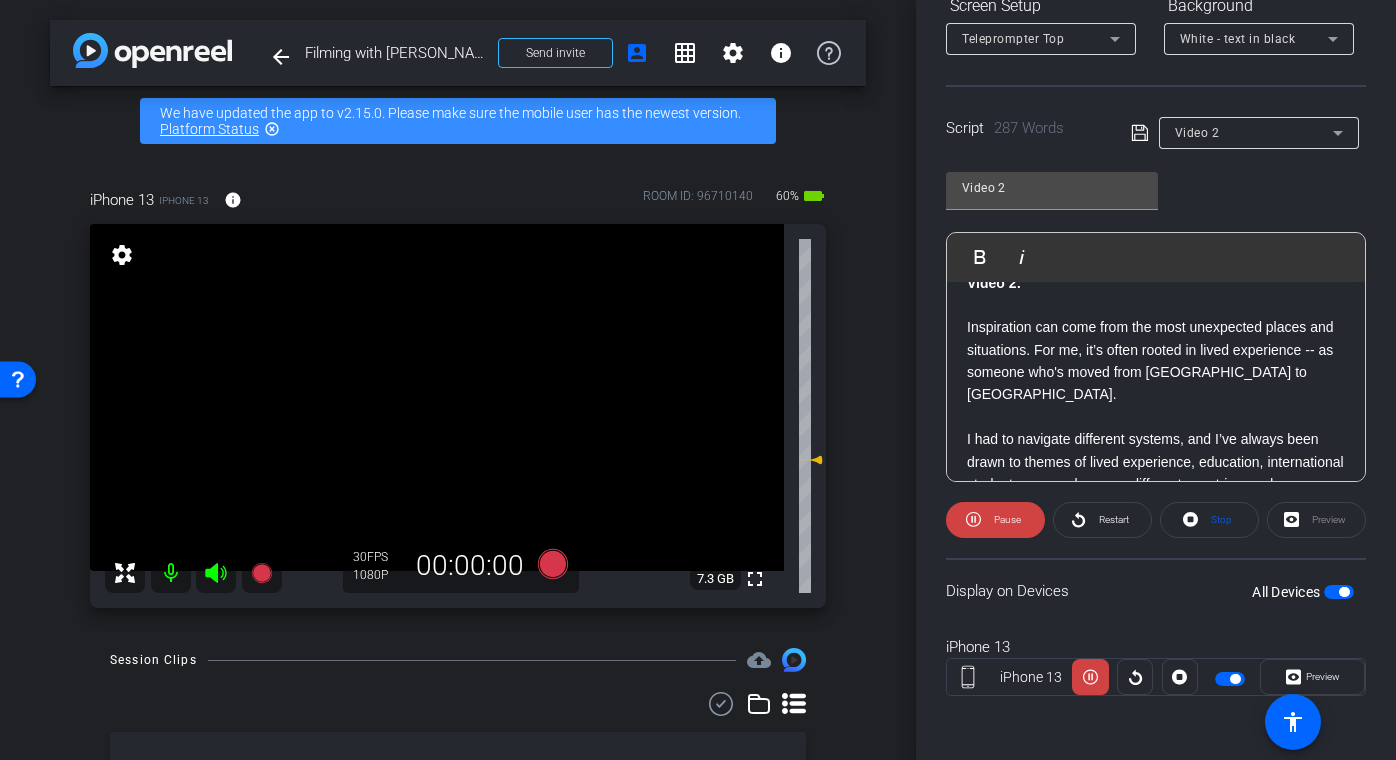 scroll, scrollTop: 0, scrollLeft: 0, axis: both 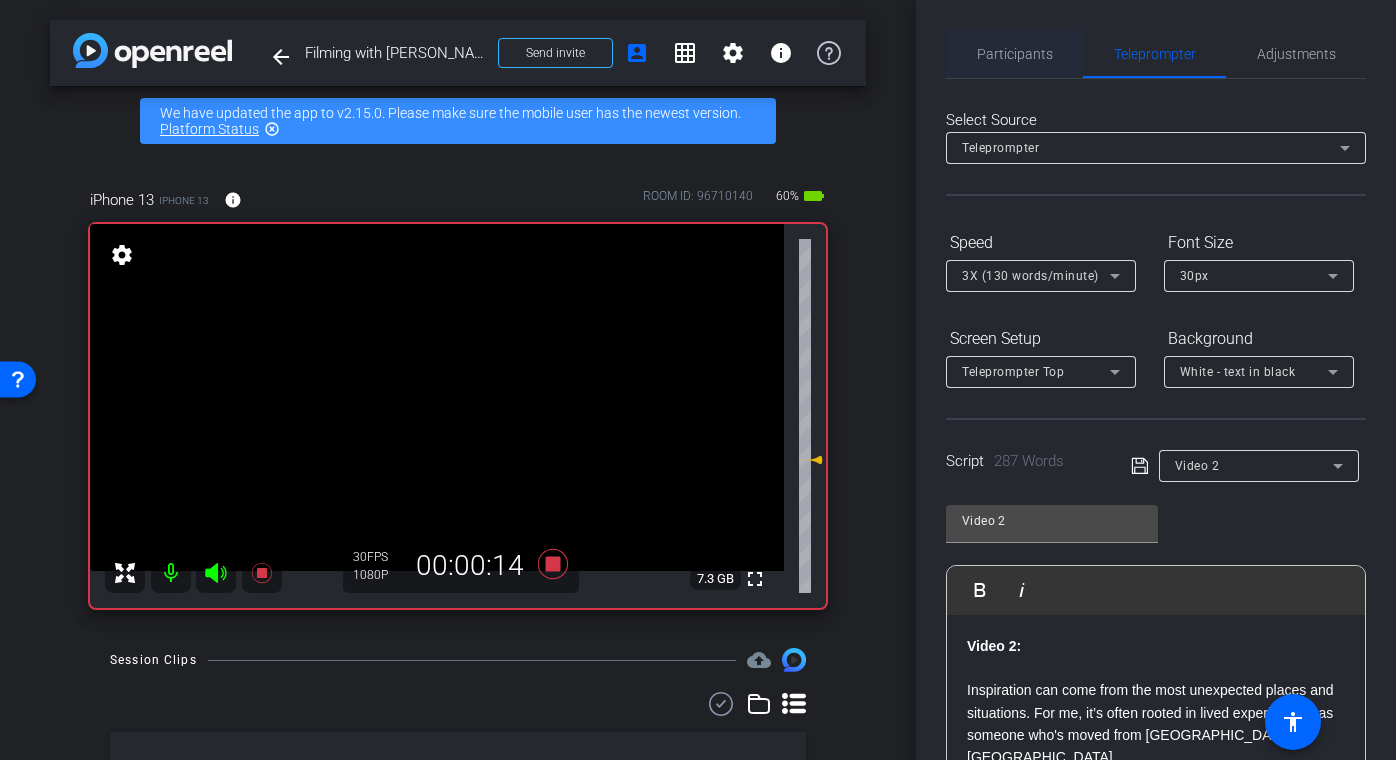 click on "Participants" at bounding box center [1015, 54] 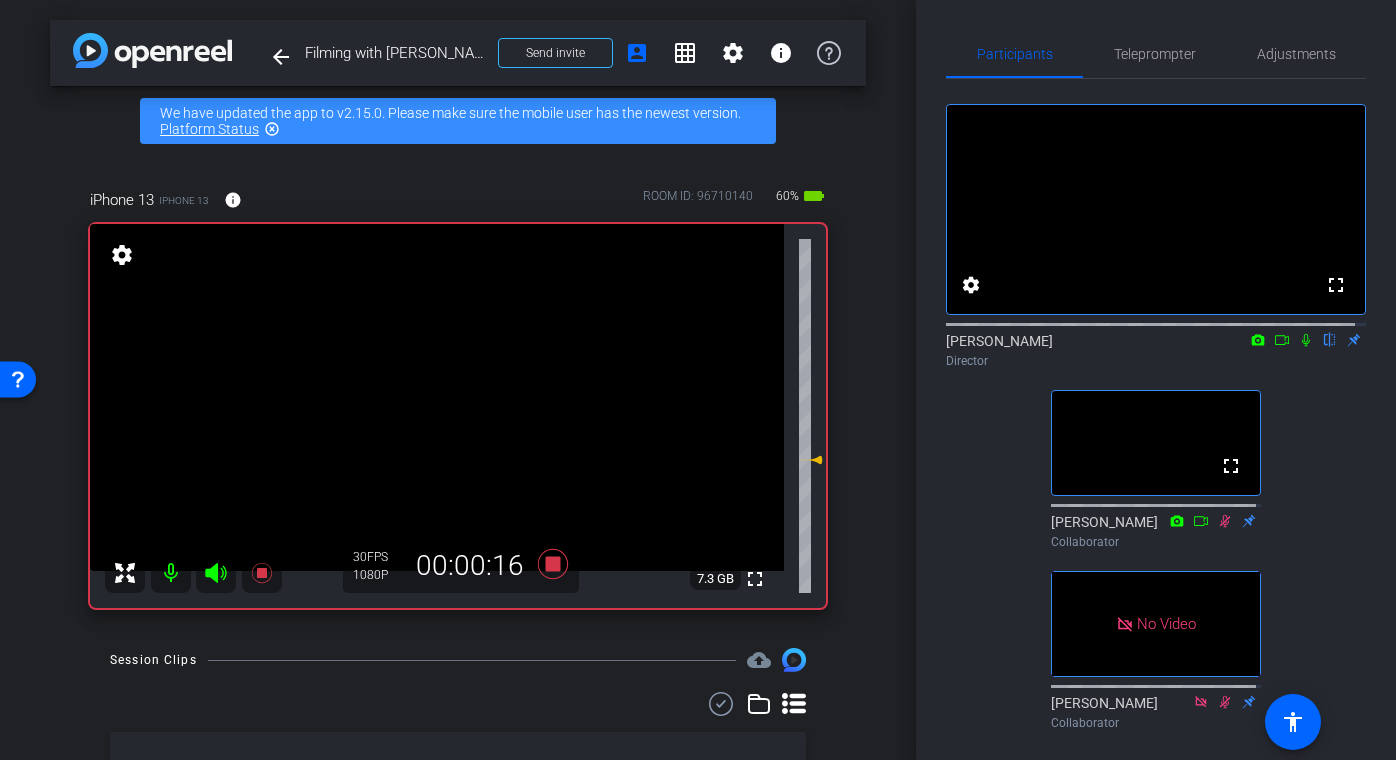 click 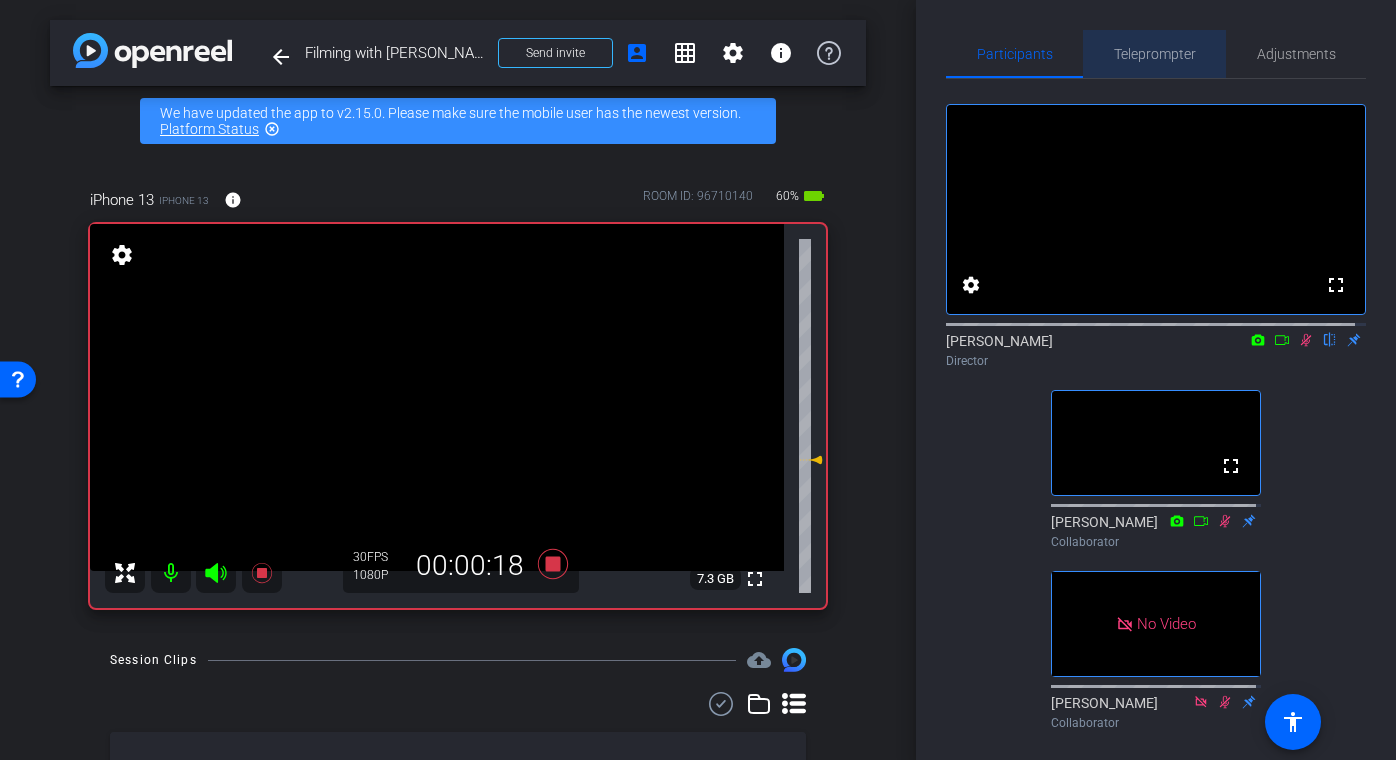 click on "Teleprompter" at bounding box center (1155, 54) 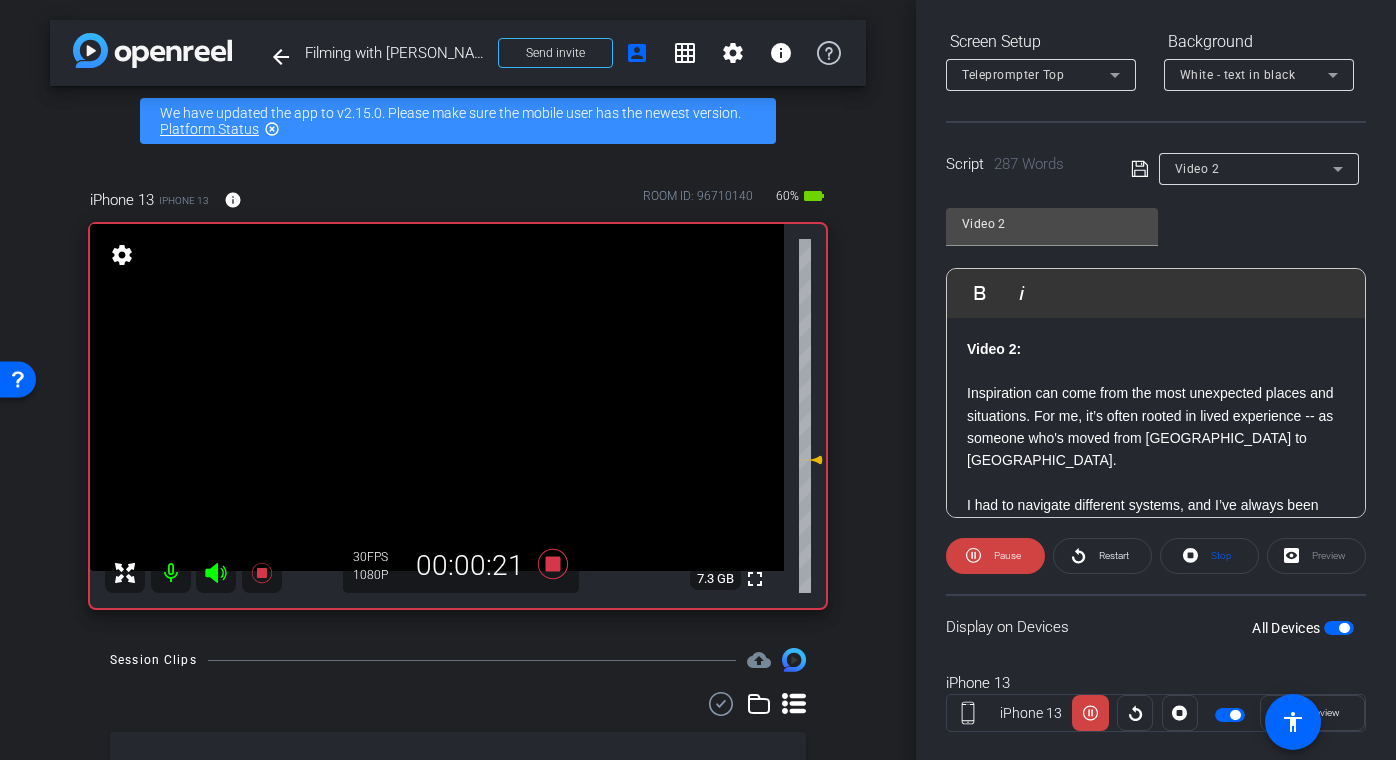 scroll, scrollTop: 313, scrollLeft: 0, axis: vertical 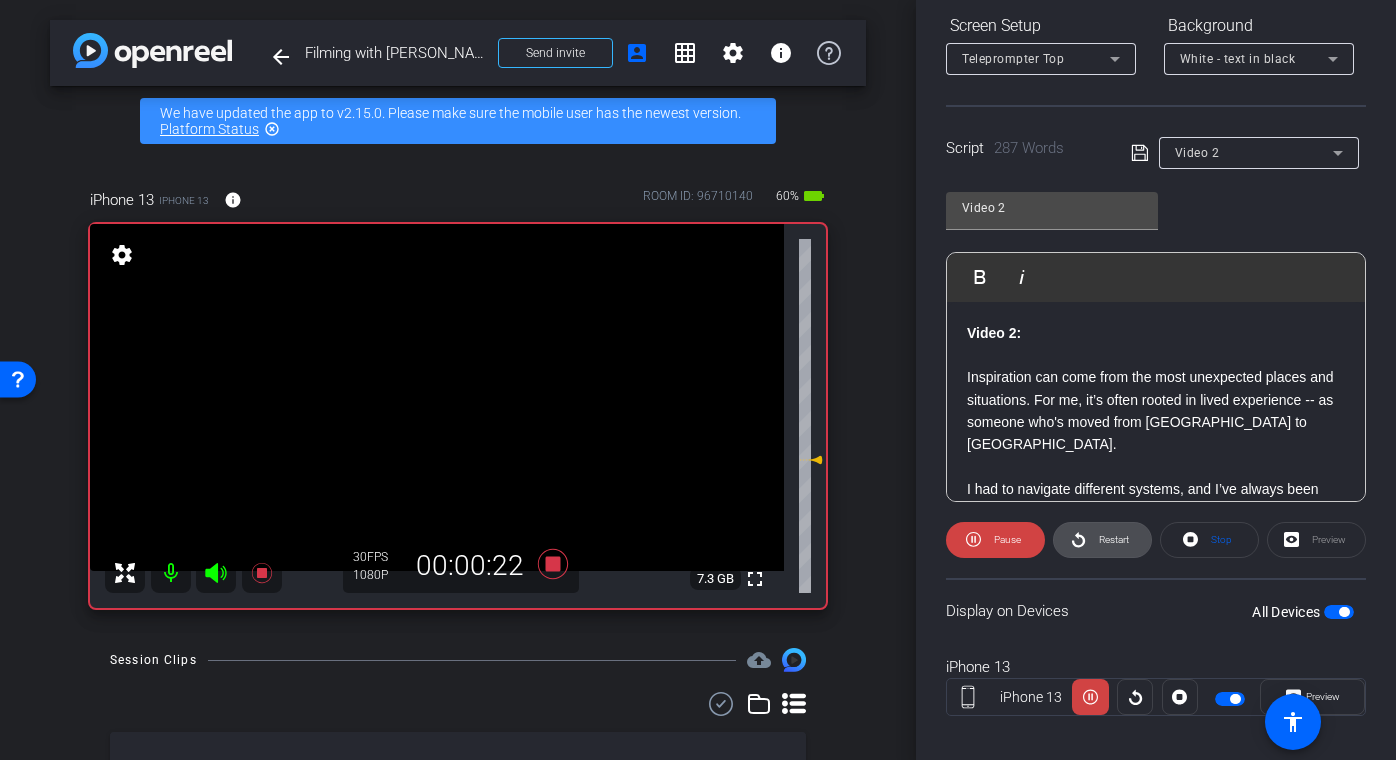 click on "Restart" 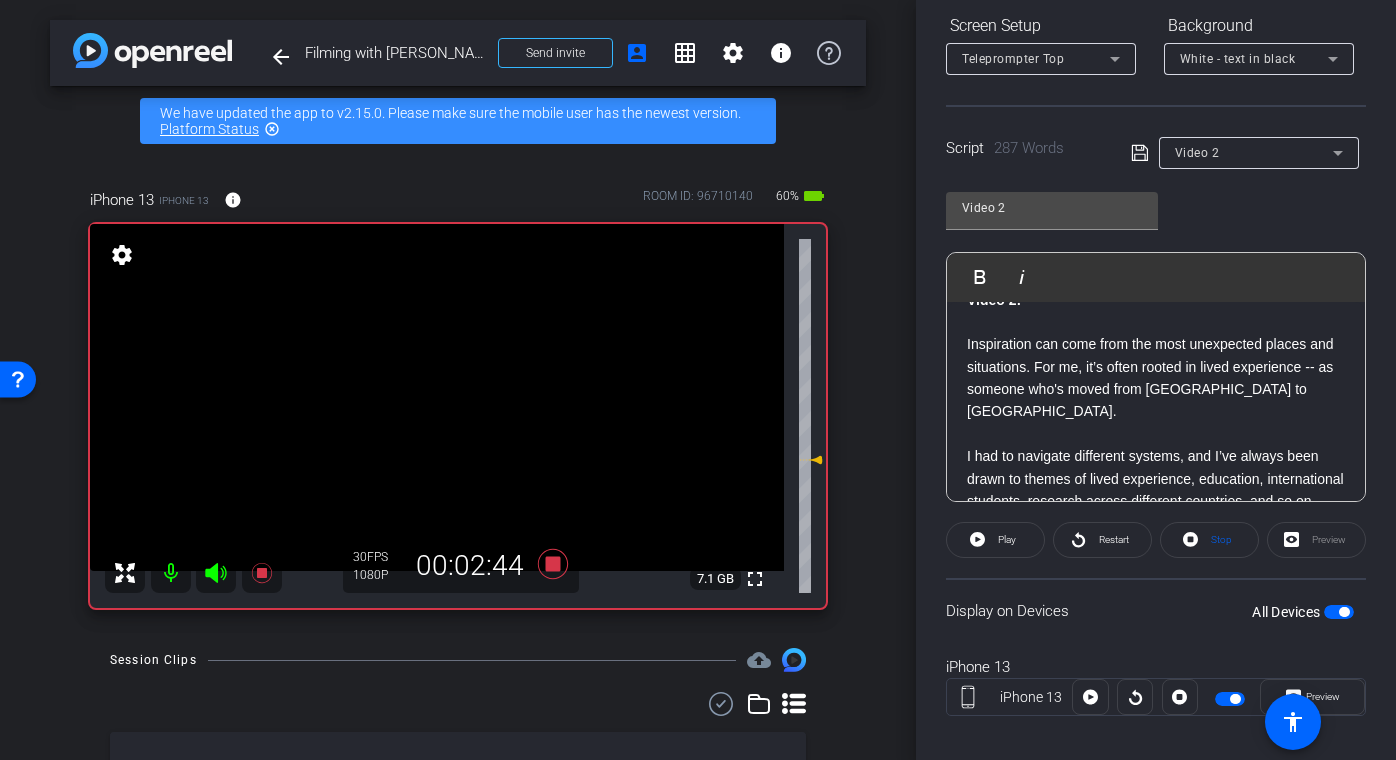 scroll, scrollTop: 0, scrollLeft: 0, axis: both 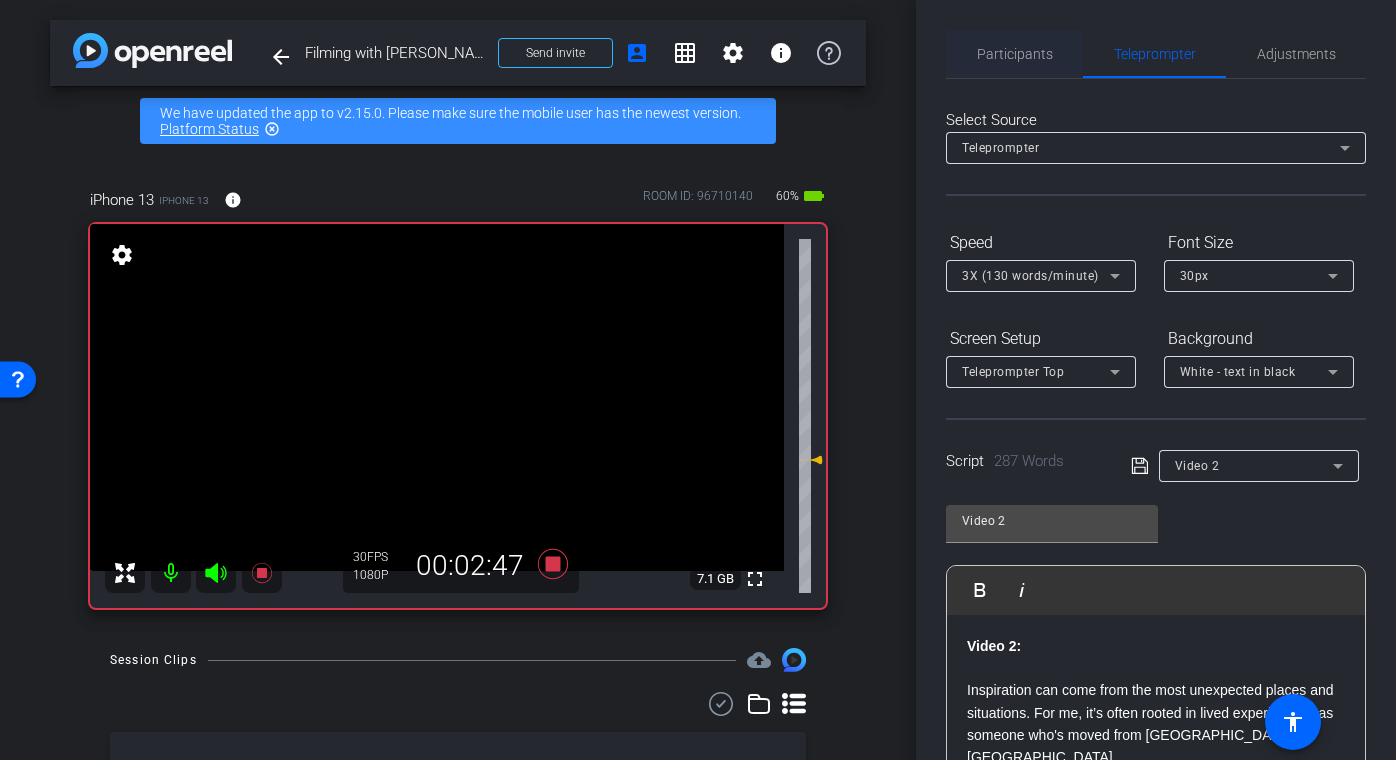 click on "Participants" at bounding box center (1015, 54) 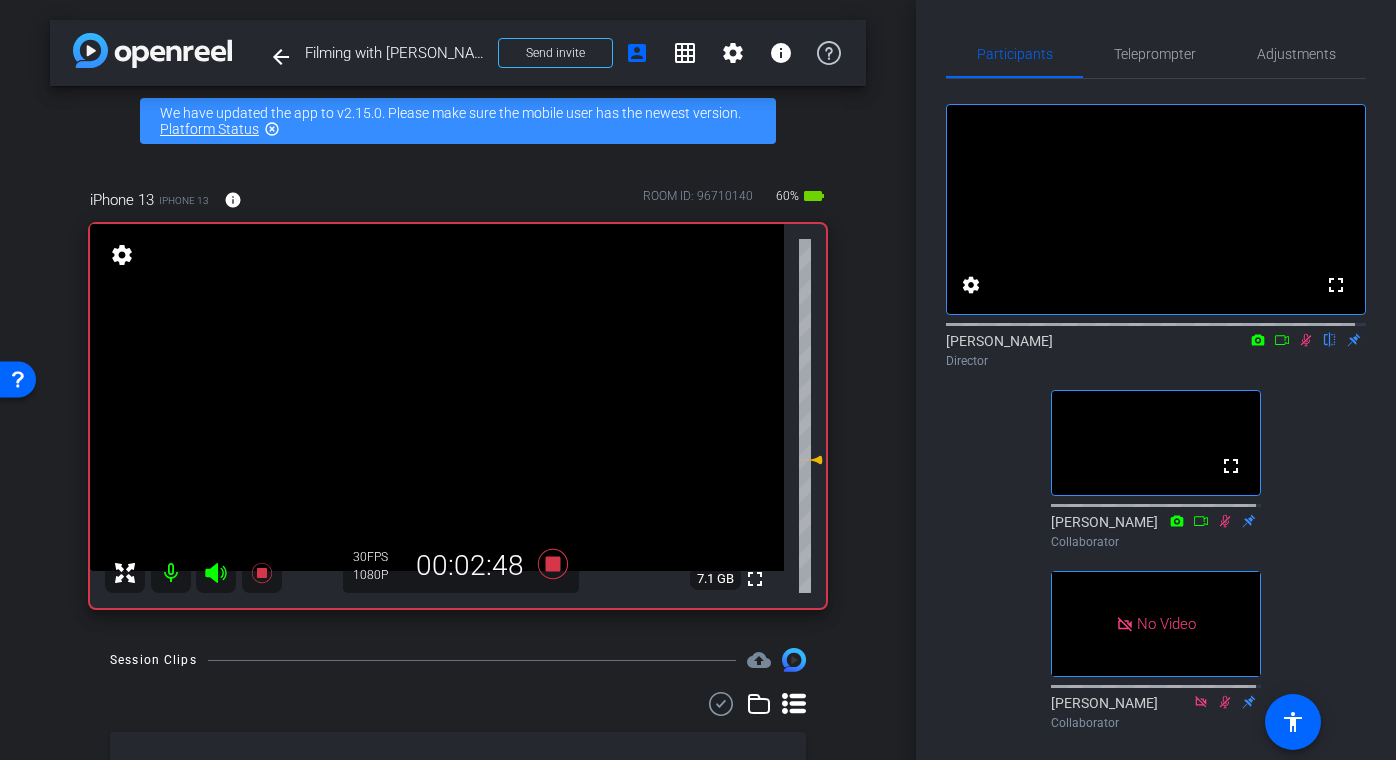 click 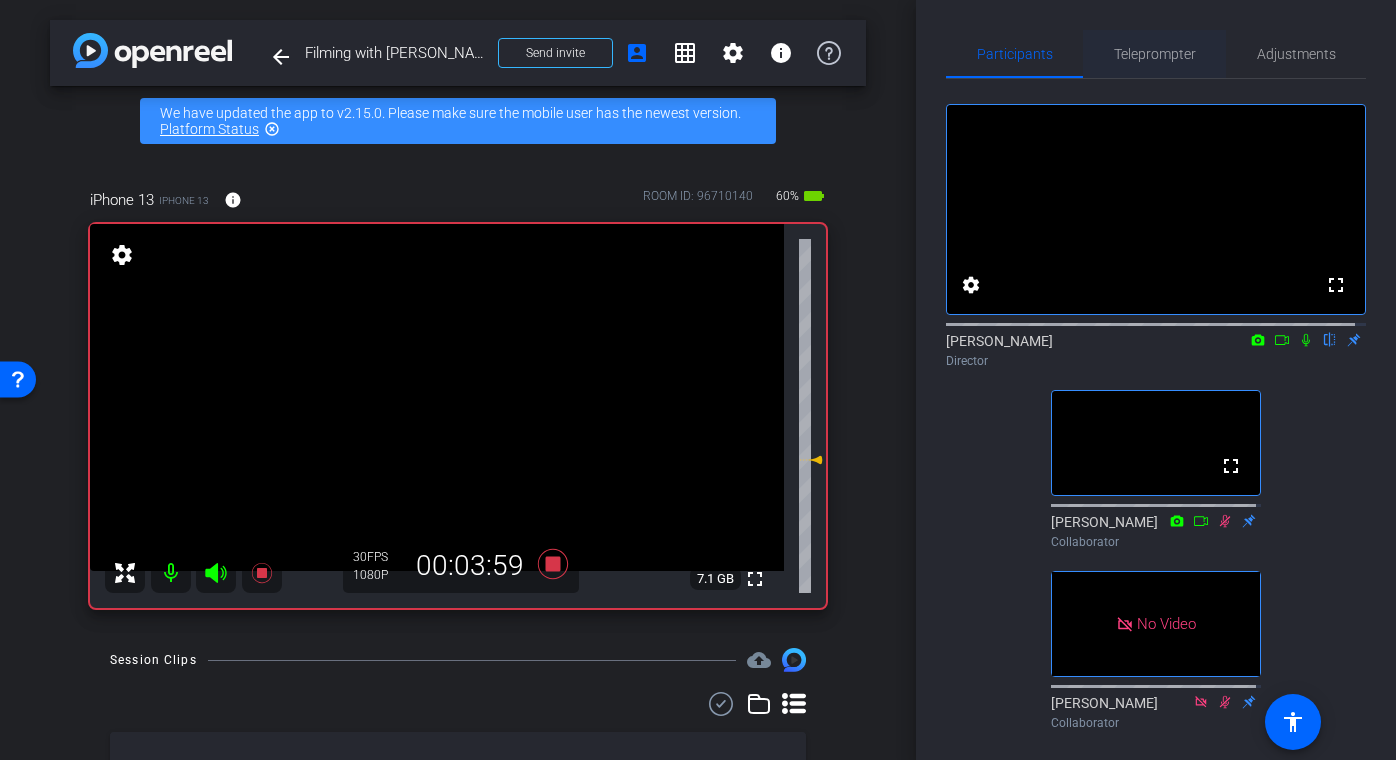 click on "Teleprompter" at bounding box center (1155, 54) 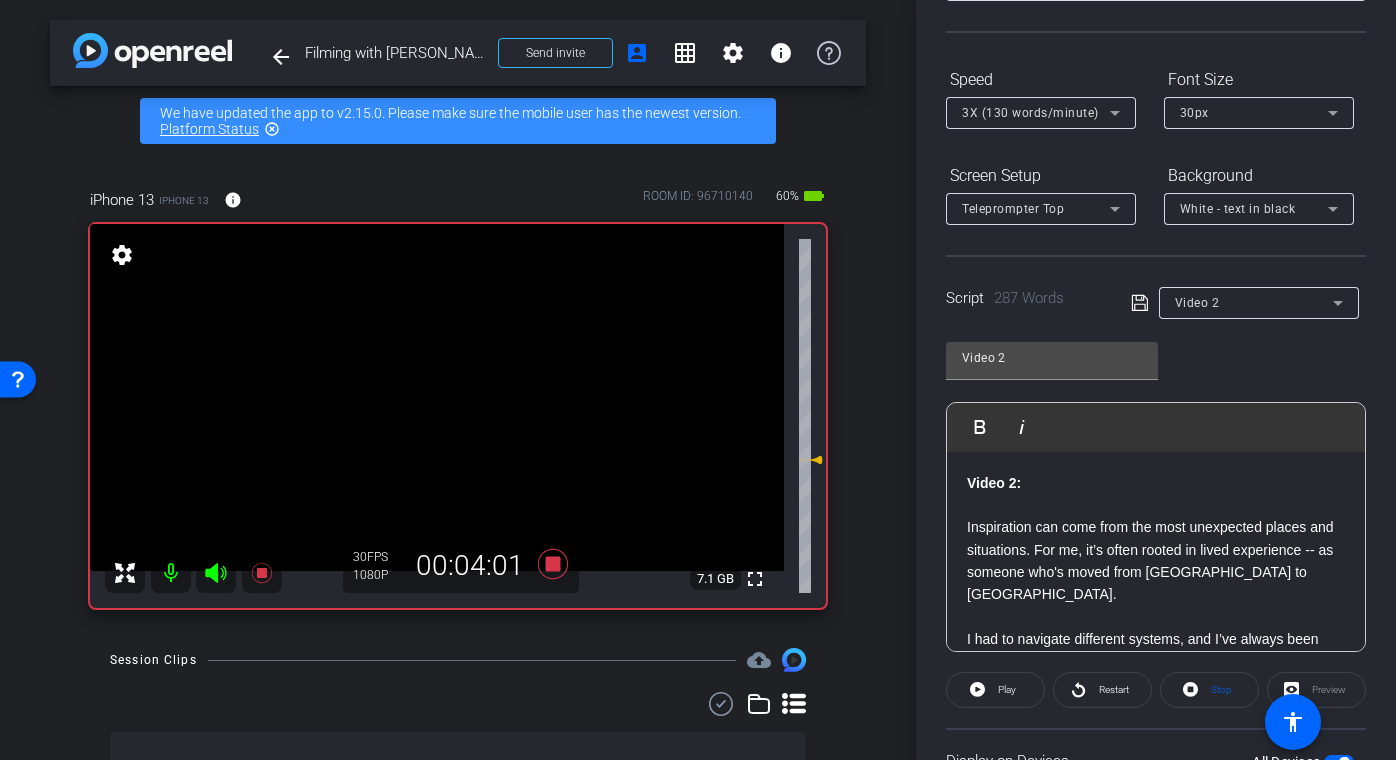 scroll, scrollTop: 333, scrollLeft: 0, axis: vertical 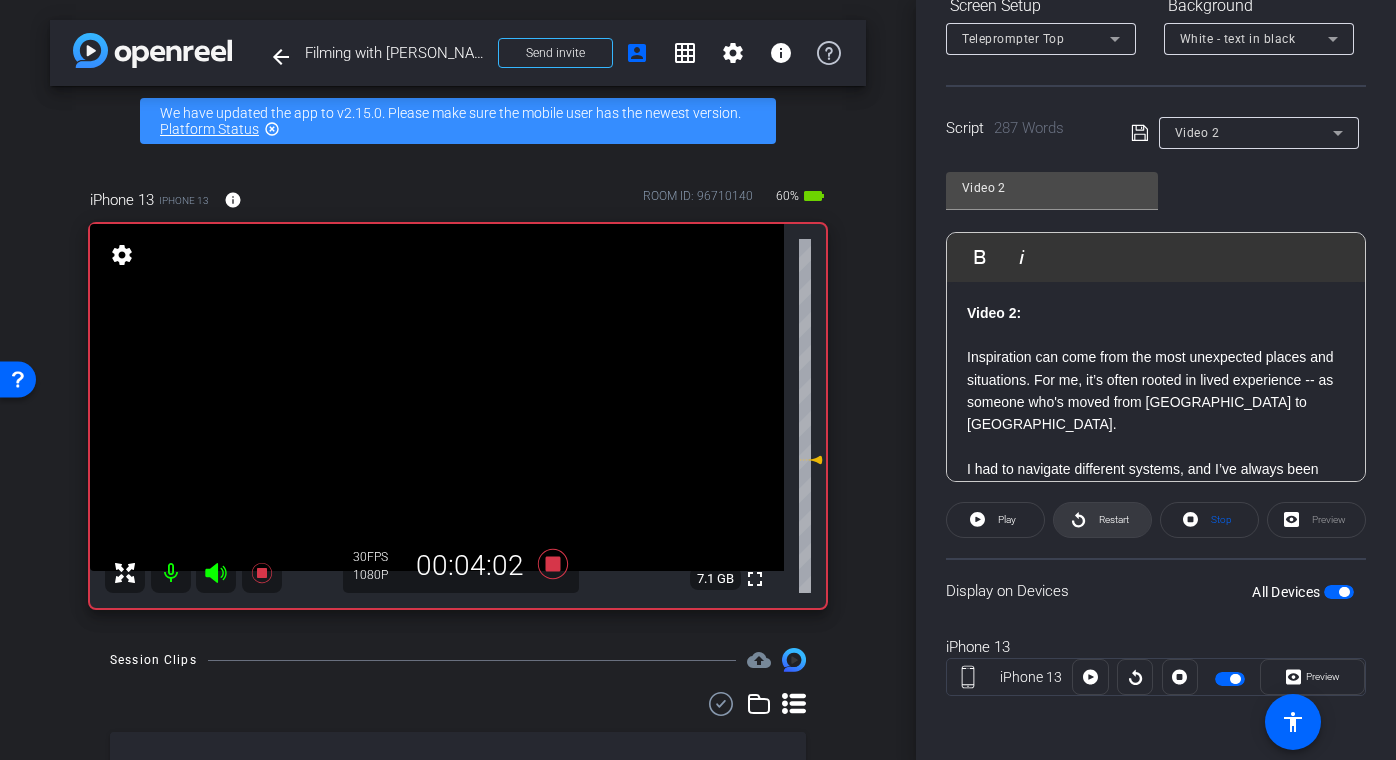 click on "Restart" 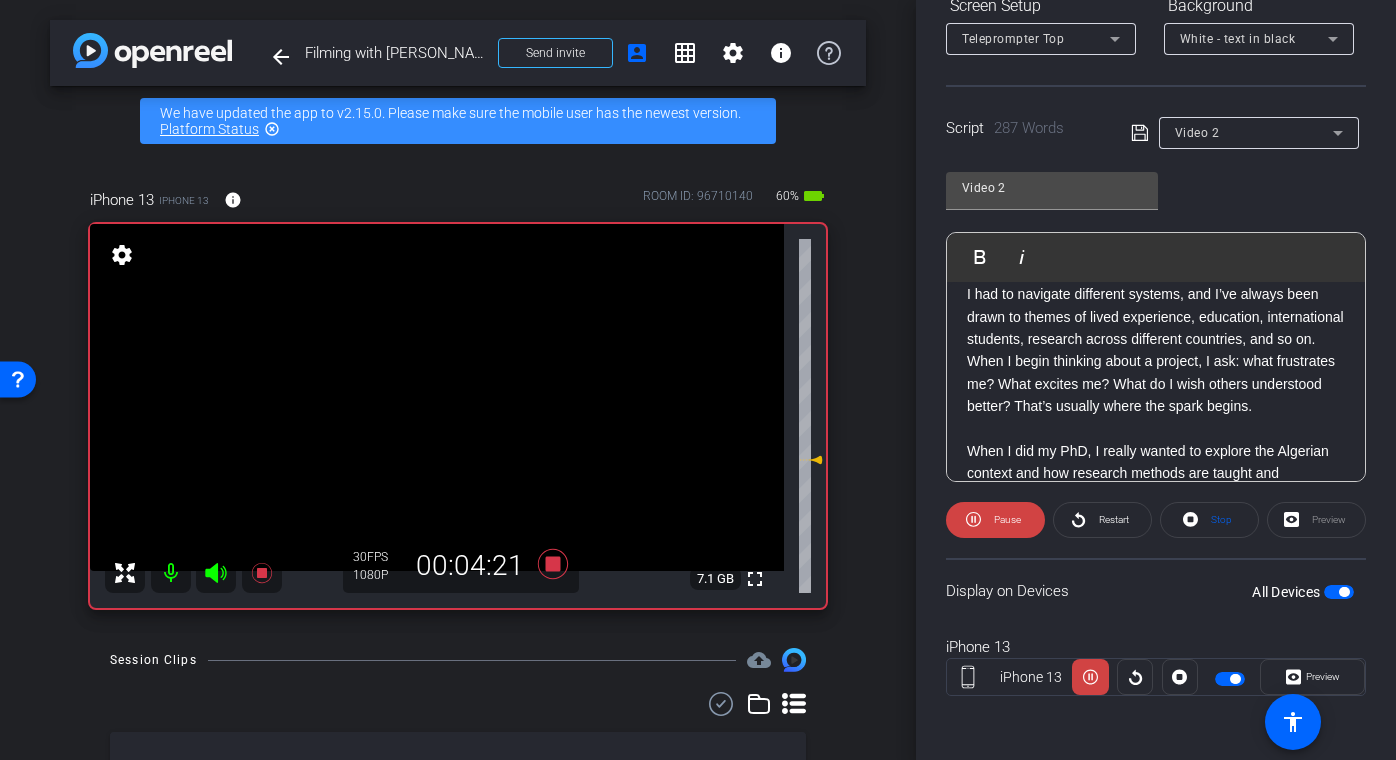 scroll, scrollTop: 159, scrollLeft: 0, axis: vertical 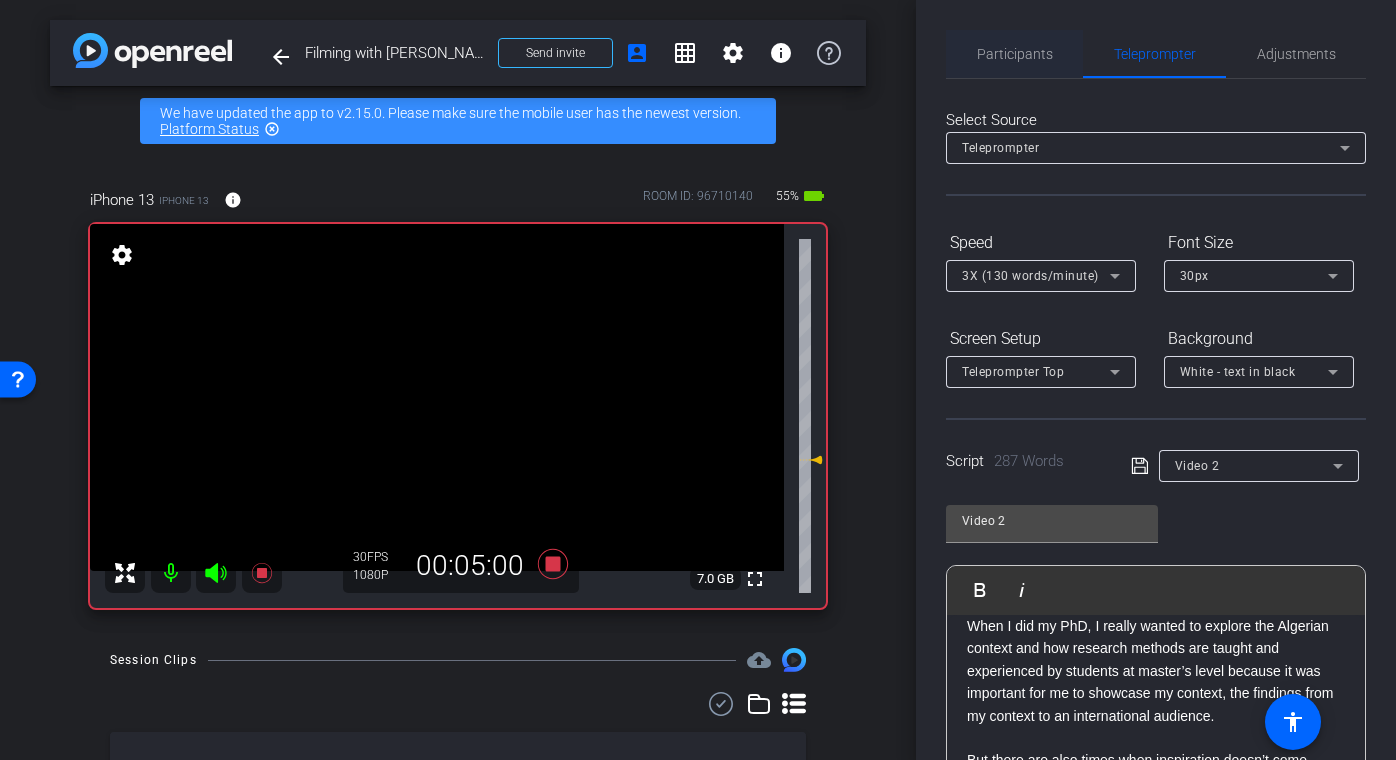 click on "Participants" at bounding box center [1015, 54] 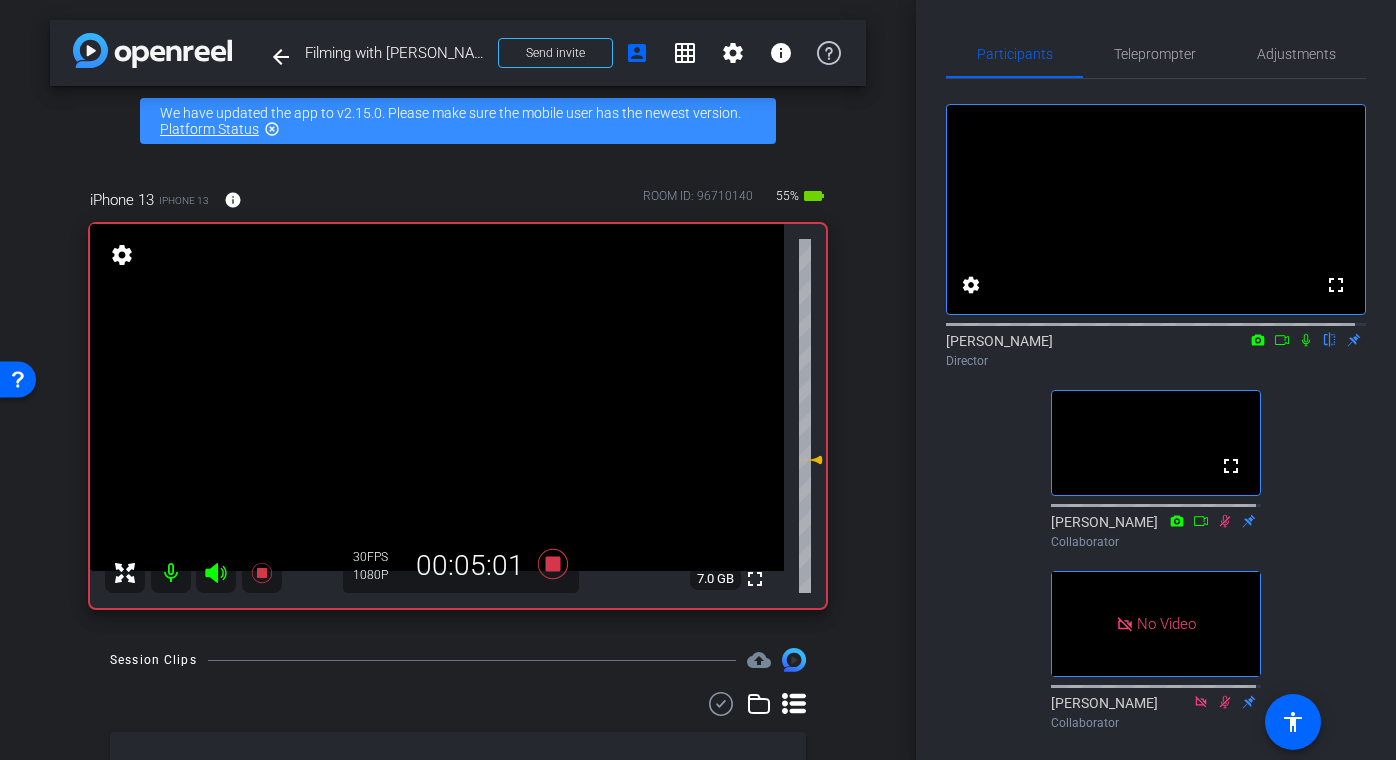 click 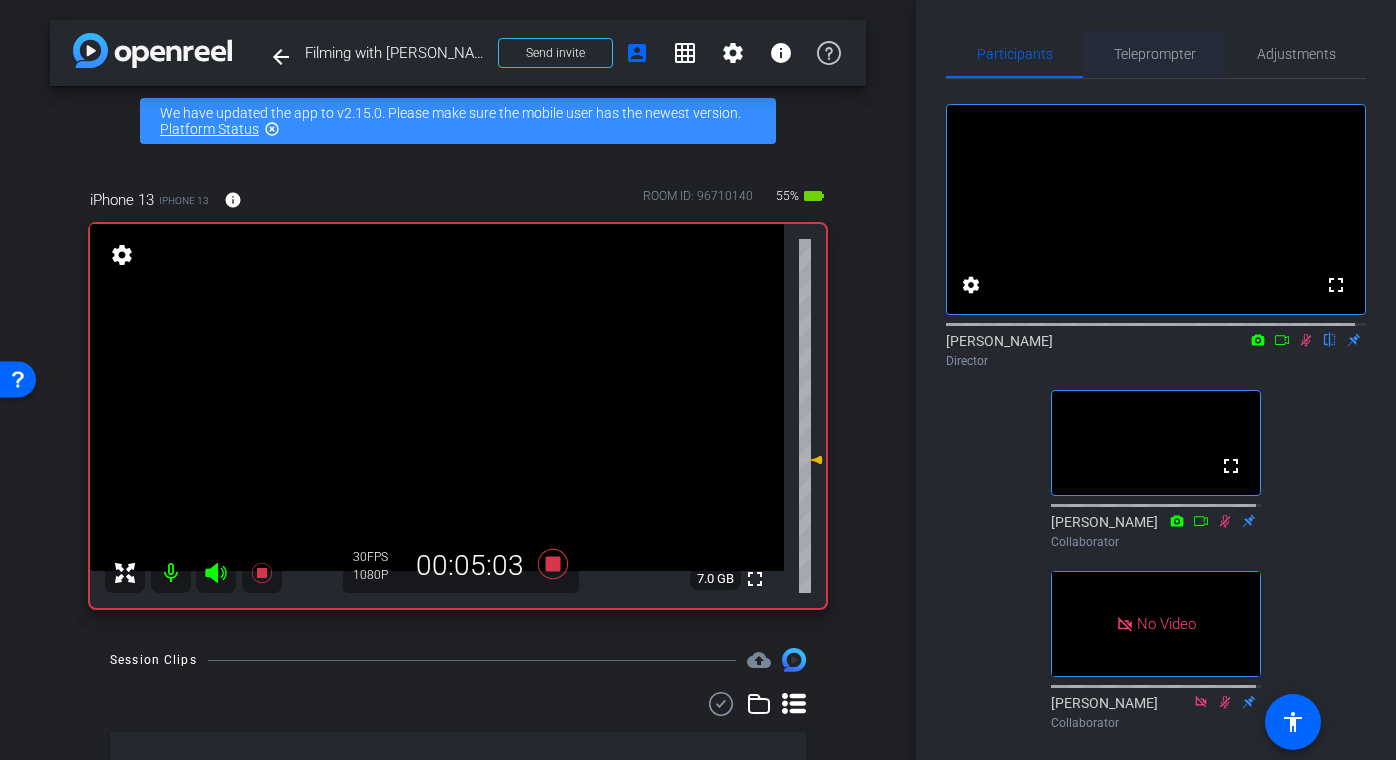 click on "Teleprompter" at bounding box center (1155, 54) 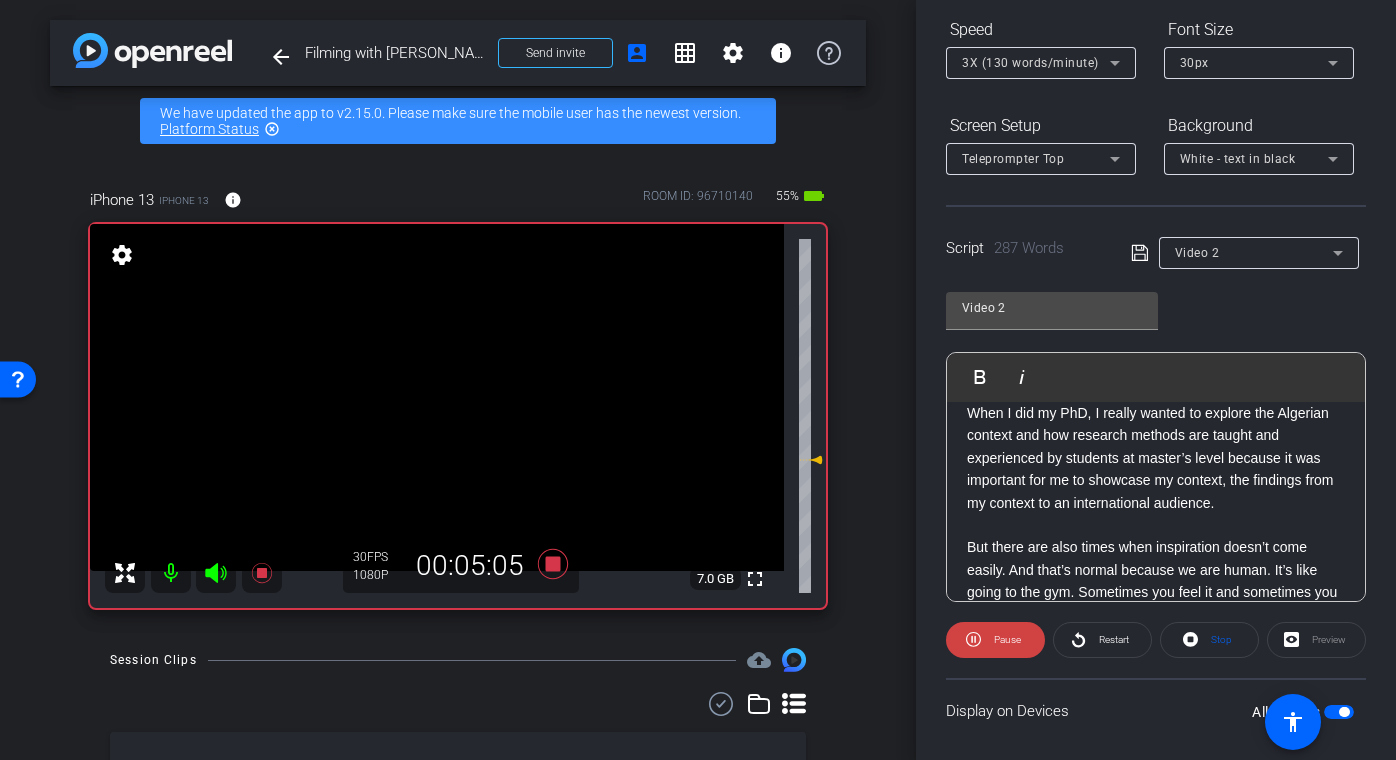 scroll, scrollTop: 311, scrollLeft: 0, axis: vertical 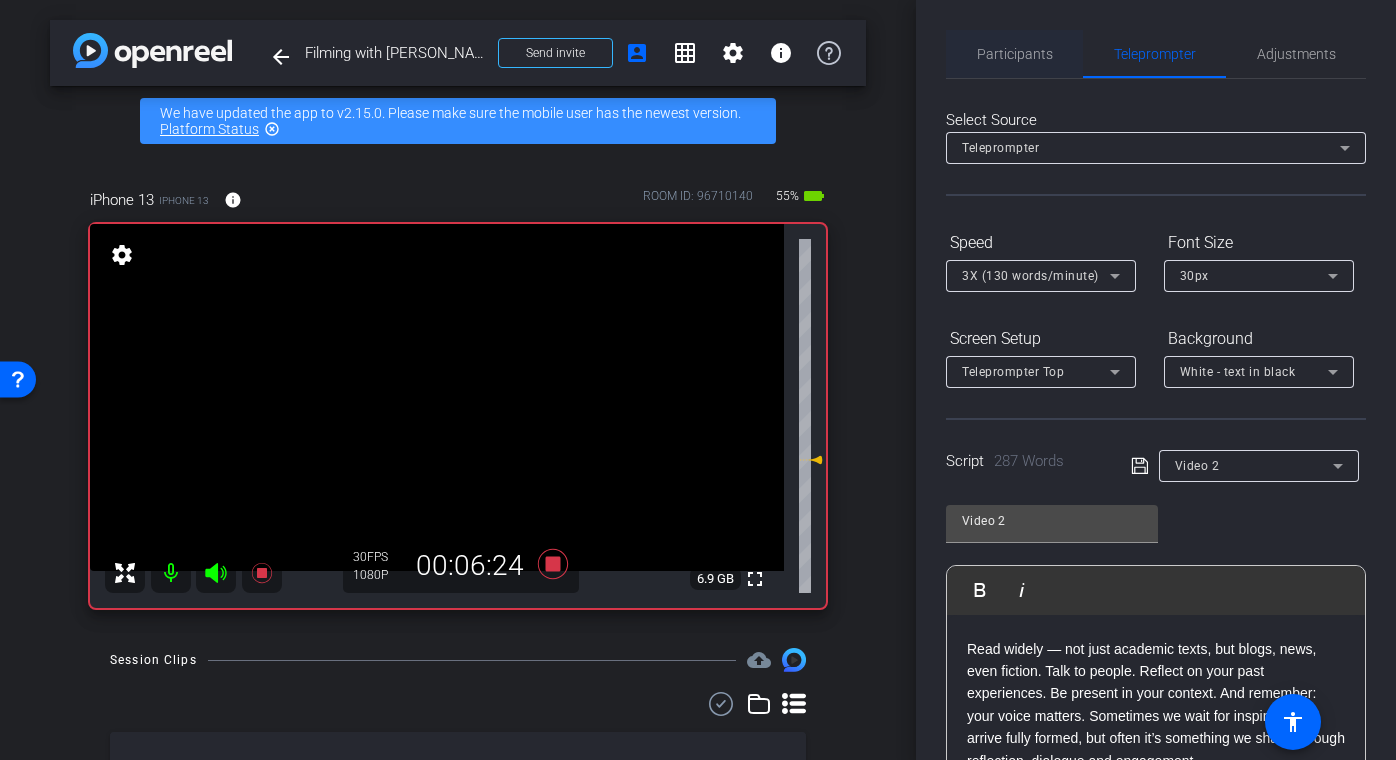 click on "Participants" at bounding box center [1015, 54] 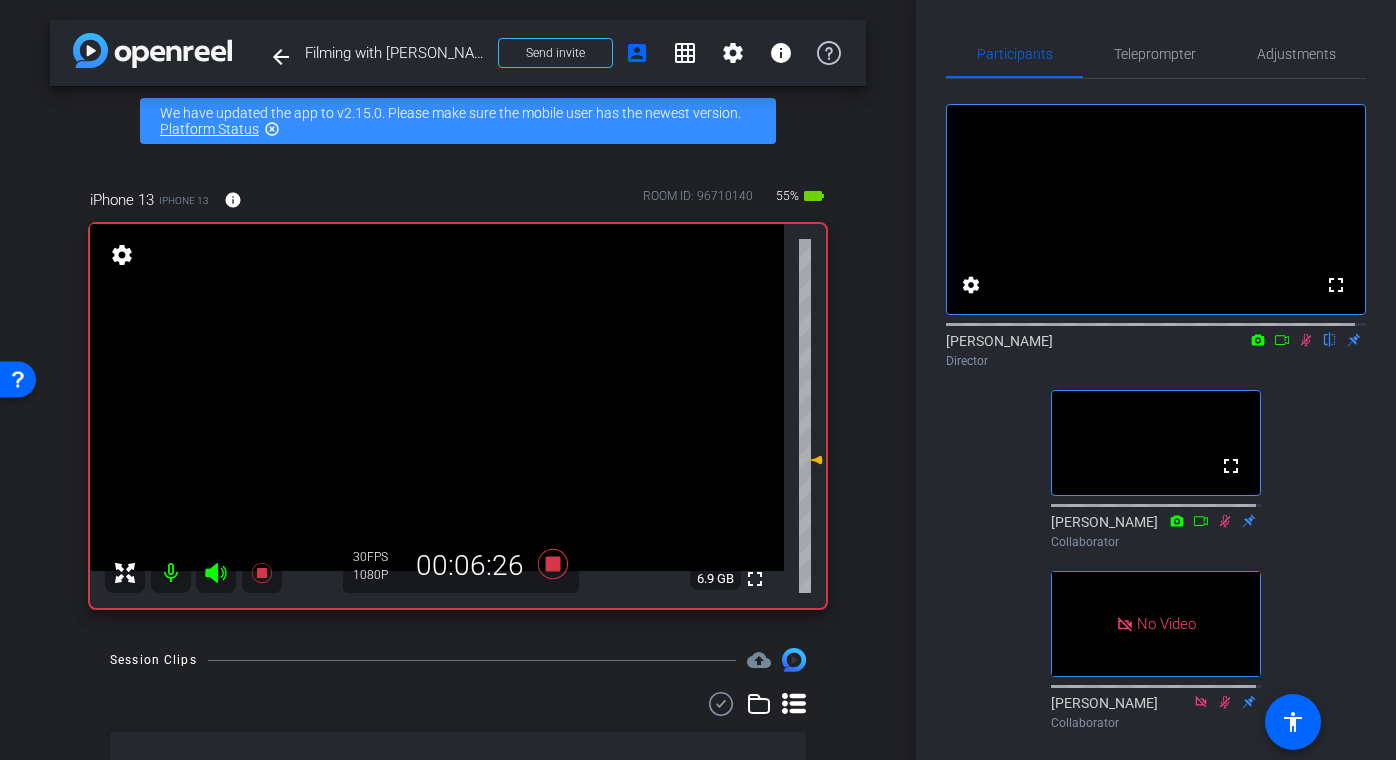 click 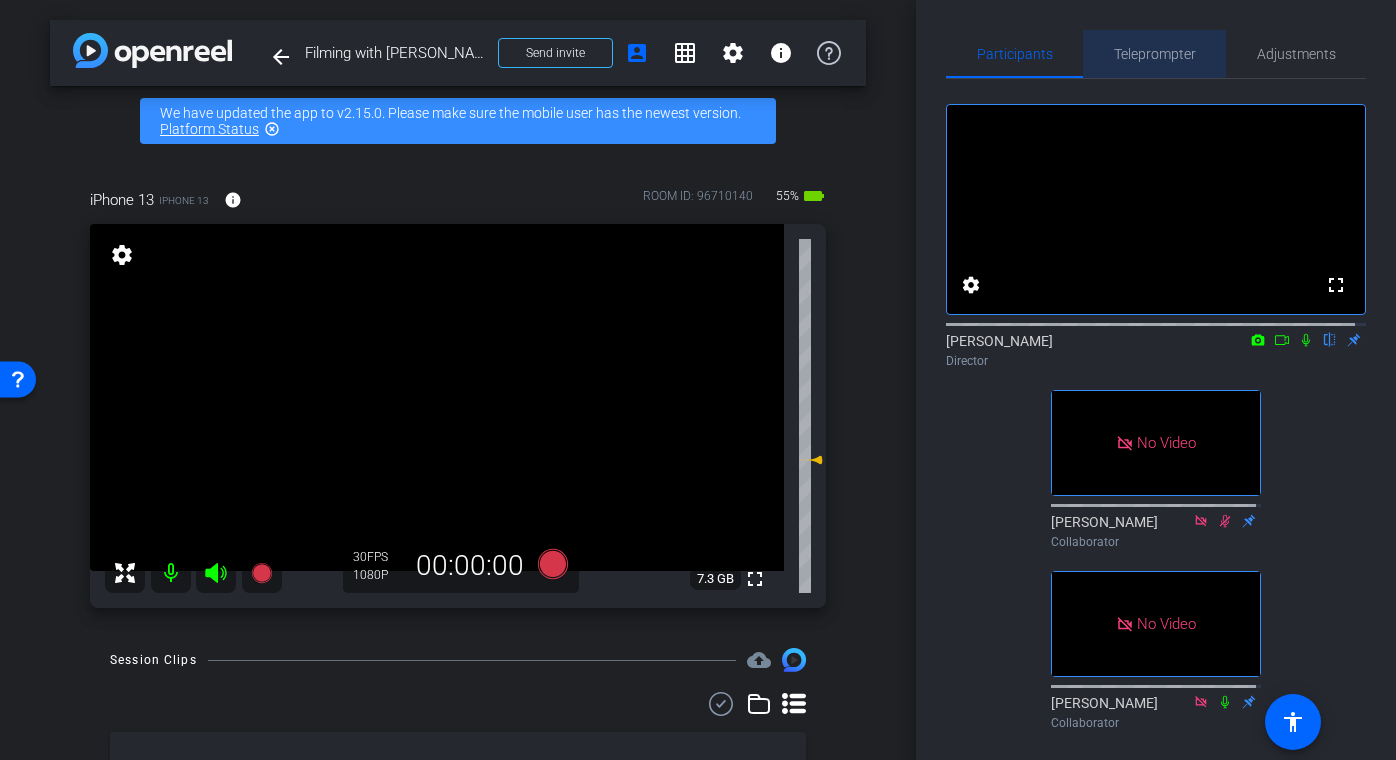 click on "Teleprompter" at bounding box center [1155, 54] 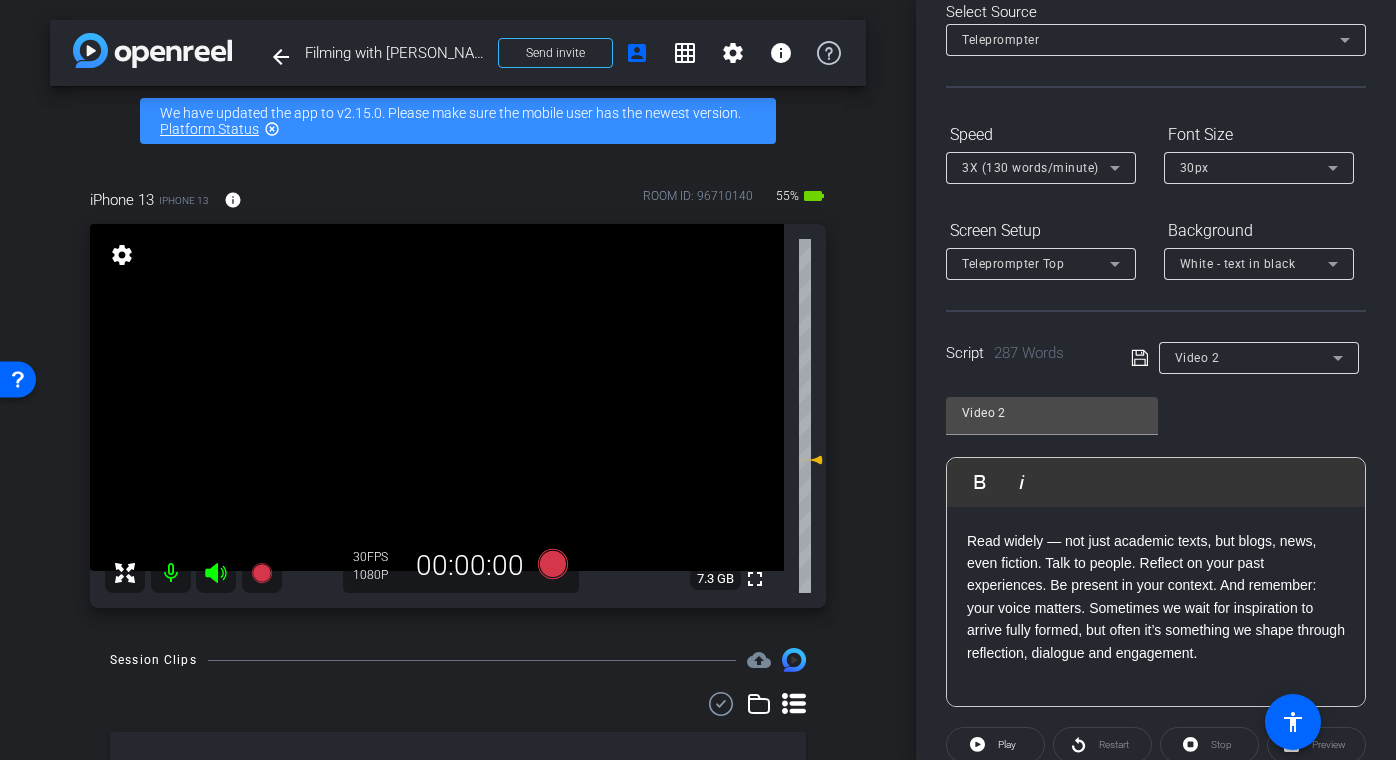 scroll, scrollTop: 248, scrollLeft: 0, axis: vertical 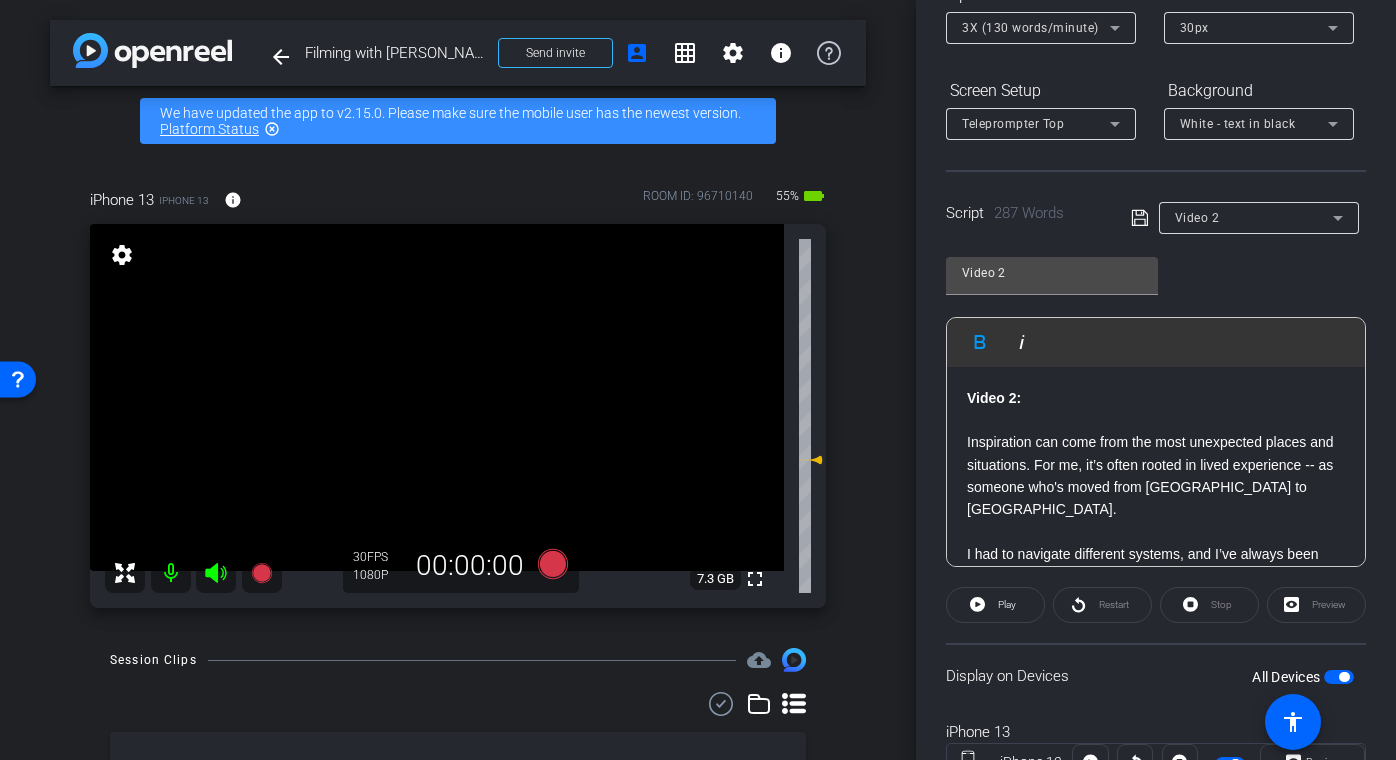 click on "Video 2:" at bounding box center [994, 398] 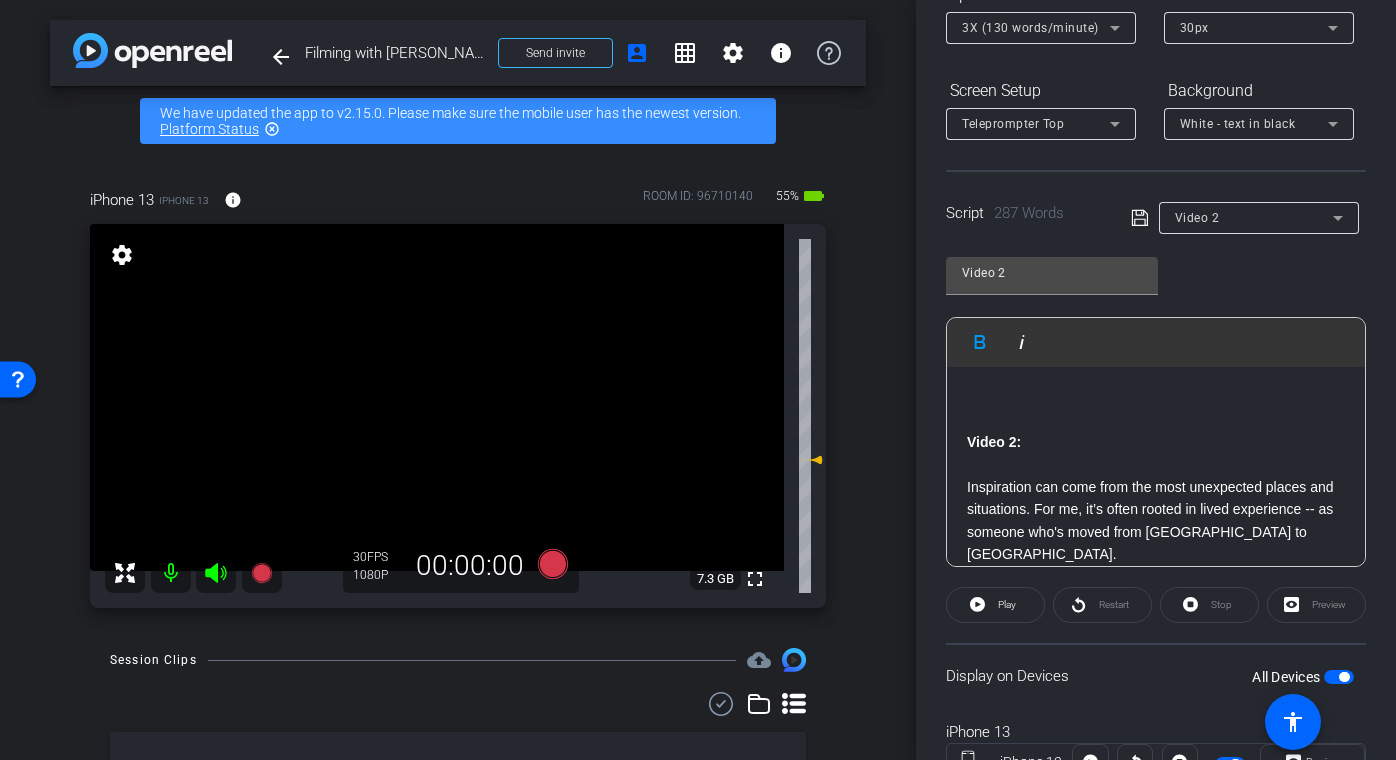click 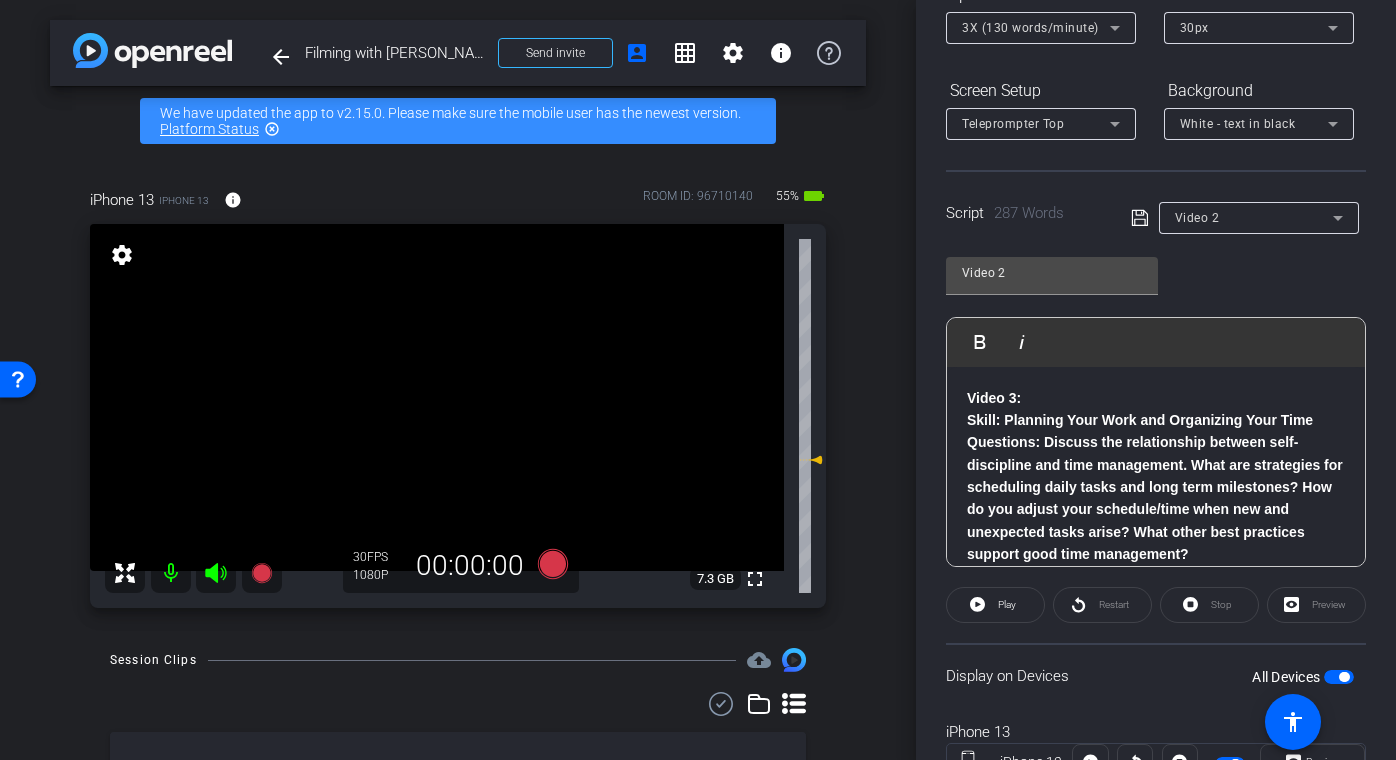 scroll, scrollTop: 515, scrollLeft: 0, axis: vertical 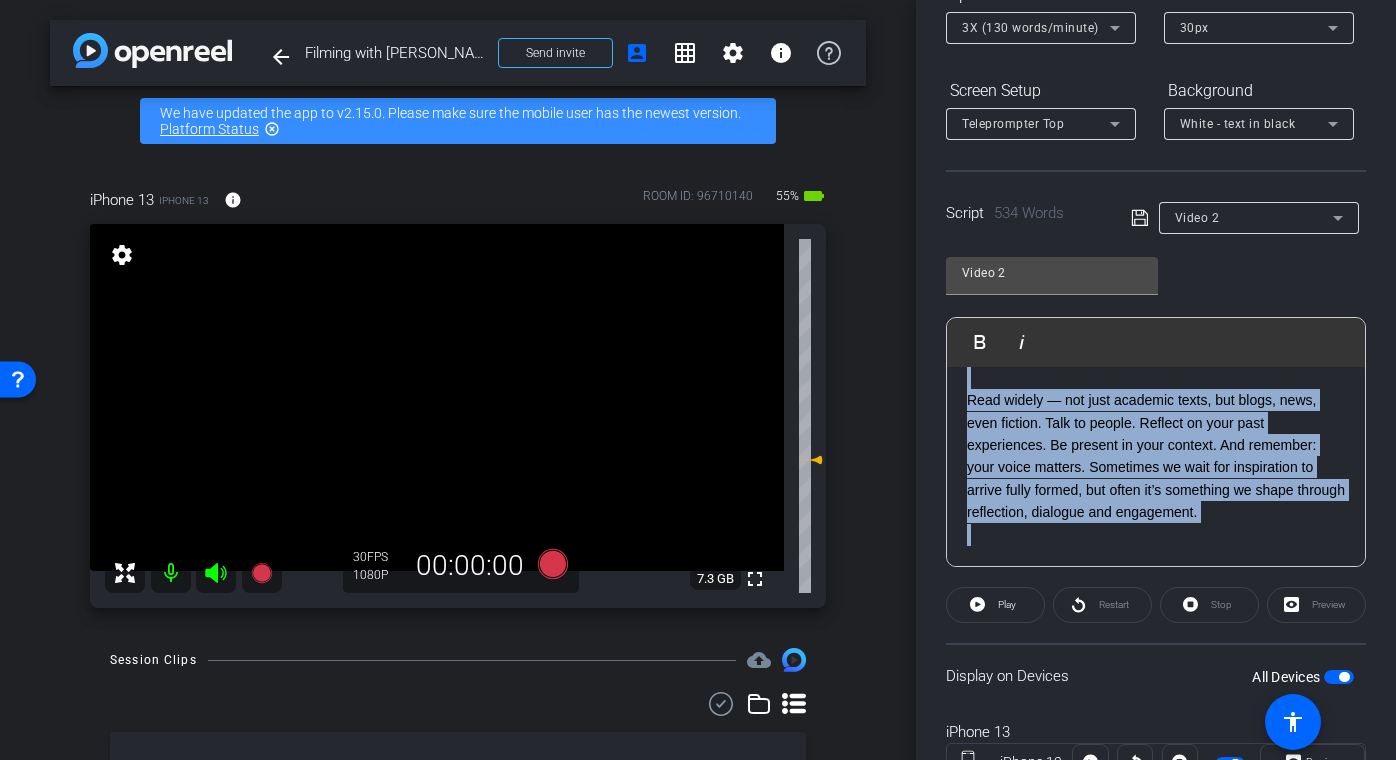 drag, startPoint x: 968, startPoint y: 484, endPoint x: 1285, endPoint y: 561, distance: 326.2177 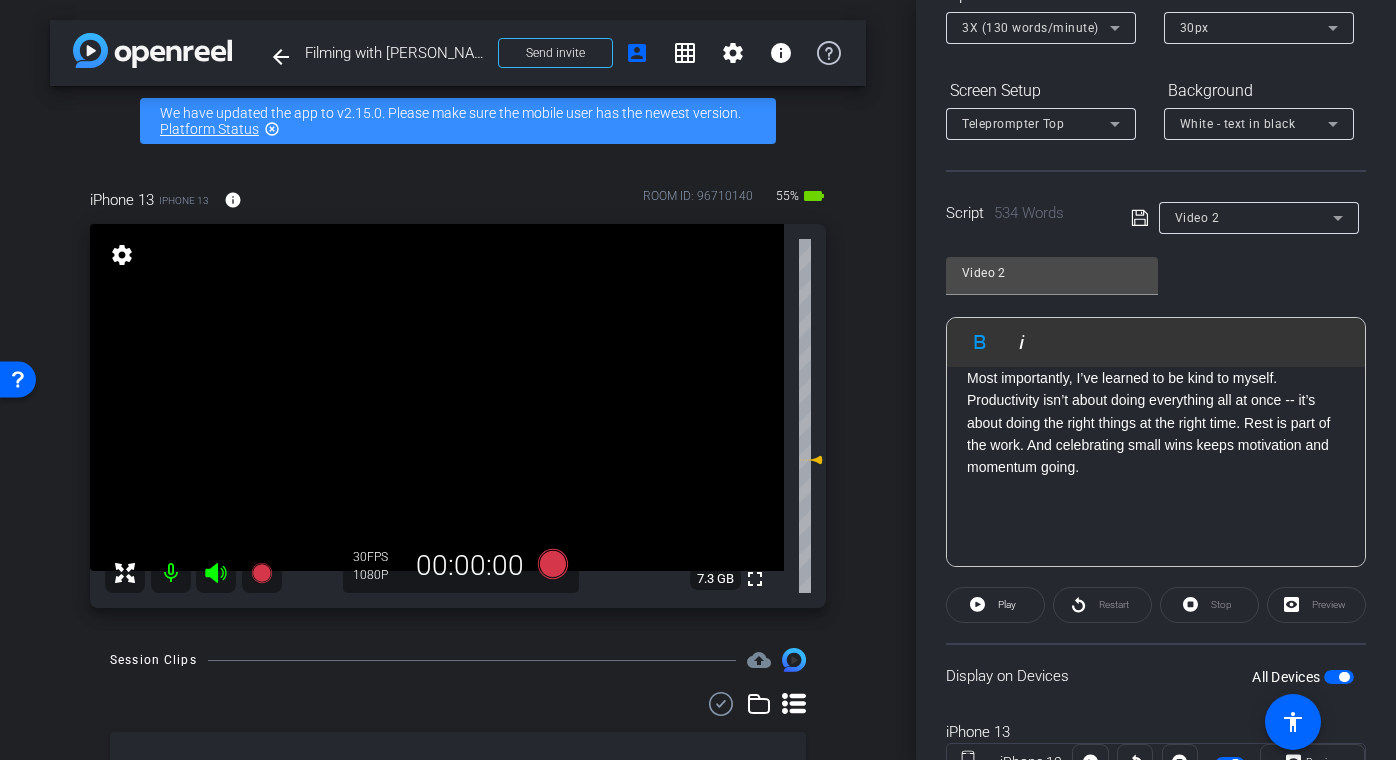 scroll, scrollTop: 601, scrollLeft: 0, axis: vertical 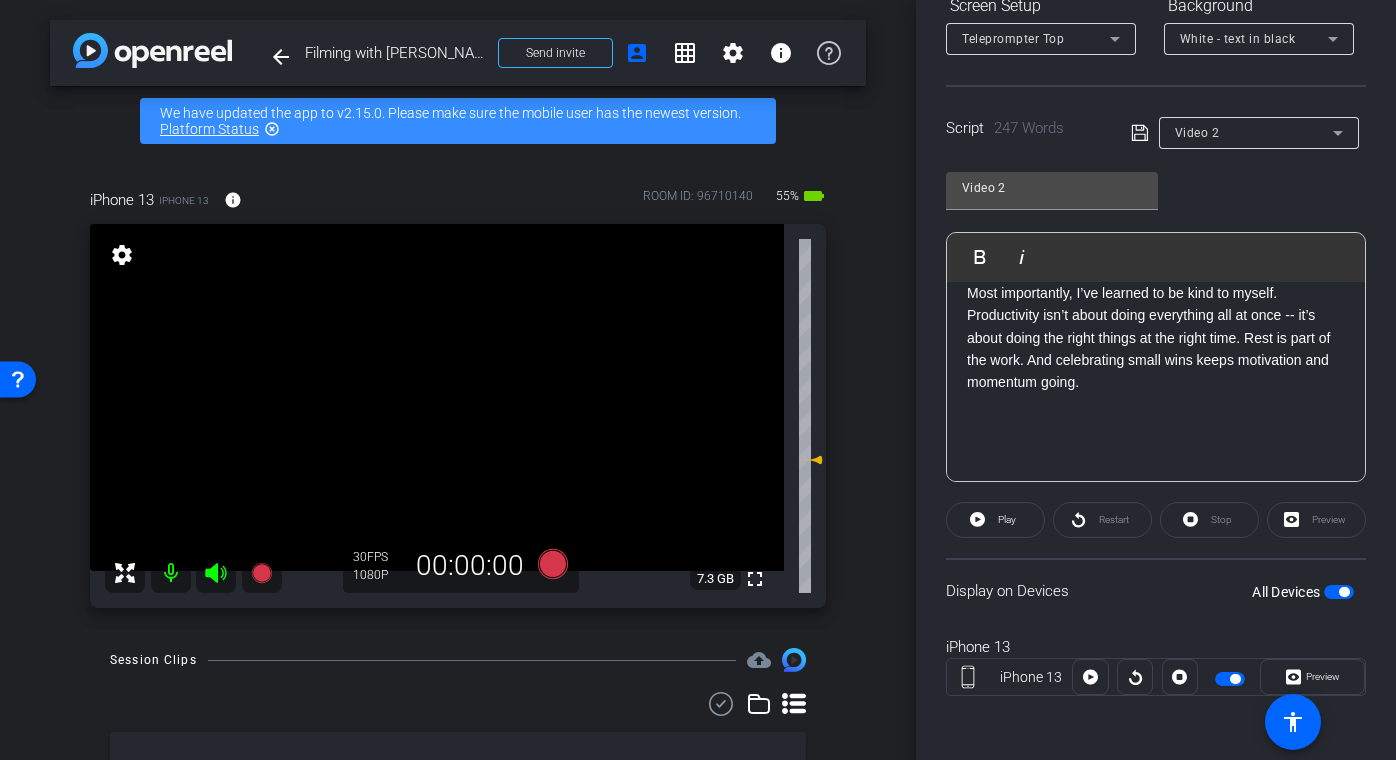 click at bounding box center [1156, 450] 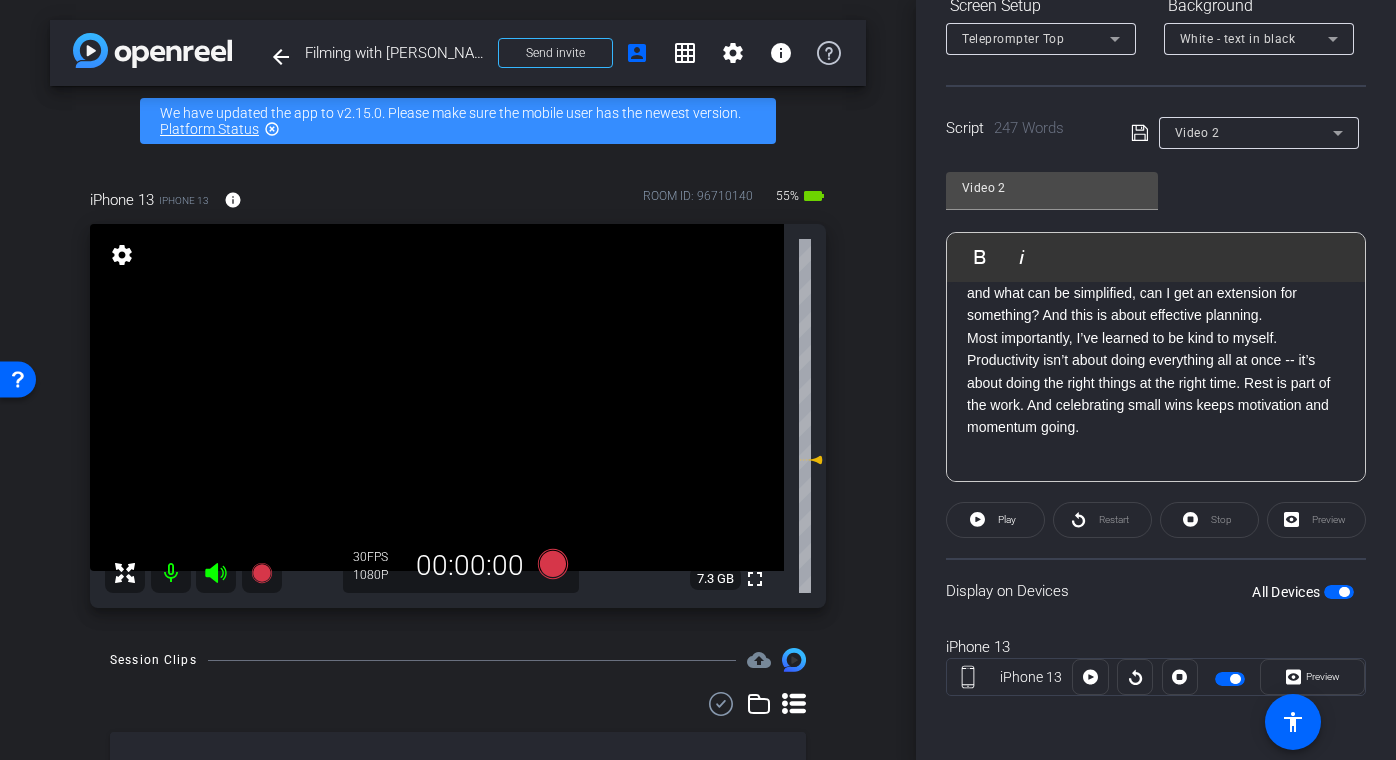 scroll, scrollTop: 557, scrollLeft: 0, axis: vertical 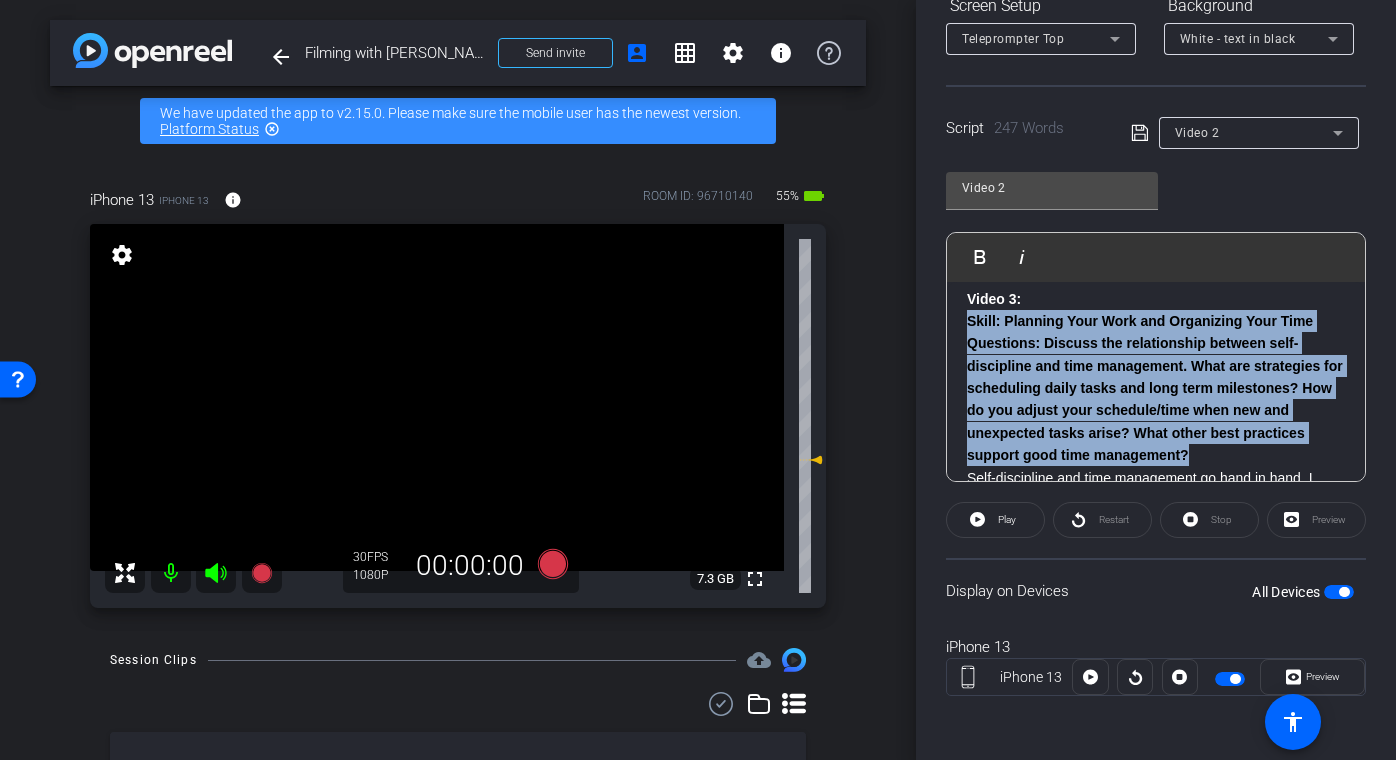 drag, startPoint x: 965, startPoint y: 326, endPoint x: 1202, endPoint y: 451, distance: 267.94403 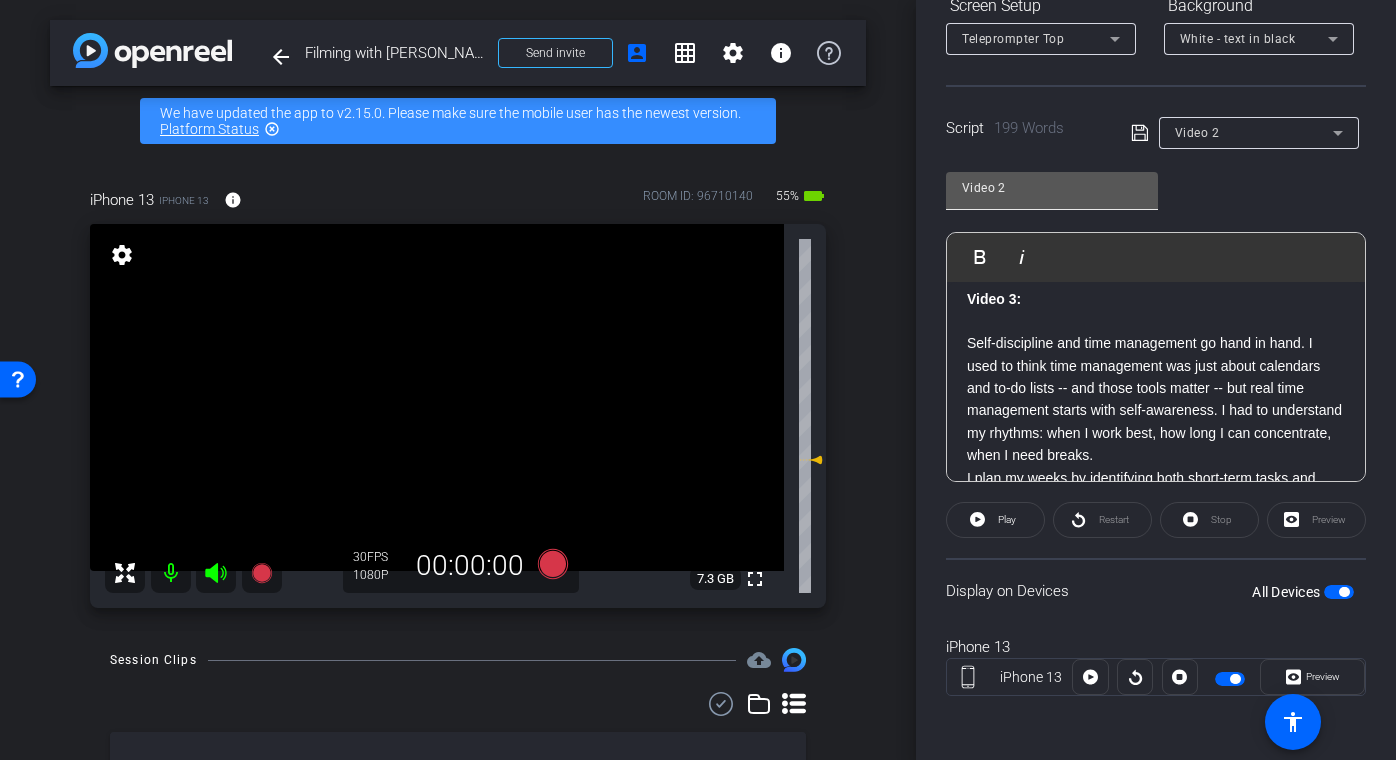 click on "Video 2" at bounding box center (1052, 188) 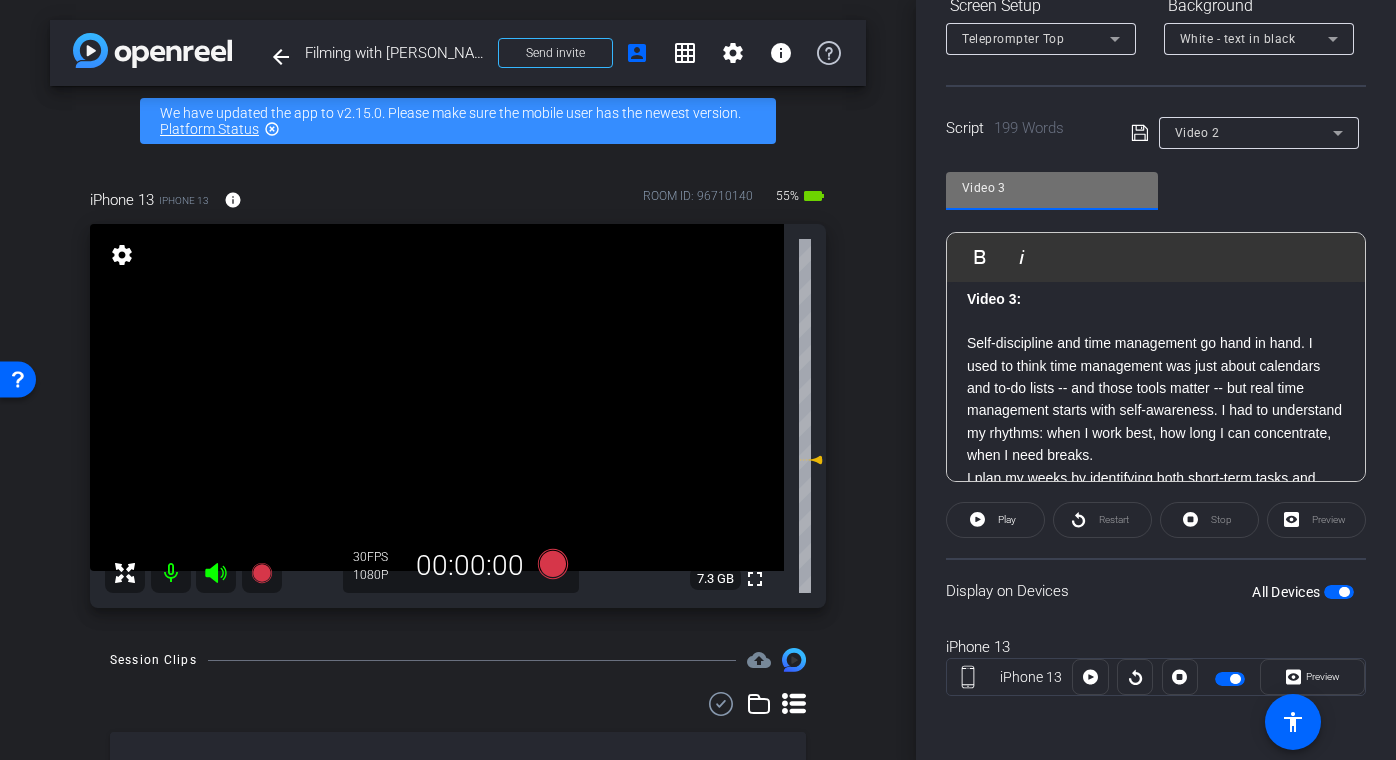 click on "Restart" 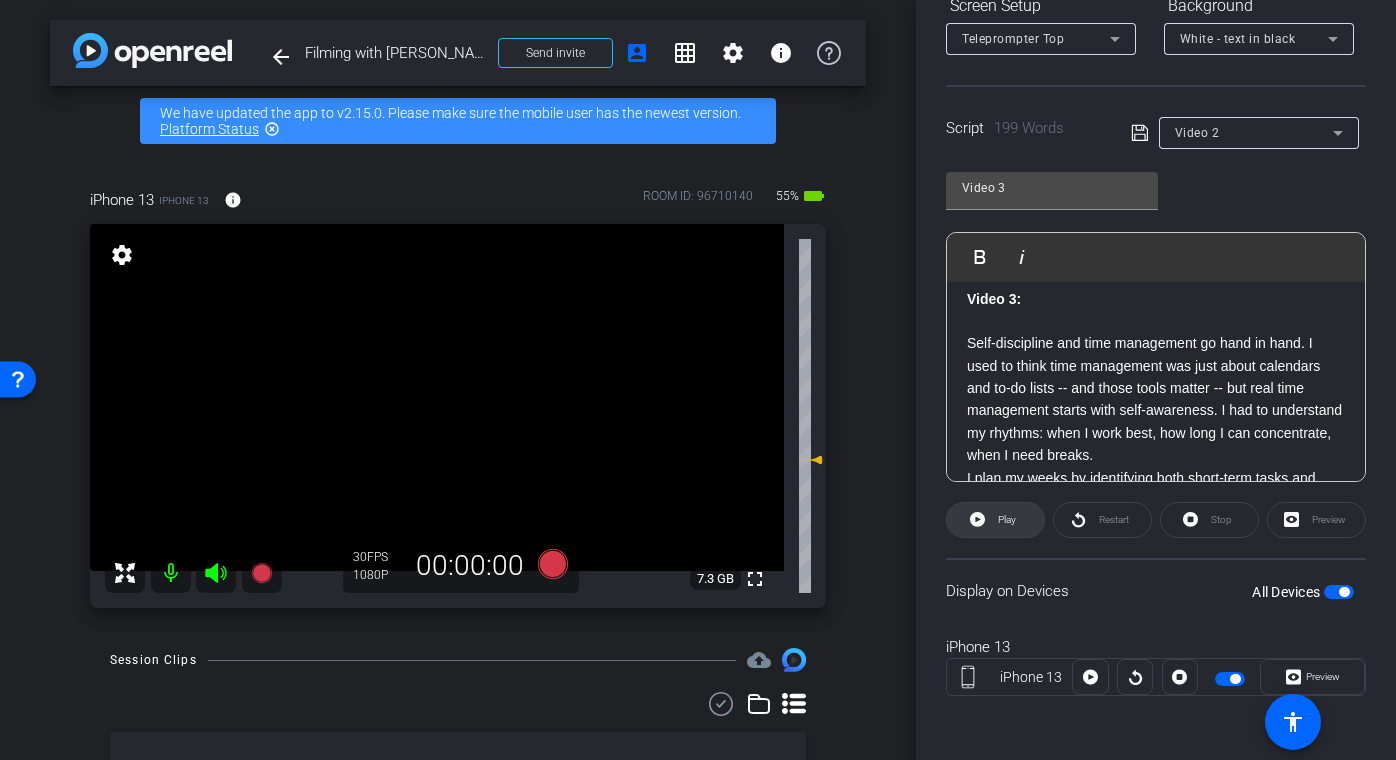click on "Play" 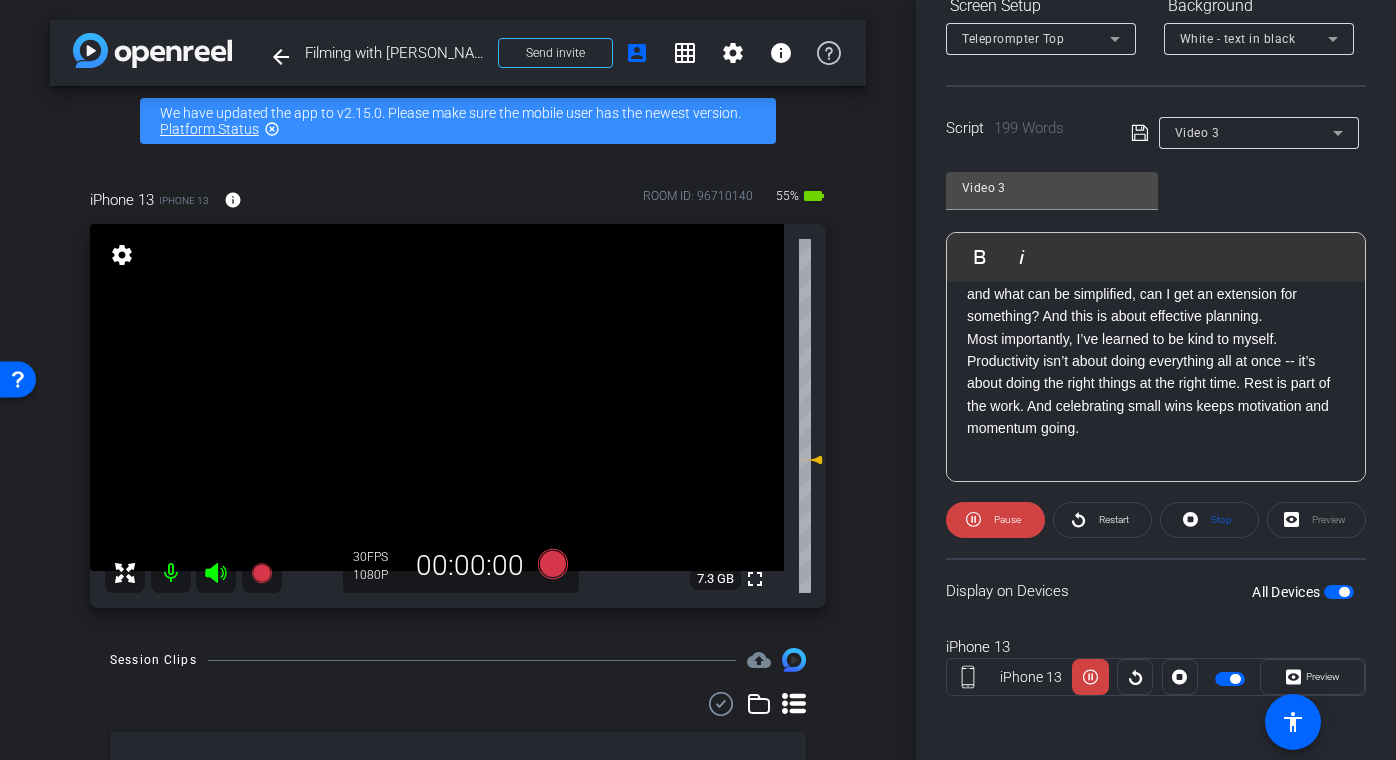 scroll, scrollTop: 417, scrollLeft: 0, axis: vertical 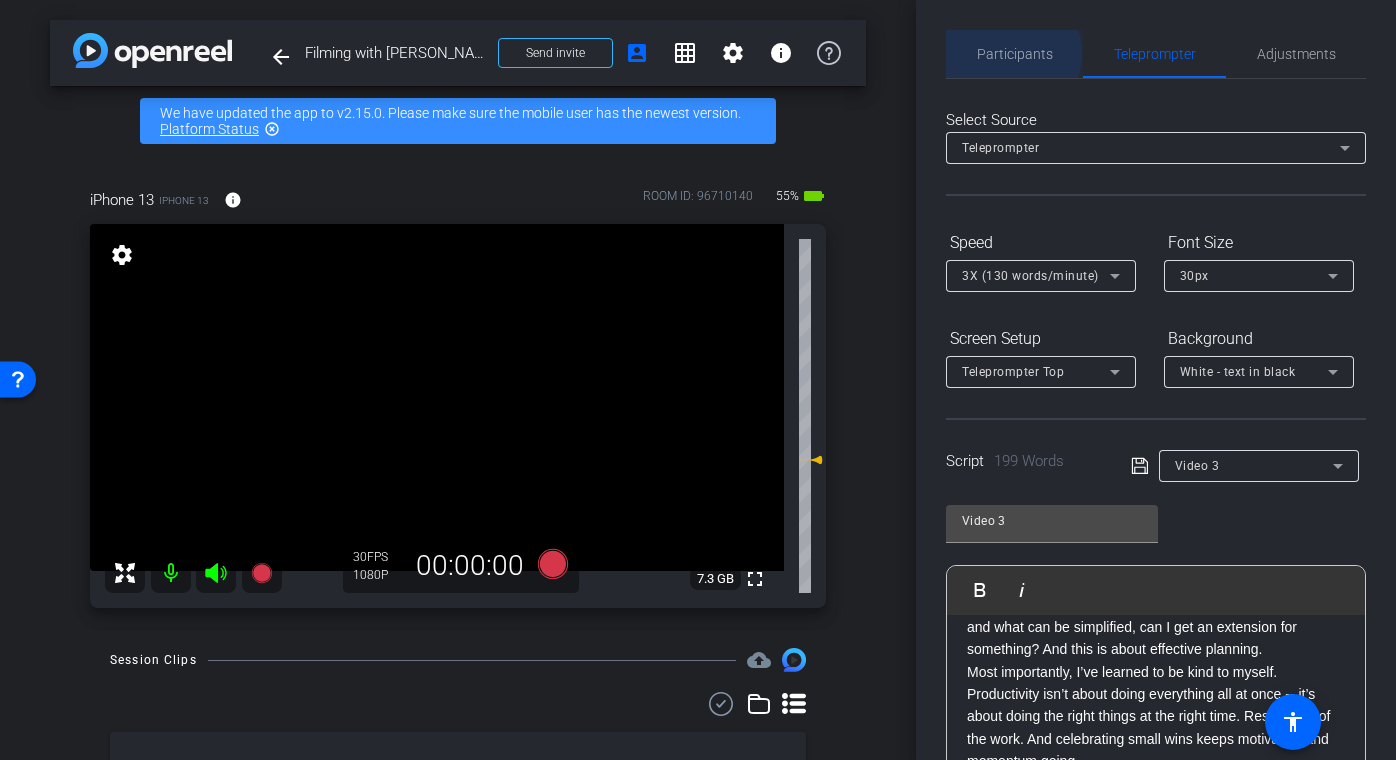click on "Participants" at bounding box center [1015, 54] 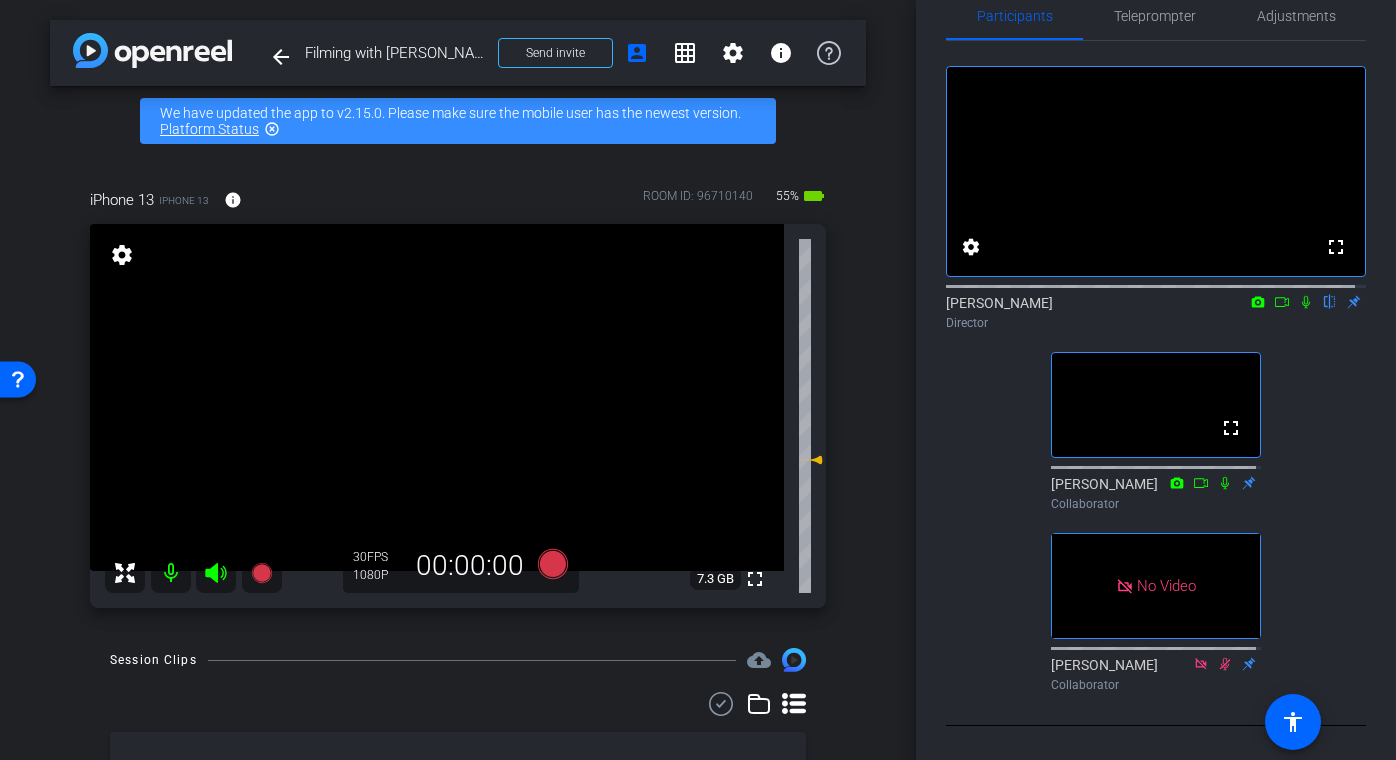 scroll, scrollTop: 117, scrollLeft: 0, axis: vertical 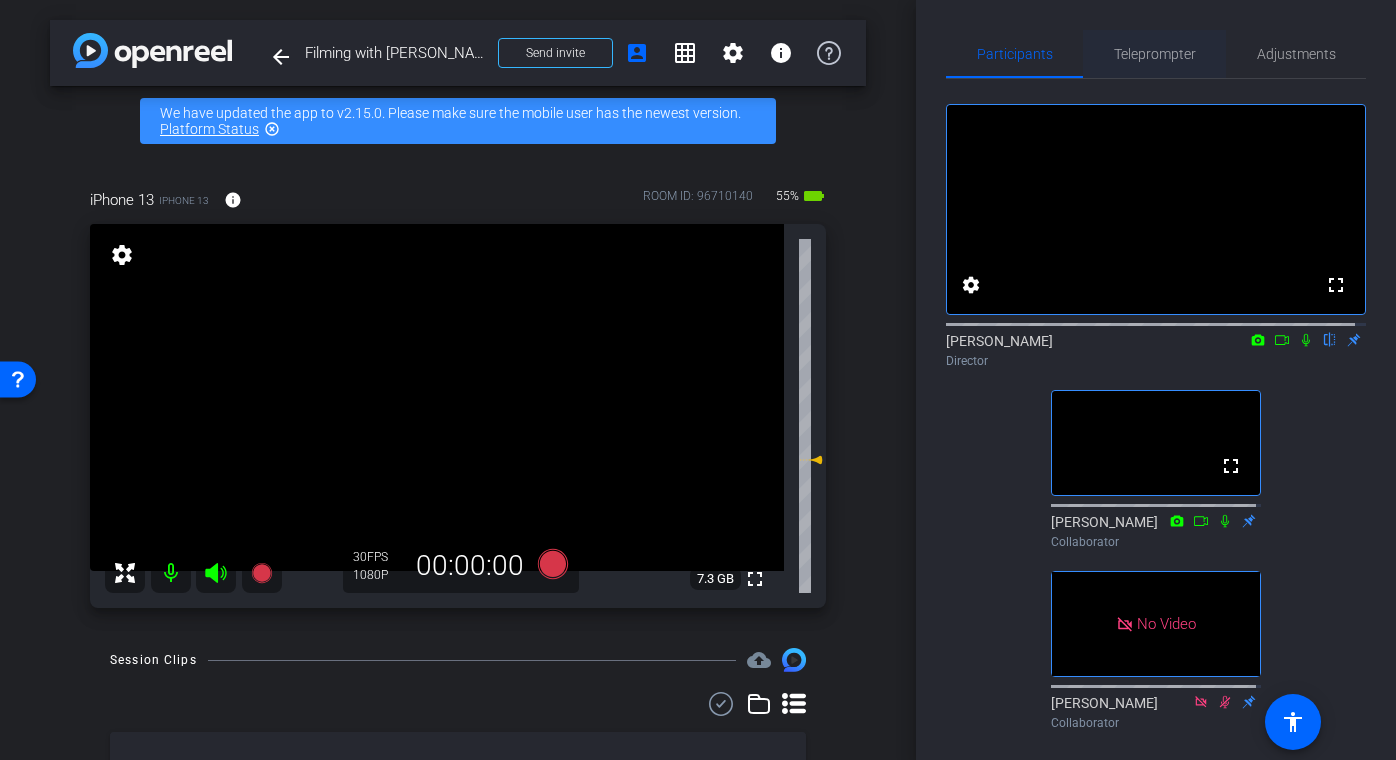 click on "Teleprompter" at bounding box center (1155, 54) 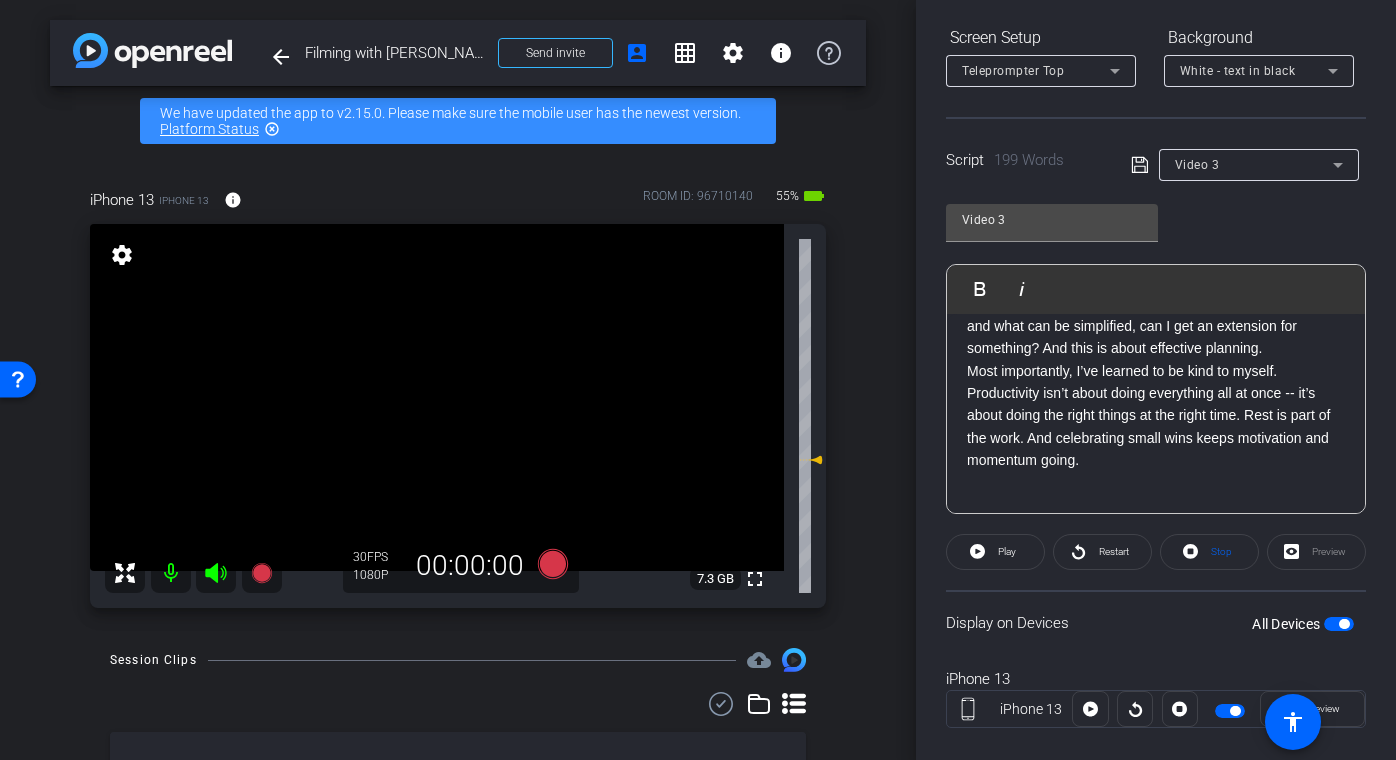 scroll, scrollTop: 333, scrollLeft: 0, axis: vertical 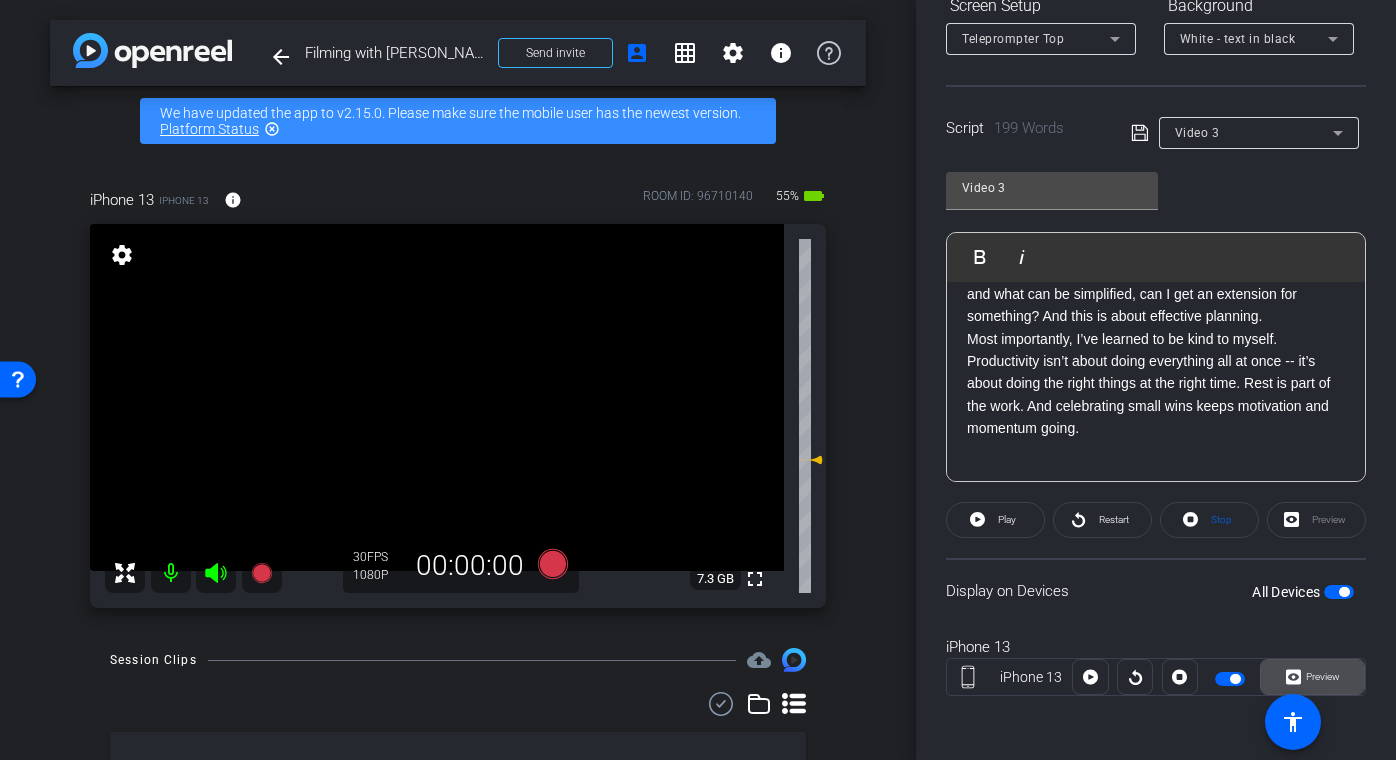 click on "Preview" 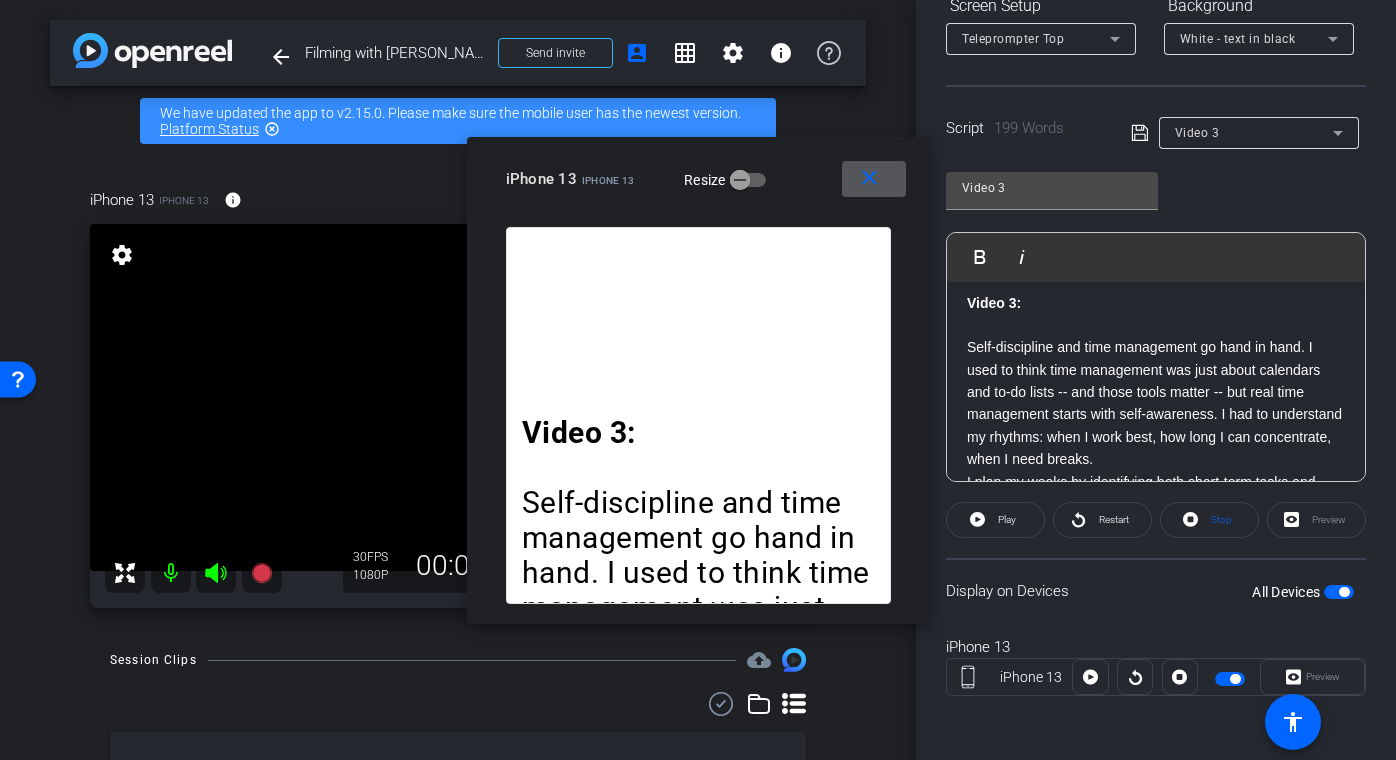scroll, scrollTop: 0, scrollLeft: 0, axis: both 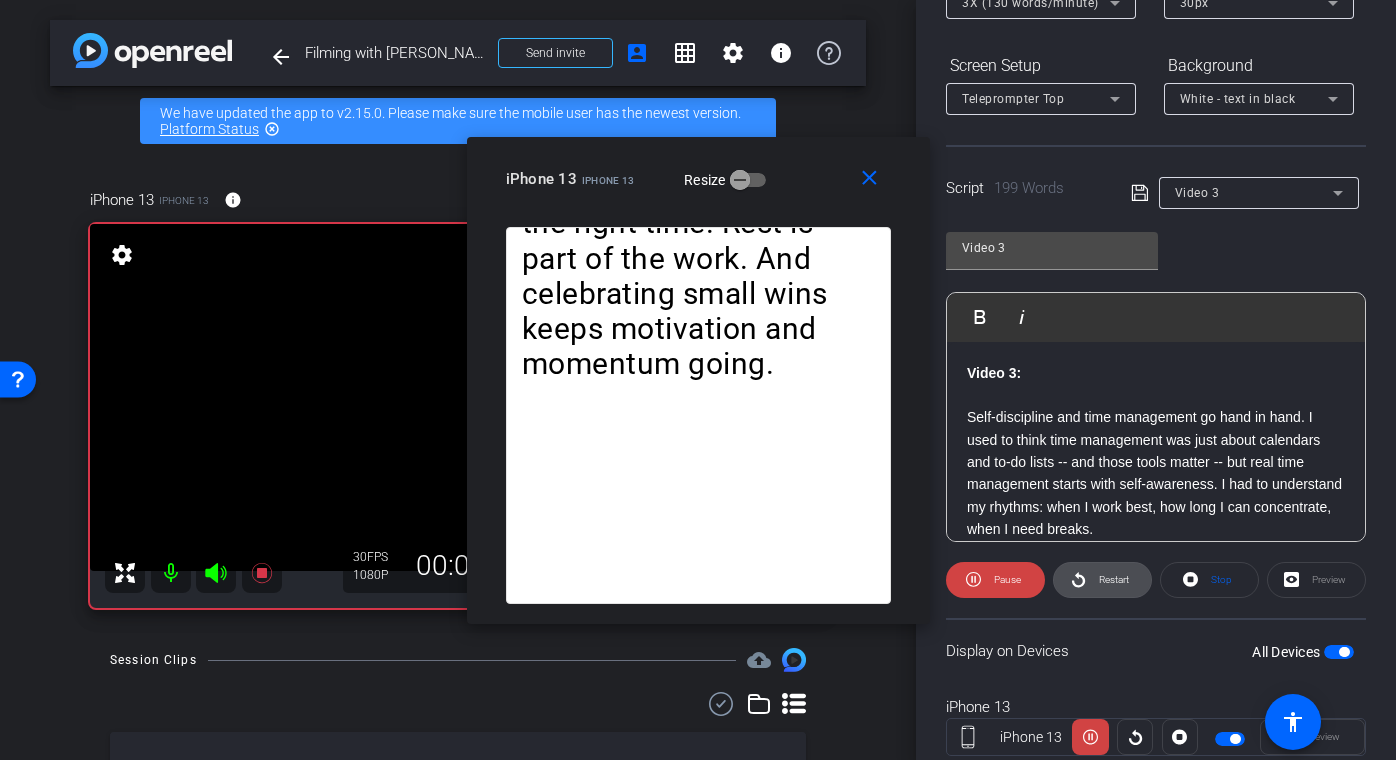 click on "Restart" 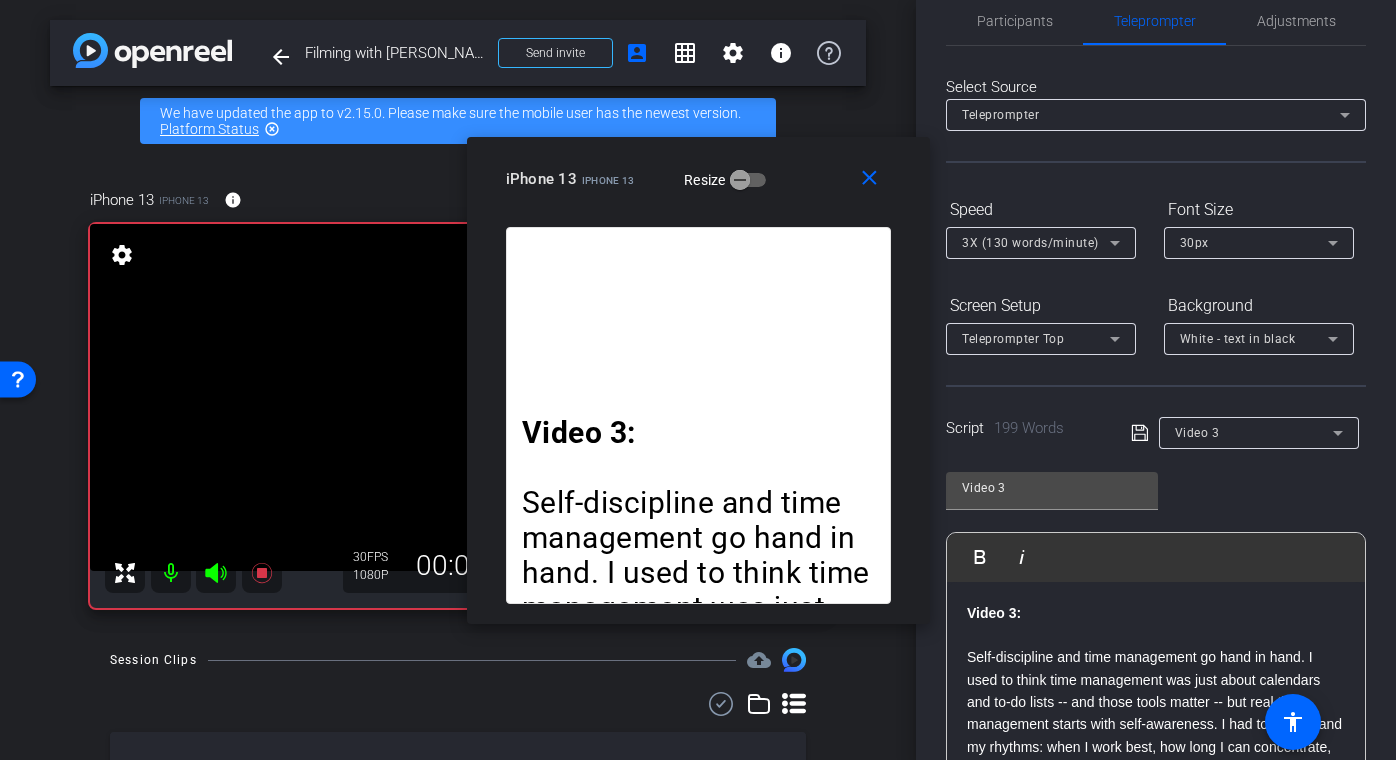scroll, scrollTop: 30, scrollLeft: 0, axis: vertical 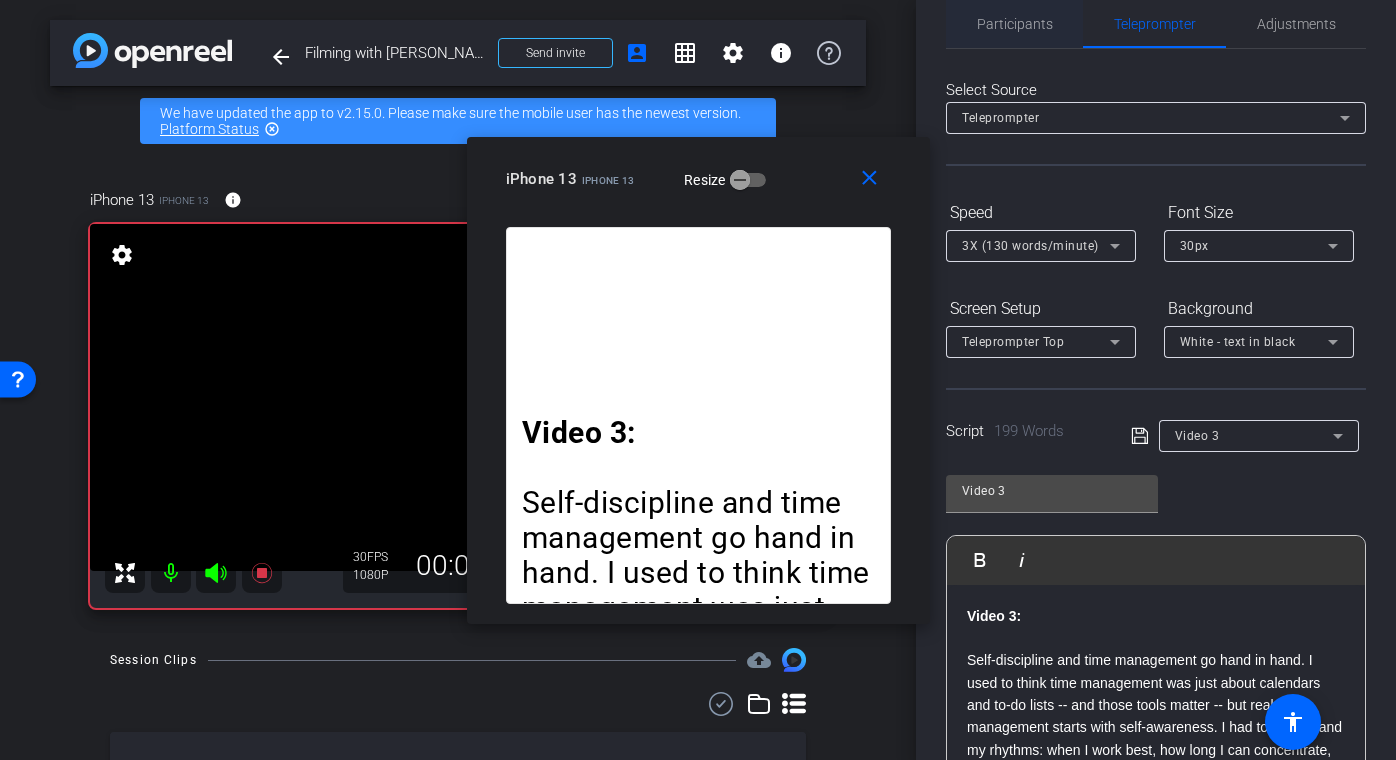 click on "Participants" at bounding box center [1015, 24] 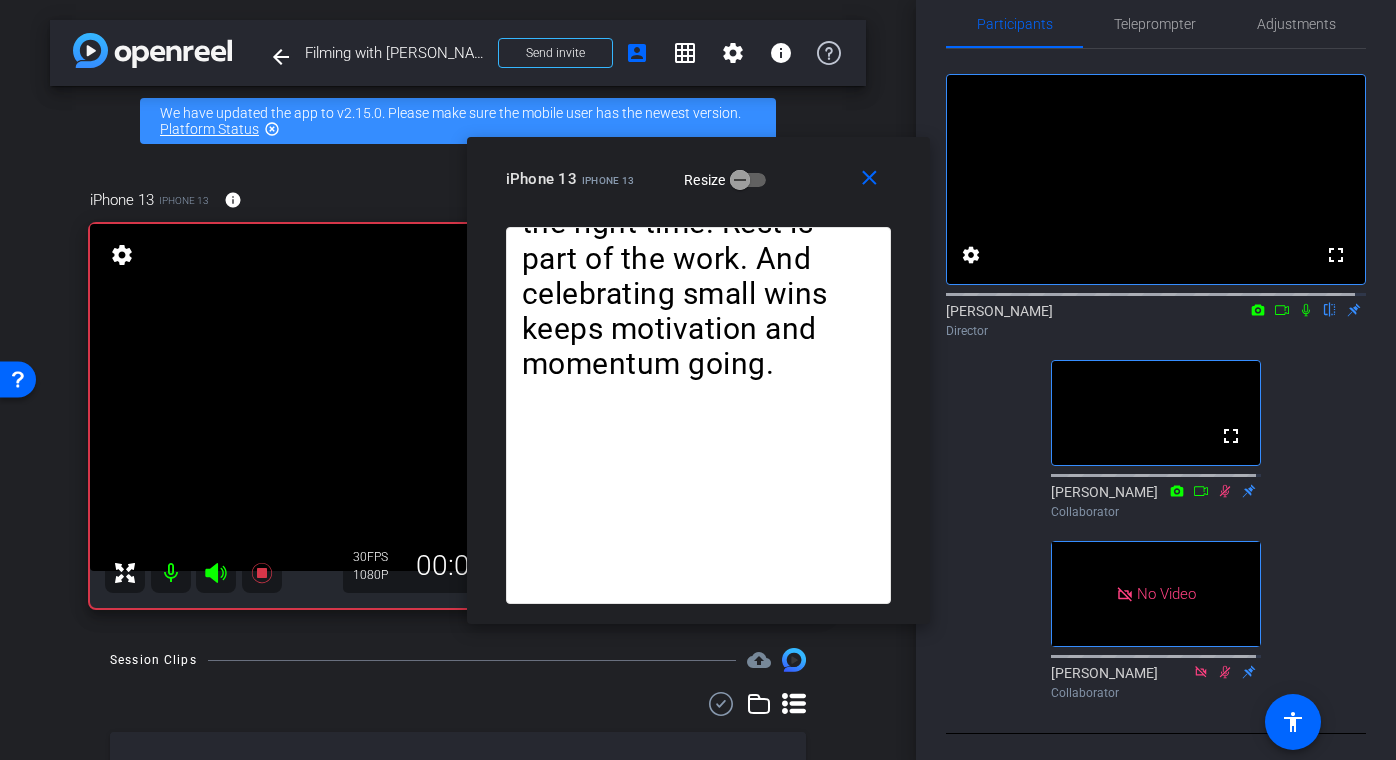 click 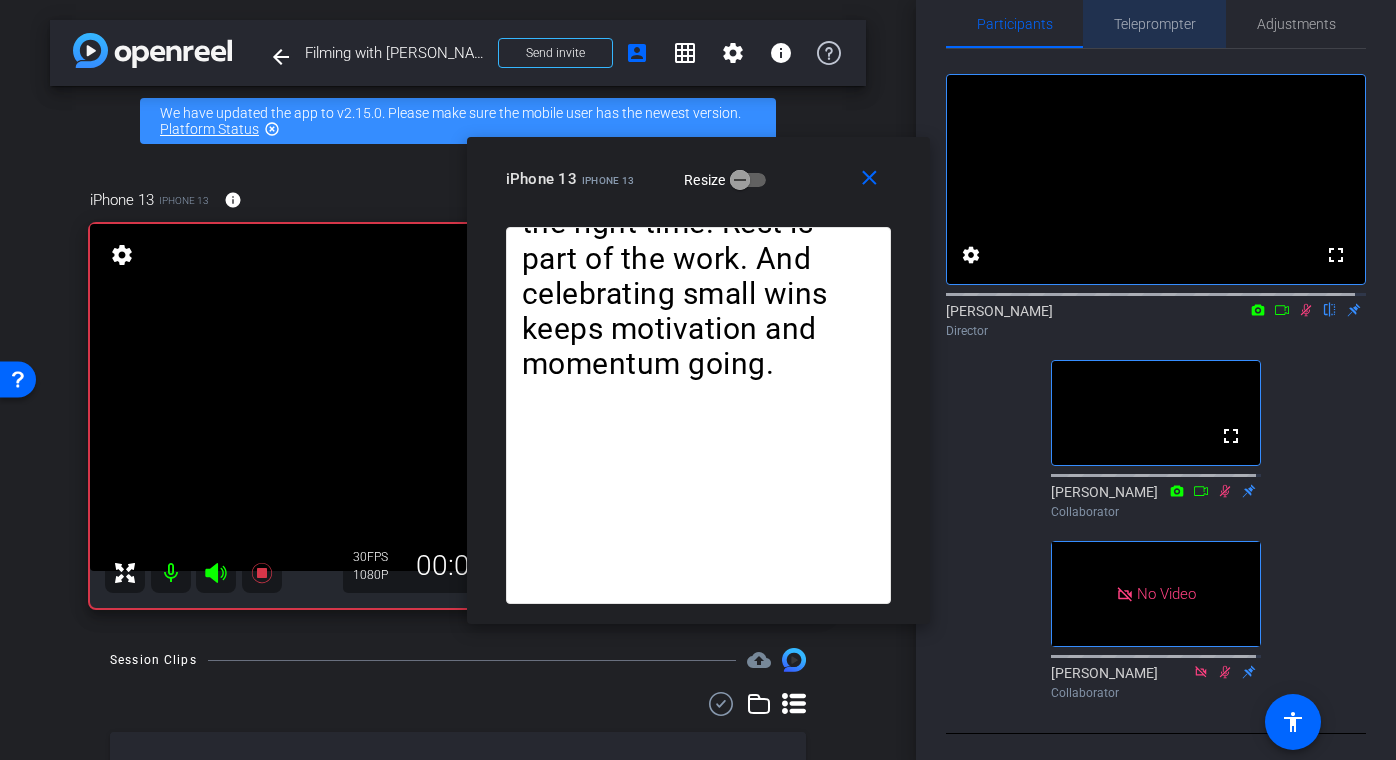 click on "Teleprompter" at bounding box center (1155, 24) 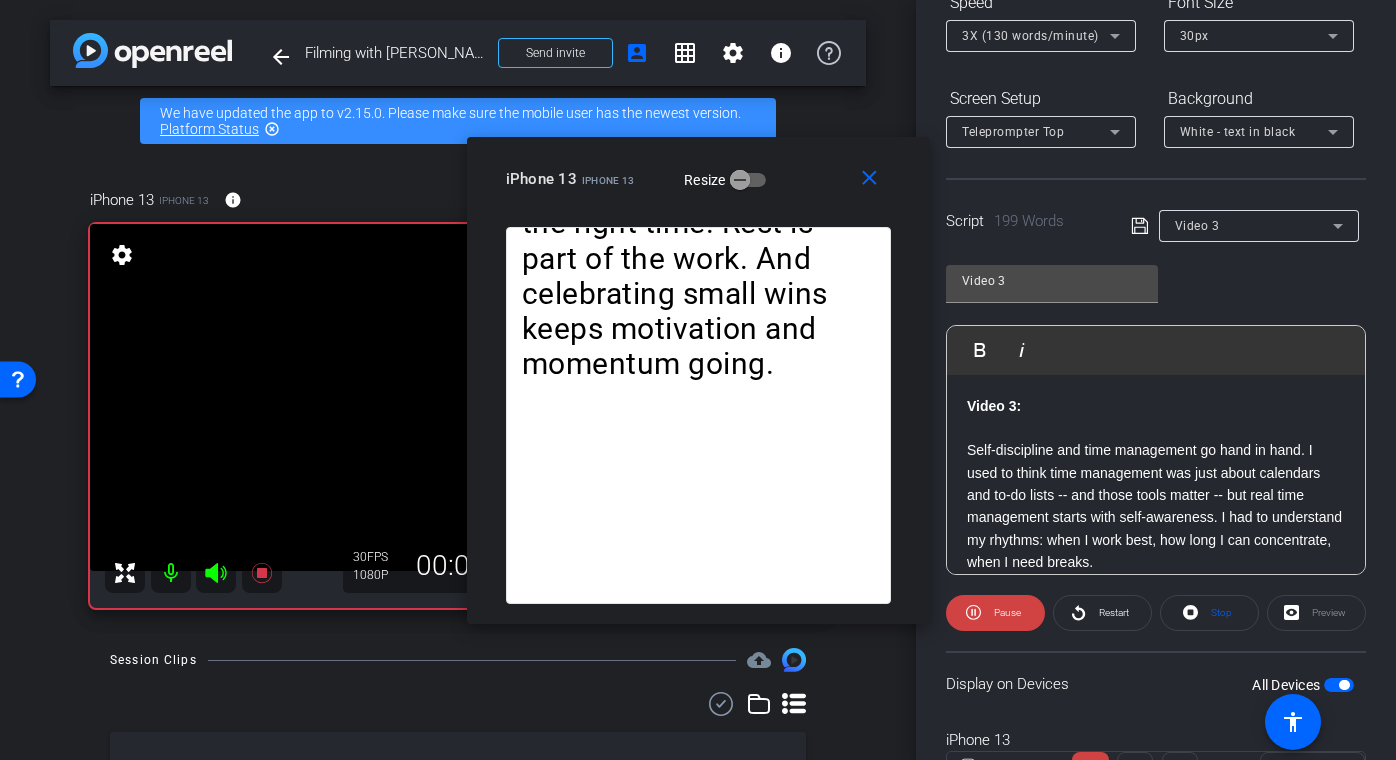 scroll, scrollTop: 294, scrollLeft: 0, axis: vertical 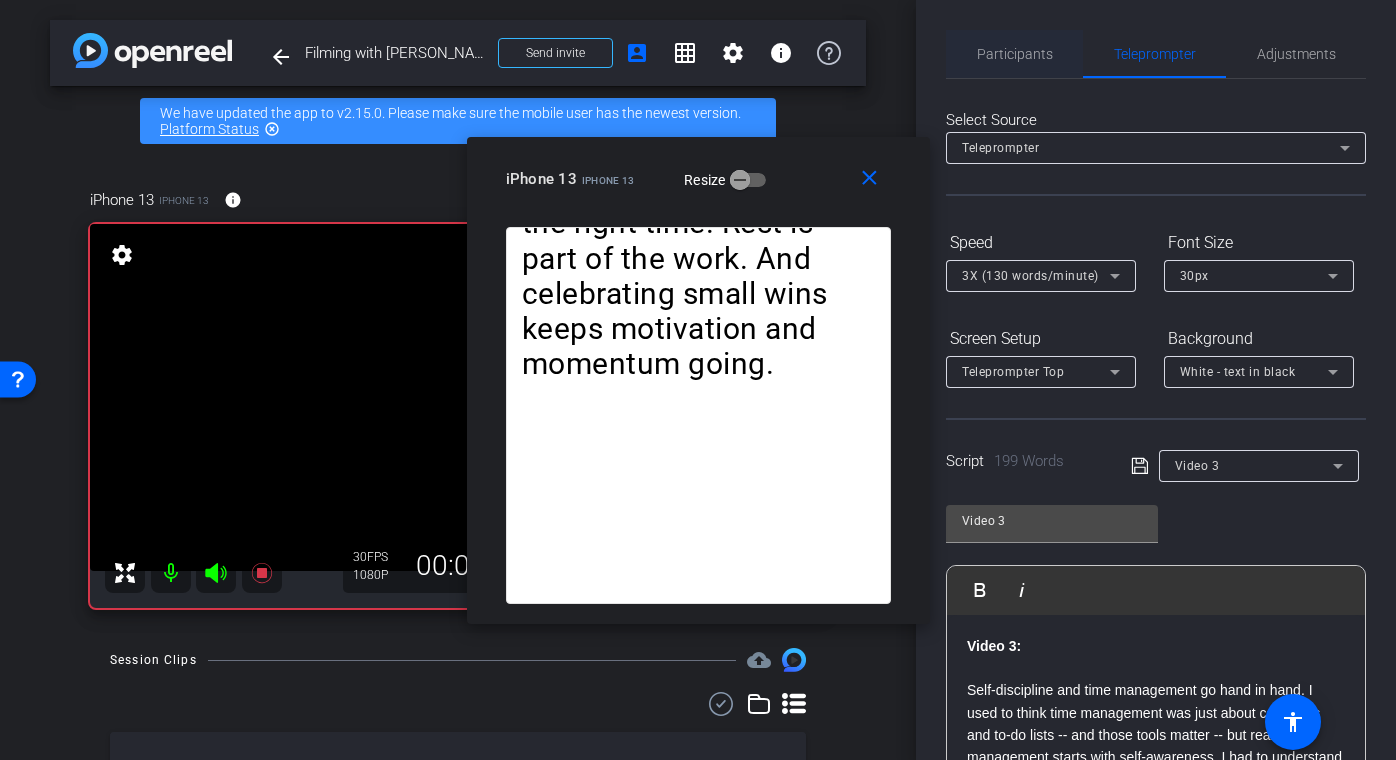 click on "Participants" at bounding box center [1015, 54] 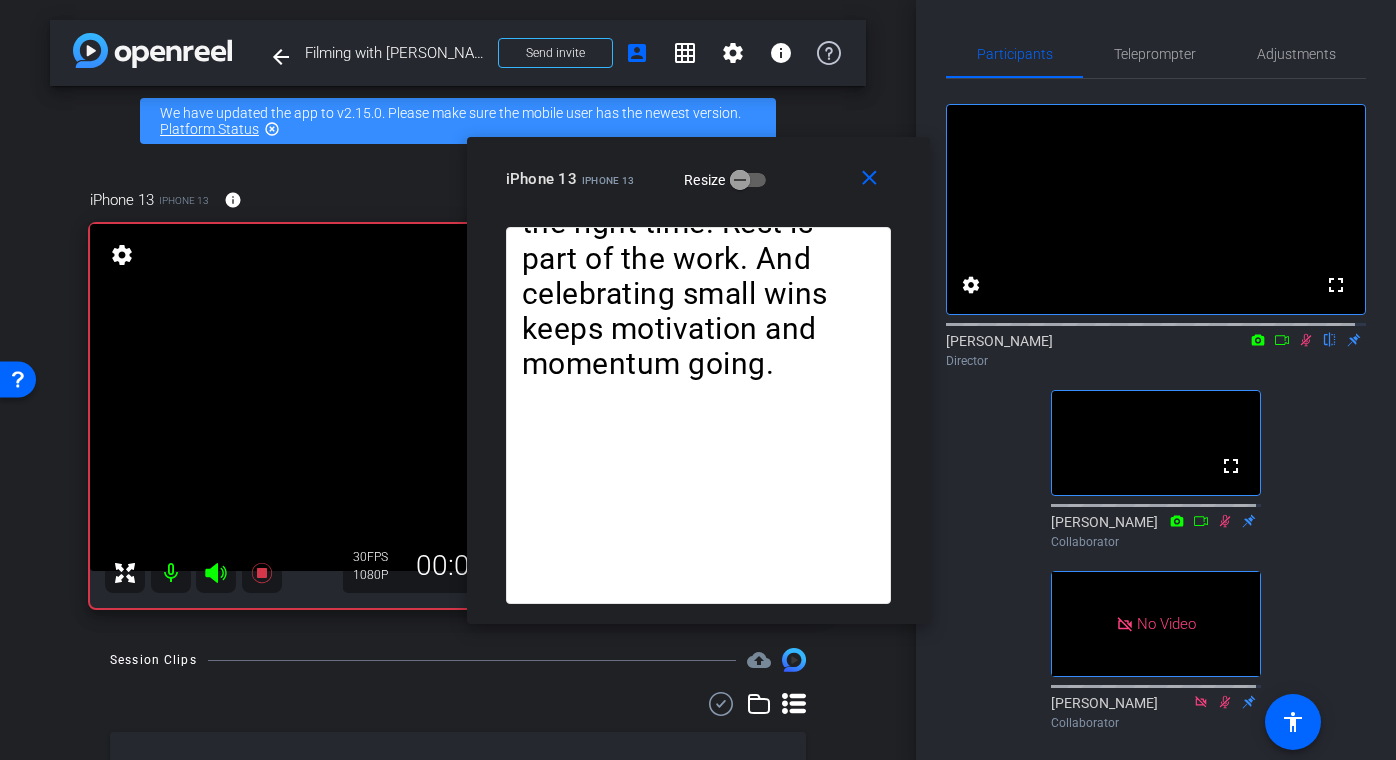 click 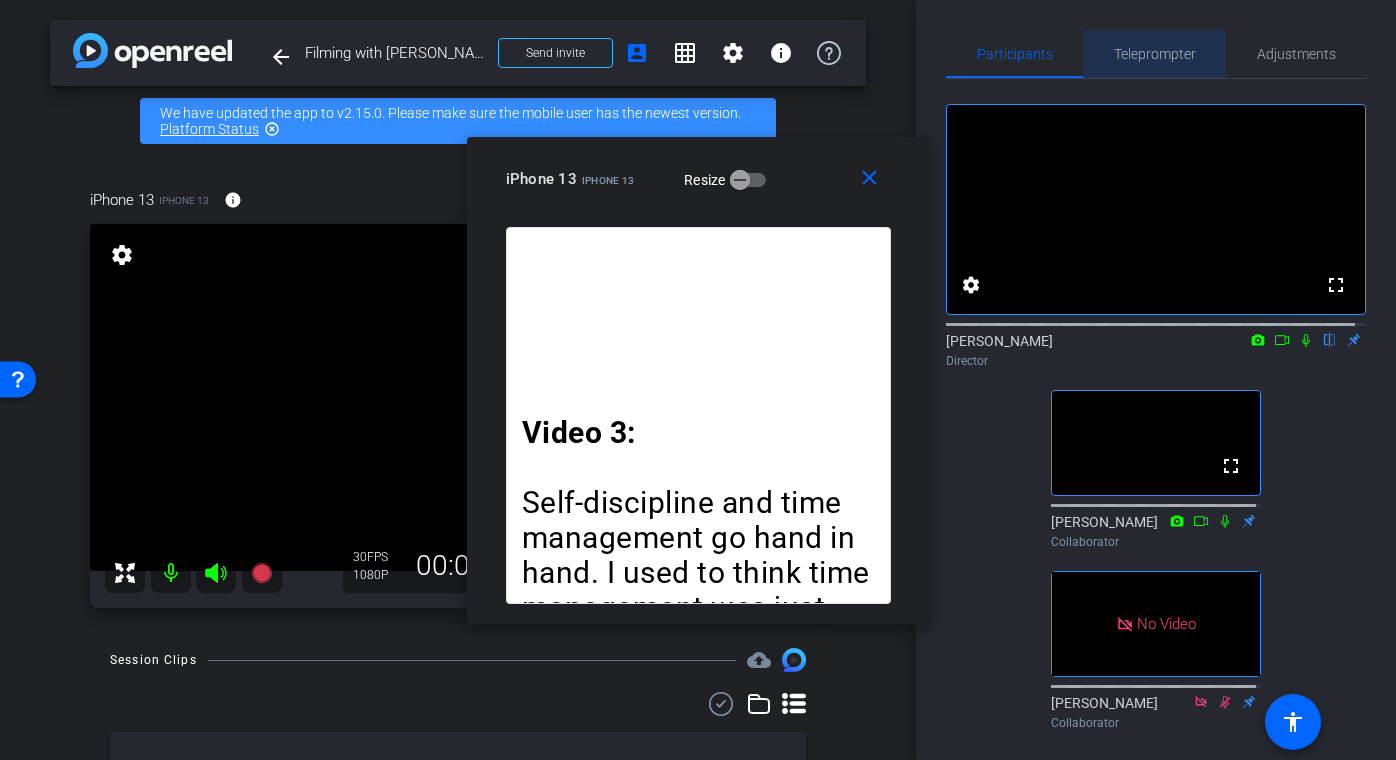 click on "Teleprompter" at bounding box center (1155, 54) 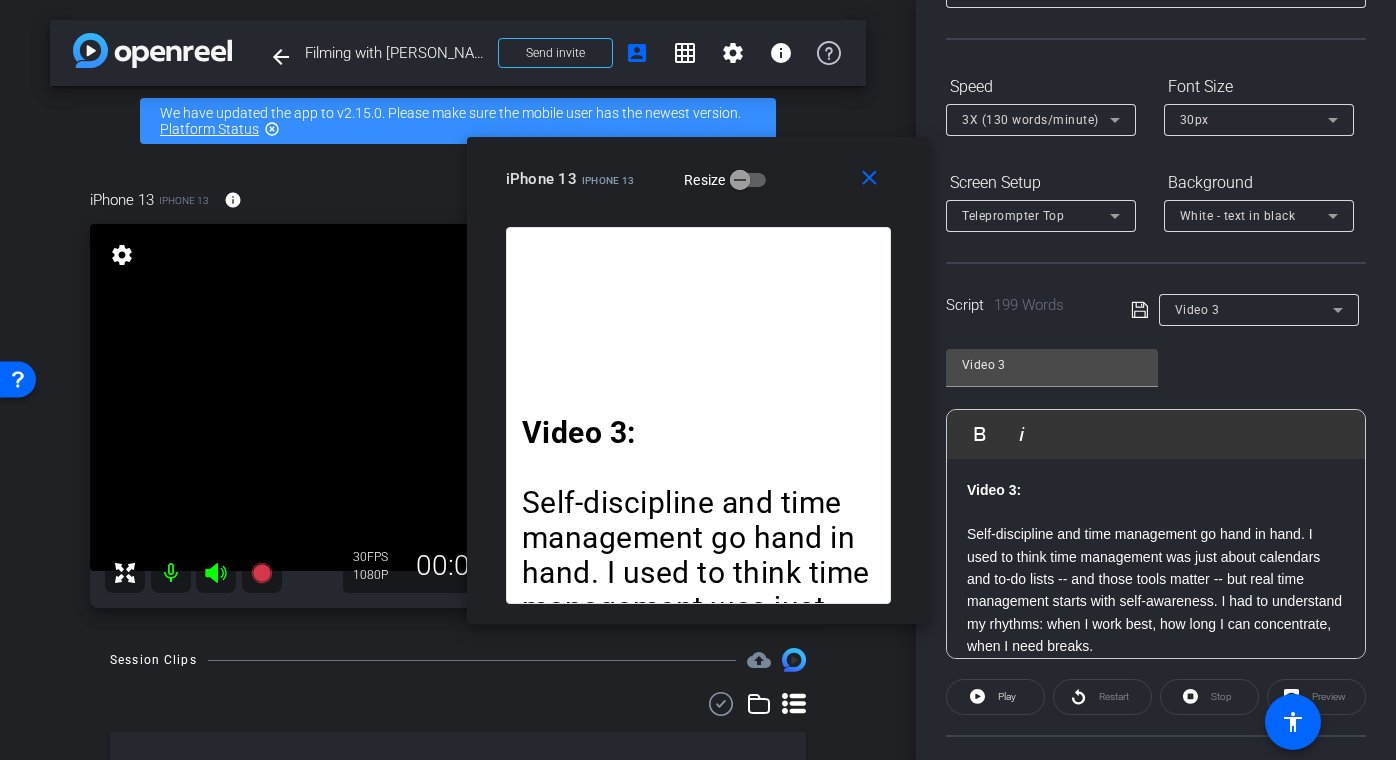 scroll, scrollTop: 214, scrollLeft: 0, axis: vertical 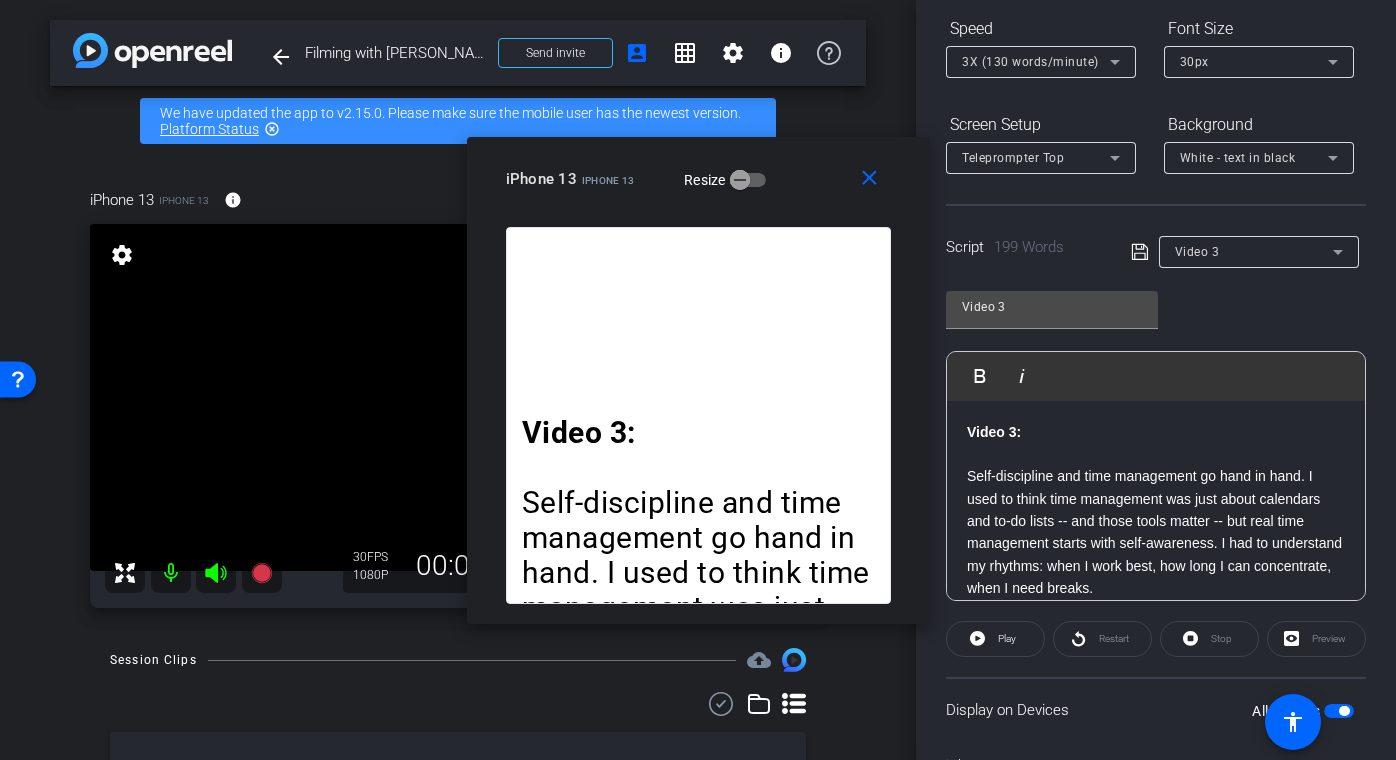 drag, startPoint x: 969, startPoint y: 435, endPoint x: 970, endPoint y: 445, distance: 10.049875 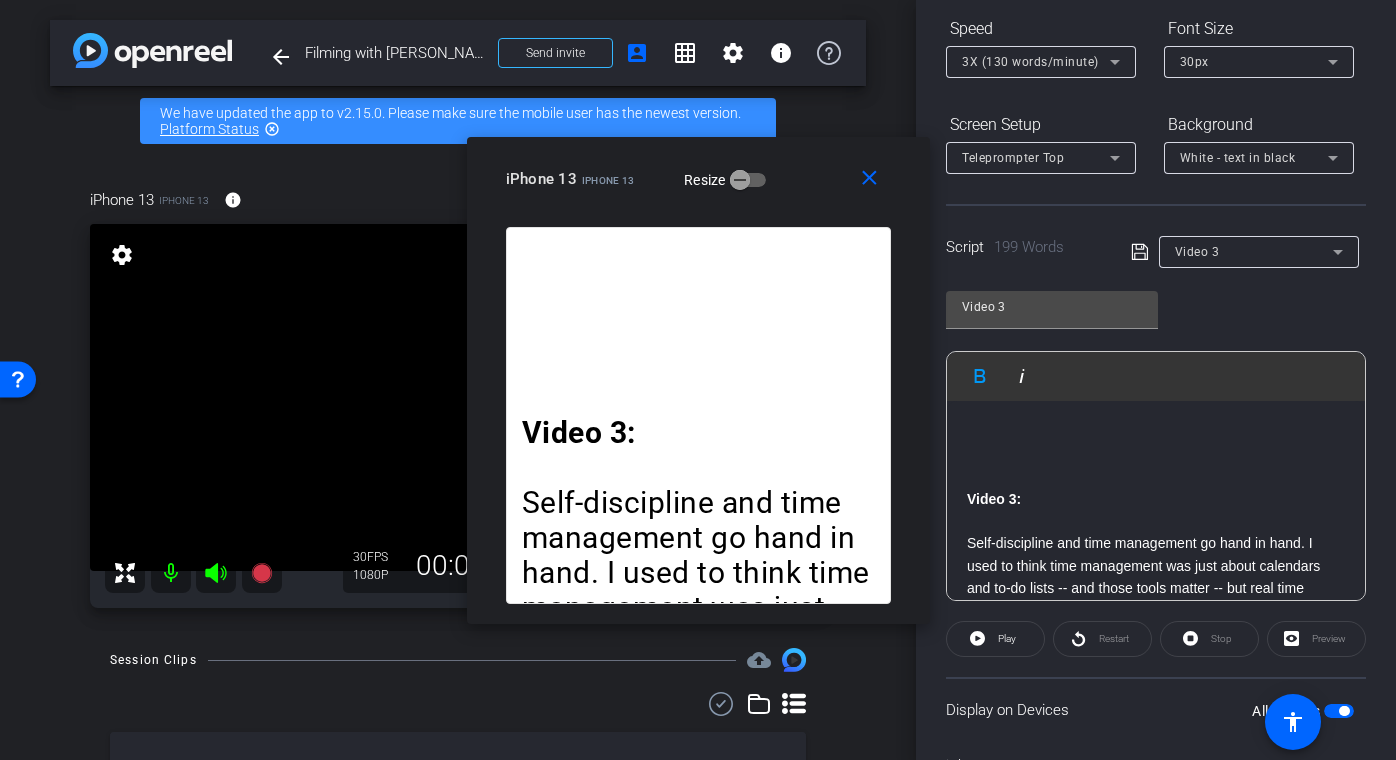 click 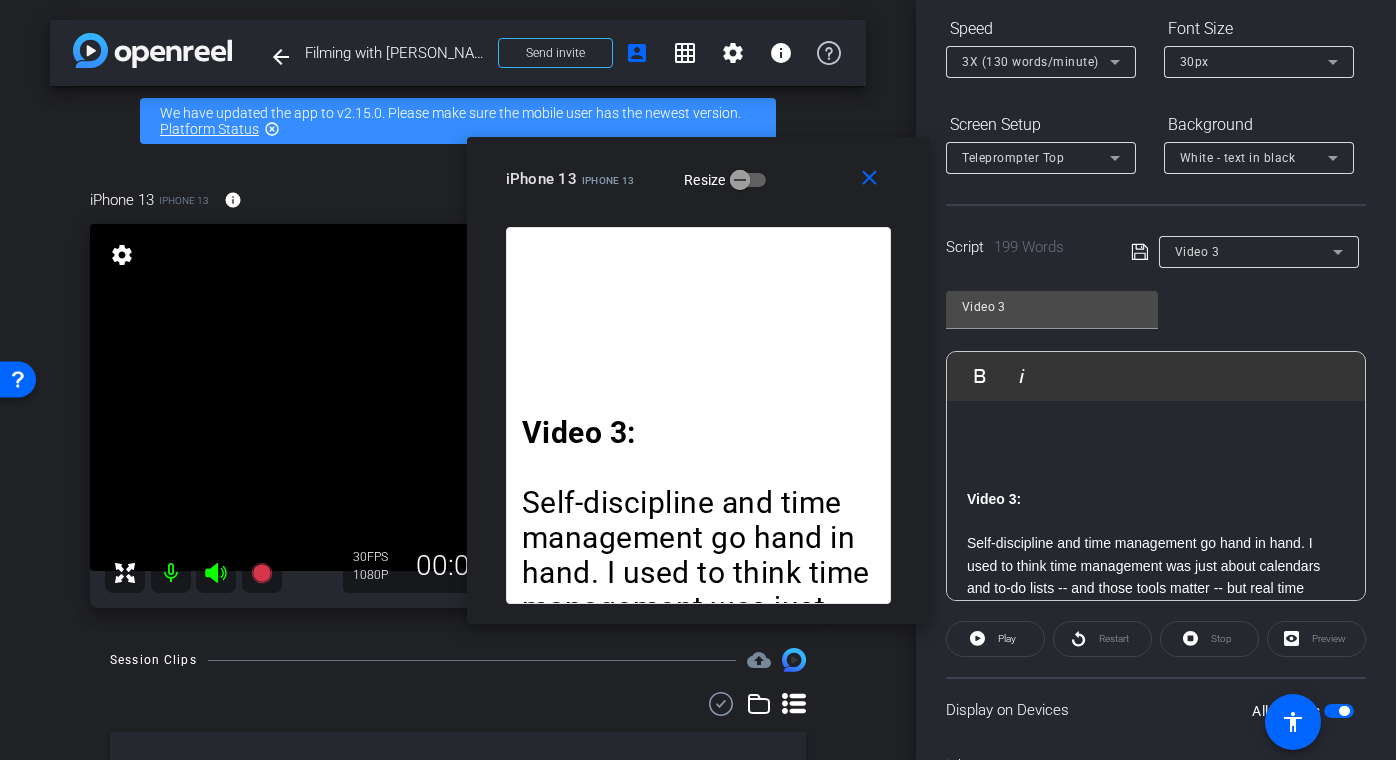 scroll, scrollTop: 515, scrollLeft: 0, axis: vertical 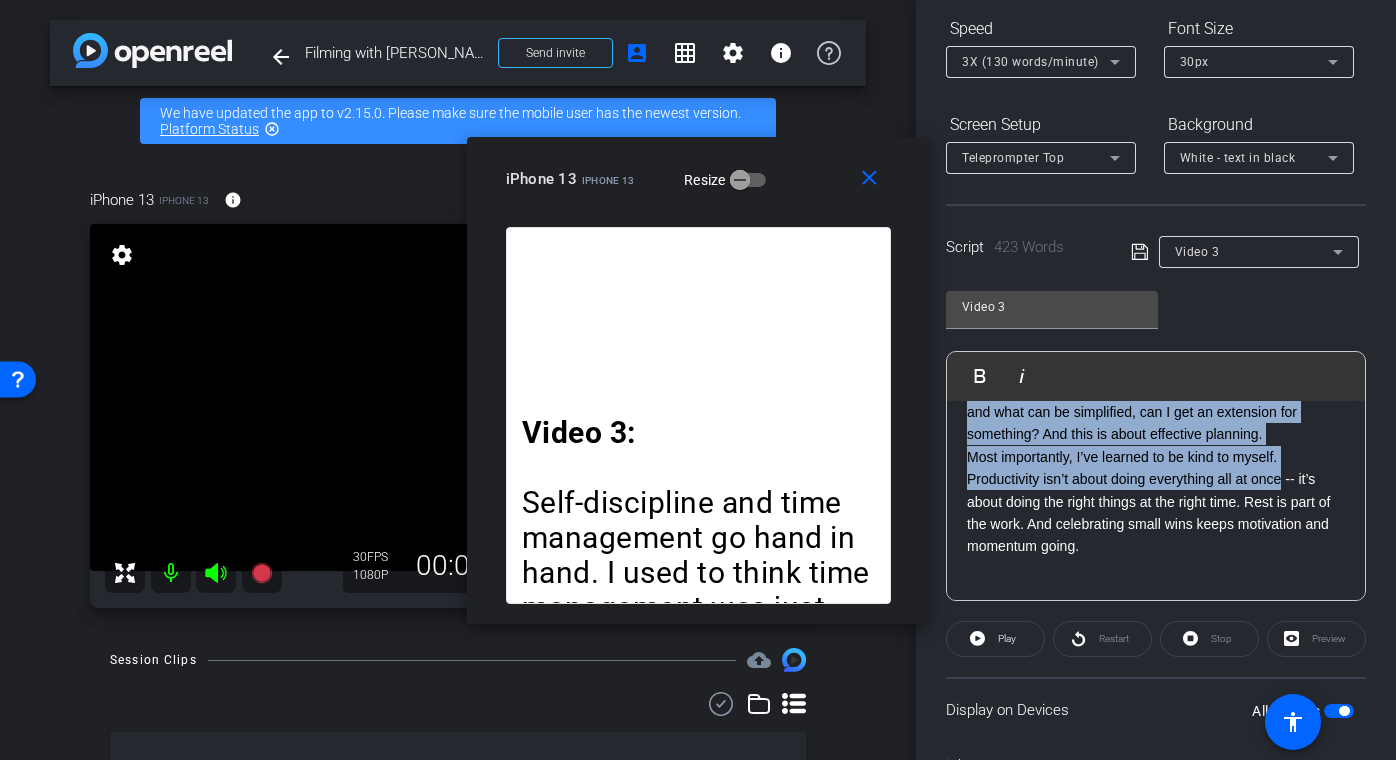 drag, startPoint x: 967, startPoint y: 478, endPoint x: 1286, endPoint y: 674, distance: 374.4022 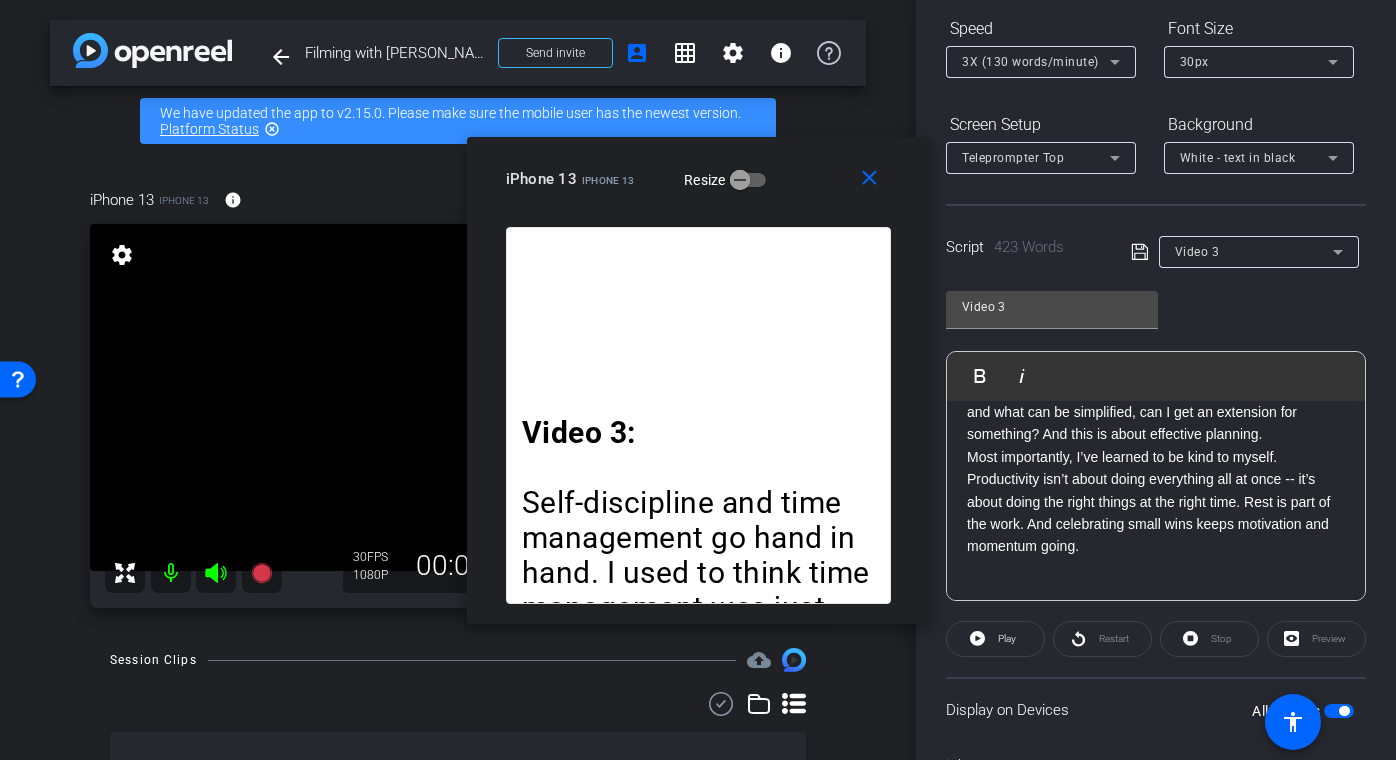 scroll, scrollTop: 668, scrollLeft: 0, axis: vertical 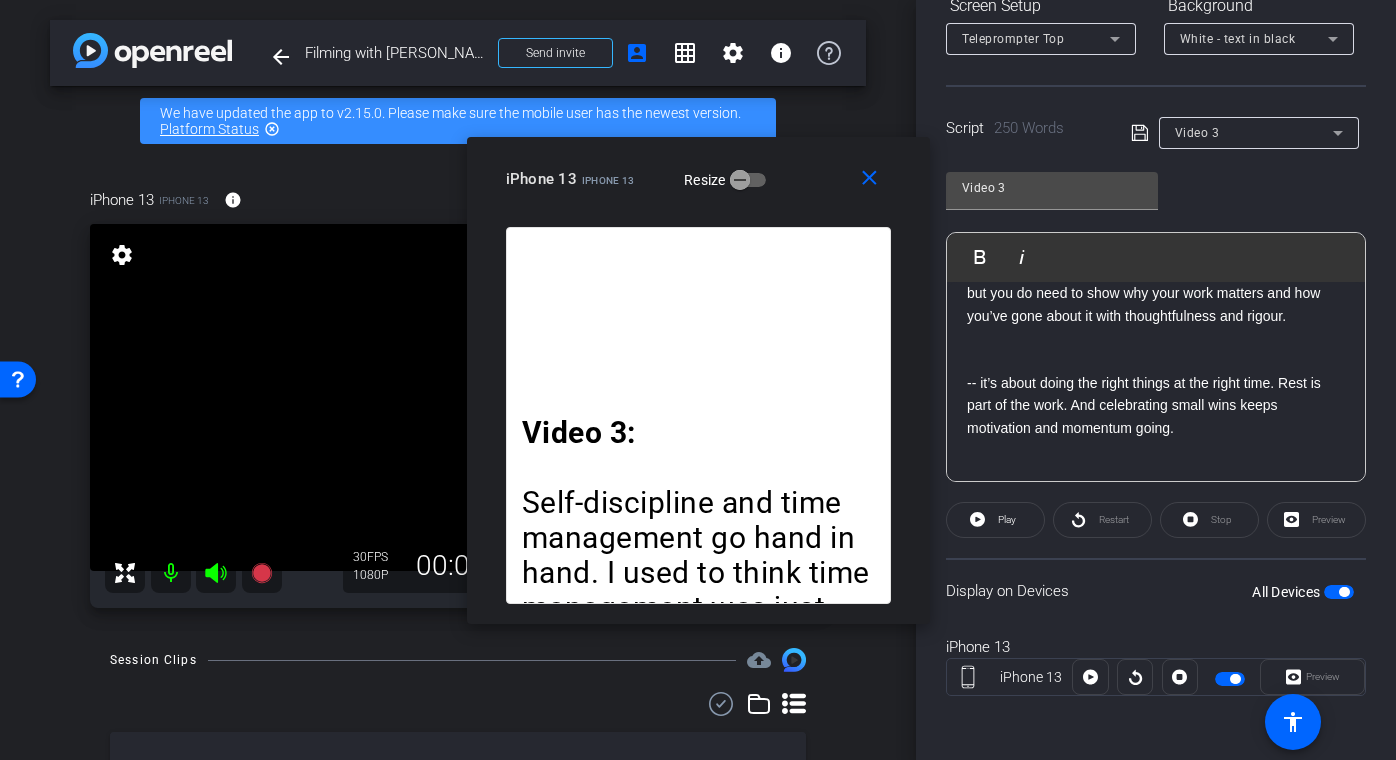 drag, startPoint x: 1192, startPoint y: 426, endPoint x: 959, endPoint y: 374, distance: 238.73207 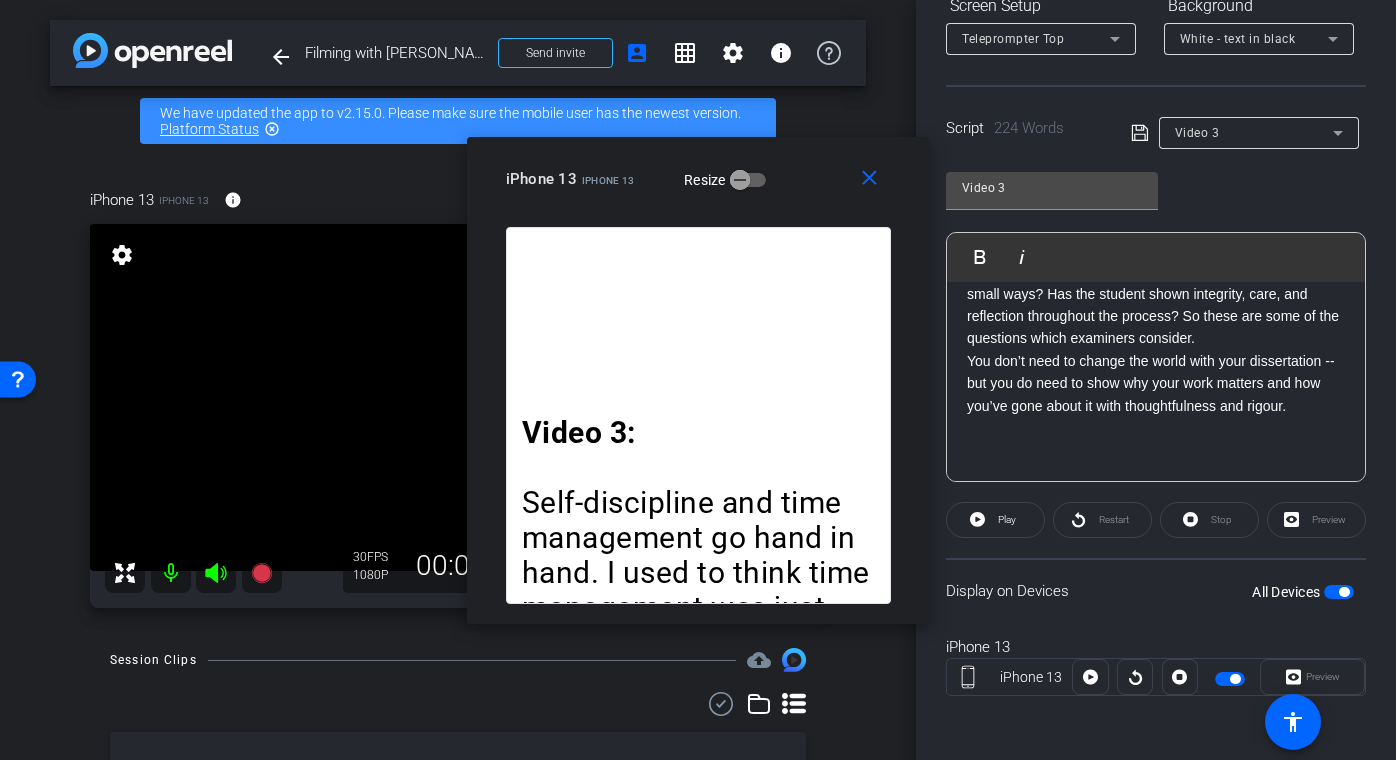 scroll, scrollTop: 579, scrollLeft: 0, axis: vertical 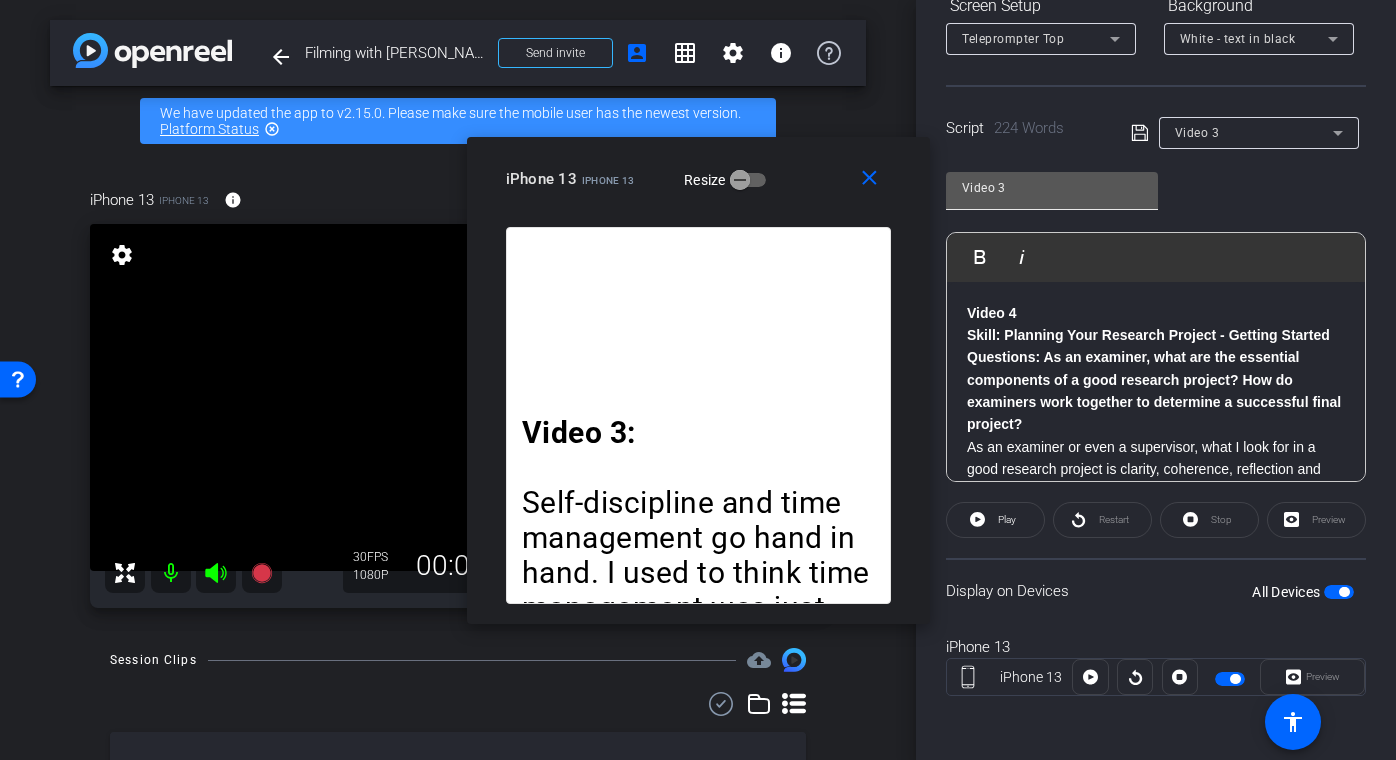 click on "Video 3" at bounding box center (1052, 188) 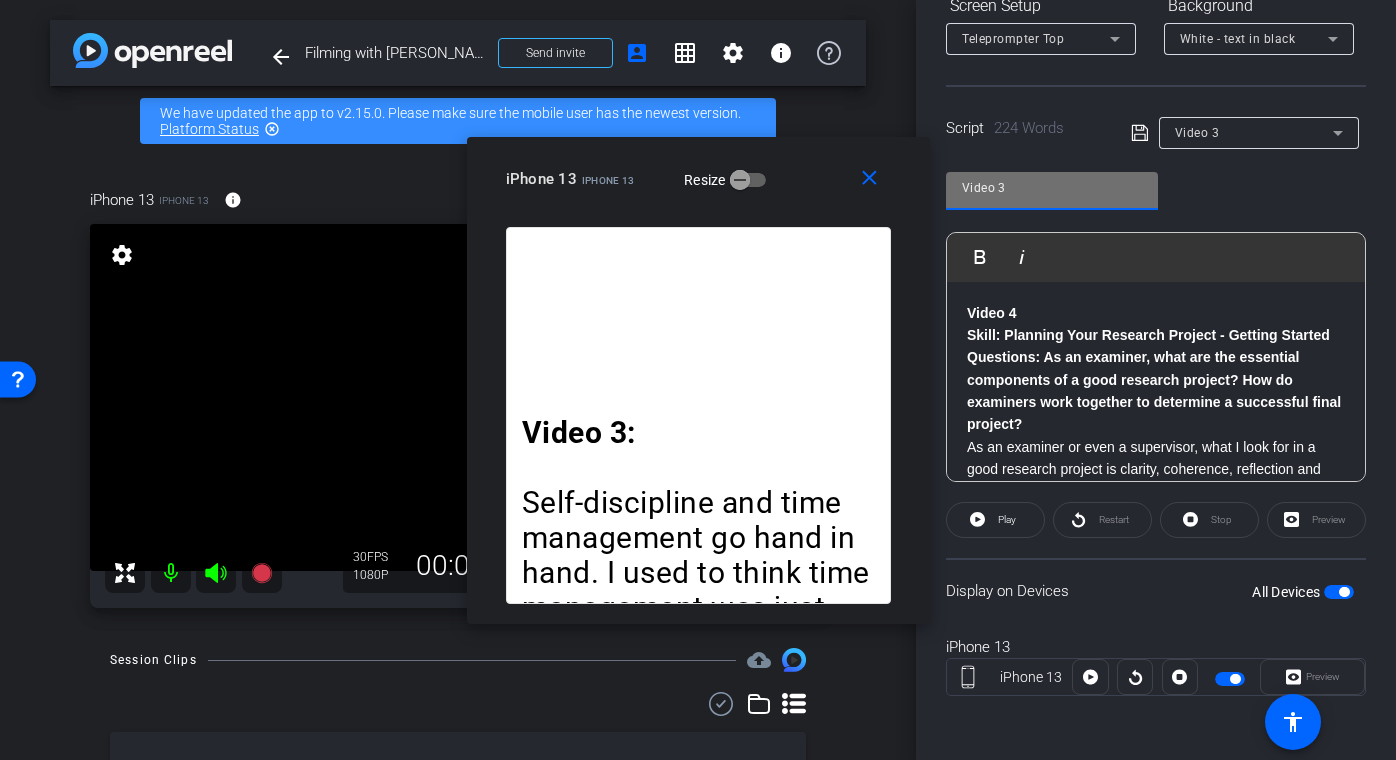 click on "Video 3" at bounding box center [1052, 188] 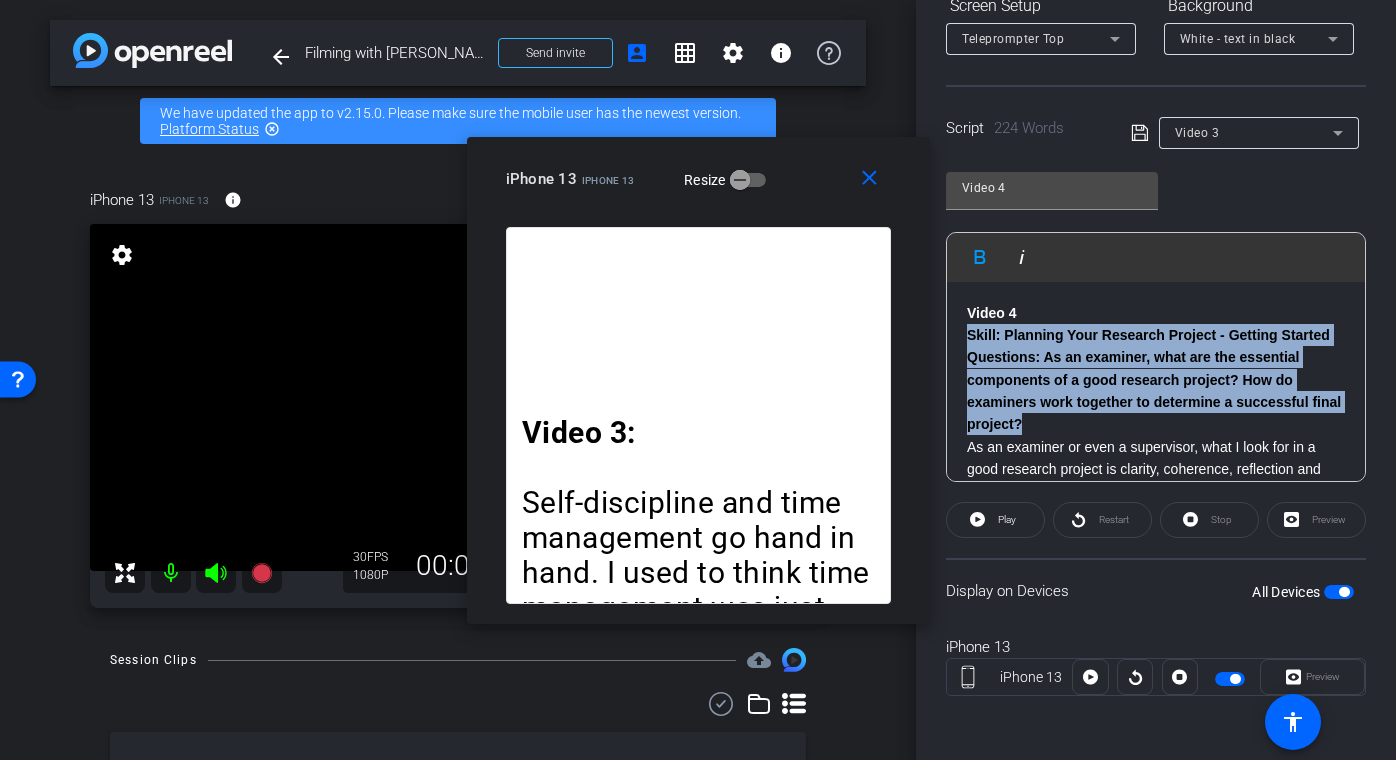 drag, startPoint x: 970, startPoint y: 335, endPoint x: 1065, endPoint y: 444, distance: 144.58907 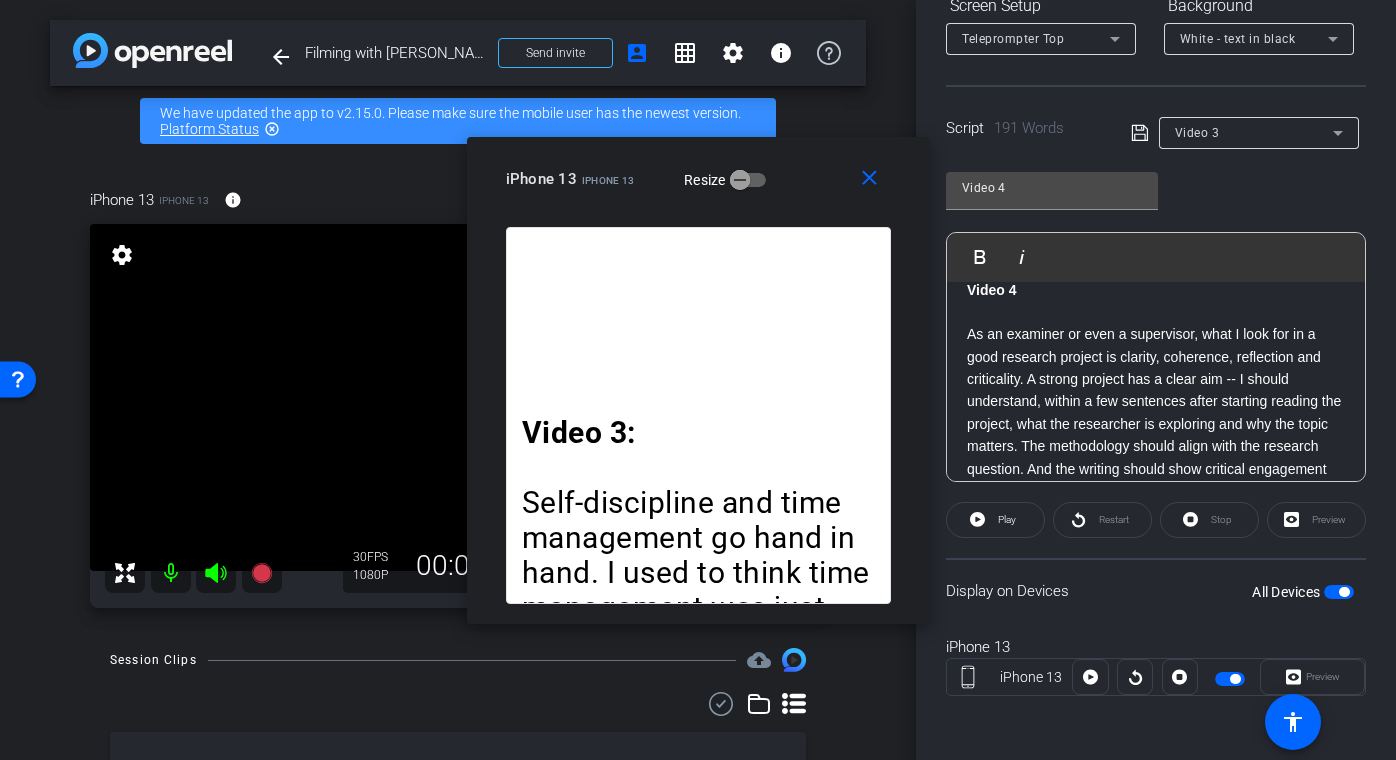 scroll, scrollTop: 40, scrollLeft: 0, axis: vertical 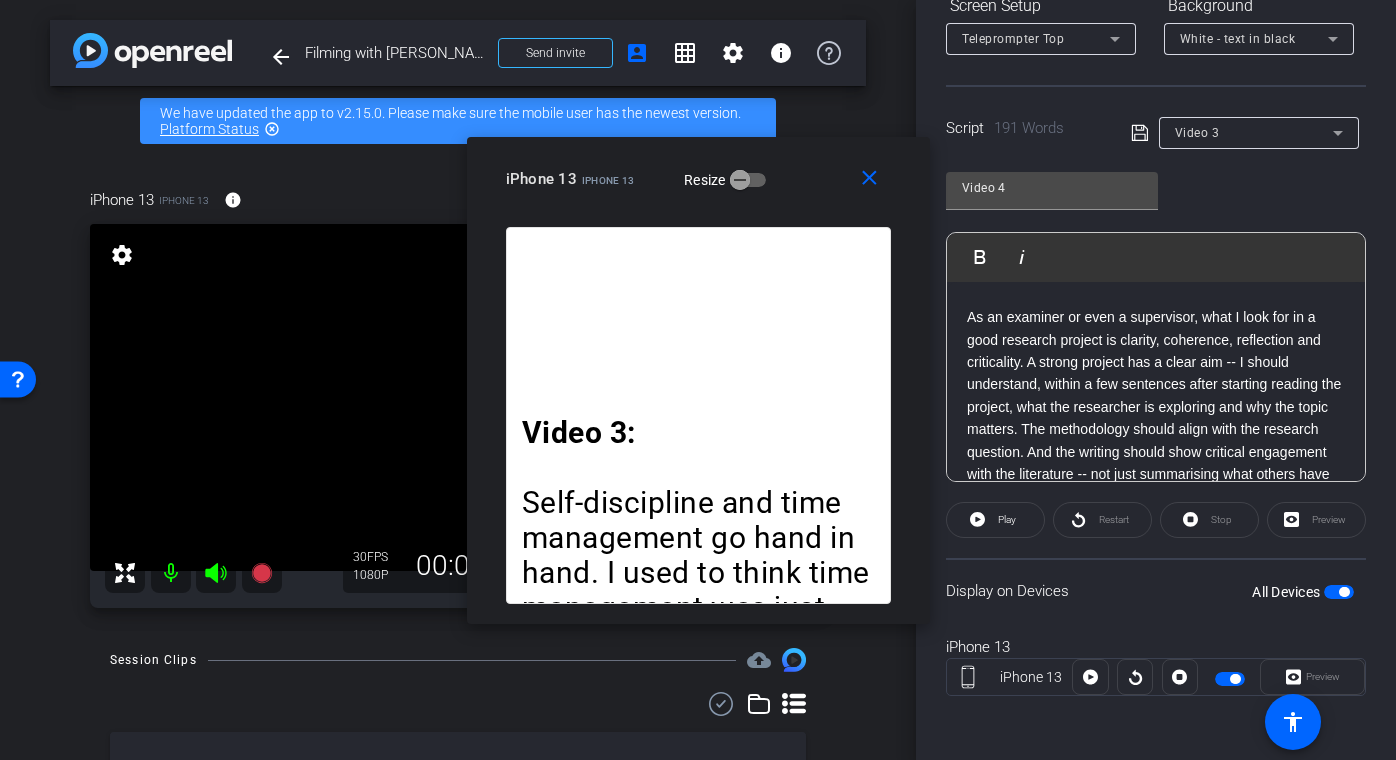 drag, startPoint x: 1055, startPoint y: 364, endPoint x: 1062, endPoint y: 393, distance: 29.832869 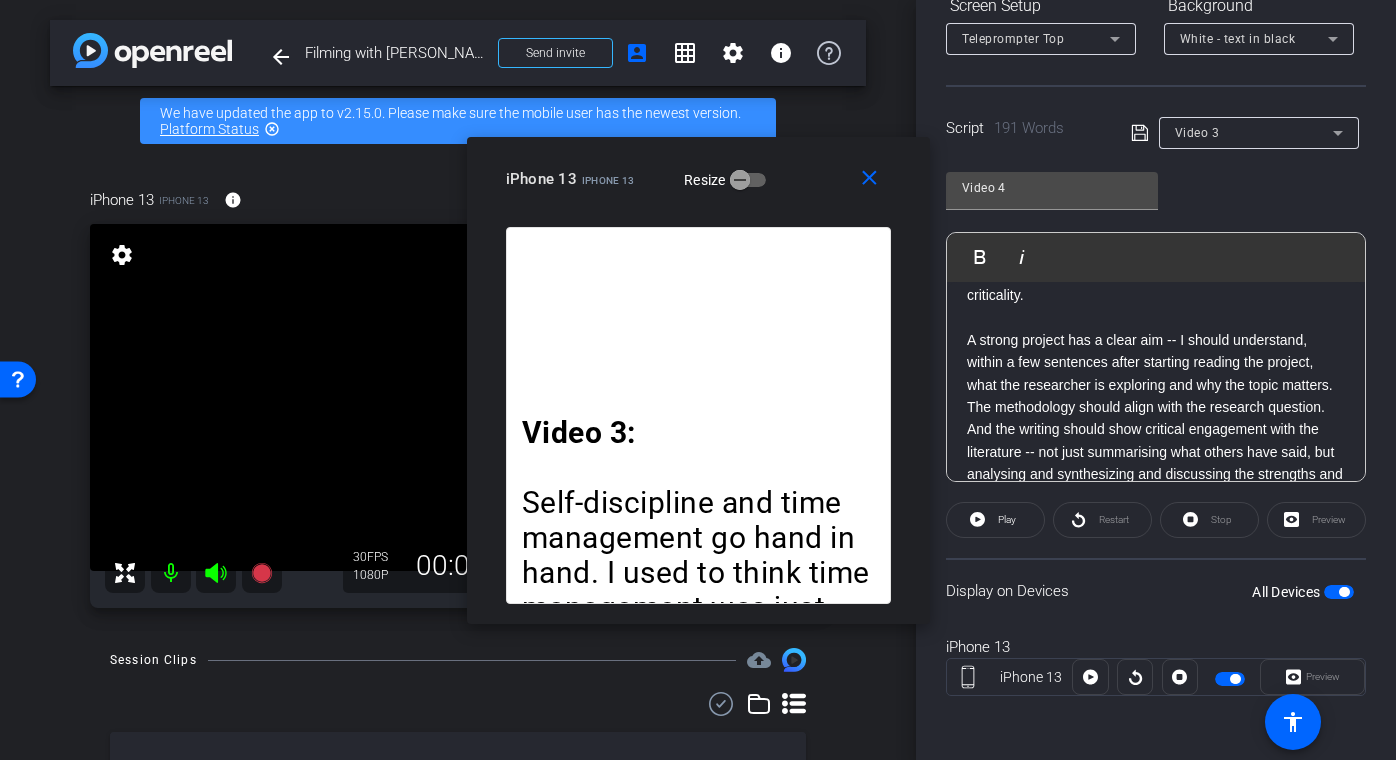 scroll, scrollTop: 117, scrollLeft: 0, axis: vertical 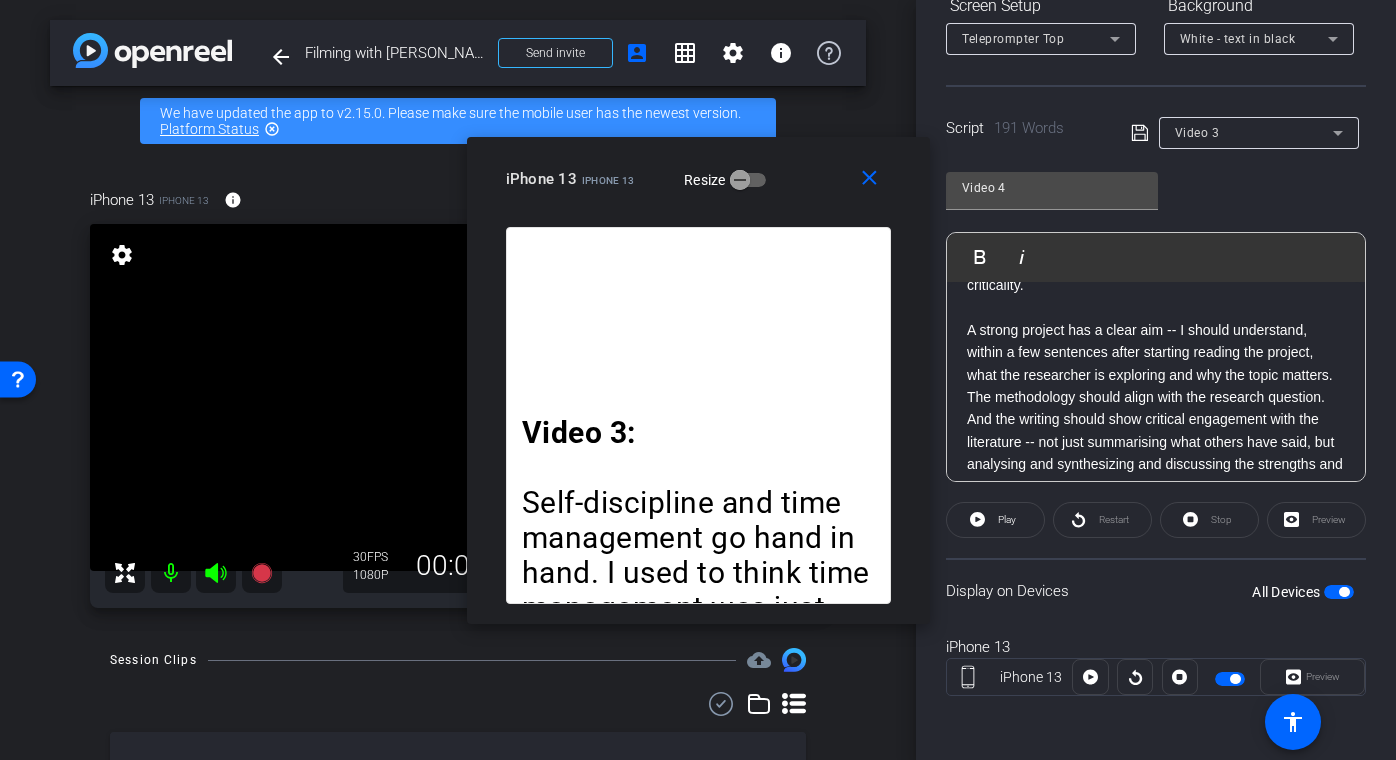 drag, startPoint x: 1022, startPoint y: 398, endPoint x: 1026, endPoint y: 415, distance: 17.464249 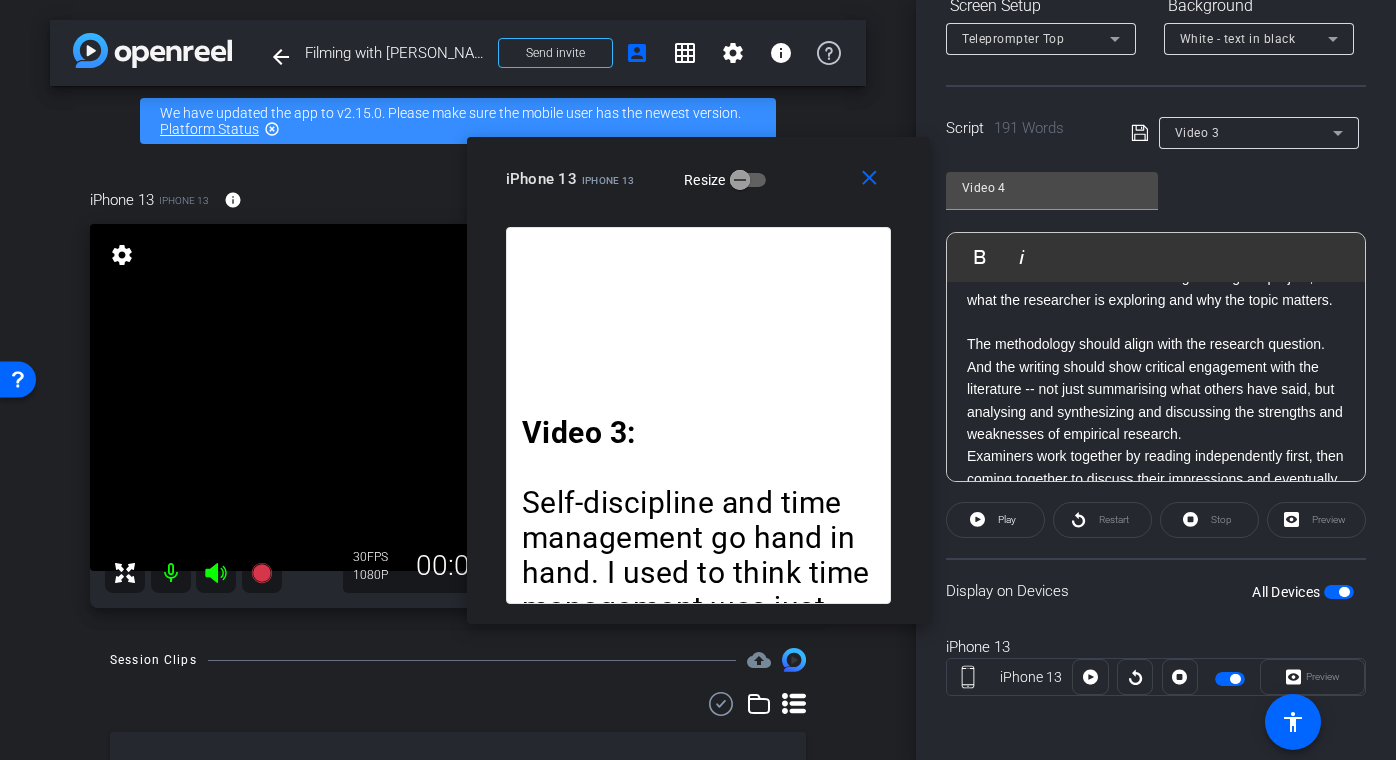 scroll, scrollTop: 207, scrollLeft: 0, axis: vertical 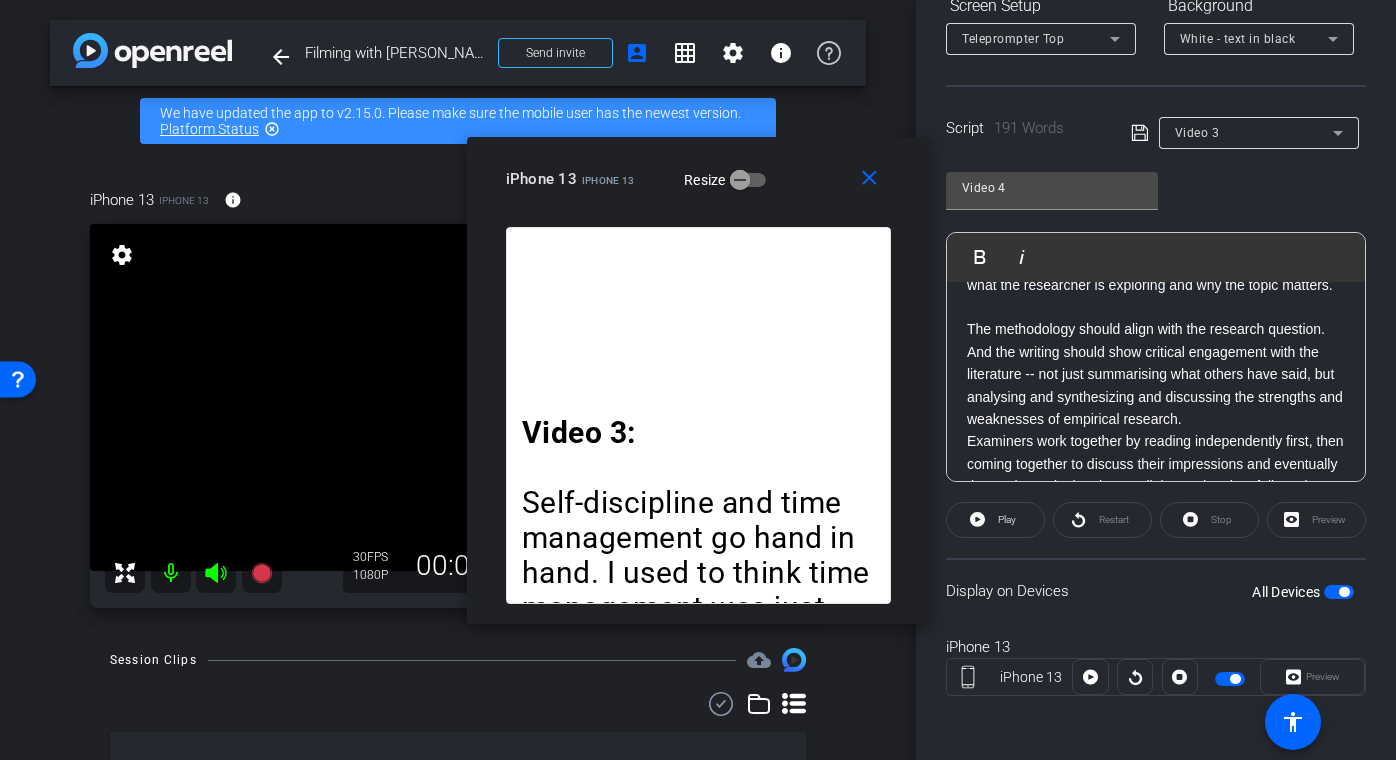 drag, startPoint x: 1028, startPoint y: 378, endPoint x: 1040, endPoint y: 393, distance: 19.209373 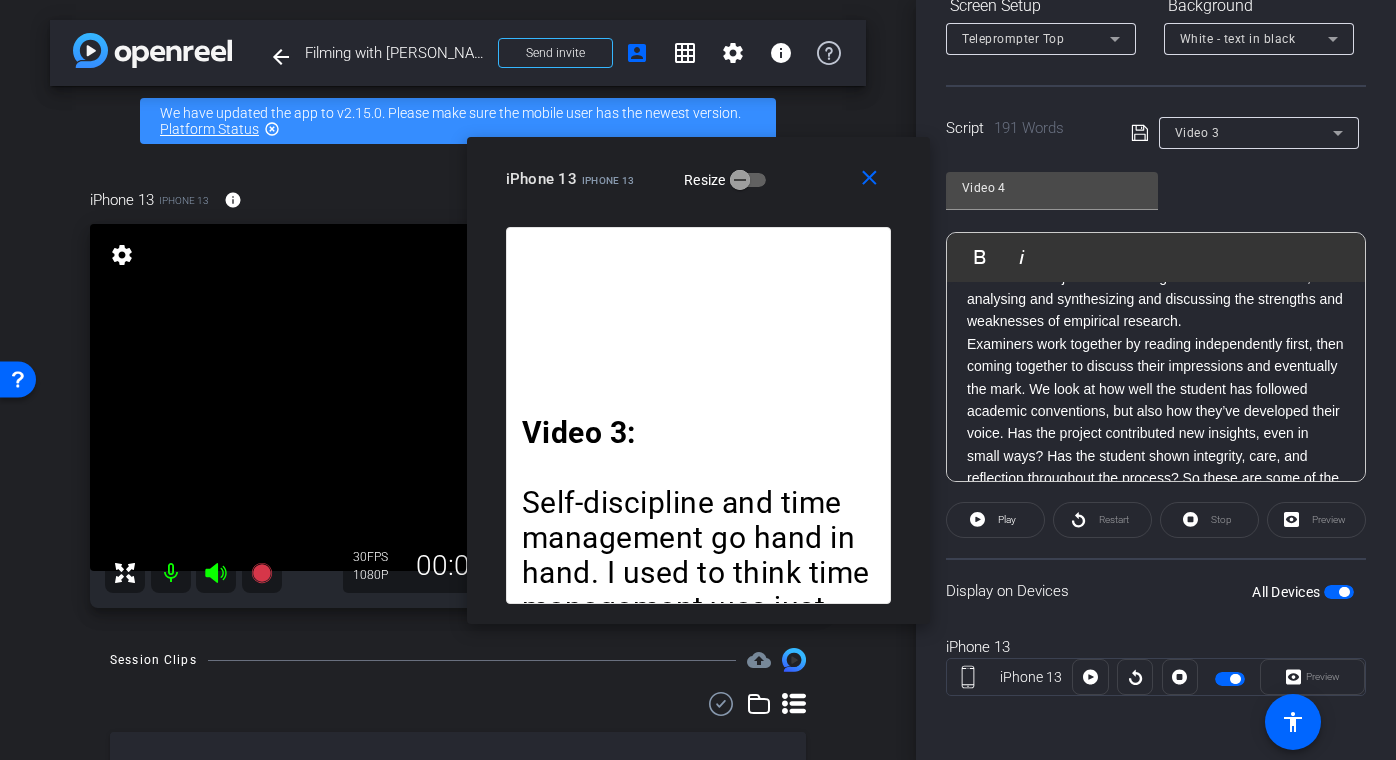 scroll, scrollTop: 334, scrollLeft: 0, axis: vertical 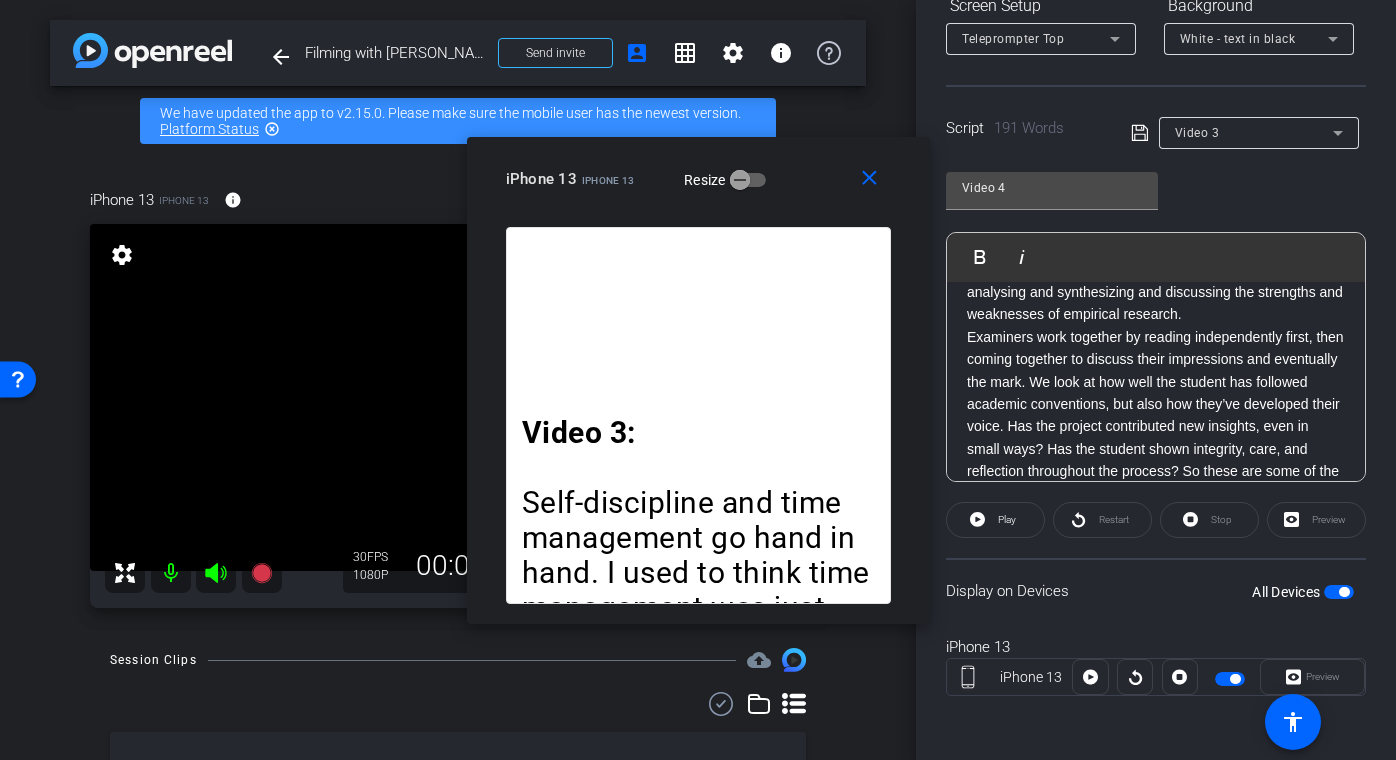 drag, startPoint x: 1099, startPoint y: 430, endPoint x: 1103, endPoint y: 444, distance: 14.56022 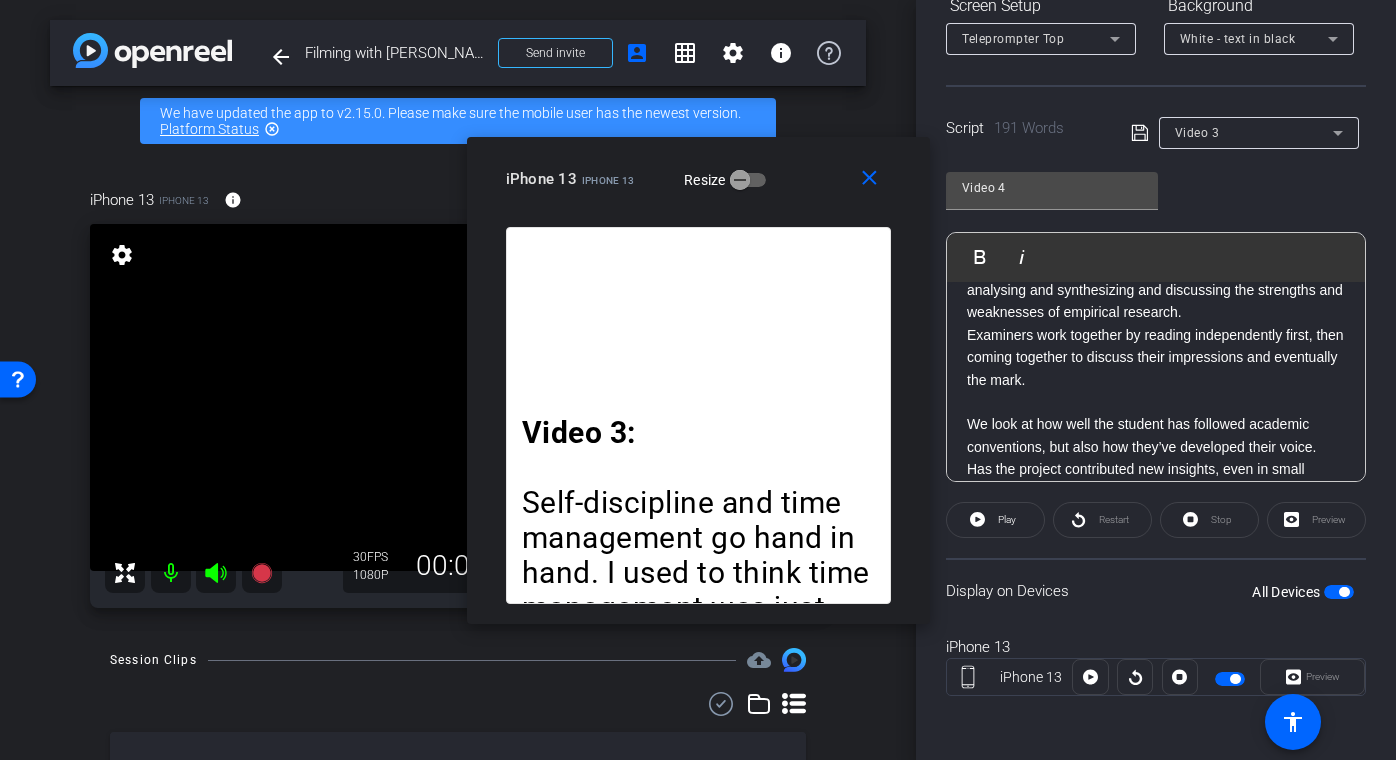 scroll, scrollTop: 341, scrollLeft: 0, axis: vertical 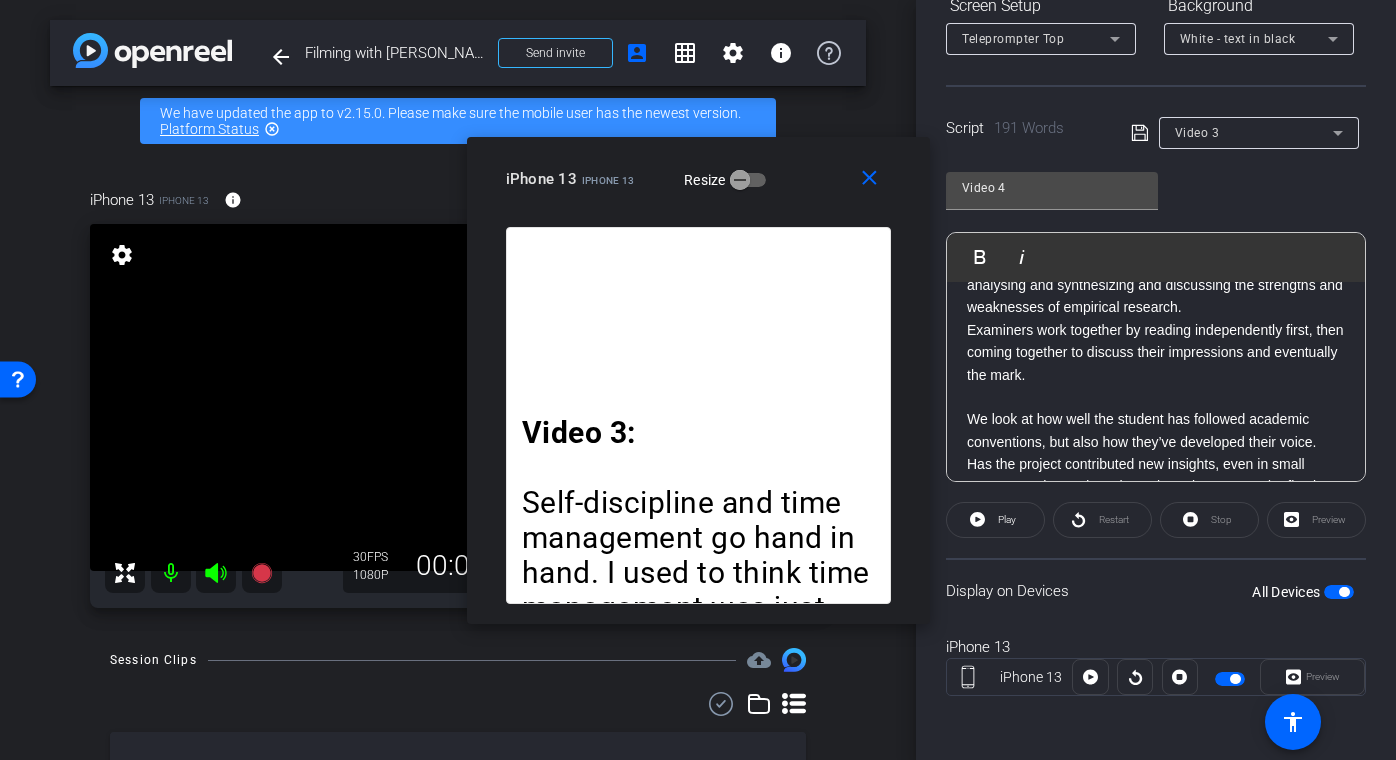 click on "And the writing should show critical engagement with the literature -- not just summarising what others have said, but analysing and synthesizing and discussing the strengths and weaknesses of empirical research." 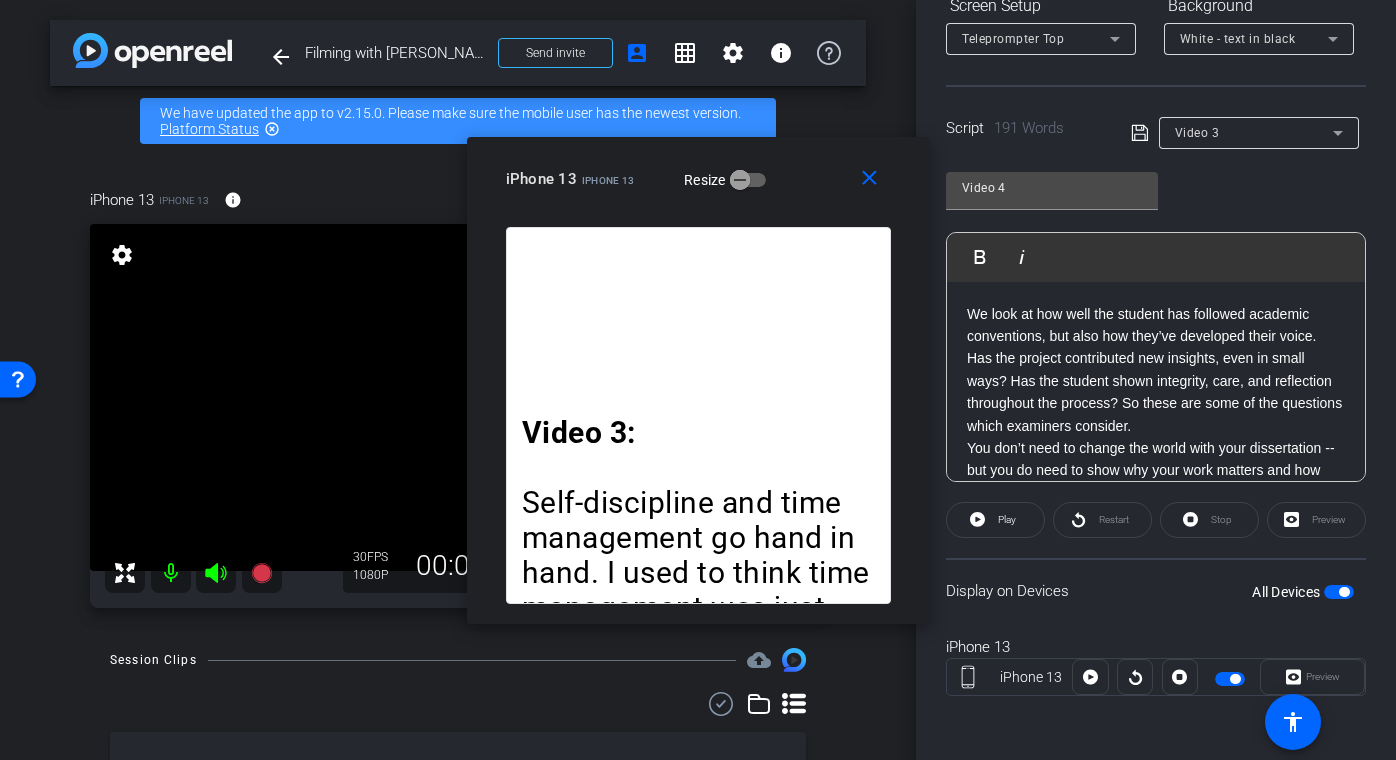scroll, scrollTop: 514, scrollLeft: 0, axis: vertical 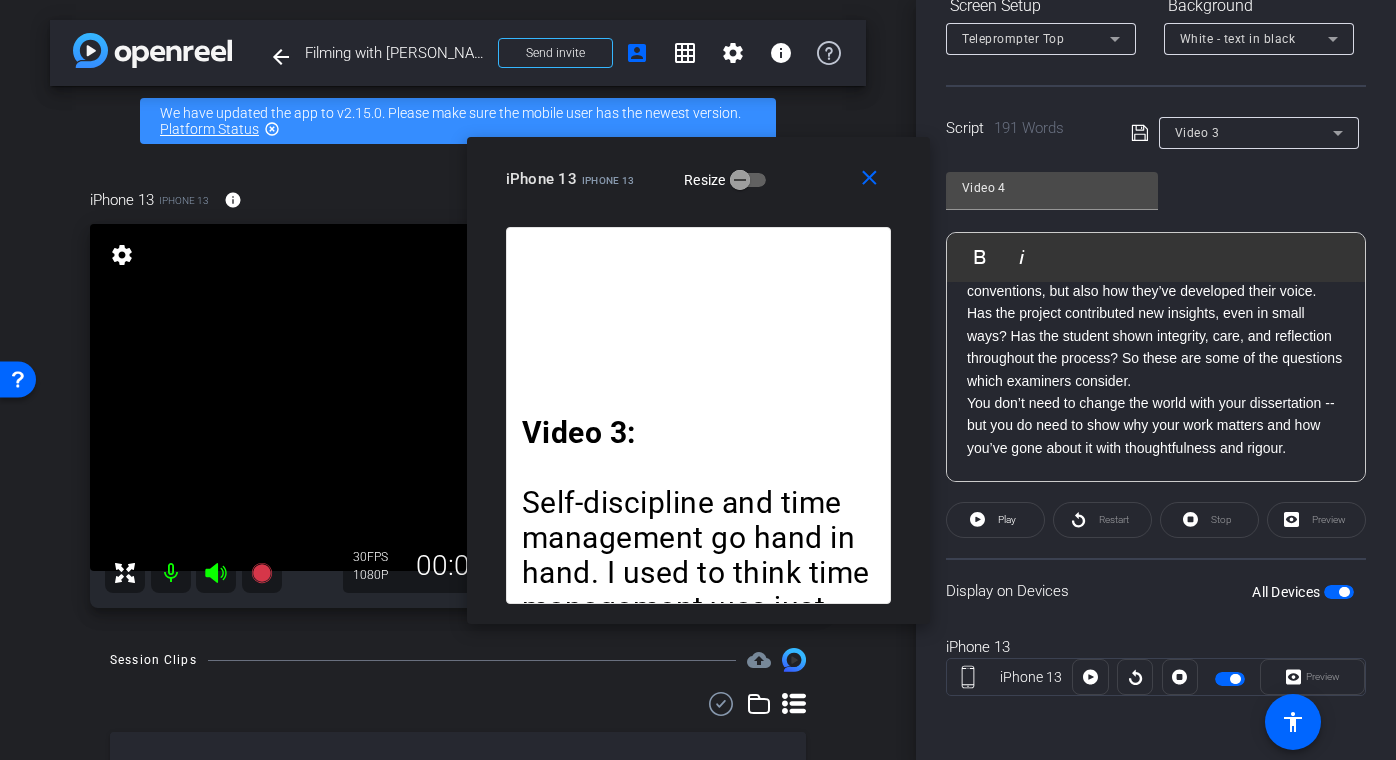 click on "We look at how well the student has followed academic conventions, but also how they’ve developed their voice. Has the project contributed new insights, even in small ways? Has the student shown integrity, care, and reflection throughout the process? So these are some of the questions which examiners consider." 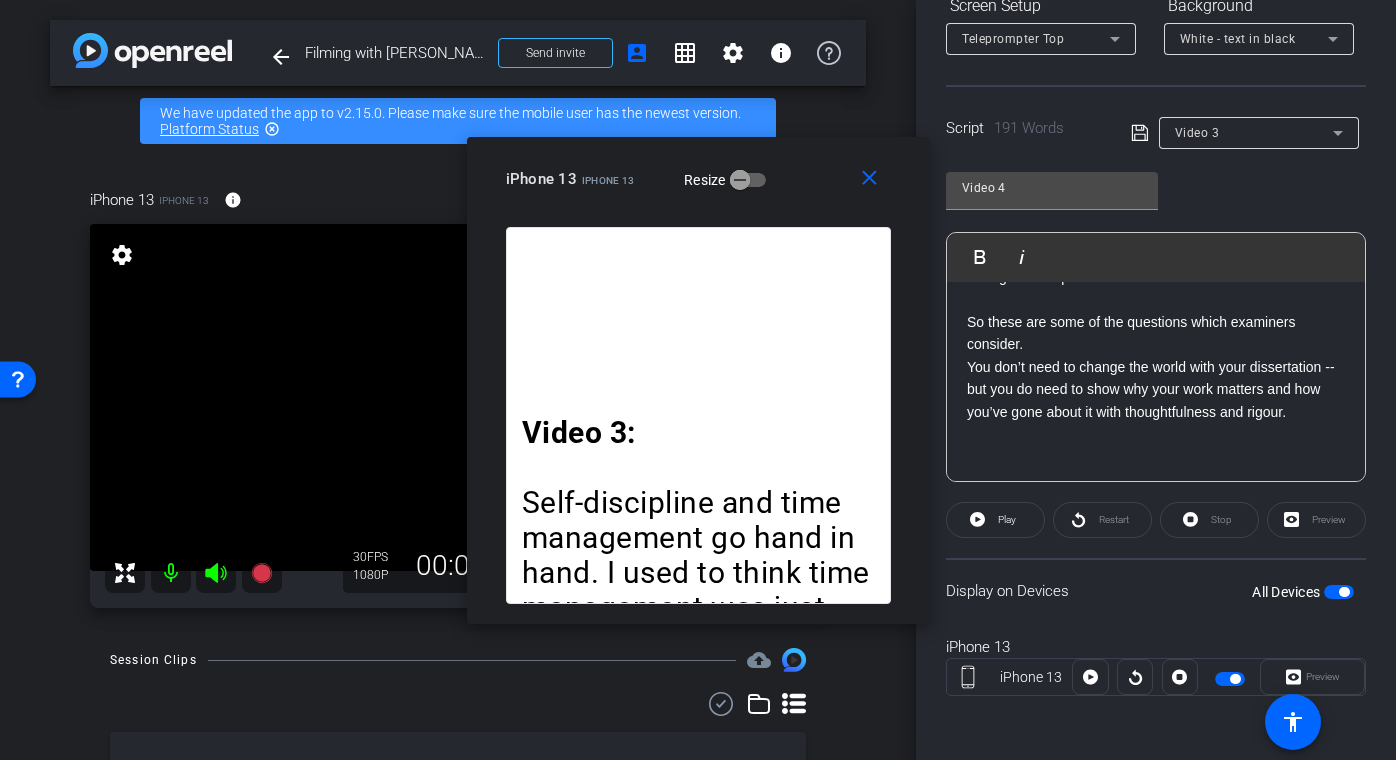 scroll, scrollTop: 600, scrollLeft: 0, axis: vertical 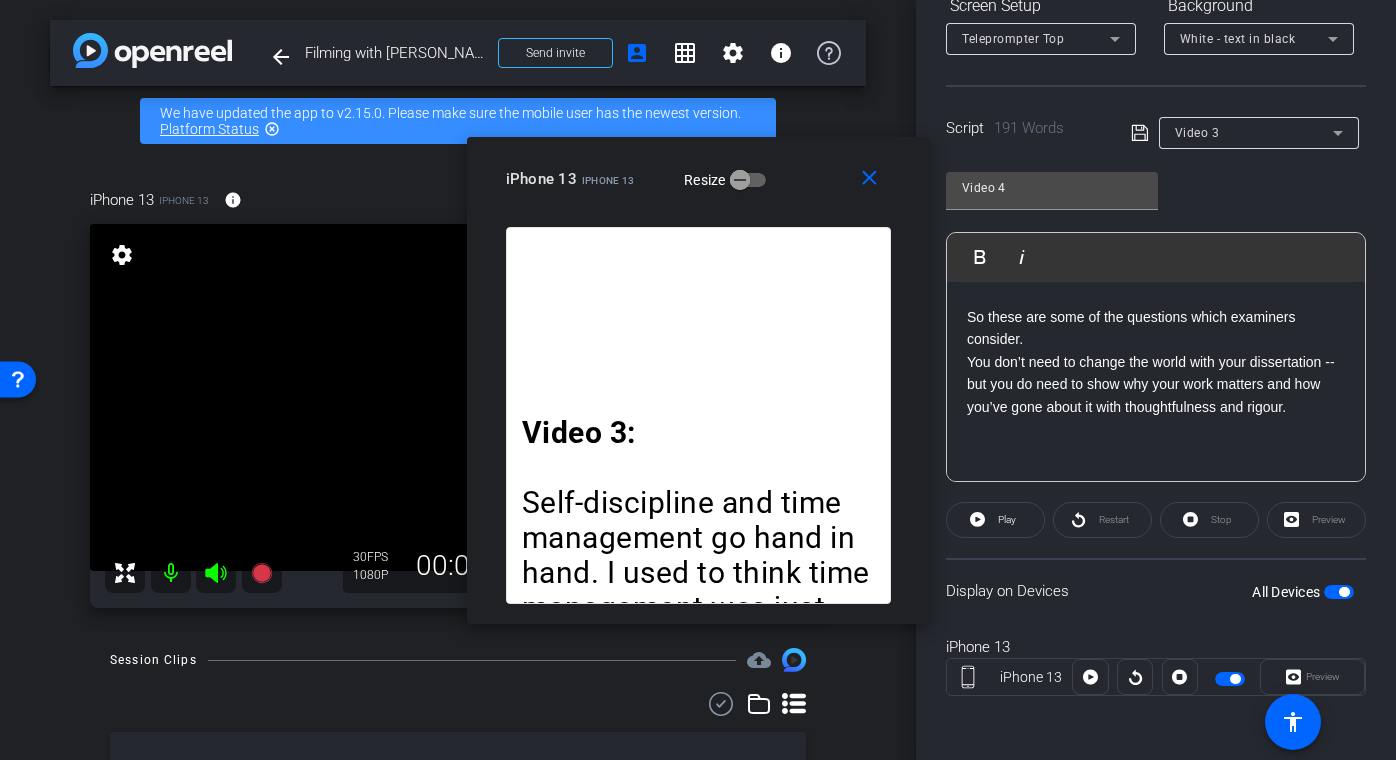 click on "So these are some of the questions which examiners consider." 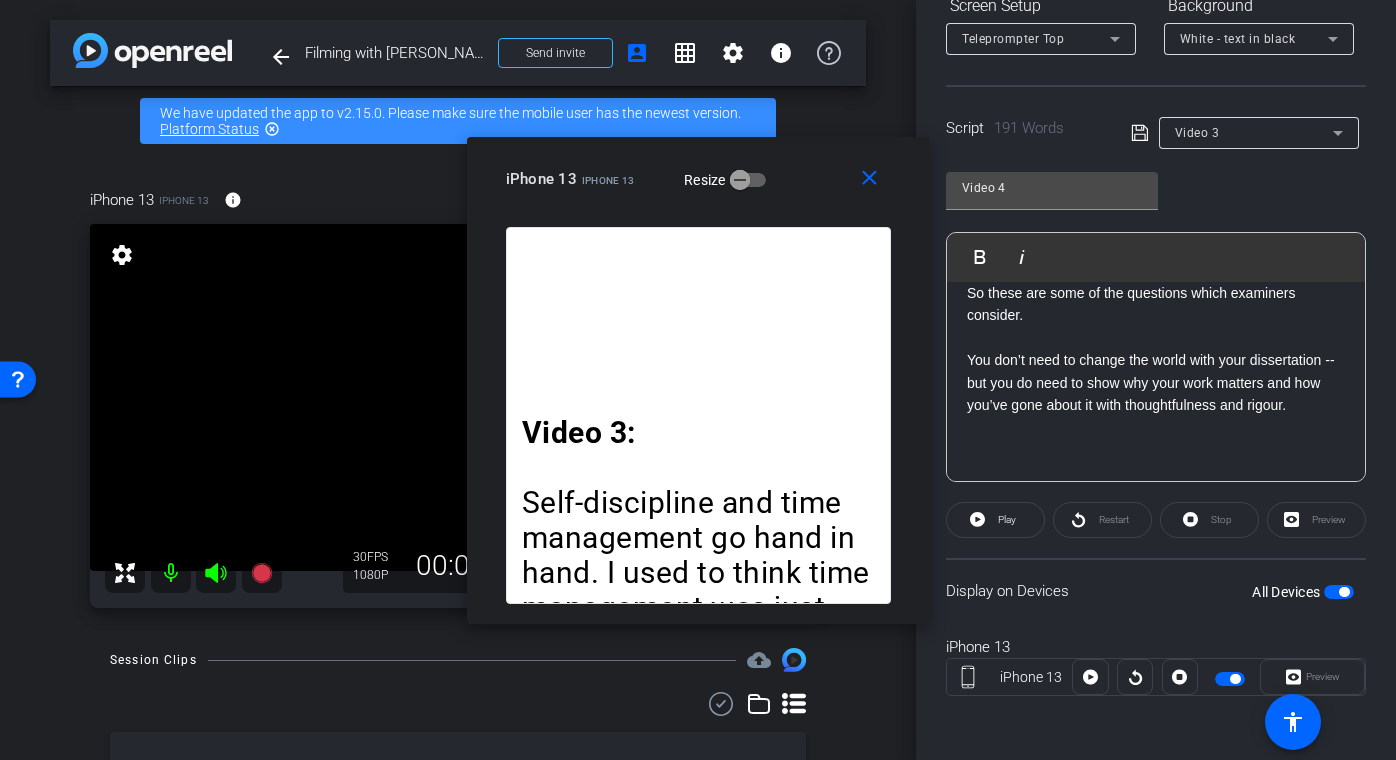 scroll, scrollTop: 691, scrollLeft: 0, axis: vertical 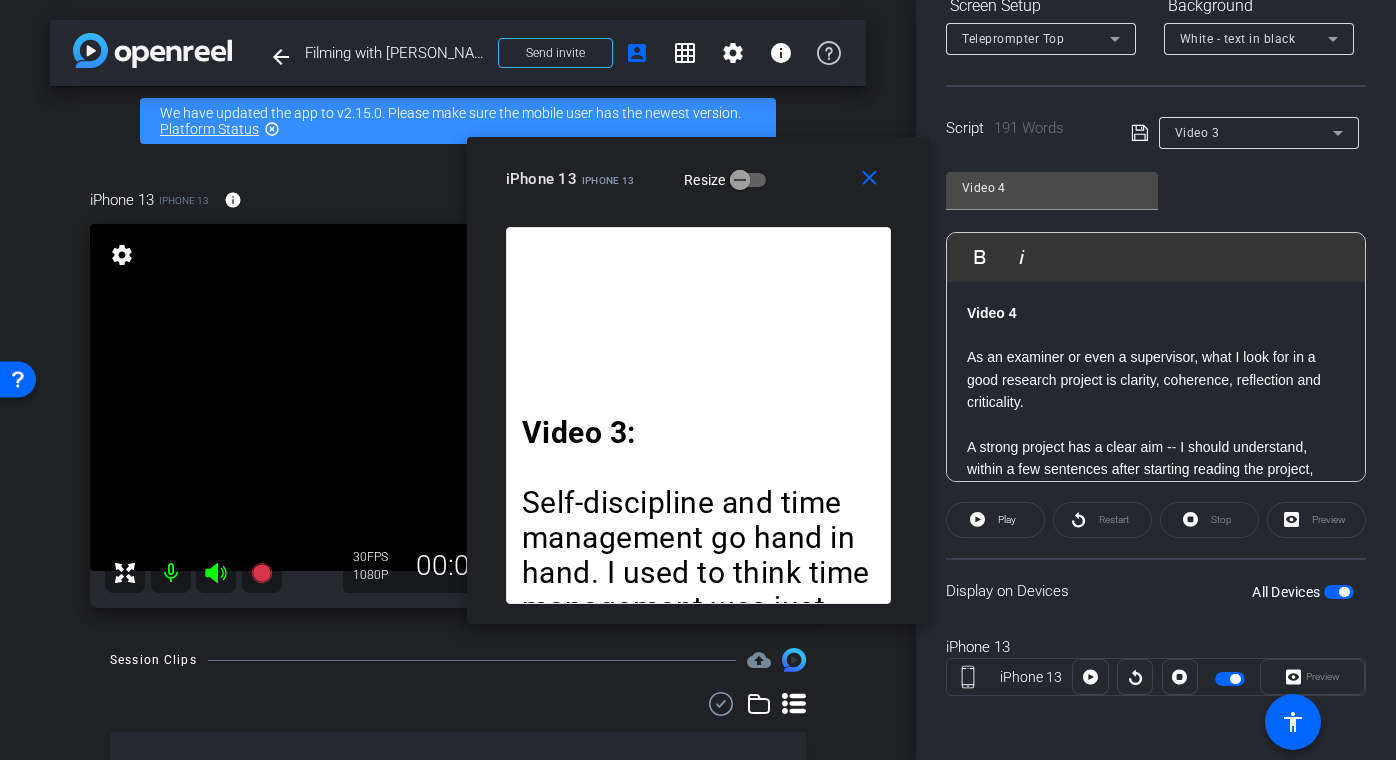 click on "Restart" 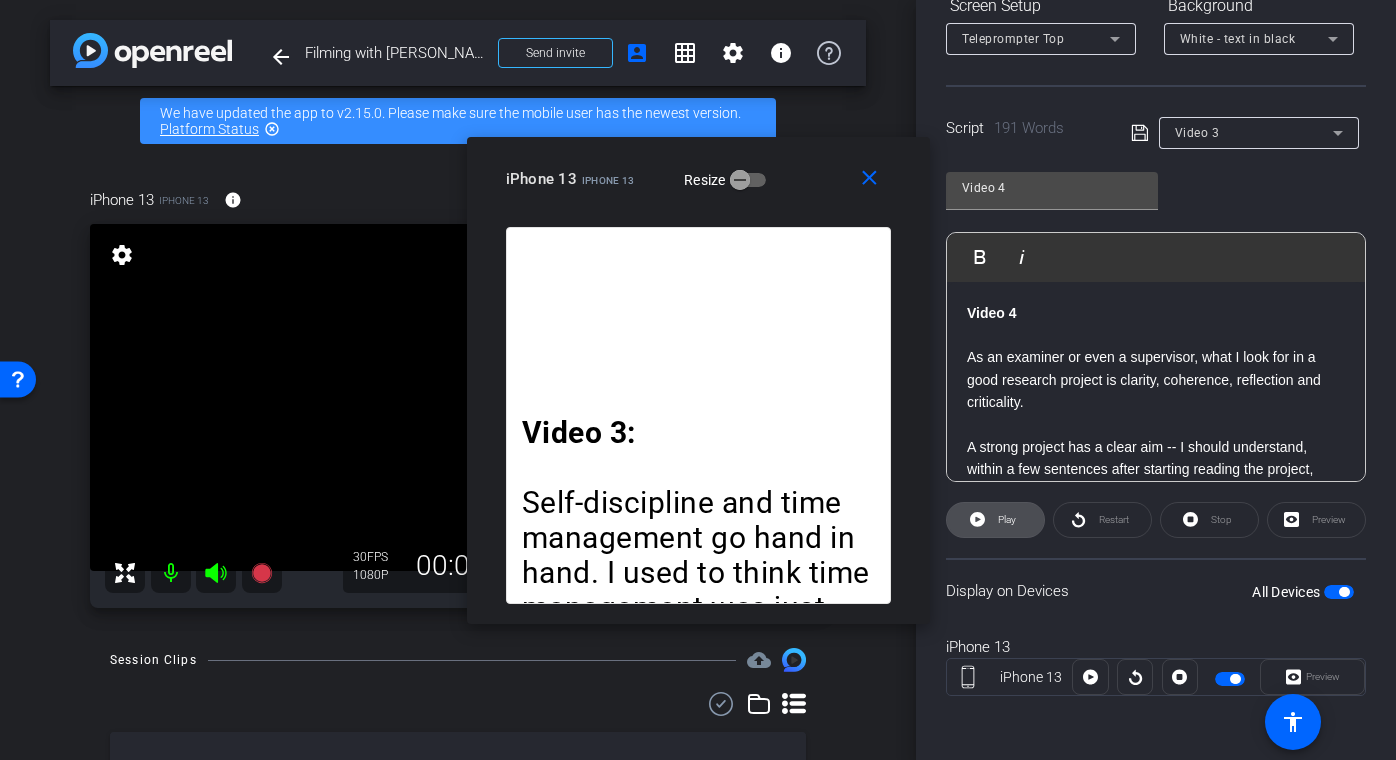 click on "Play" 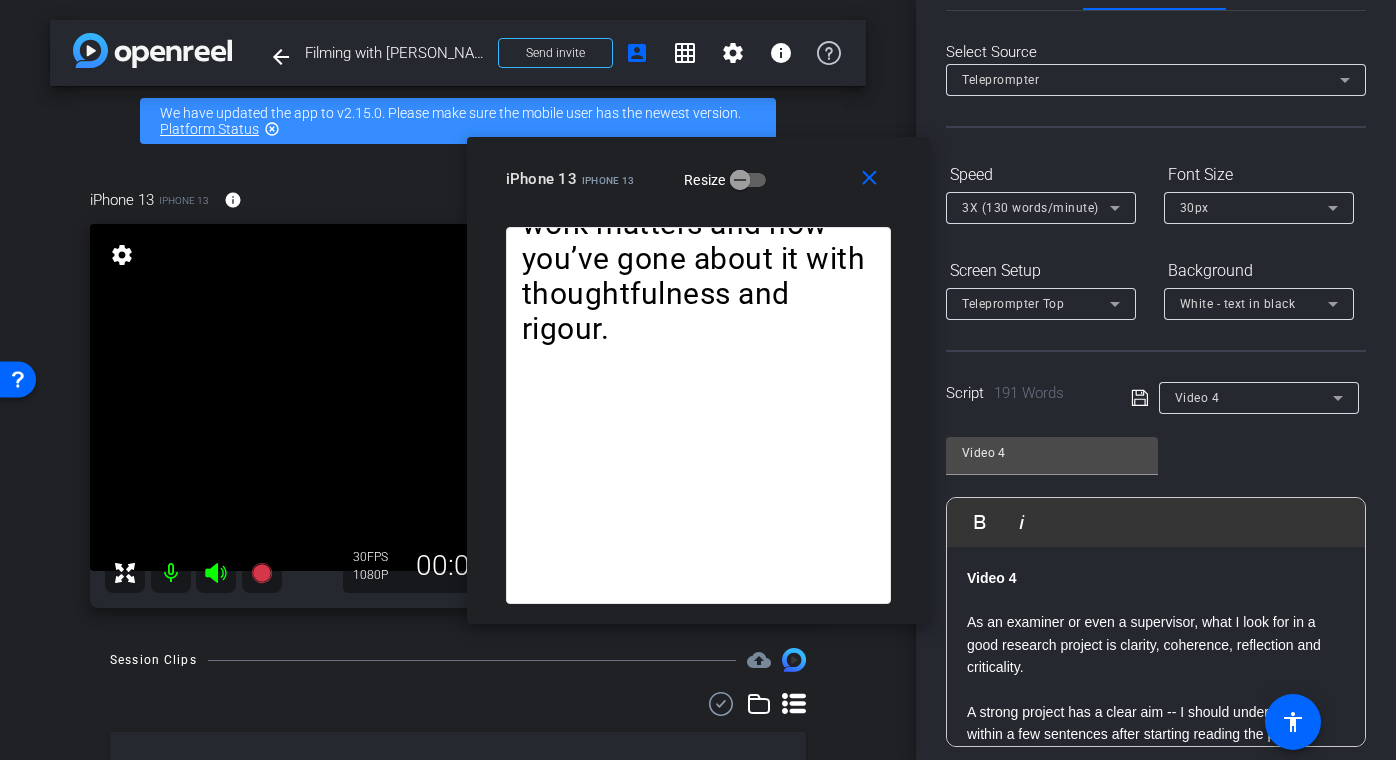 scroll, scrollTop: 0, scrollLeft: 0, axis: both 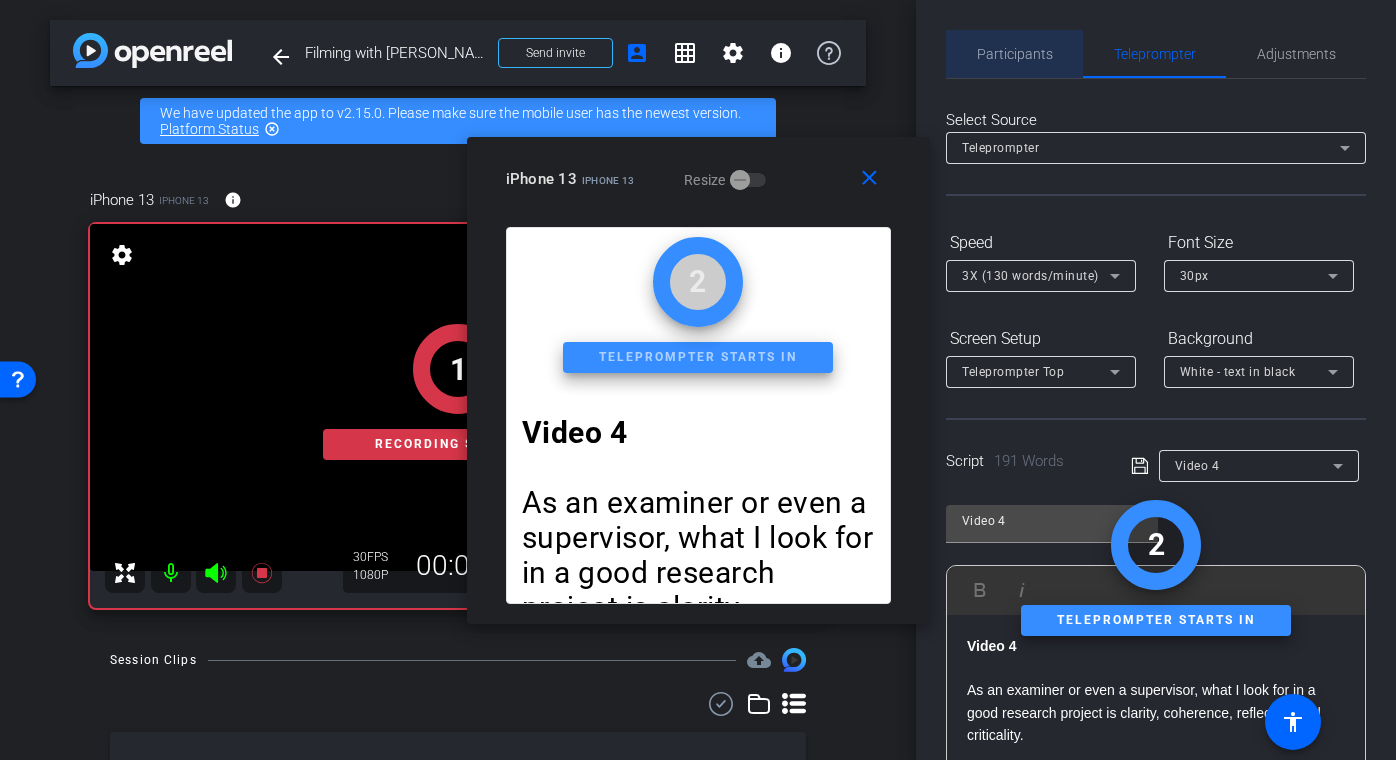 click on "Participants" at bounding box center [1015, 54] 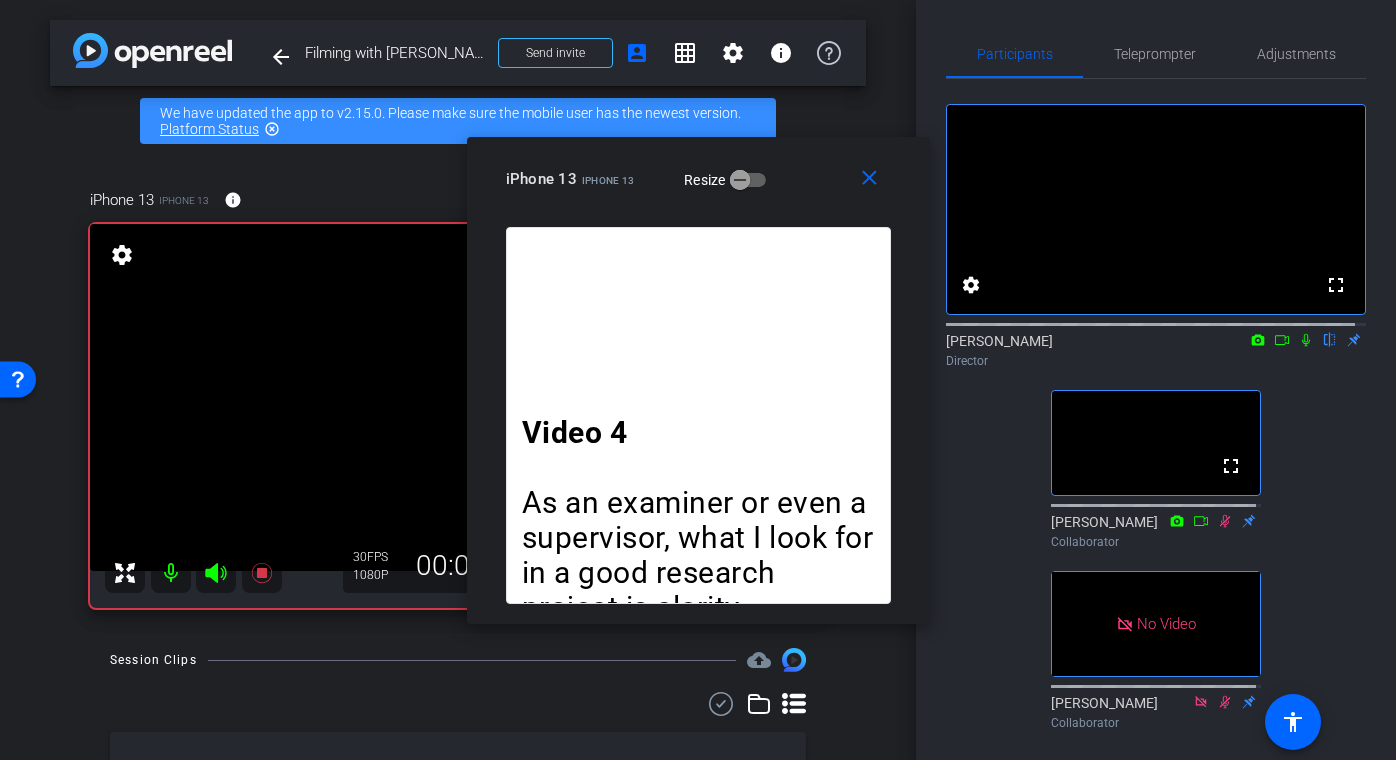 click 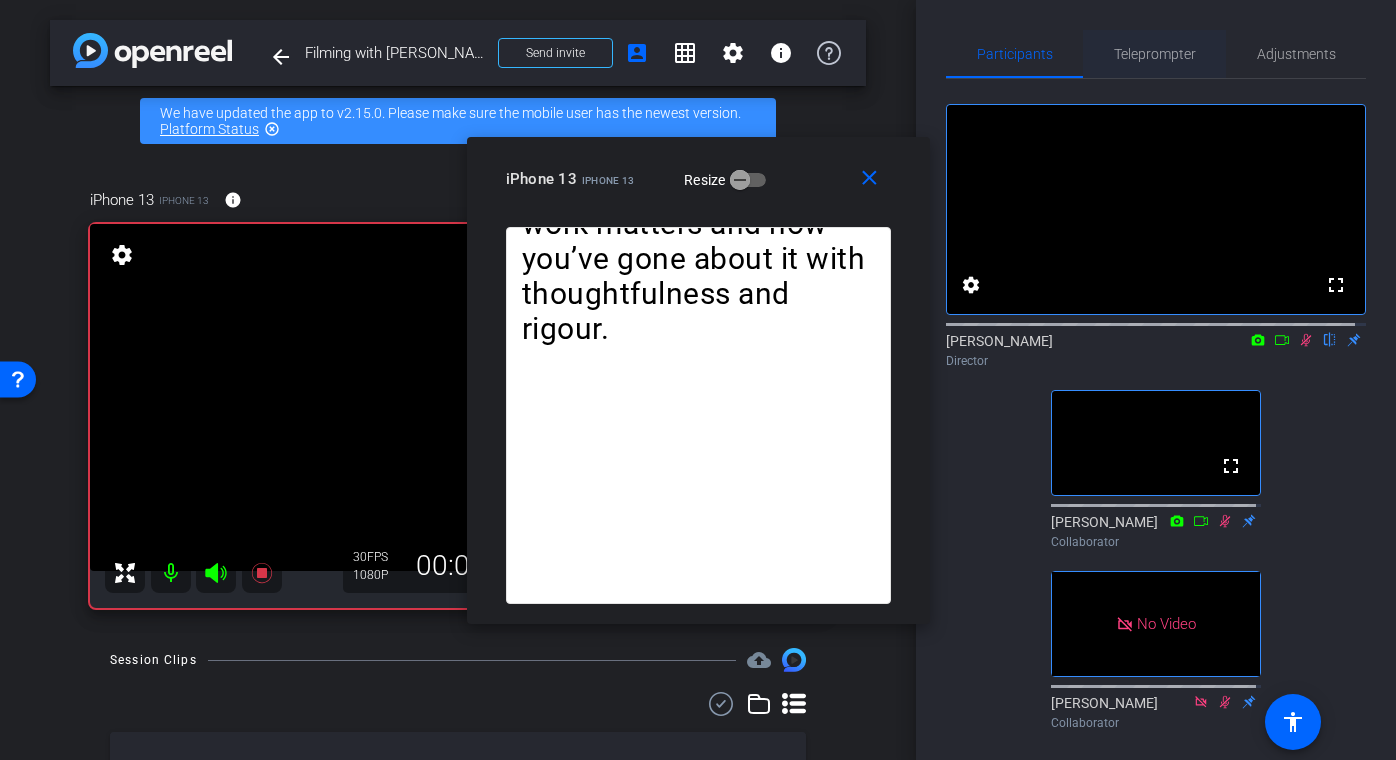 click on "Teleprompter" at bounding box center [1155, 54] 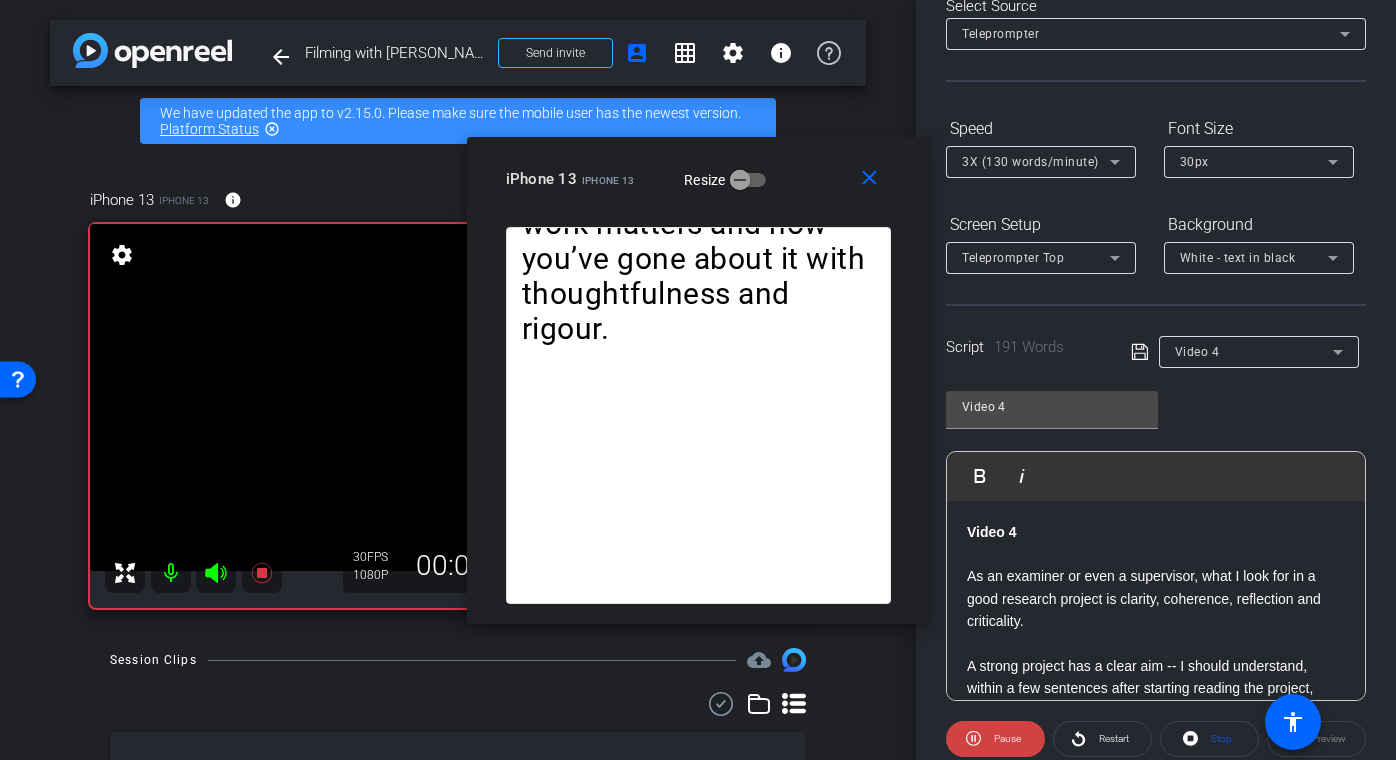 scroll, scrollTop: 157, scrollLeft: 0, axis: vertical 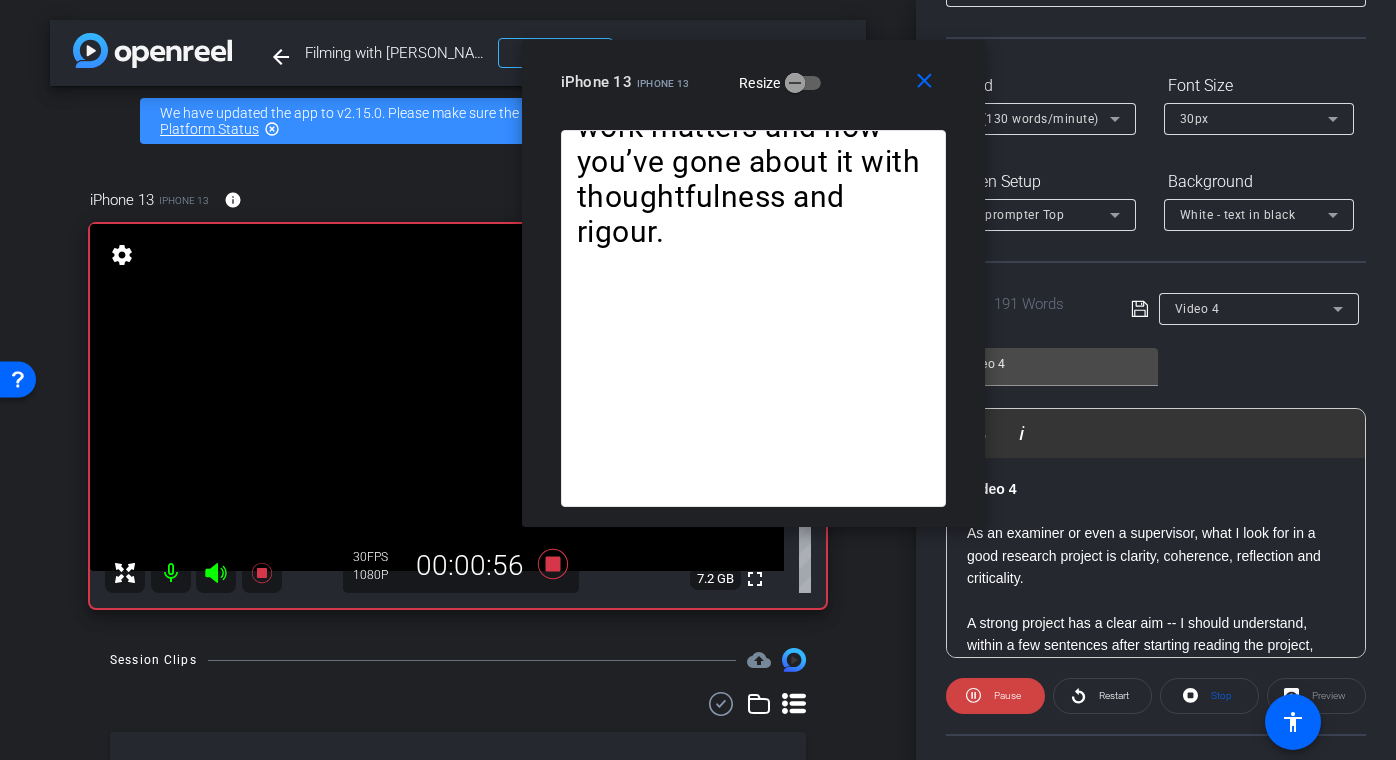 drag, startPoint x: 799, startPoint y: 164, endPoint x: 854, endPoint y: 67, distance: 111.50785 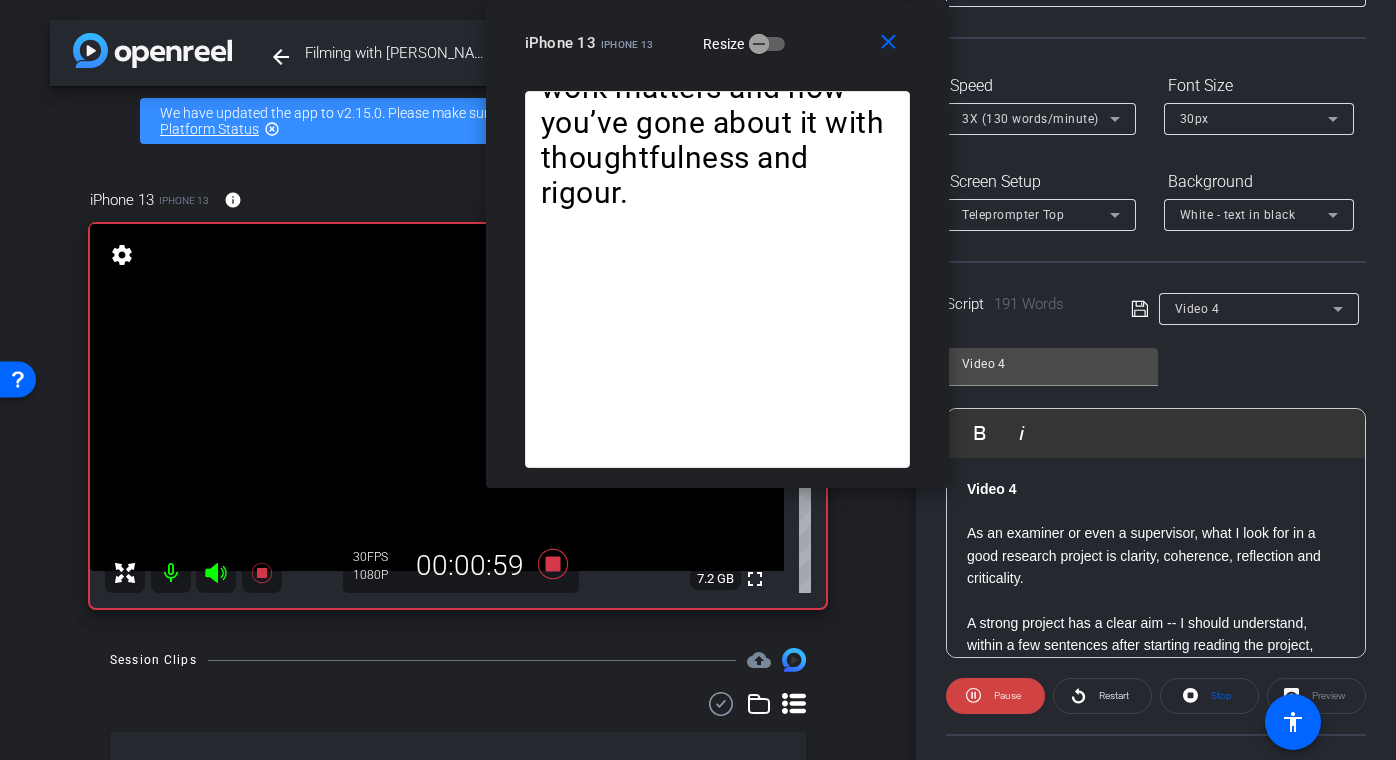 drag, startPoint x: 881, startPoint y: 65, endPoint x: 845, endPoint y: 14, distance: 62.425957 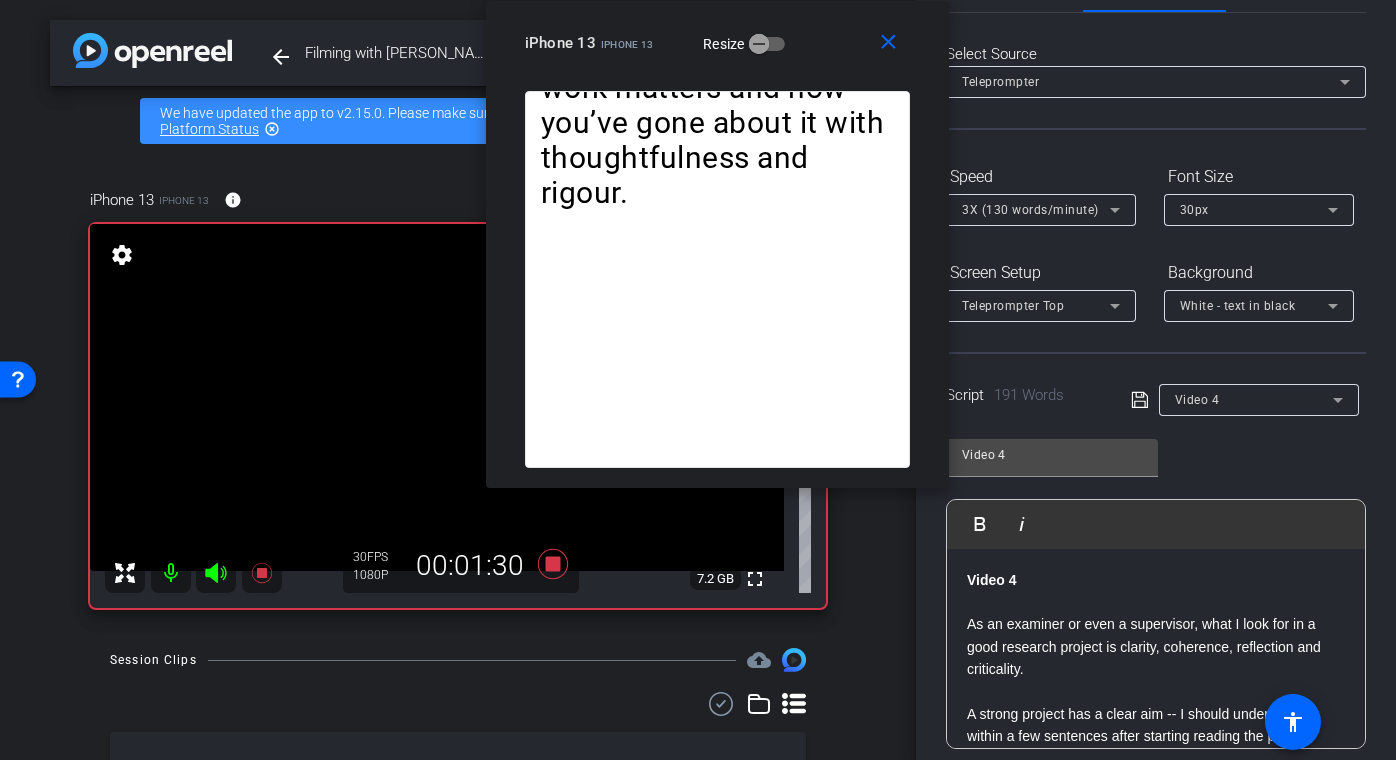 scroll, scrollTop: 0, scrollLeft: 0, axis: both 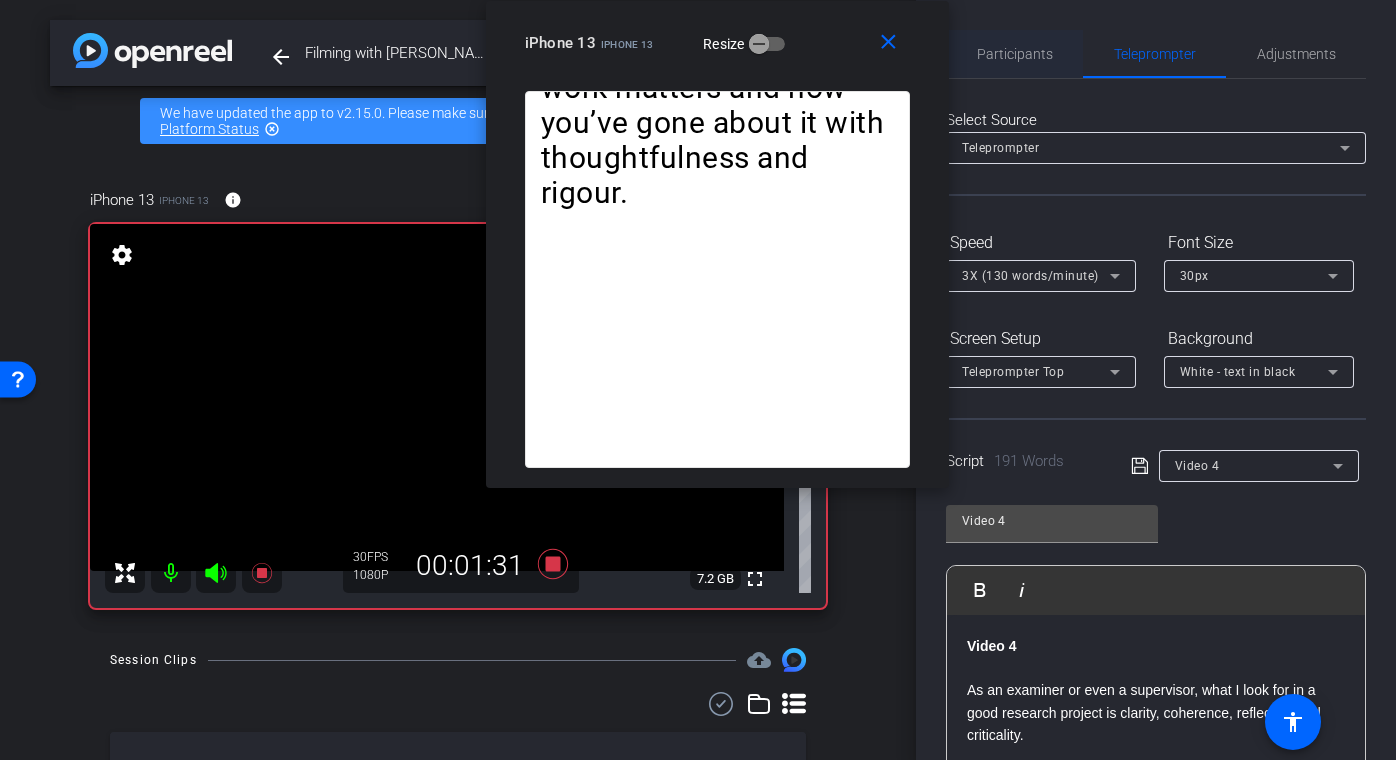 click on "Participants" at bounding box center [1015, 54] 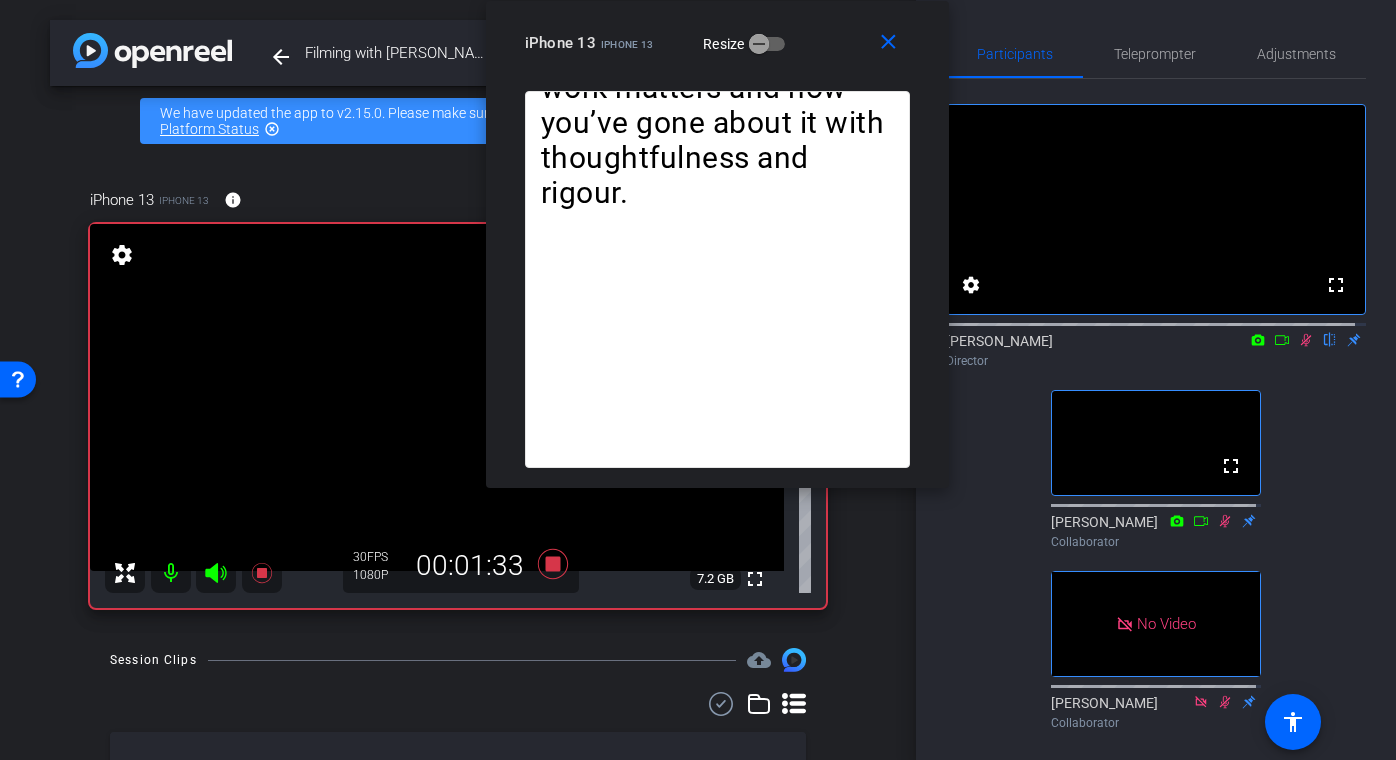 click 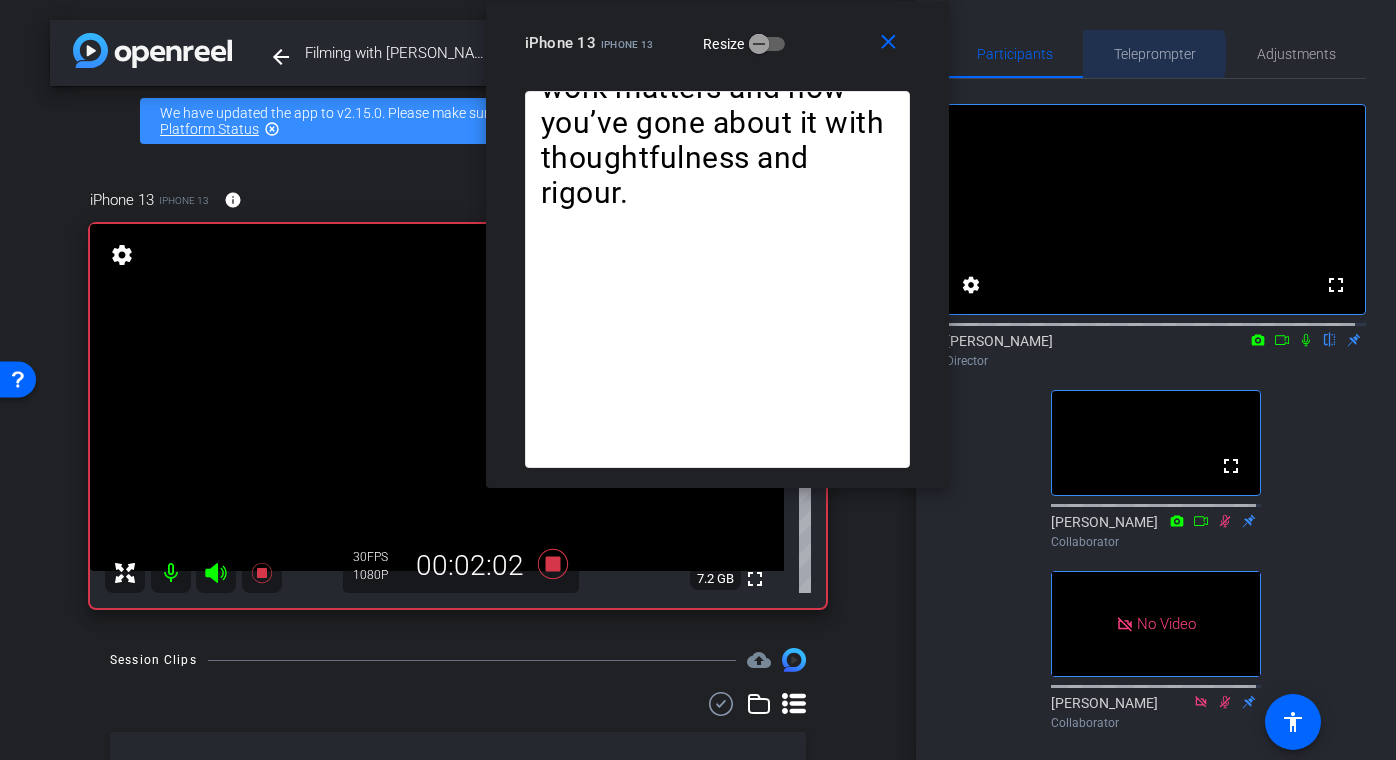 click on "Teleprompter" at bounding box center (1155, 54) 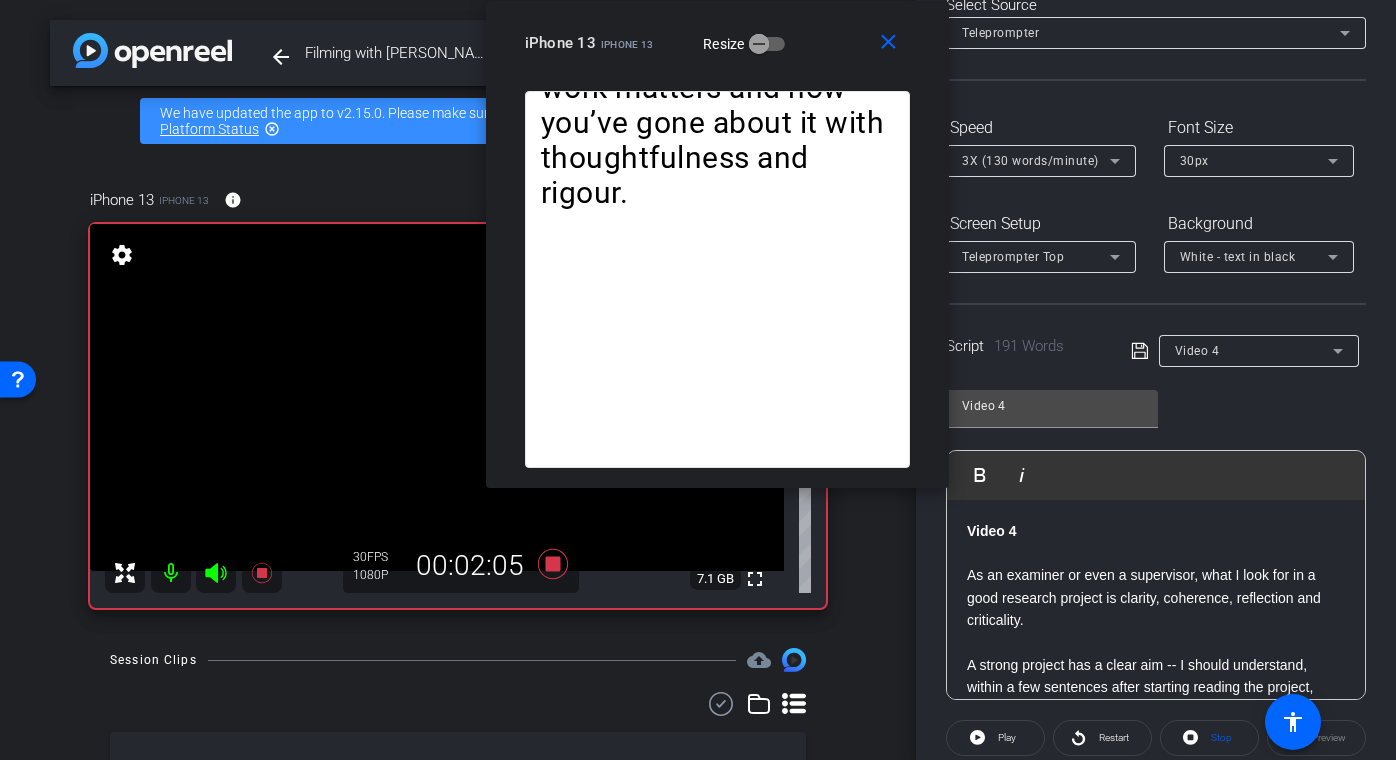 scroll, scrollTop: 158, scrollLeft: 0, axis: vertical 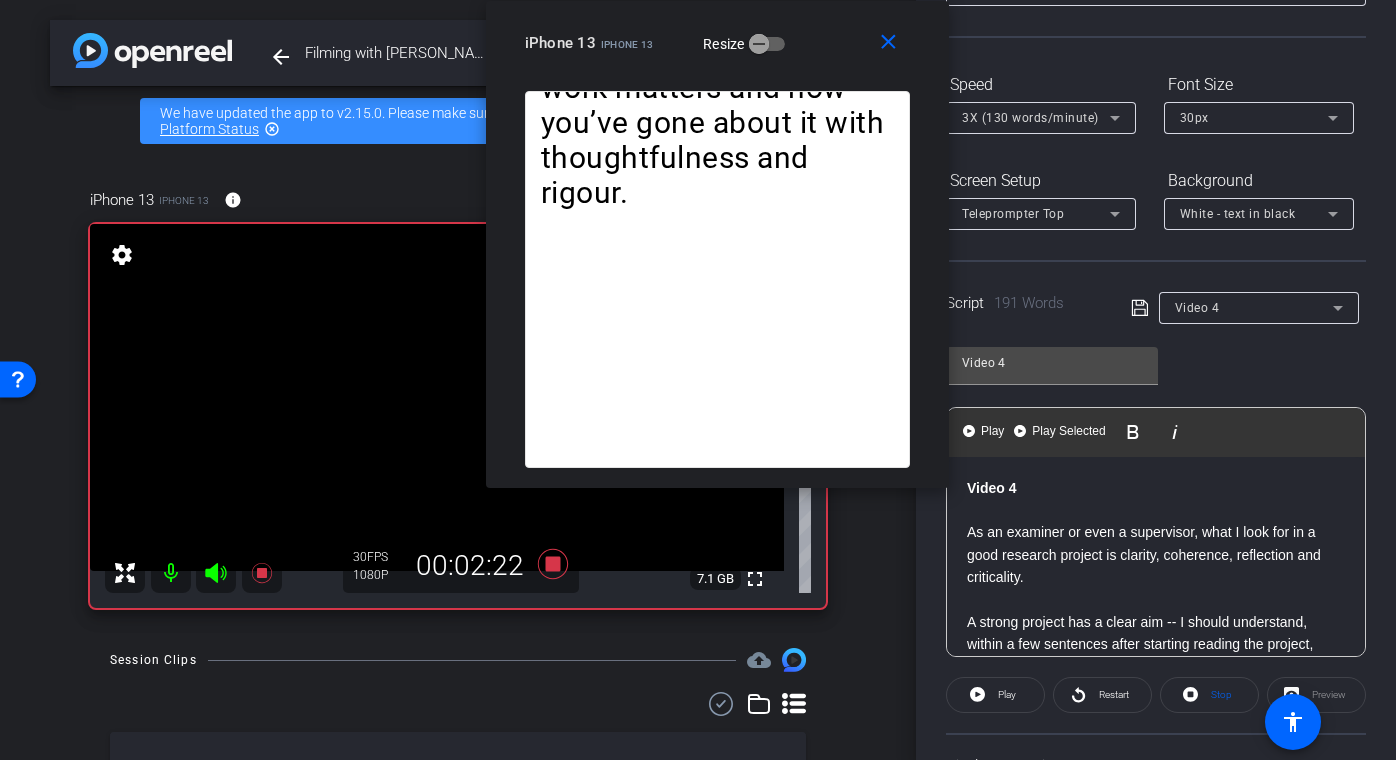 drag, startPoint x: 1194, startPoint y: 541, endPoint x: 958, endPoint y: 442, distance: 255.92381 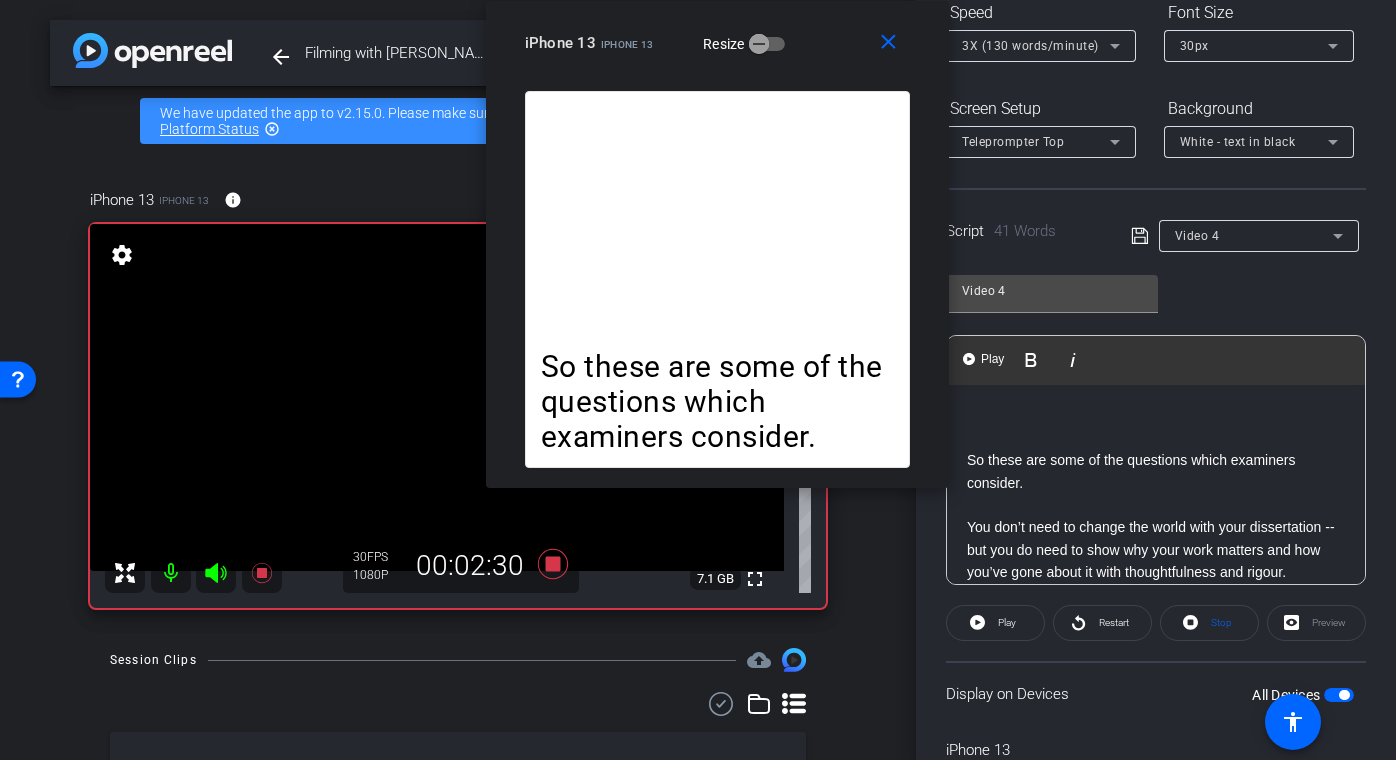 scroll, scrollTop: 235, scrollLeft: 0, axis: vertical 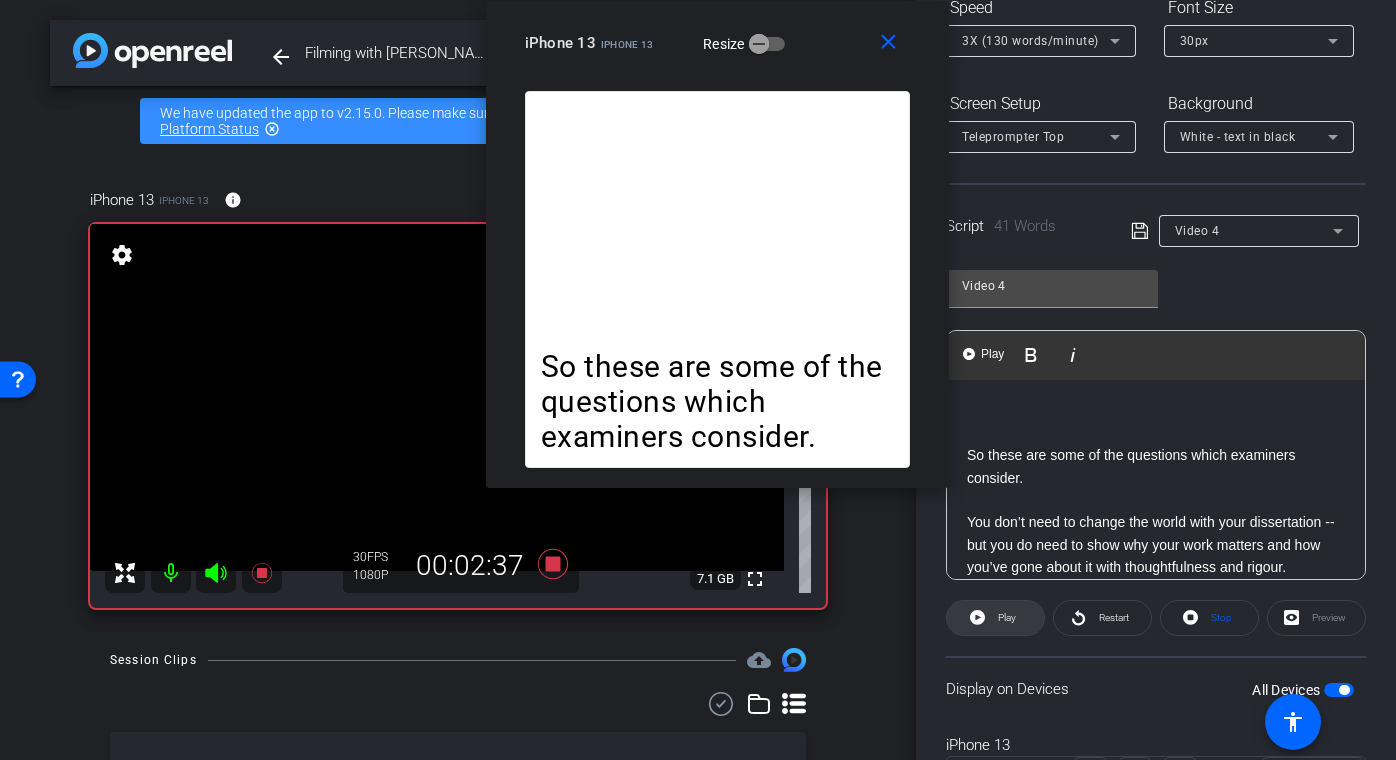 click on "Play" 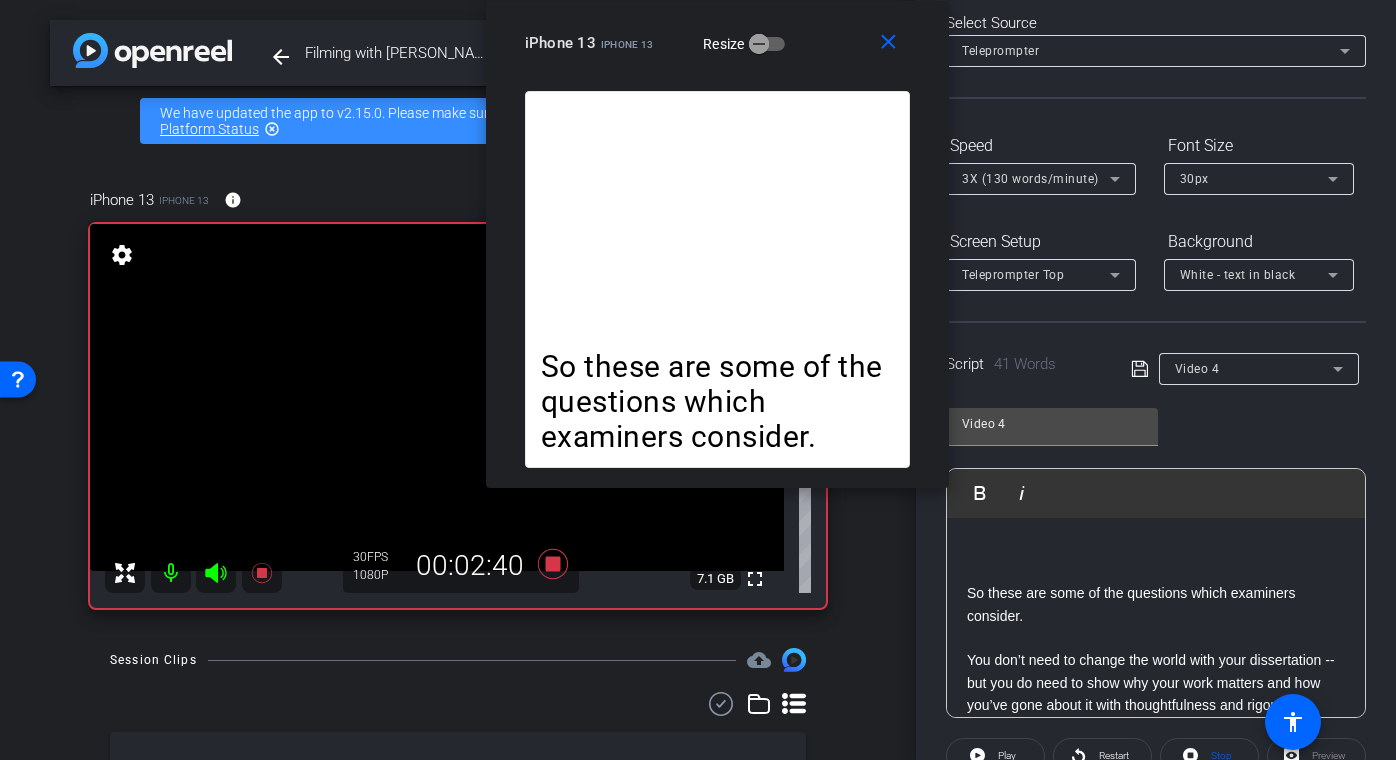 scroll, scrollTop: 0, scrollLeft: 0, axis: both 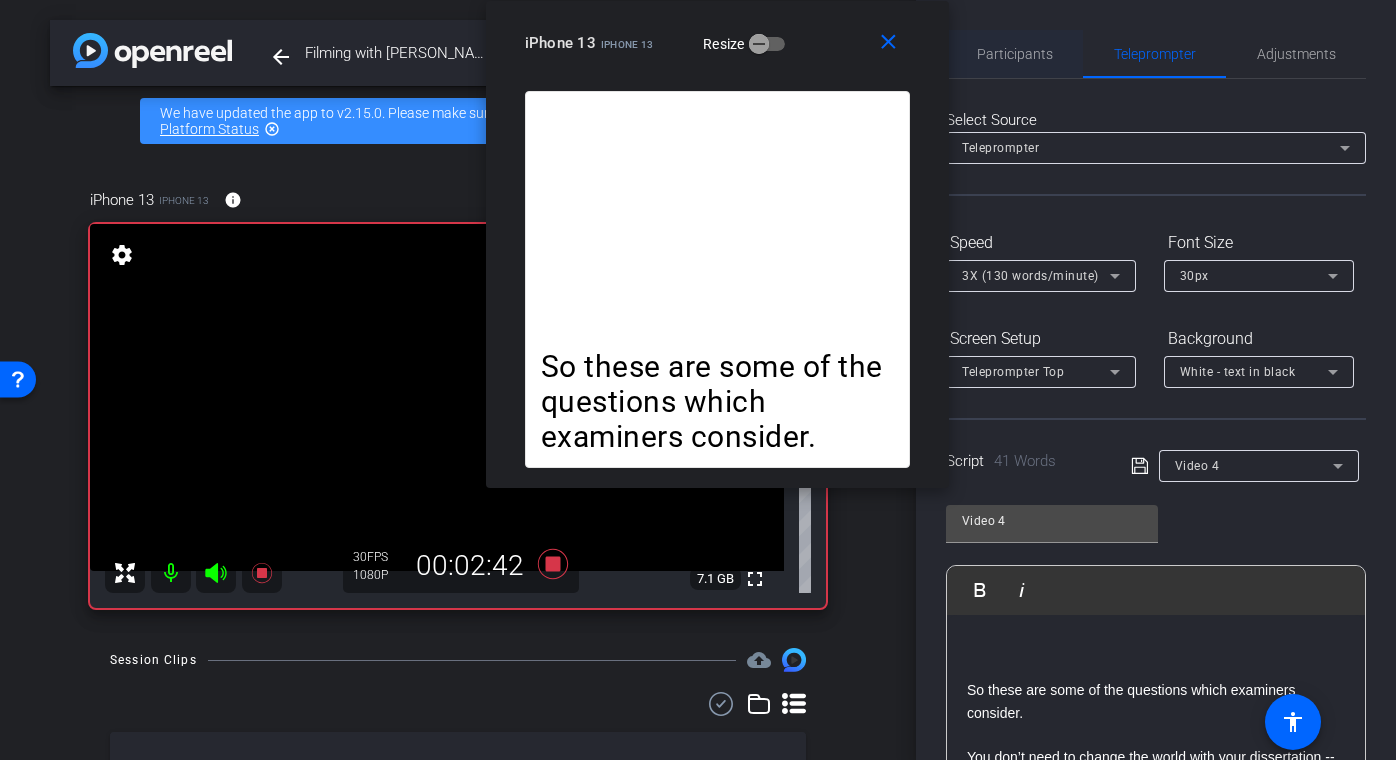 click on "Participants" at bounding box center (1015, 54) 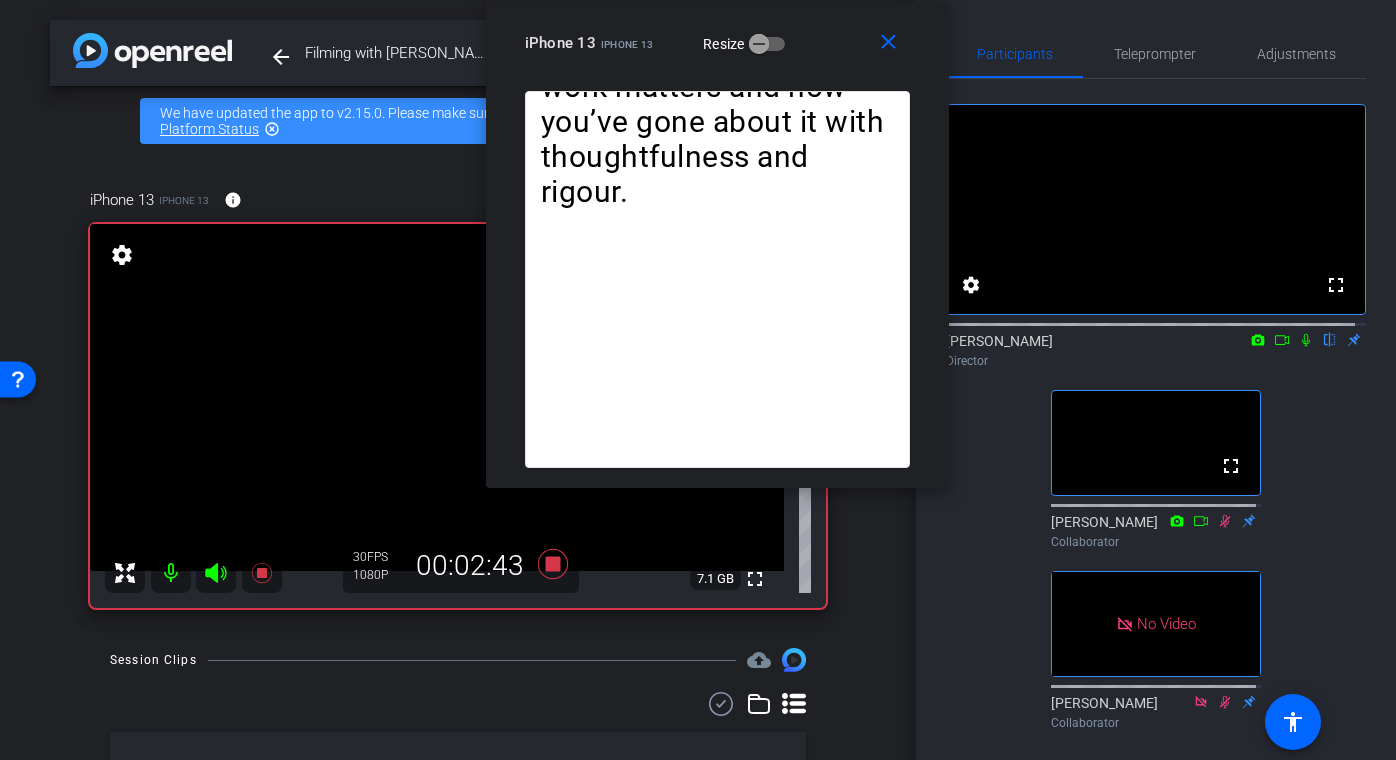 click 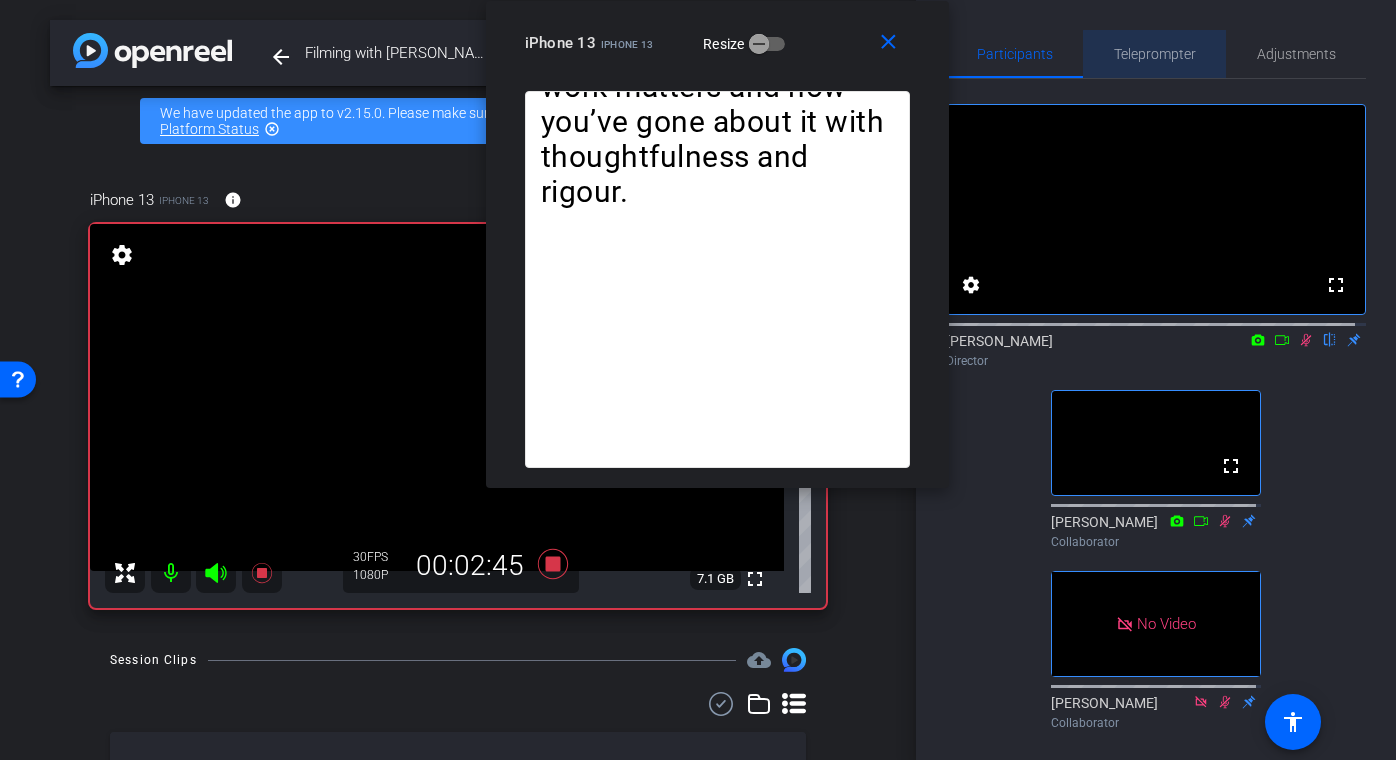 click on "Teleprompter" at bounding box center (1155, 54) 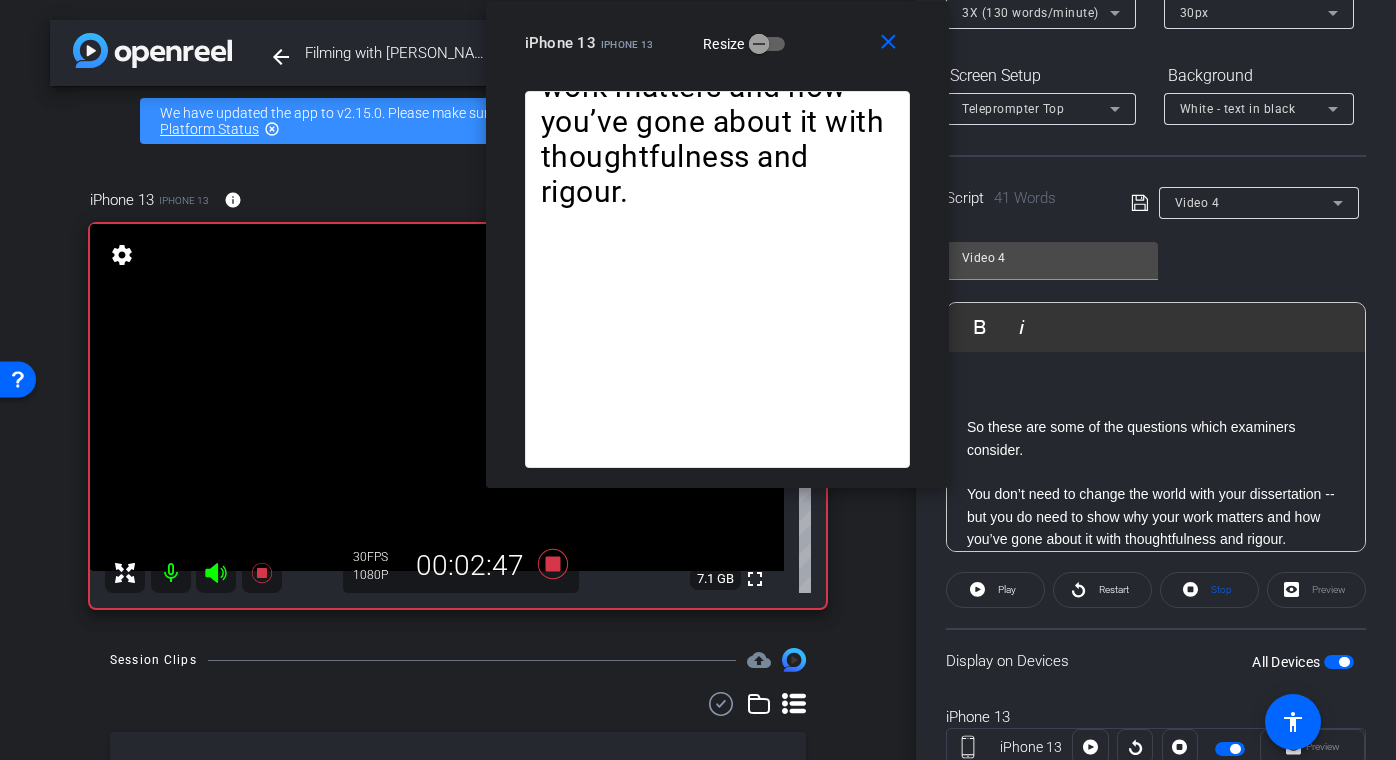 scroll, scrollTop: 304, scrollLeft: 0, axis: vertical 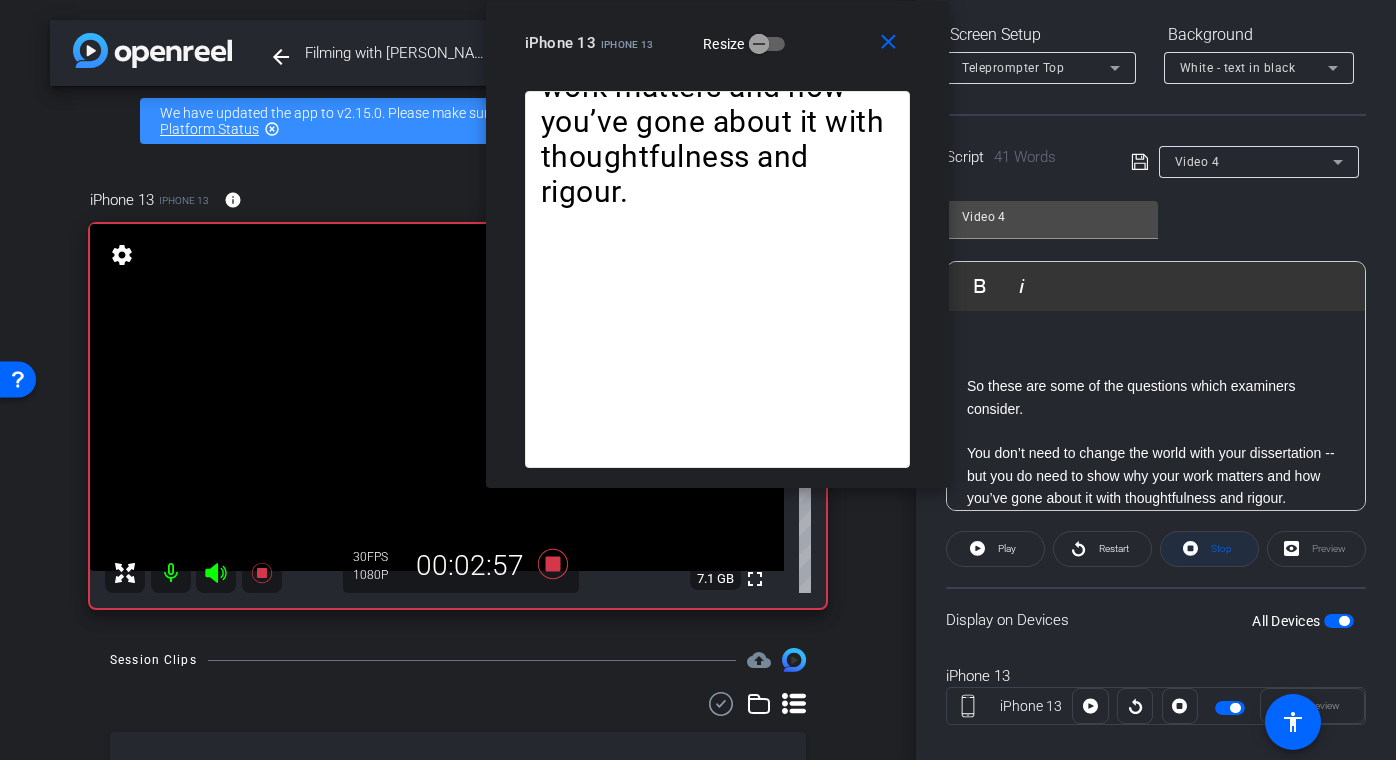 click on "Stop" 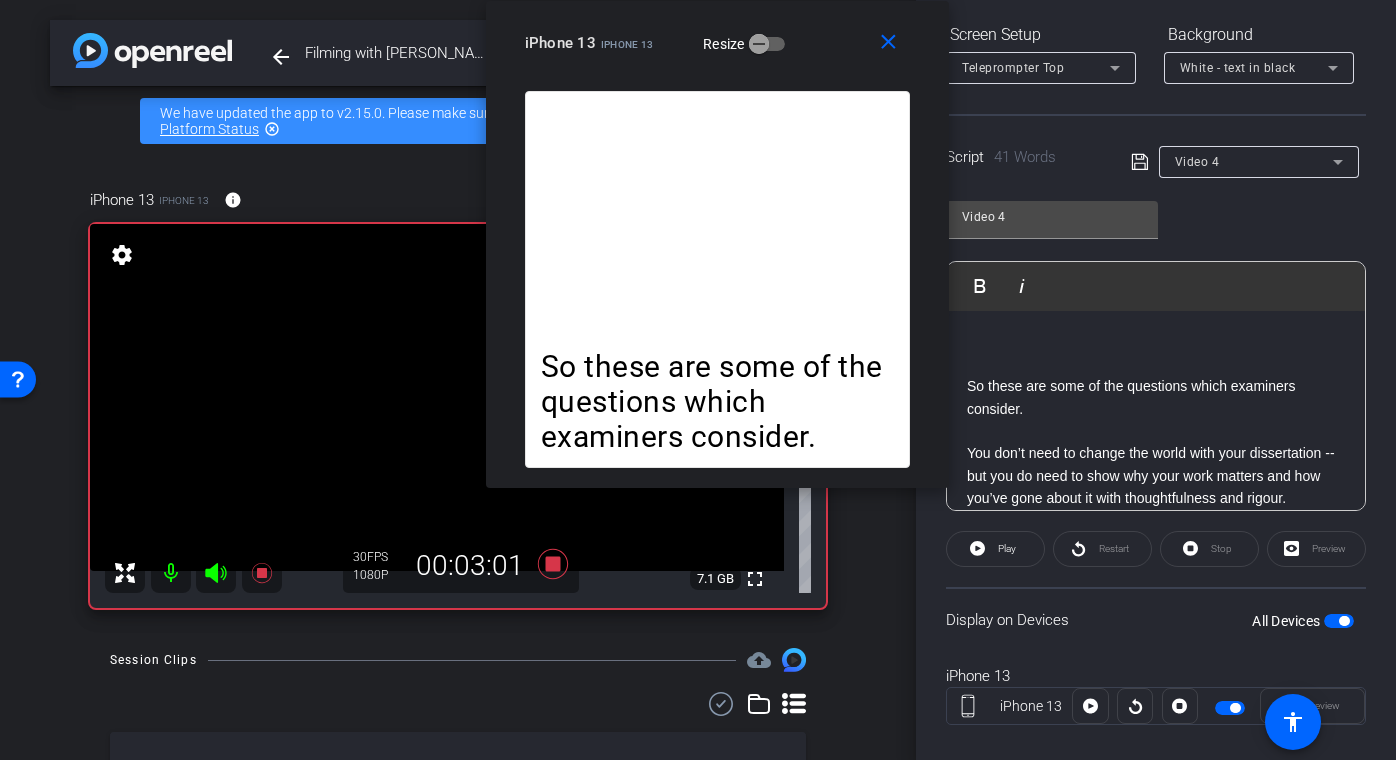 click on "Restart" 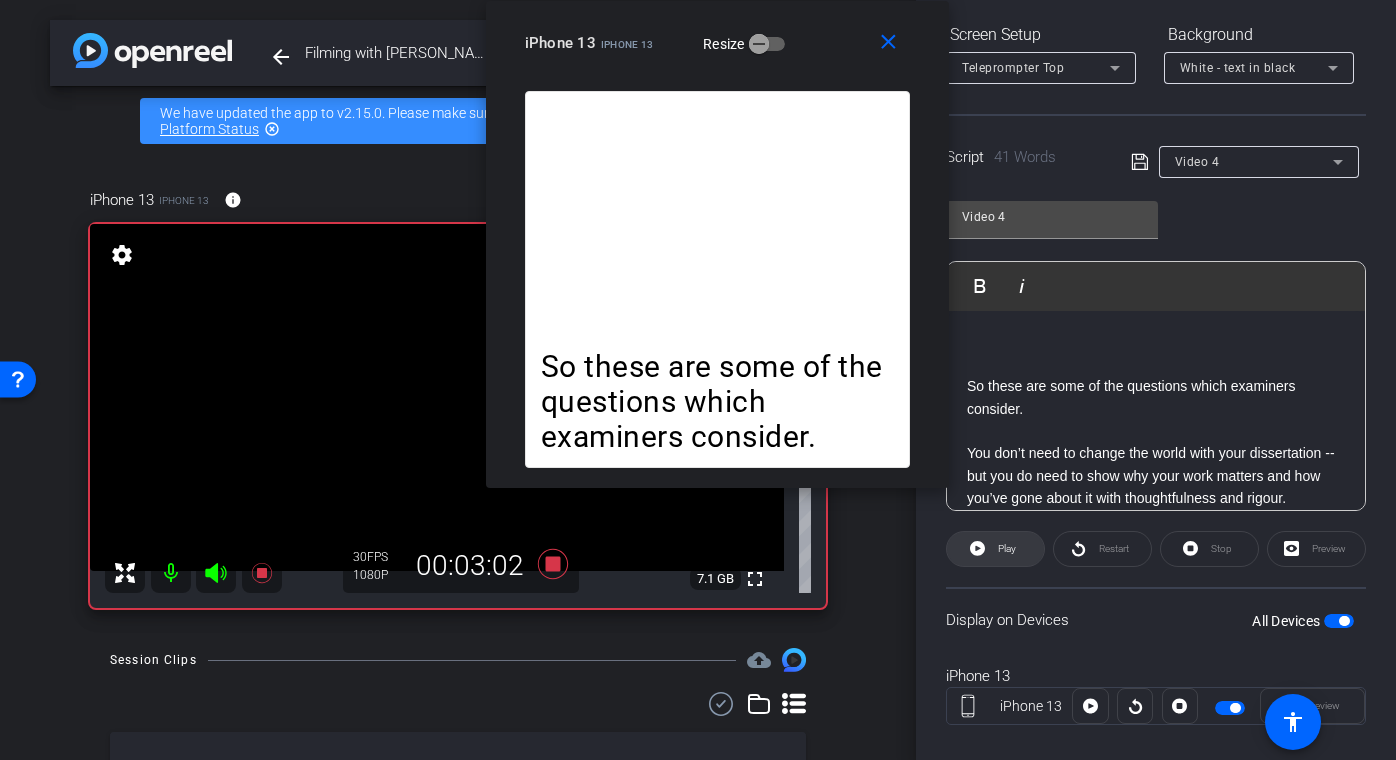click on "Play" 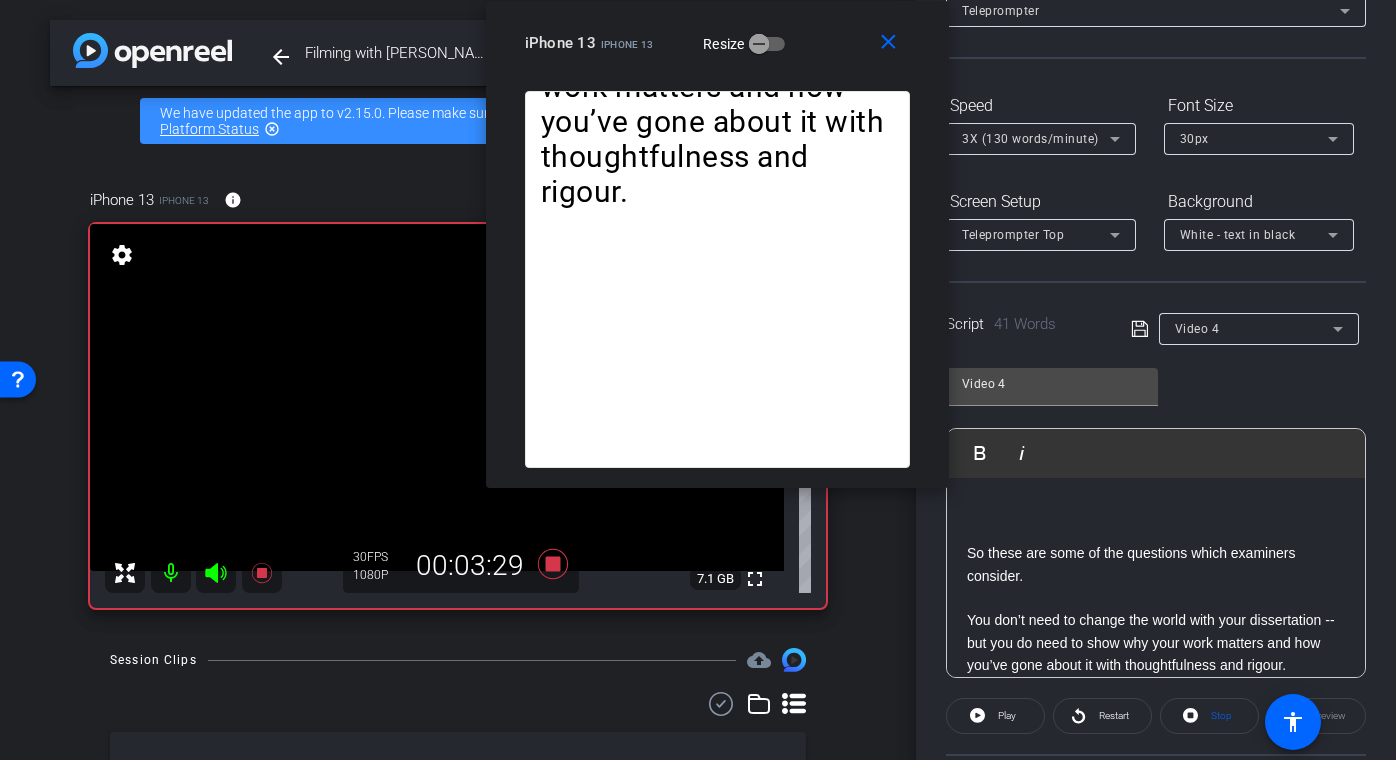 scroll, scrollTop: 0, scrollLeft: 0, axis: both 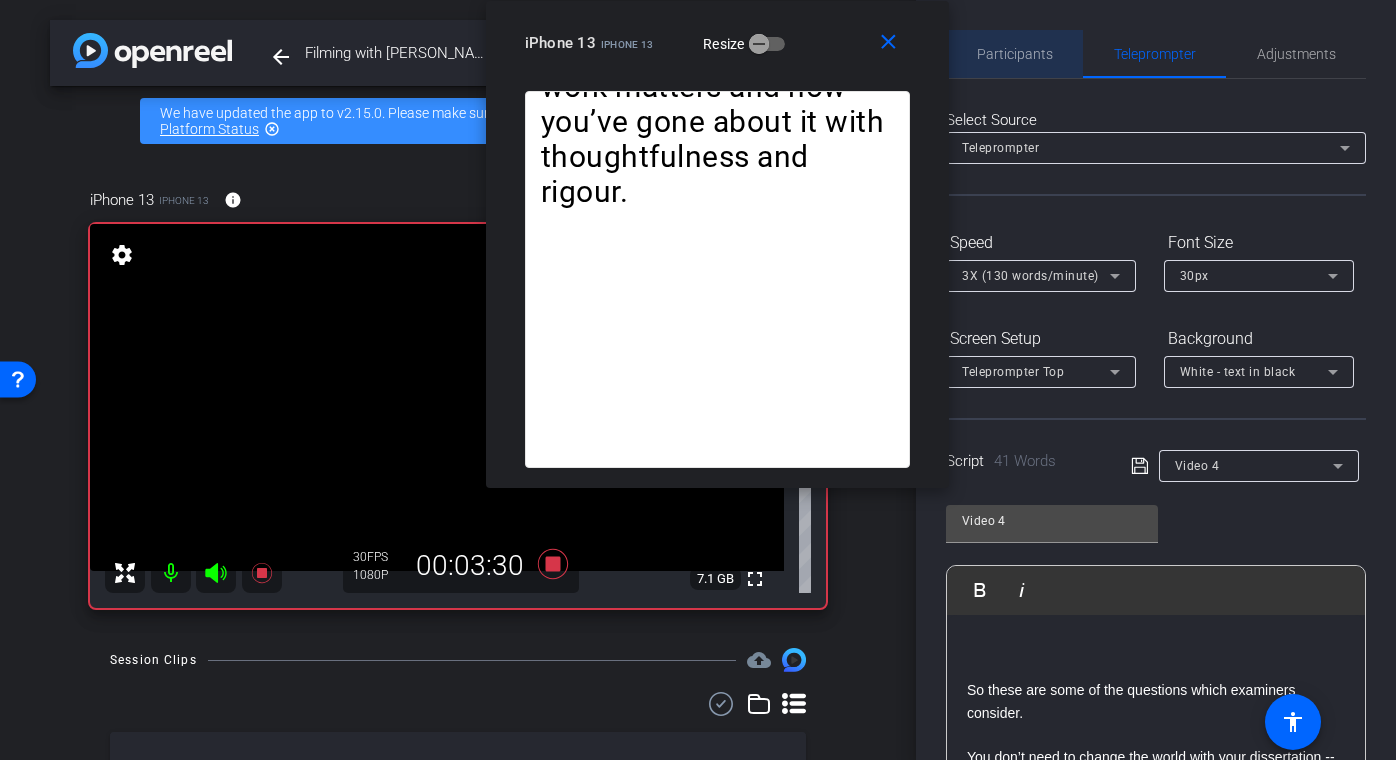 click on "Participants" at bounding box center [1015, 54] 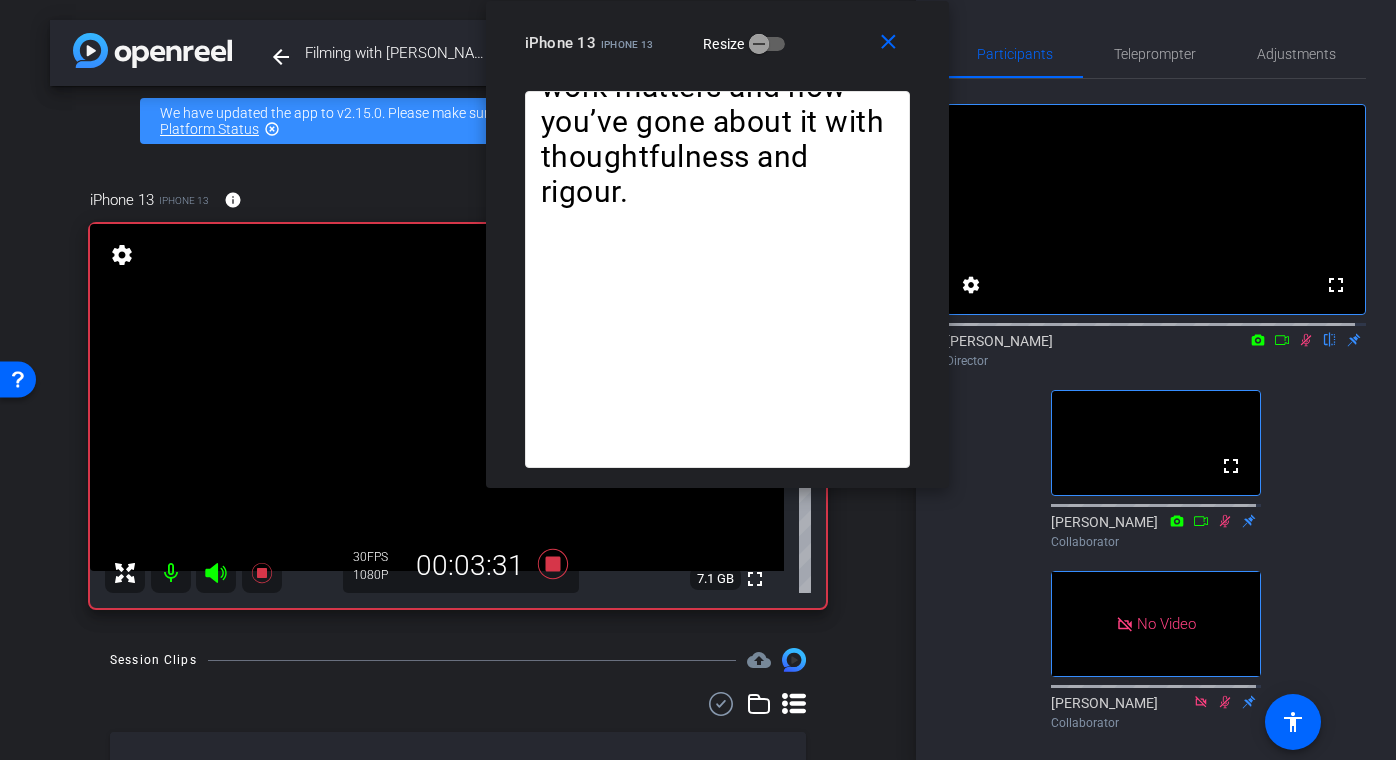 click 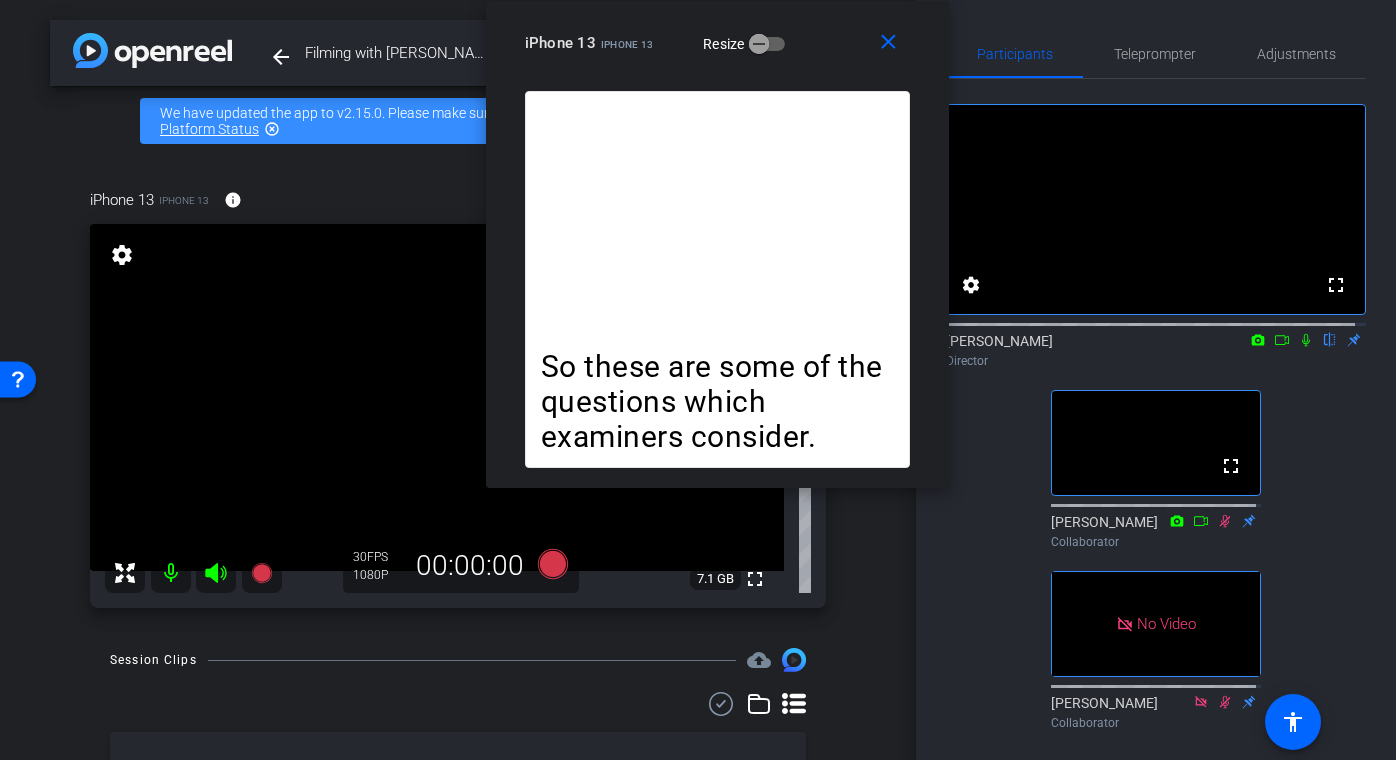 scroll, scrollTop: 61, scrollLeft: 0, axis: vertical 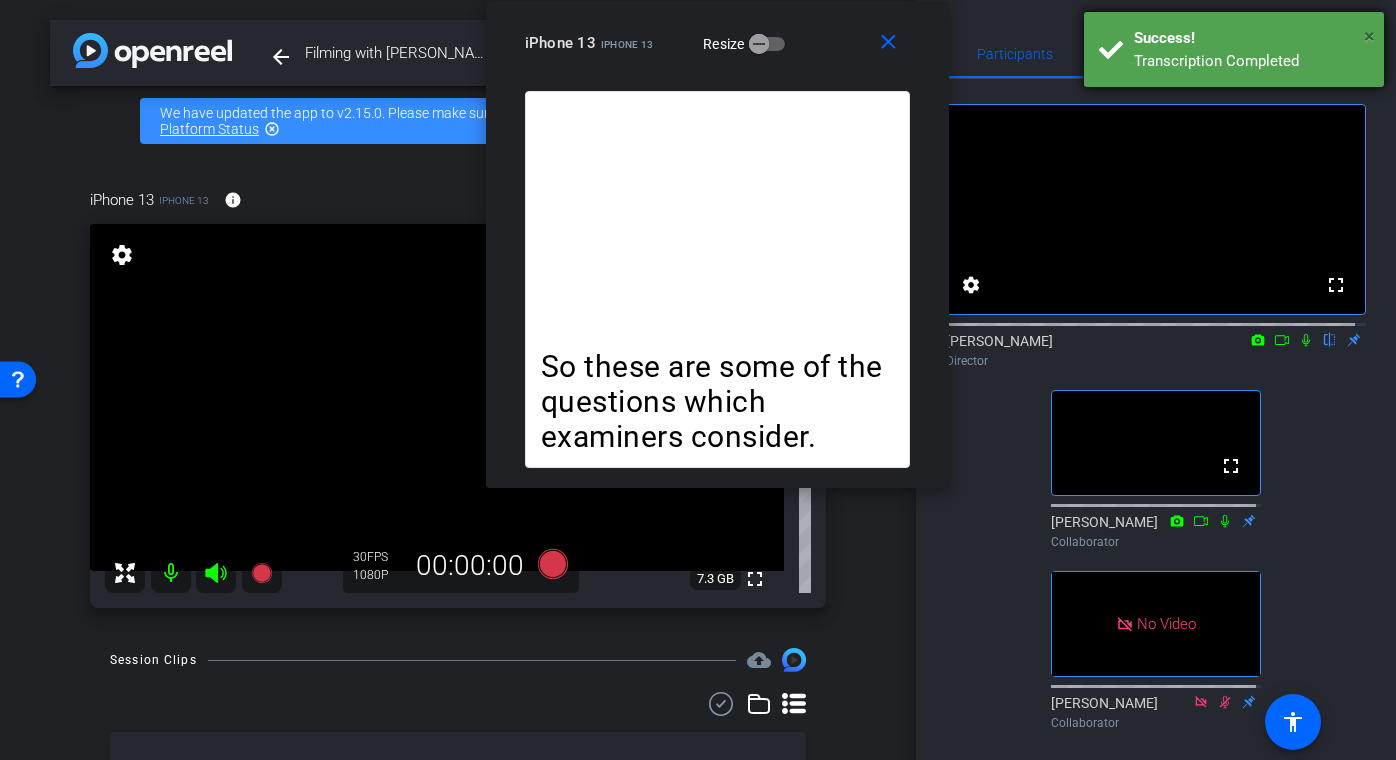 click on "×" at bounding box center (1369, 36) 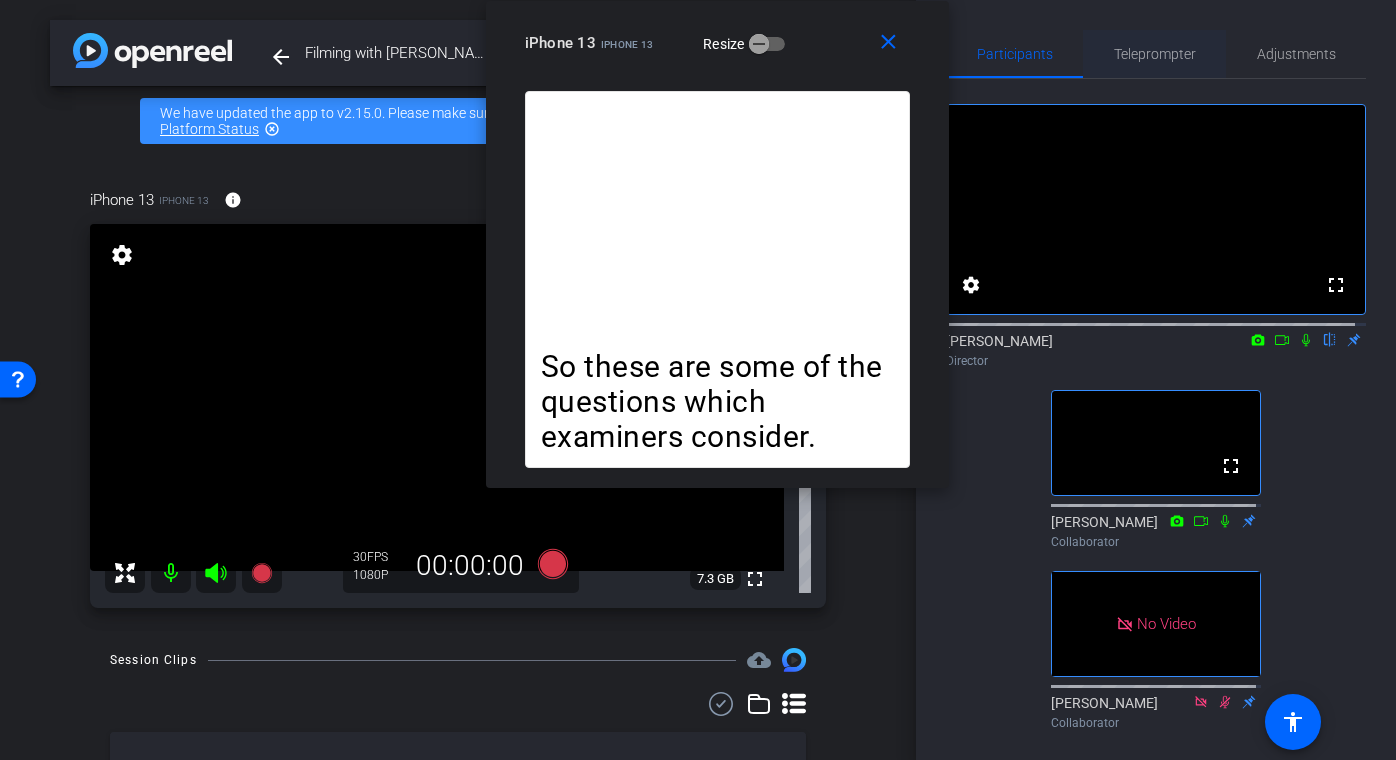 click on "Teleprompter" at bounding box center [1155, 54] 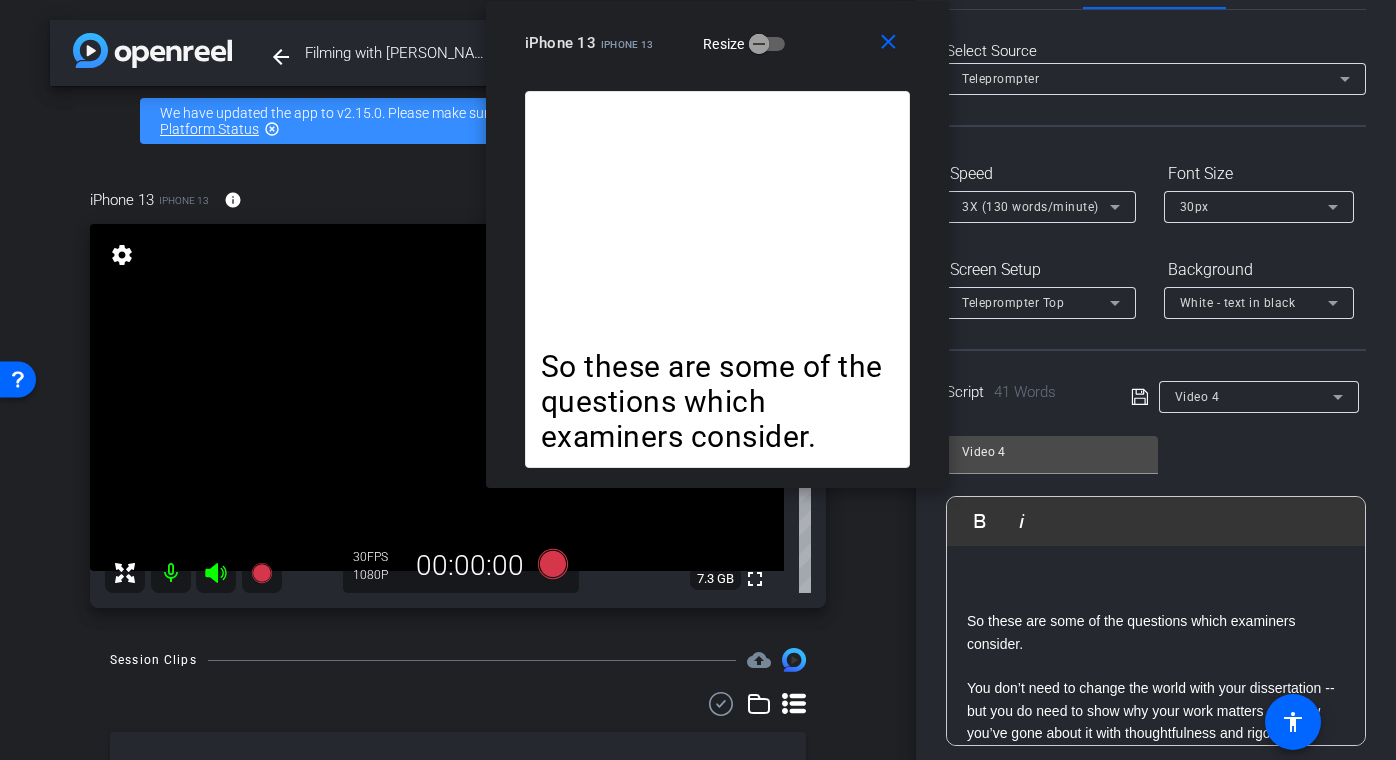 scroll, scrollTop: 186, scrollLeft: 0, axis: vertical 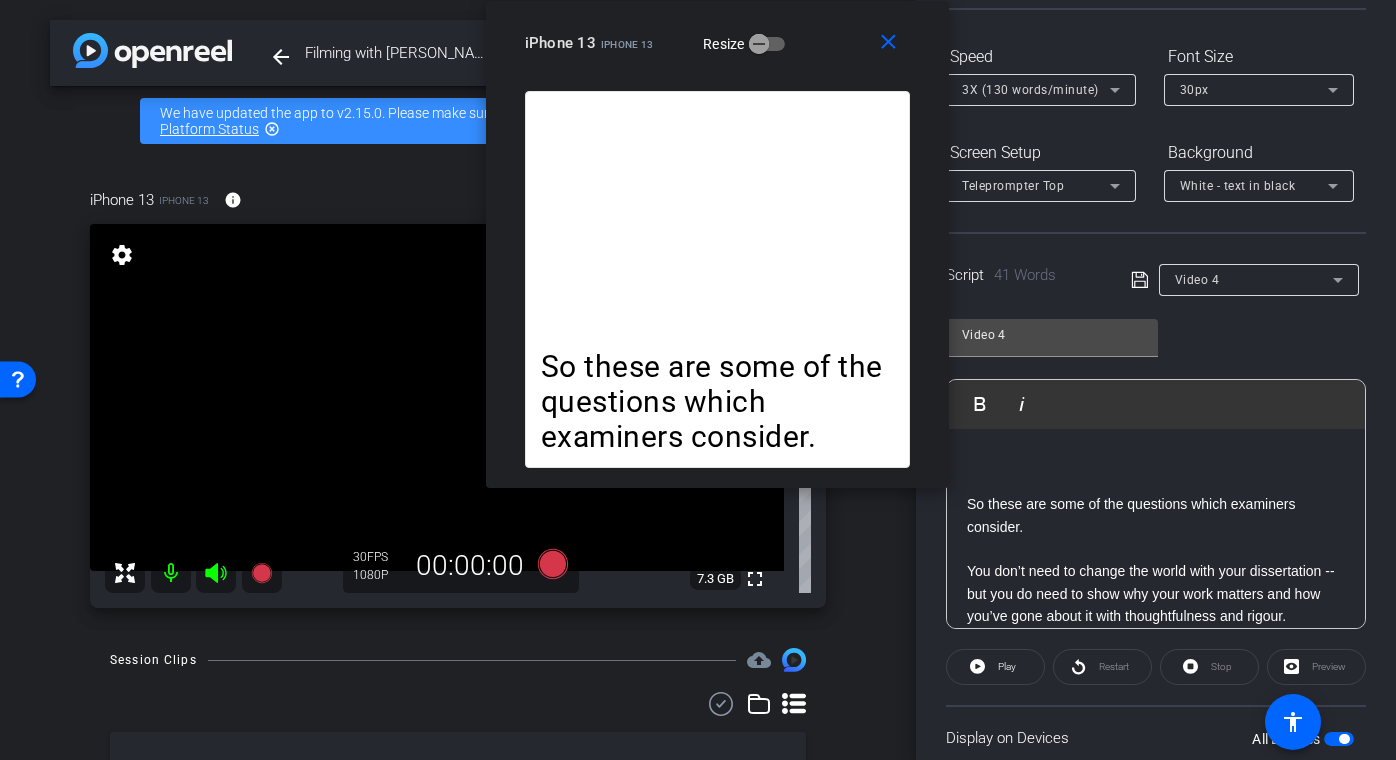 click at bounding box center [1156, 460] 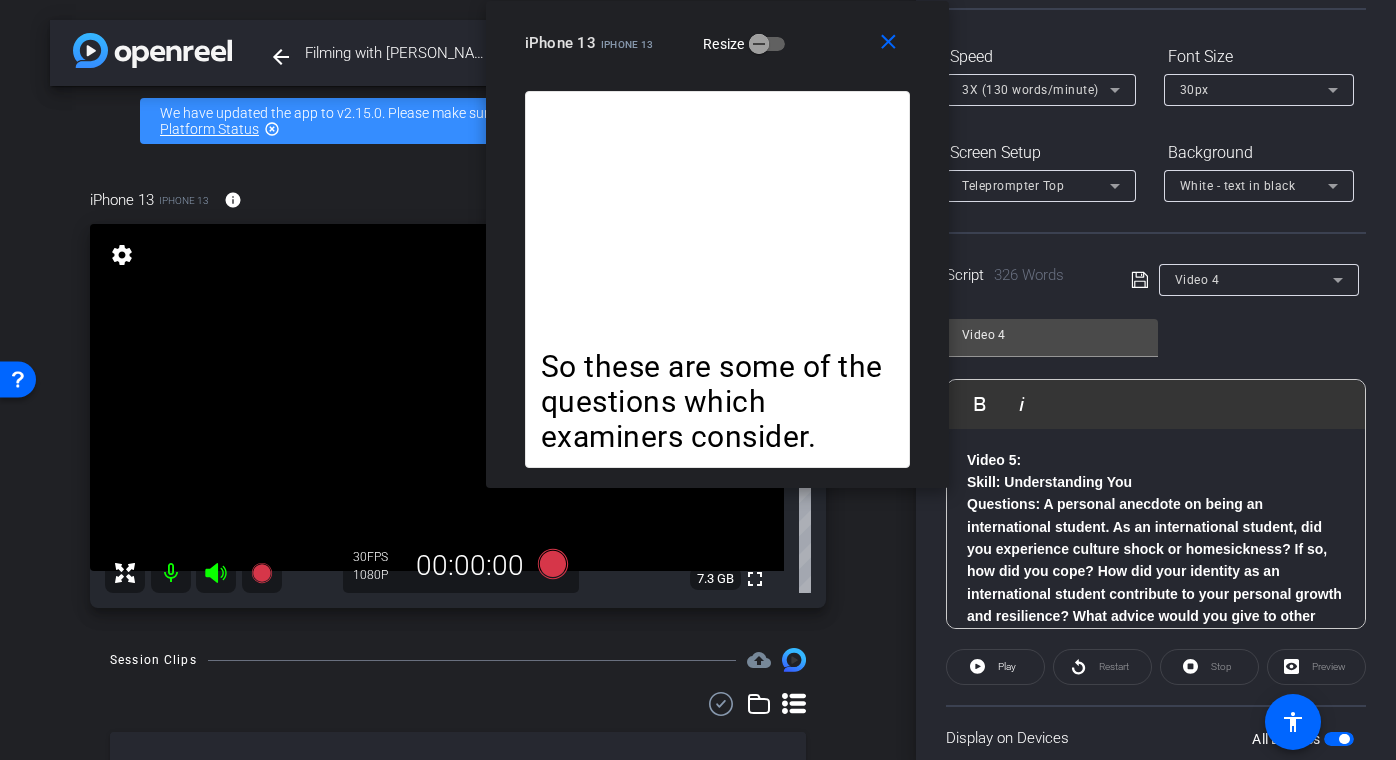 scroll, scrollTop: 649, scrollLeft: 0, axis: vertical 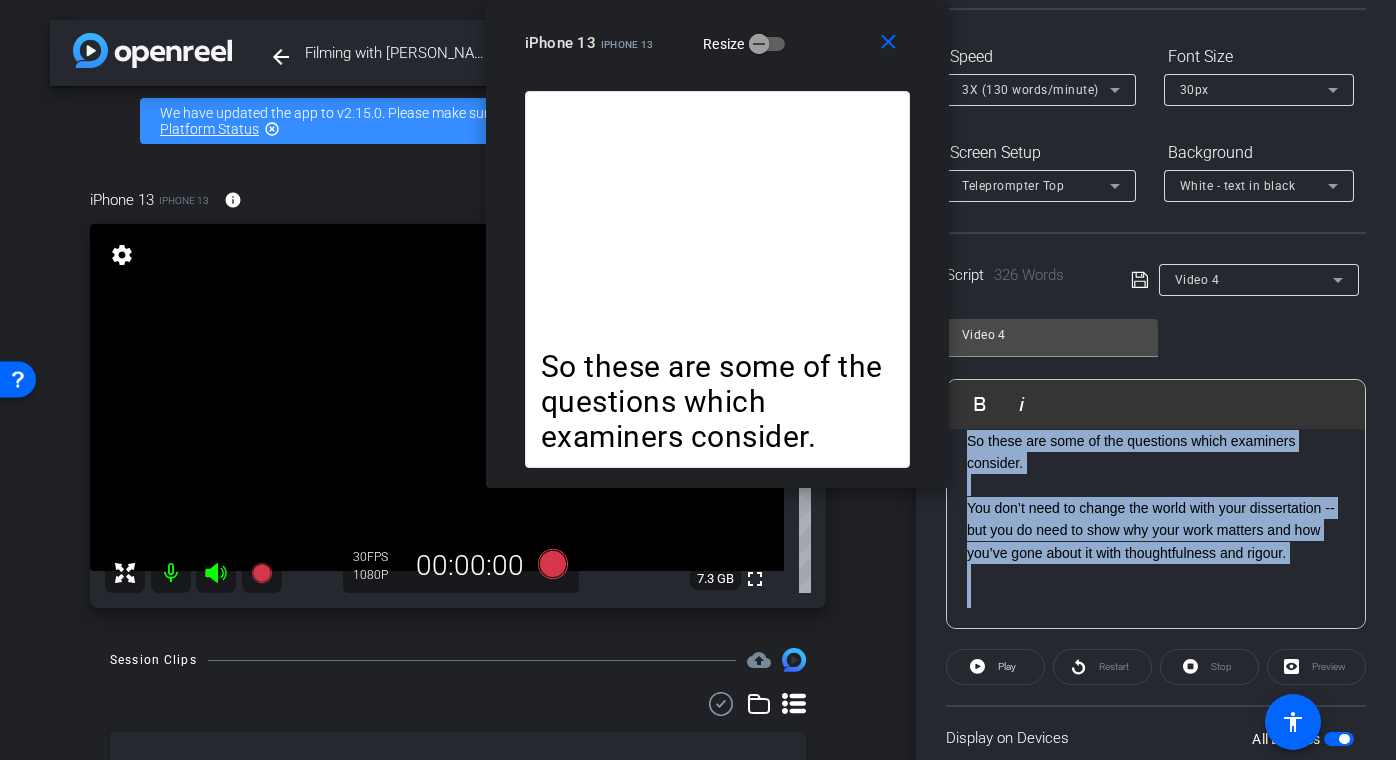 drag, startPoint x: 967, startPoint y: 486, endPoint x: 1197, endPoint y: 620, distance: 266.1879 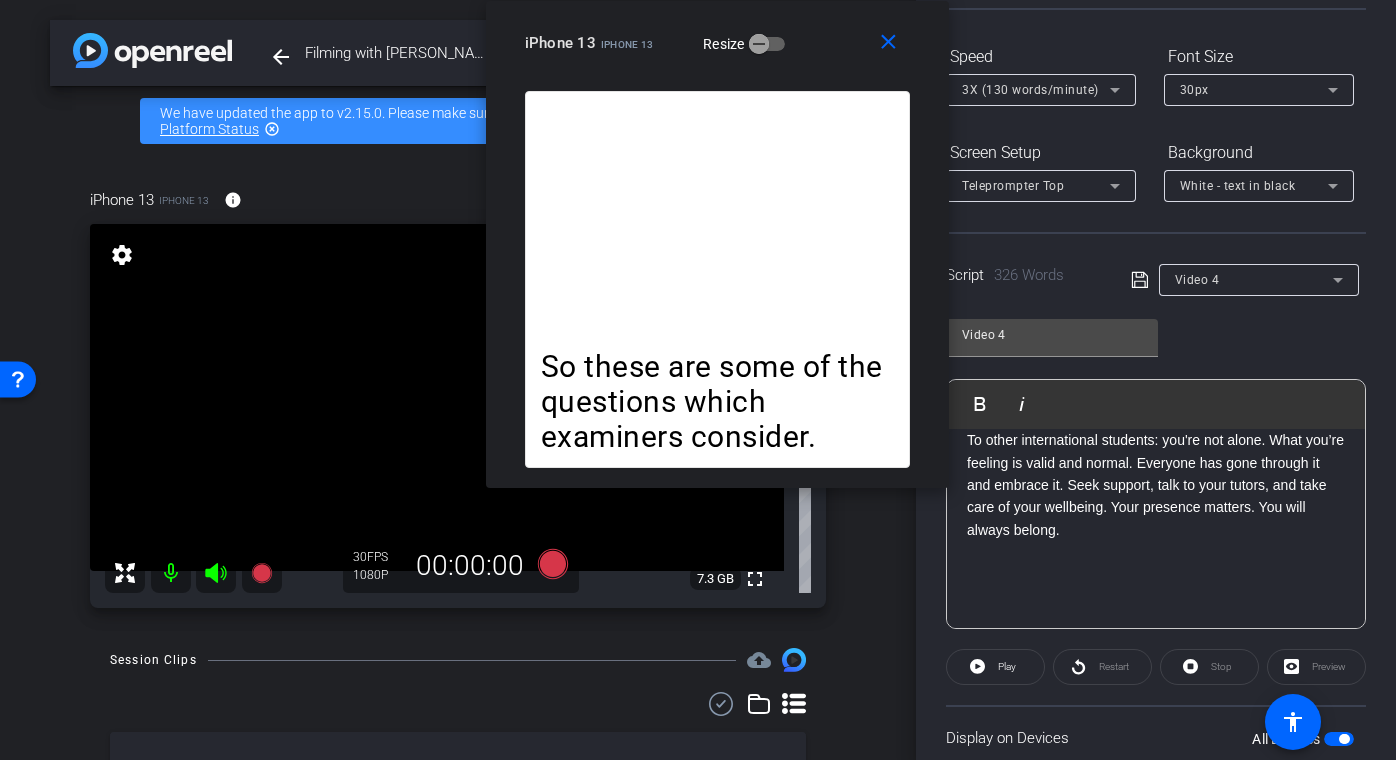 scroll, scrollTop: 736, scrollLeft: 0, axis: vertical 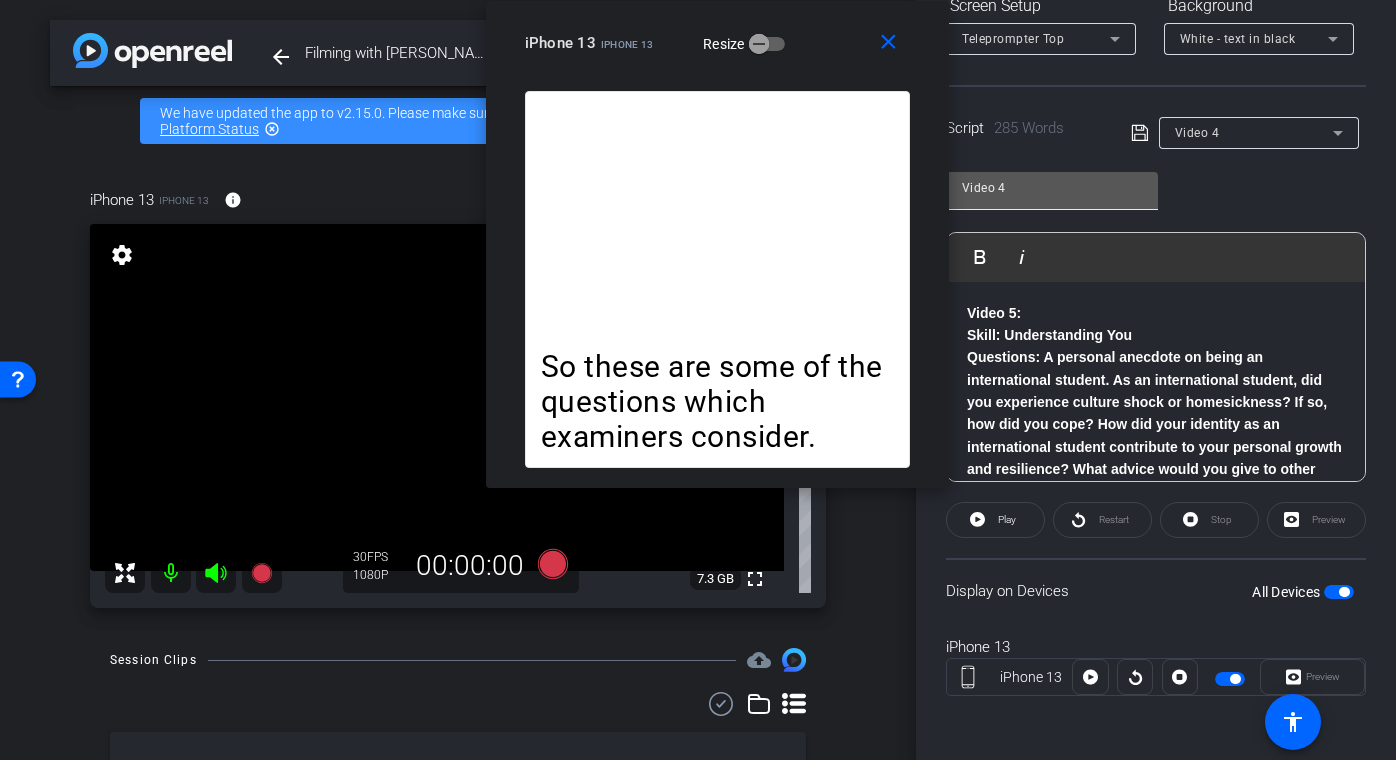 click on "Video 4" at bounding box center (1052, 188) 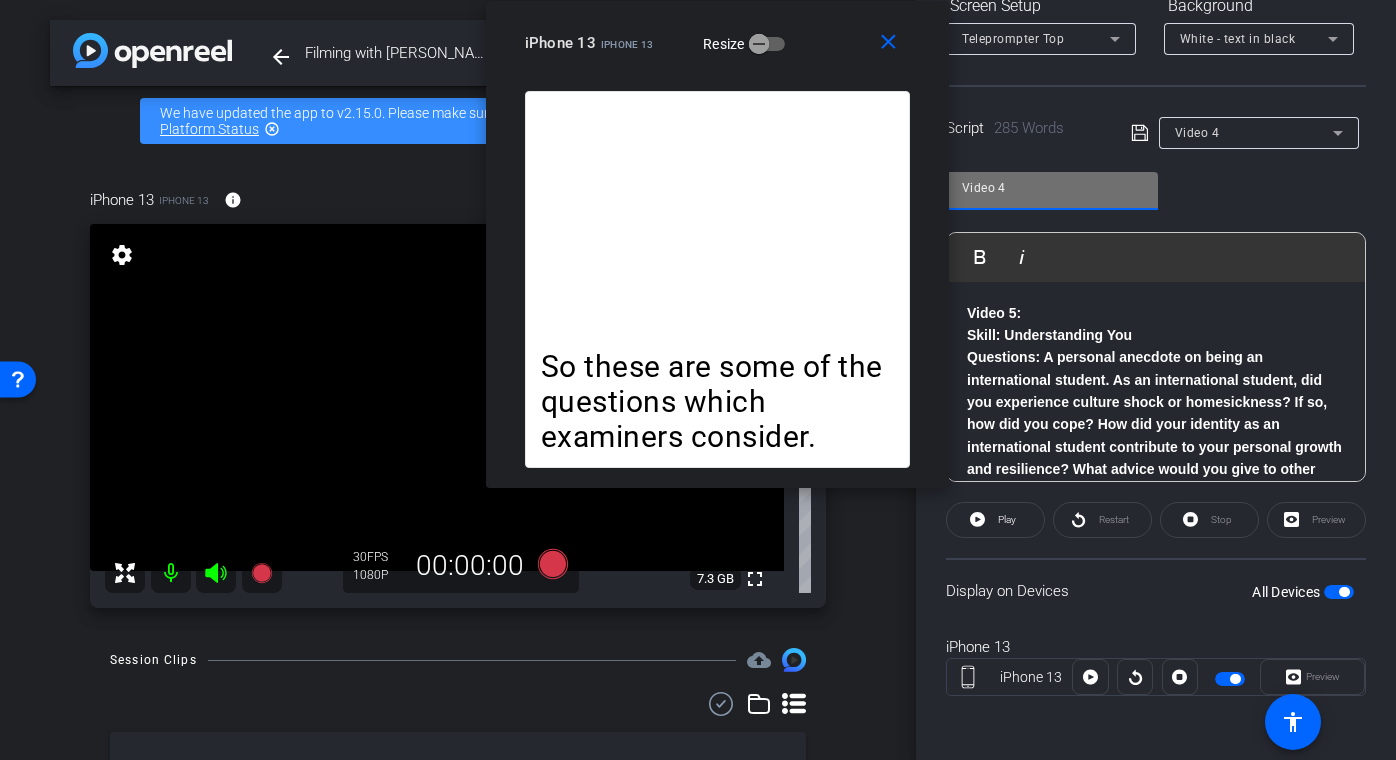 drag, startPoint x: 1008, startPoint y: 187, endPoint x: 1015, endPoint y: 208, distance: 22.135944 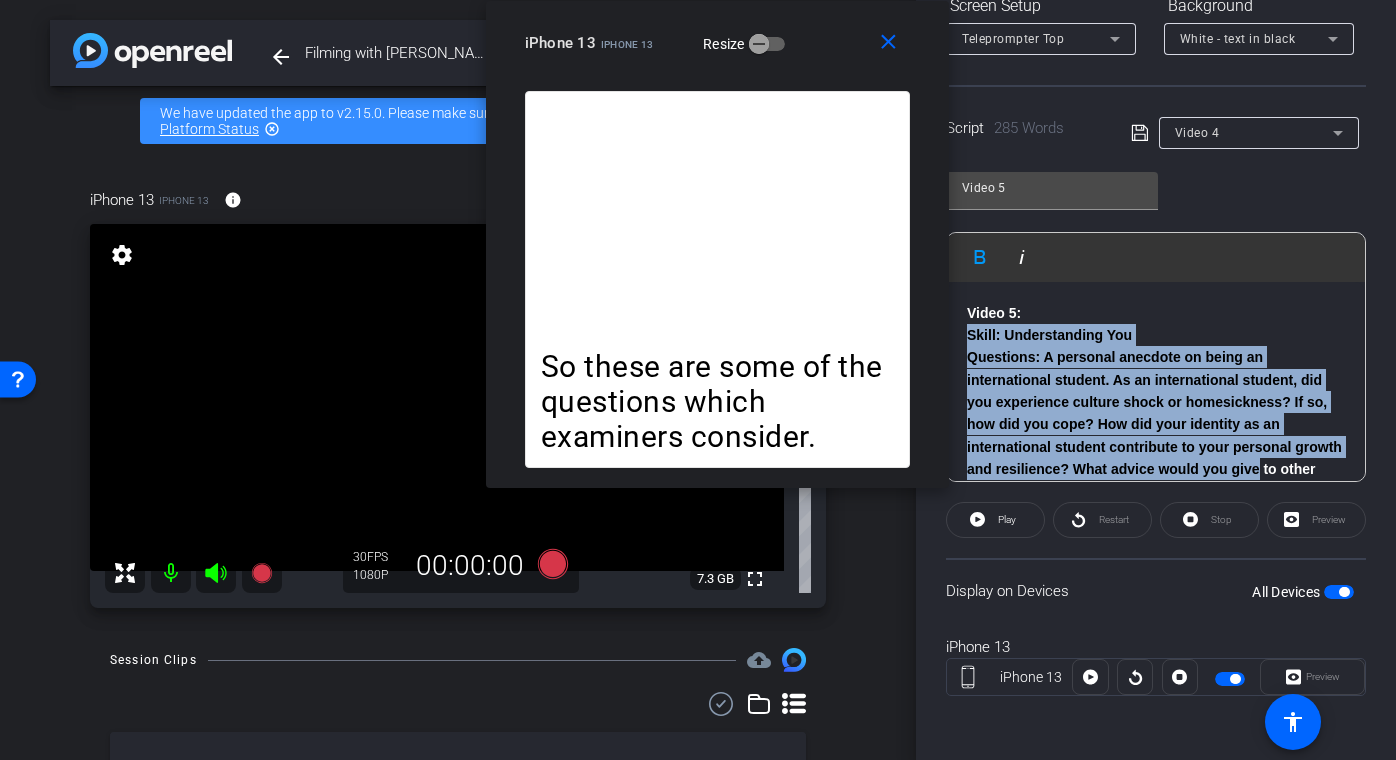 drag, startPoint x: 965, startPoint y: 335, endPoint x: 1334, endPoint y: 463, distance: 390.5701 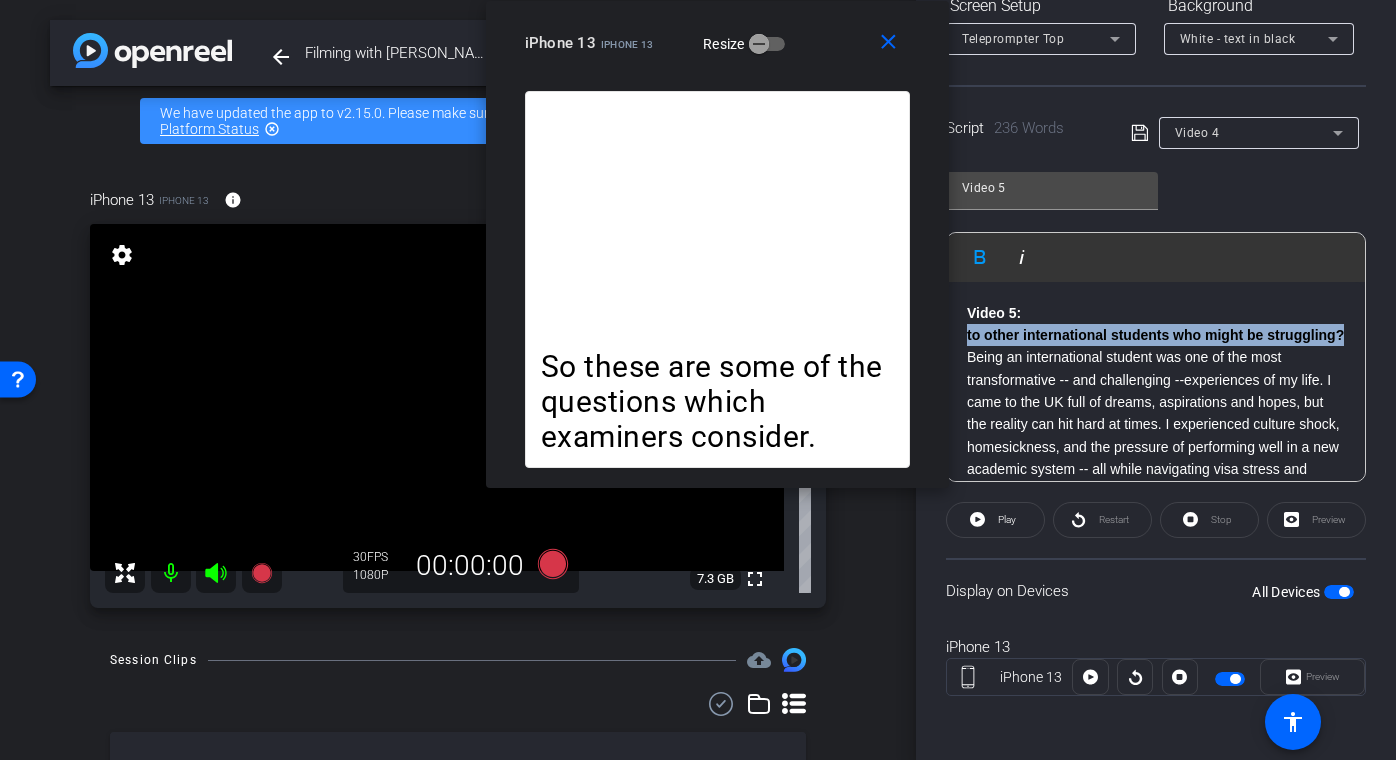 drag, startPoint x: 984, startPoint y: 336, endPoint x: 1071, endPoint y: 355, distance: 89.050545 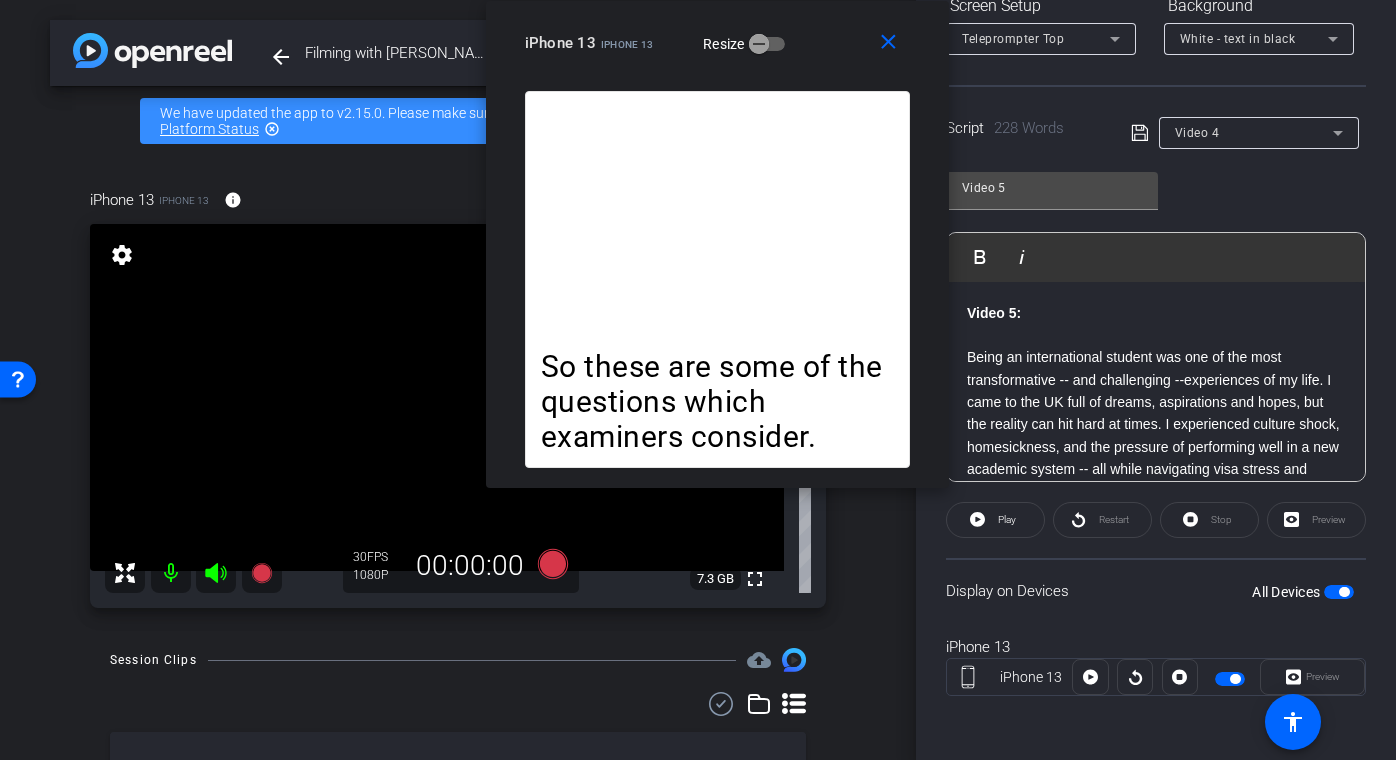 drag, startPoint x: 991, startPoint y: 403, endPoint x: 997, endPoint y: 445, distance: 42.426407 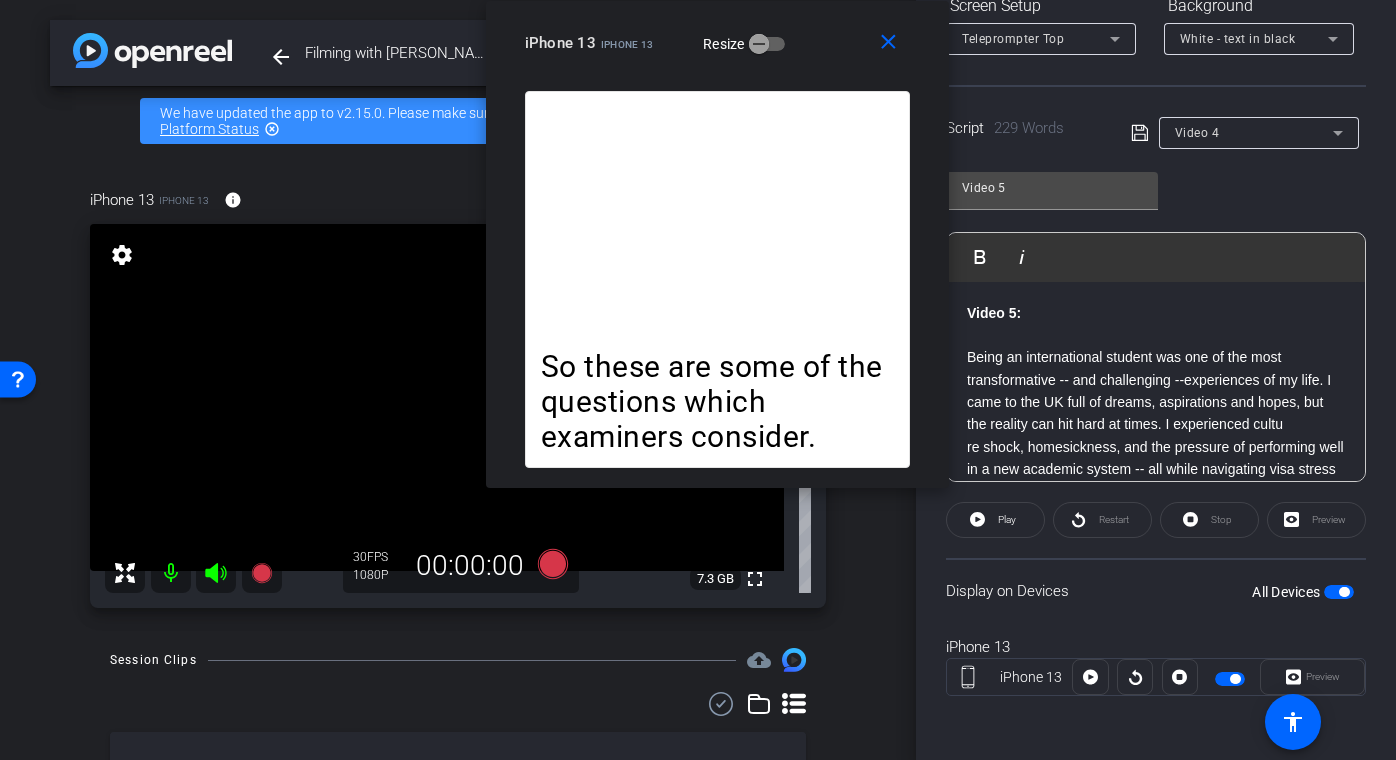 drag, startPoint x: 993, startPoint y: 402, endPoint x: 993, endPoint y: 435, distance: 33 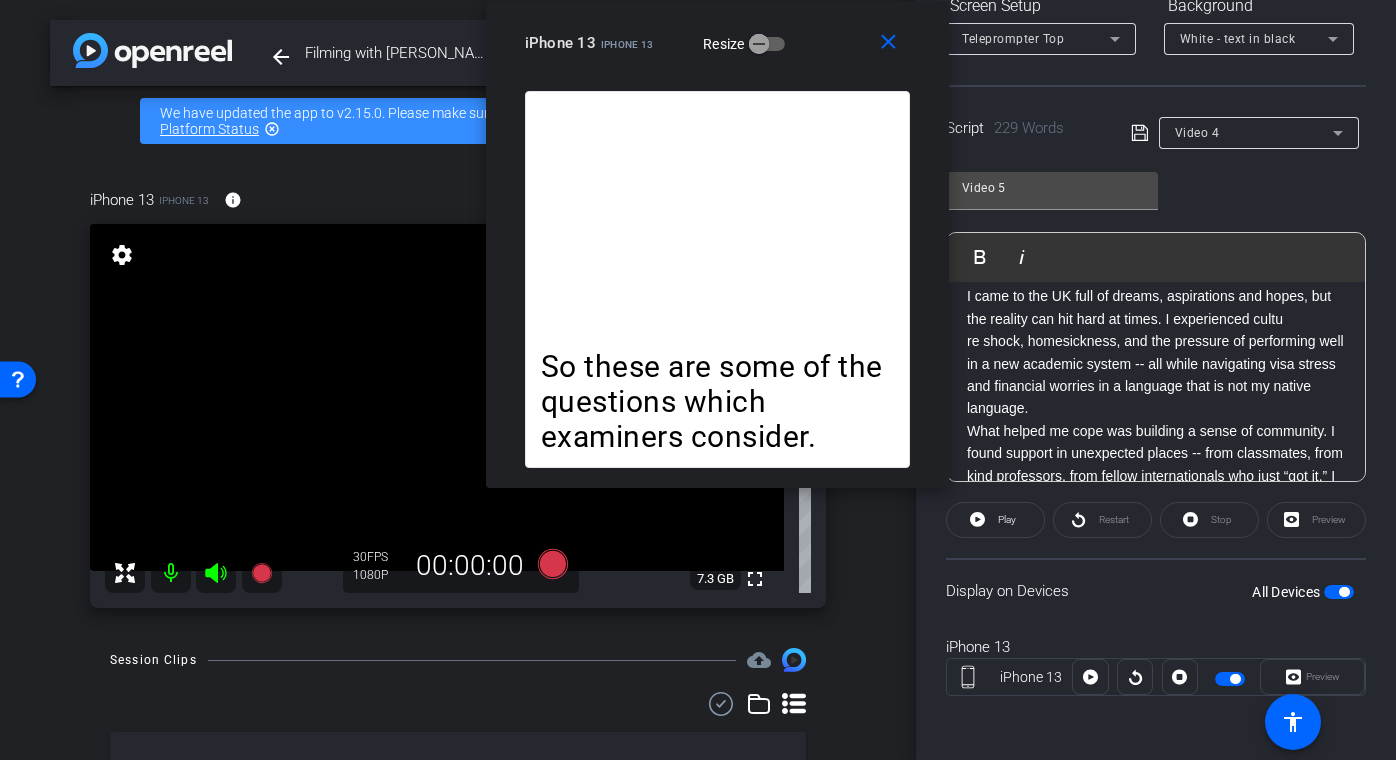 scroll, scrollTop: 134, scrollLeft: 0, axis: vertical 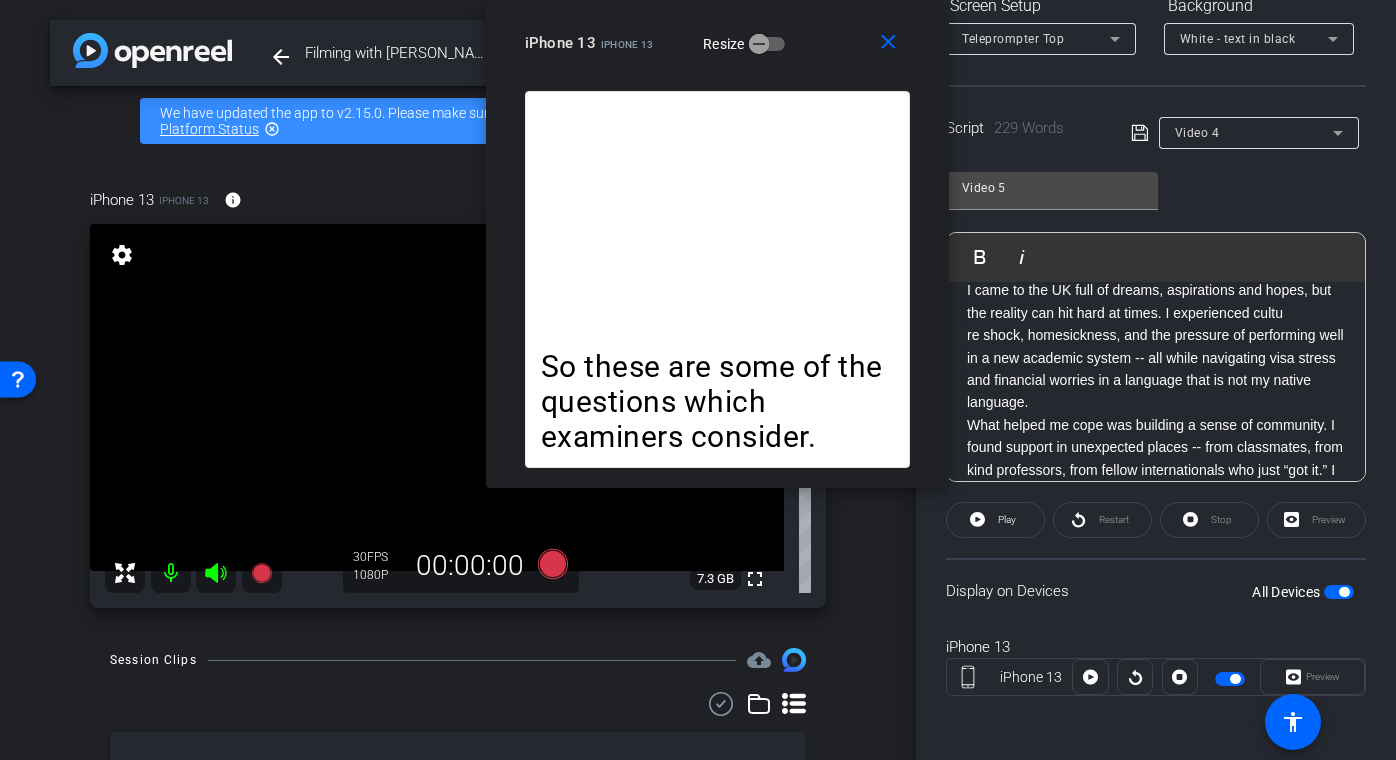 click on "I came to the UK full of dreams, aspirations and hopes, but the reality can hit hard at times. I experienced cultu" 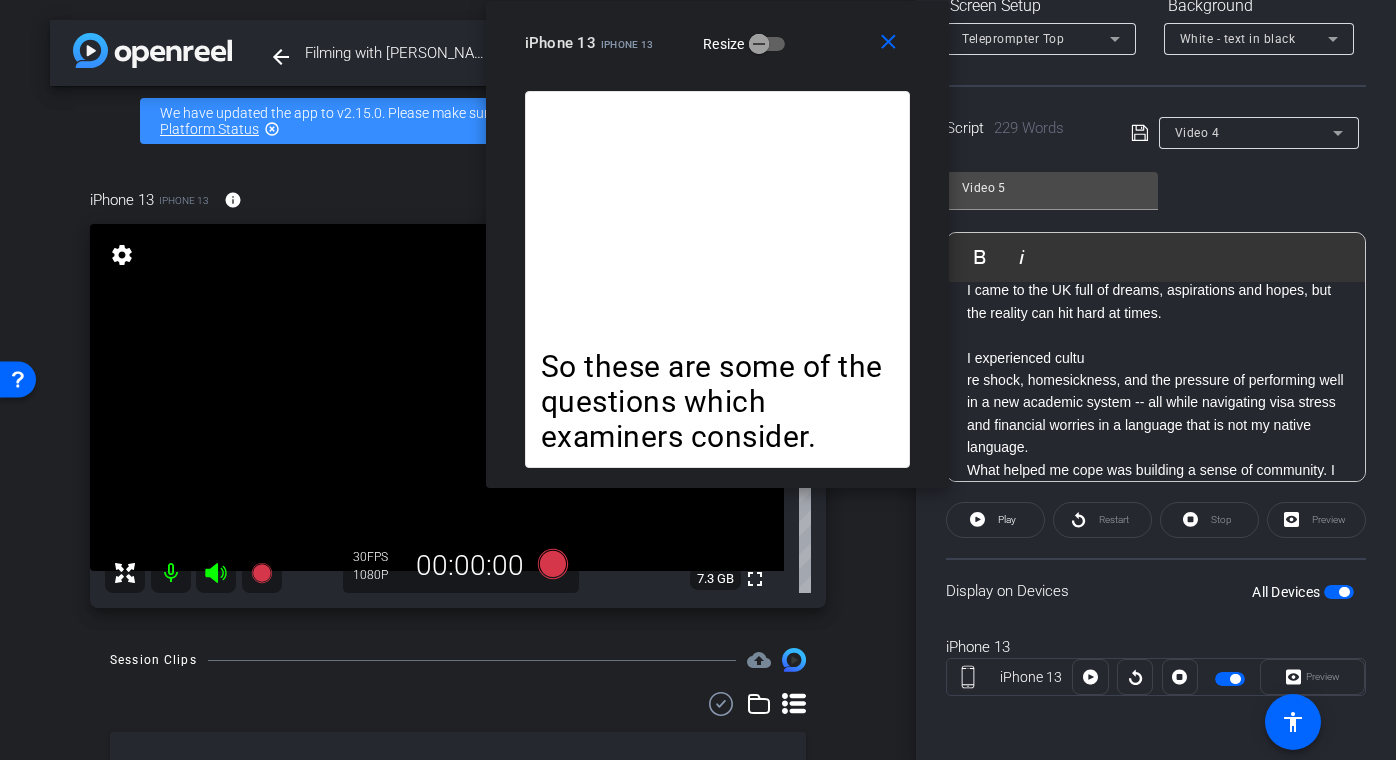 drag, startPoint x: 968, startPoint y: 404, endPoint x: 969, endPoint y: 464, distance: 60.00833 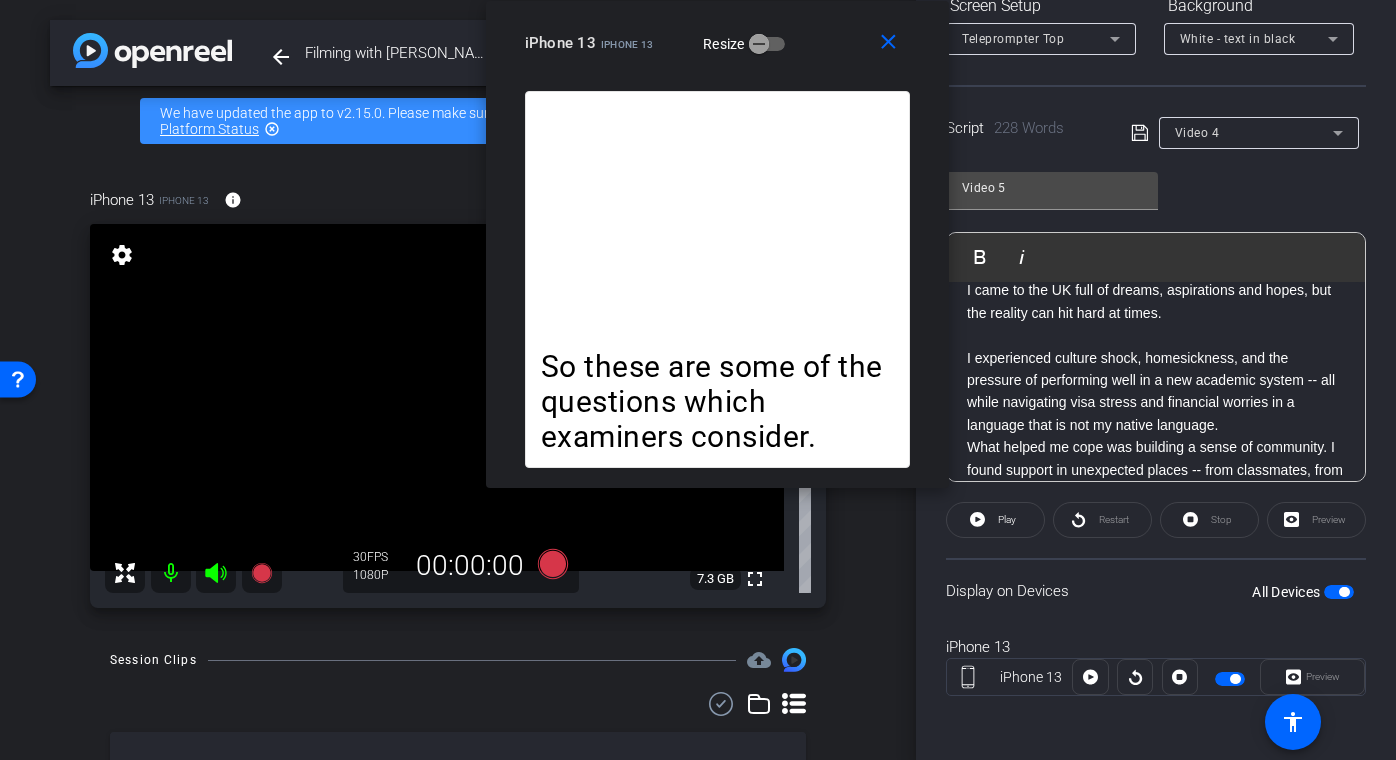 click on "I experienced culture shock, homesickness, and the pressure of performing well in a new academic system -- all while navigating visa stress and financial worries in a language that is not my native language." 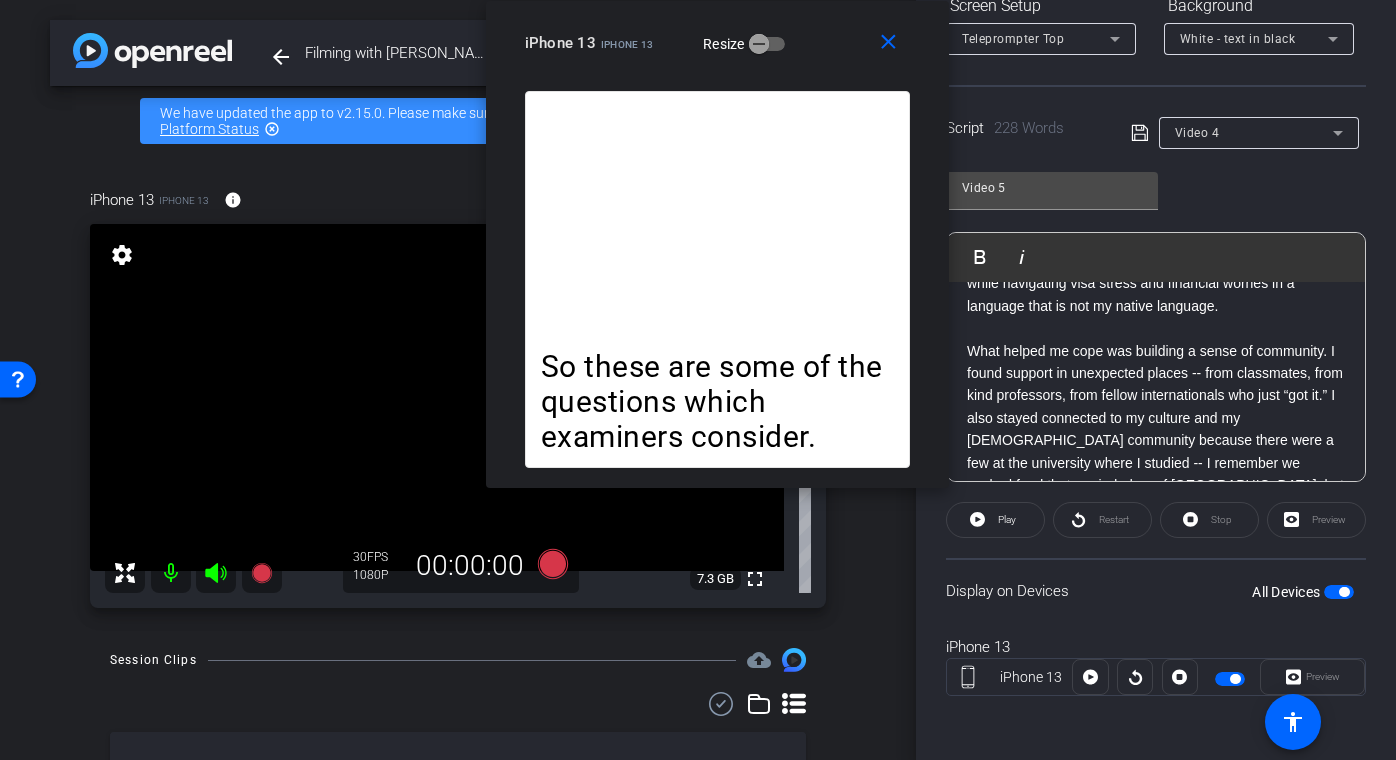 scroll, scrollTop: 259, scrollLeft: 0, axis: vertical 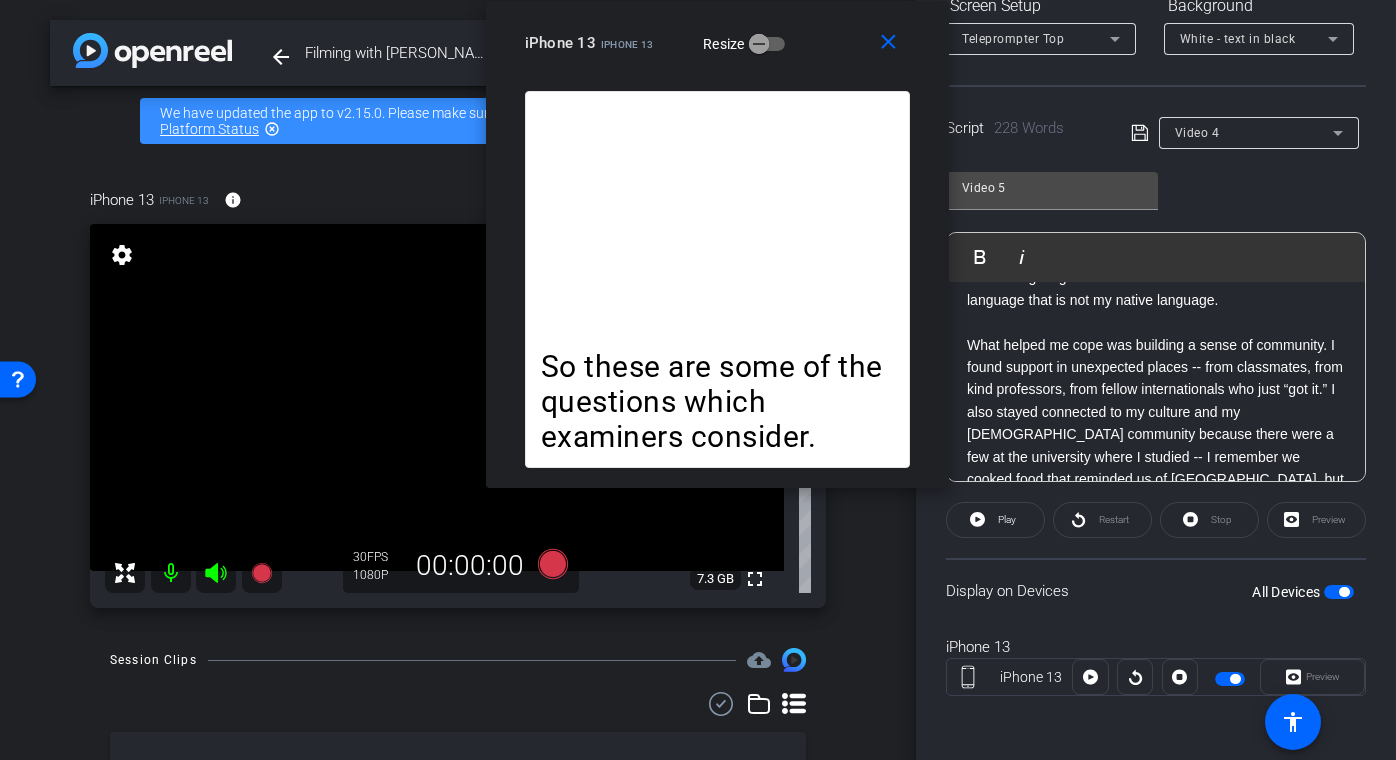 click on "What helped me cope was building a sense of community. I found support in unexpected places -- from classmates, from kind professors, from fellow internationals who just “got it.” I also stayed connected to my culture and my Algerian community because there were a few at the university where I studied -- I remember we cooked food that reminded us of Algeria, but also calling family often really helped me to stay grounded." 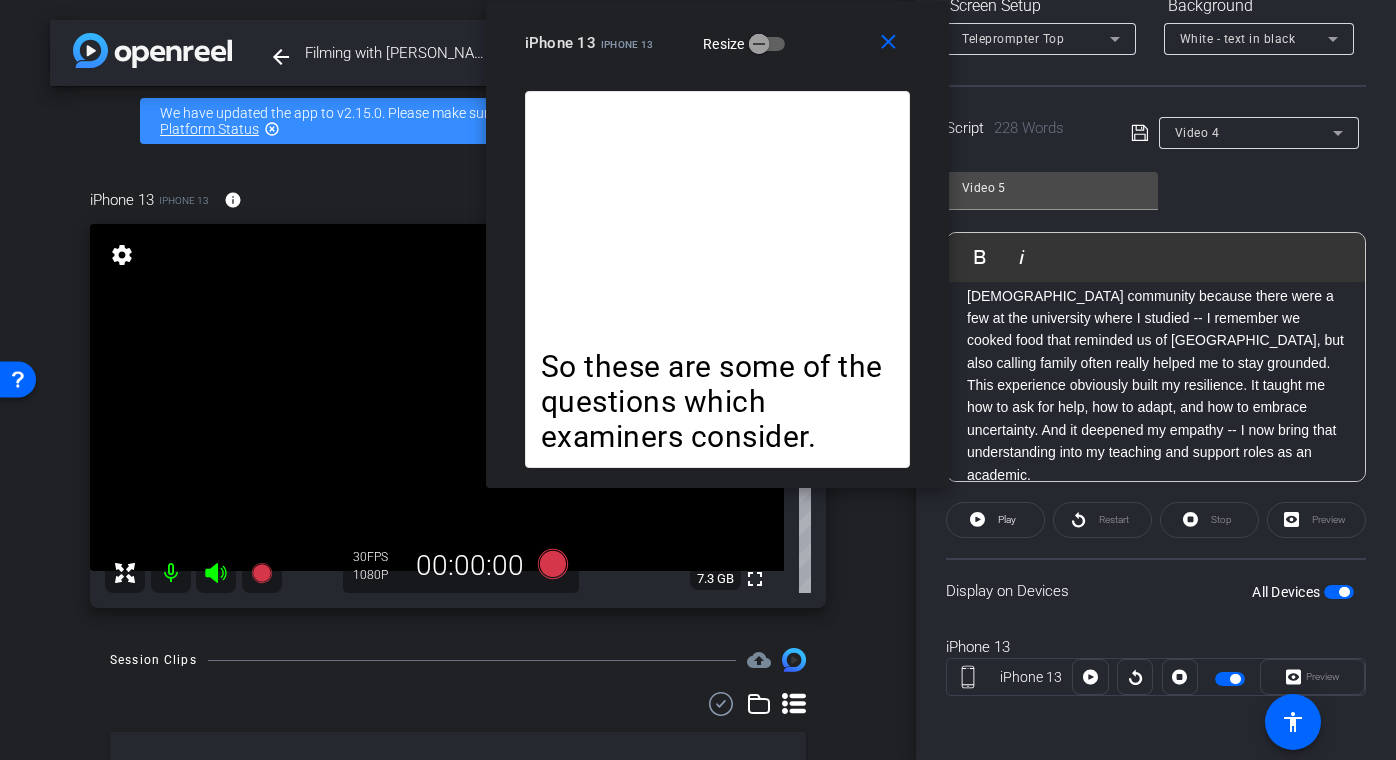 scroll, scrollTop: 424, scrollLeft: 0, axis: vertical 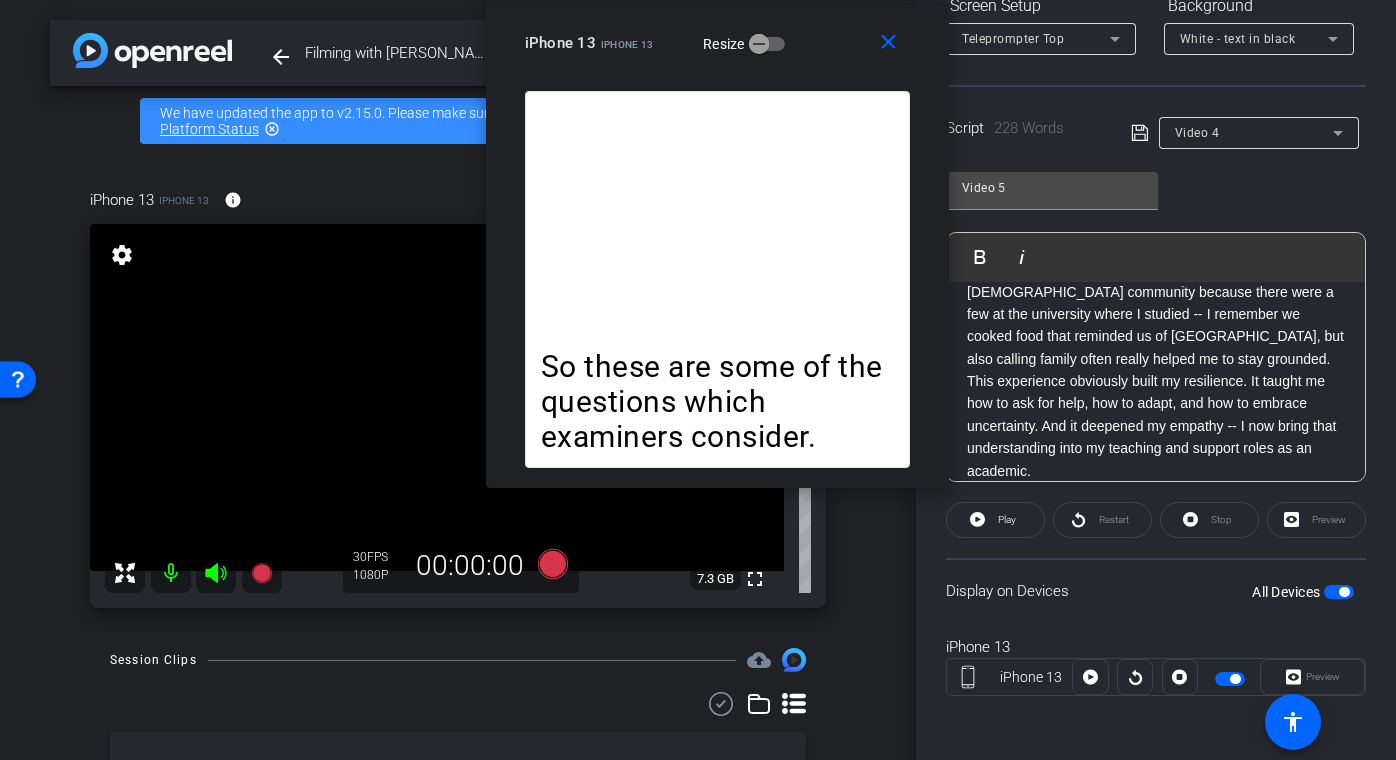 click on "I also stayed connected to my culture and my Algerian community because there were a few at the university where I studied -- I remember we cooked food that reminded us of Algeria, but also calling family often really helped me to stay grounded." 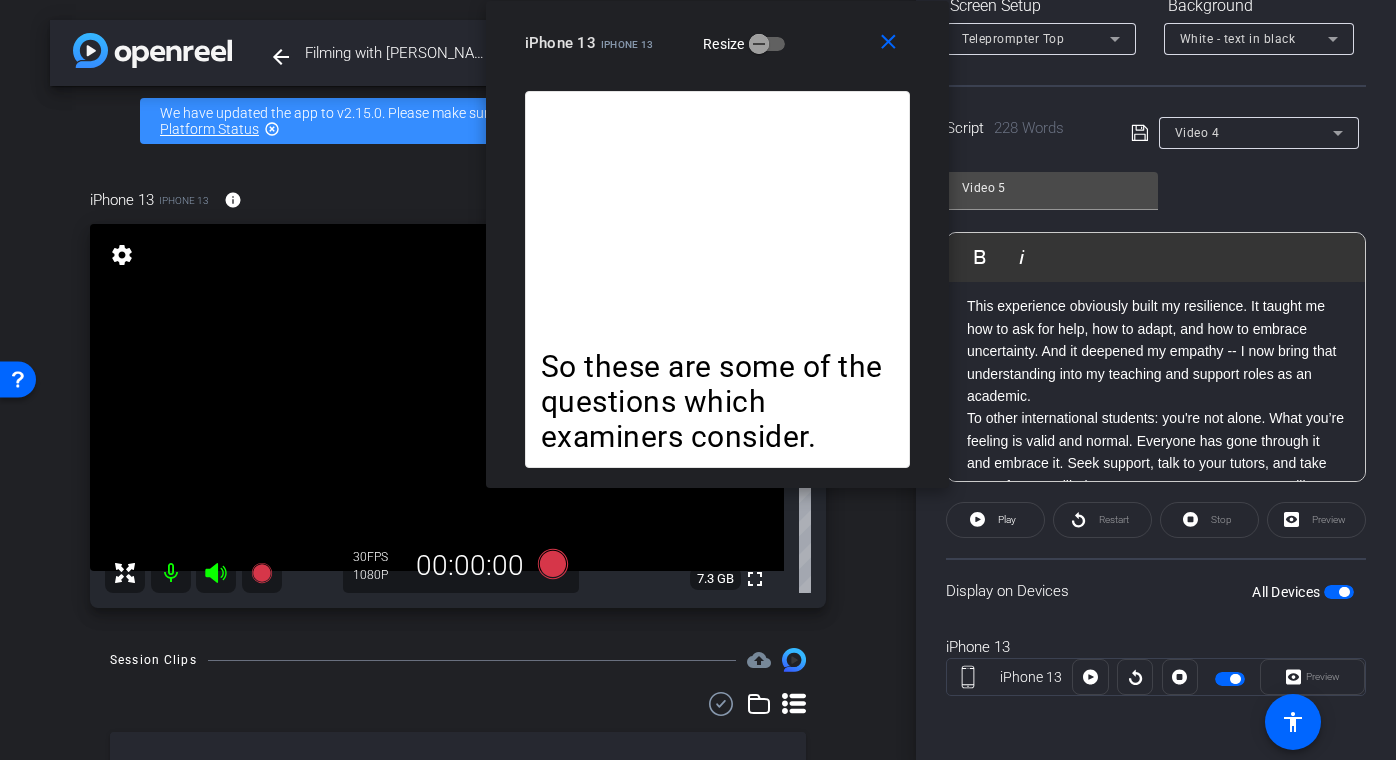 scroll, scrollTop: 512, scrollLeft: 0, axis: vertical 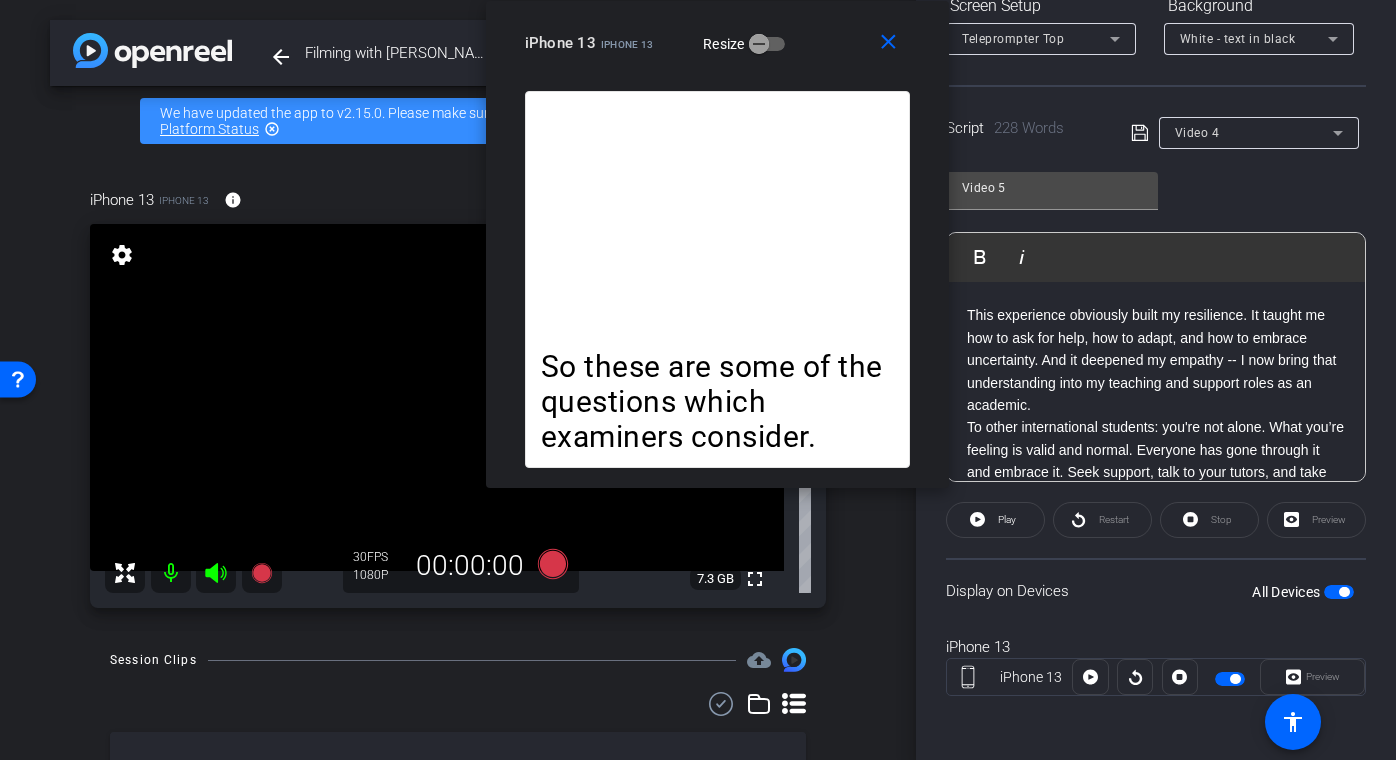 click on "This experience obviously built my resilience. It taught me how to ask for help, how to adapt, and how to embrace uncertainty. And it deepened my empathy -- I now bring that understanding into my teaching and support roles as an academic." 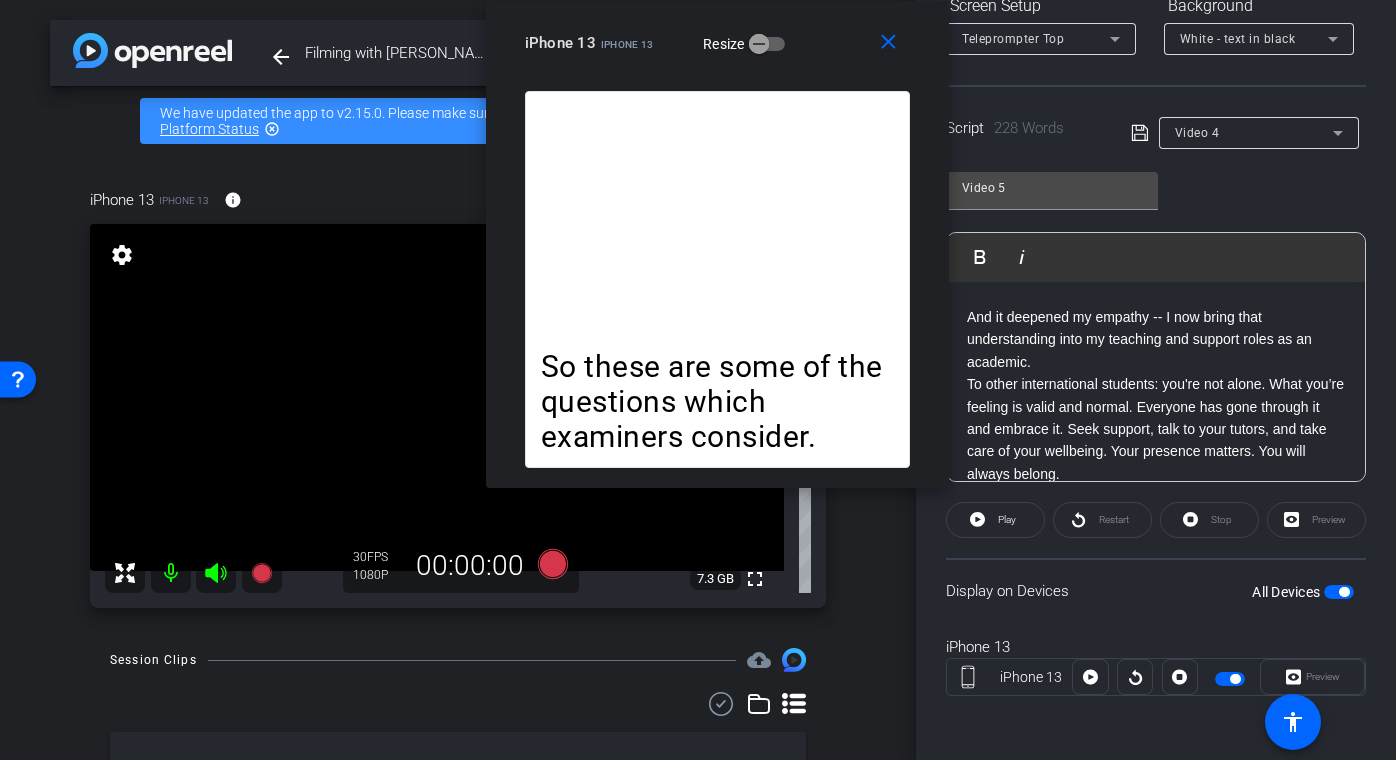 scroll, scrollTop: 609, scrollLeft: 0, axis: vertical 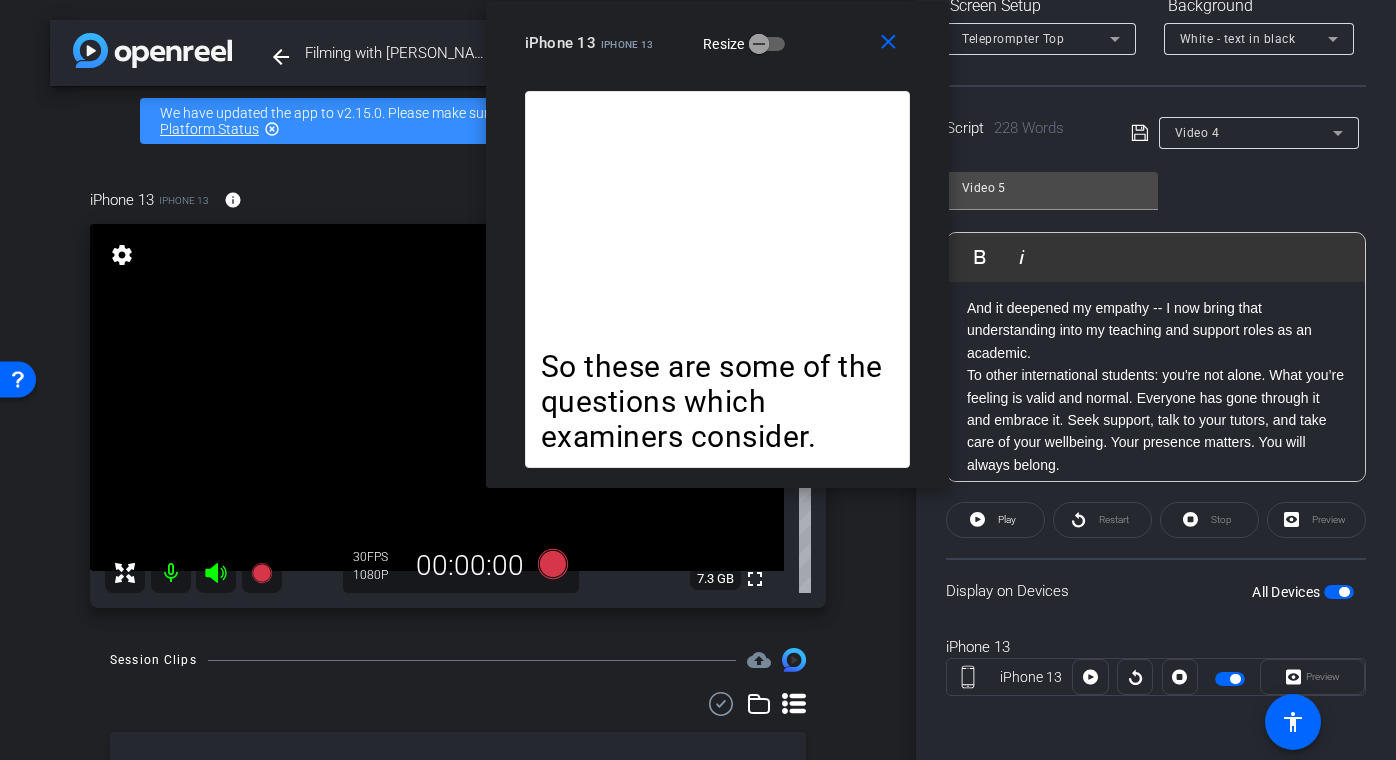 click on "And it deepened my empathy -- I now bring that understanding into my teaching and support roles as an academic." 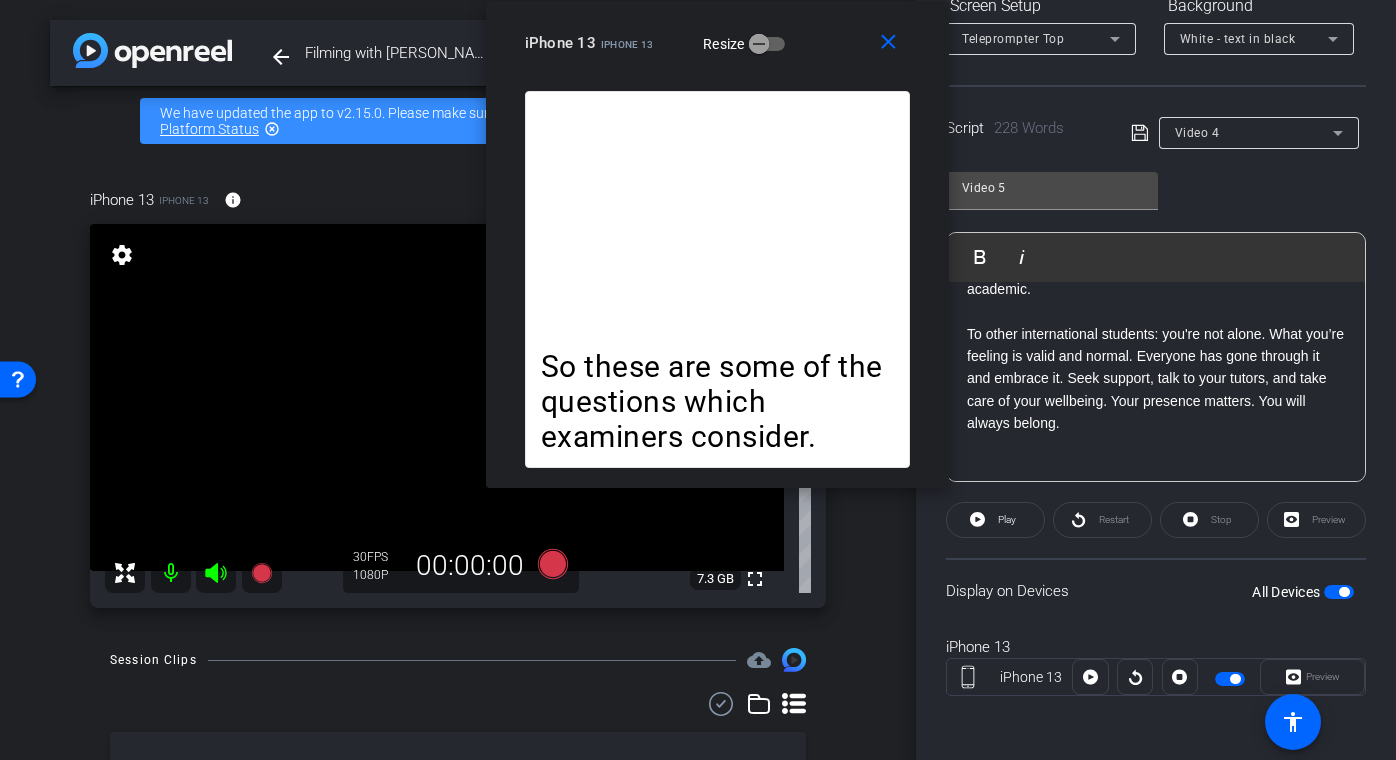 scroll, scrollTop: 699, scrollLeft: 0, axis: vertical 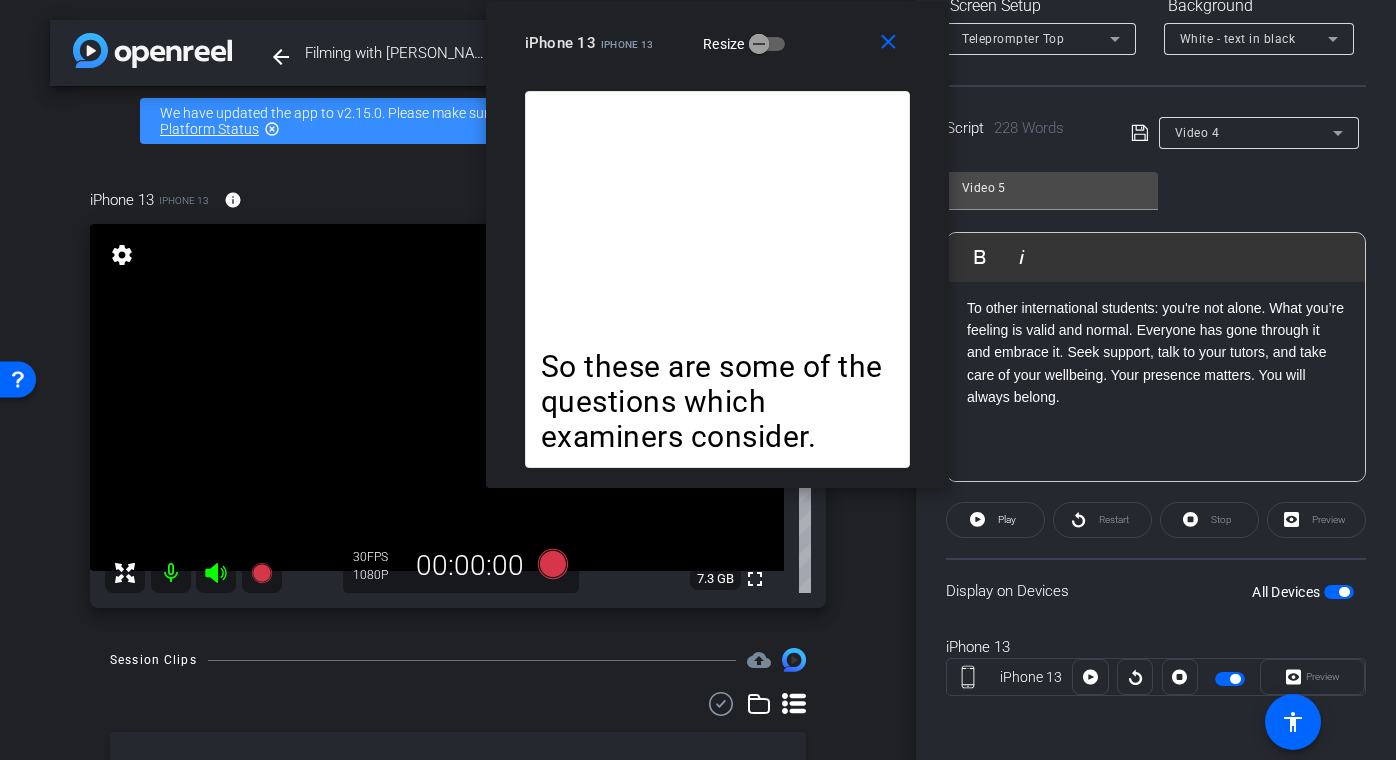click on "To other international students: you're not alone. What you’re feeling is valid and normal. Everyone has gone through it and embrace it. Seek support, talk to your tutors, and take care of your wellbeing. Your presence matters. You will always belong." 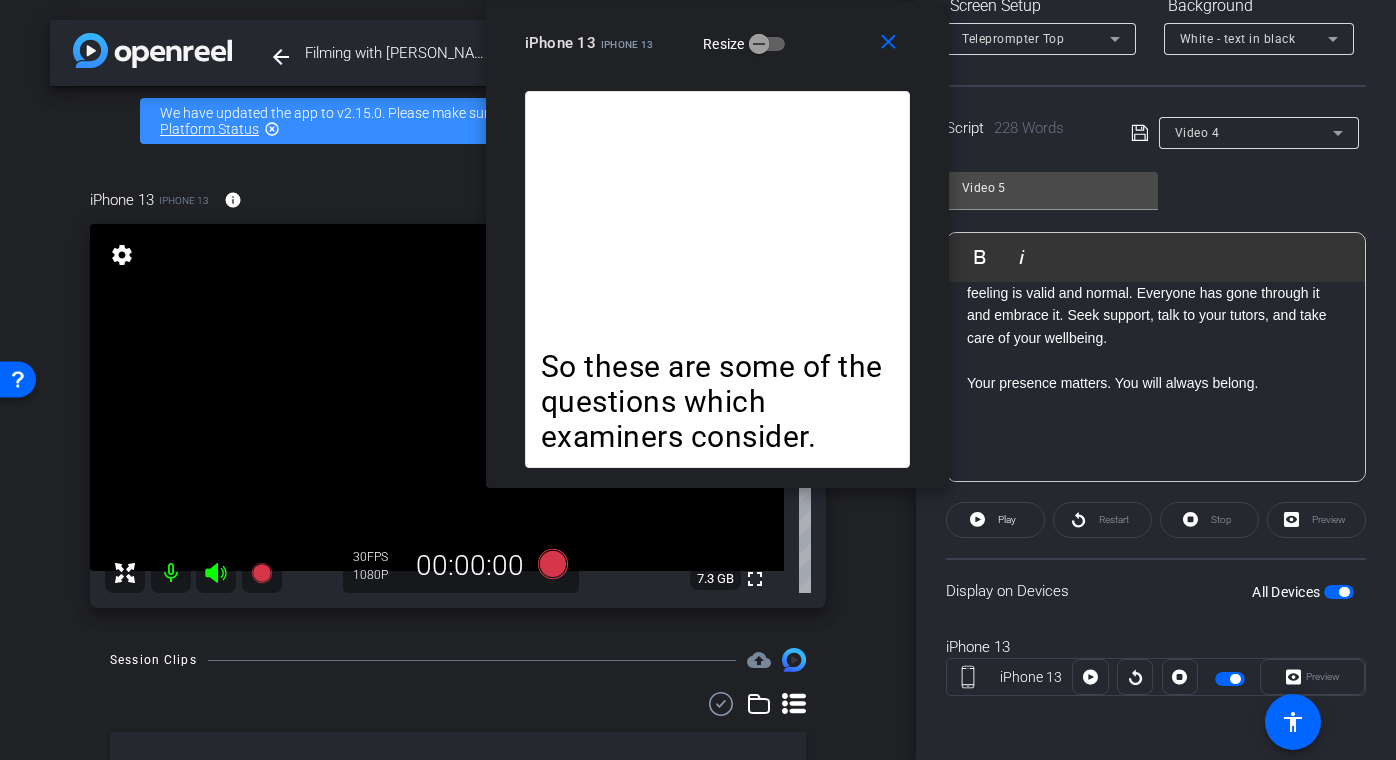 scroll, scrollTop: 777, scrollLeft: 0, axis: vertical 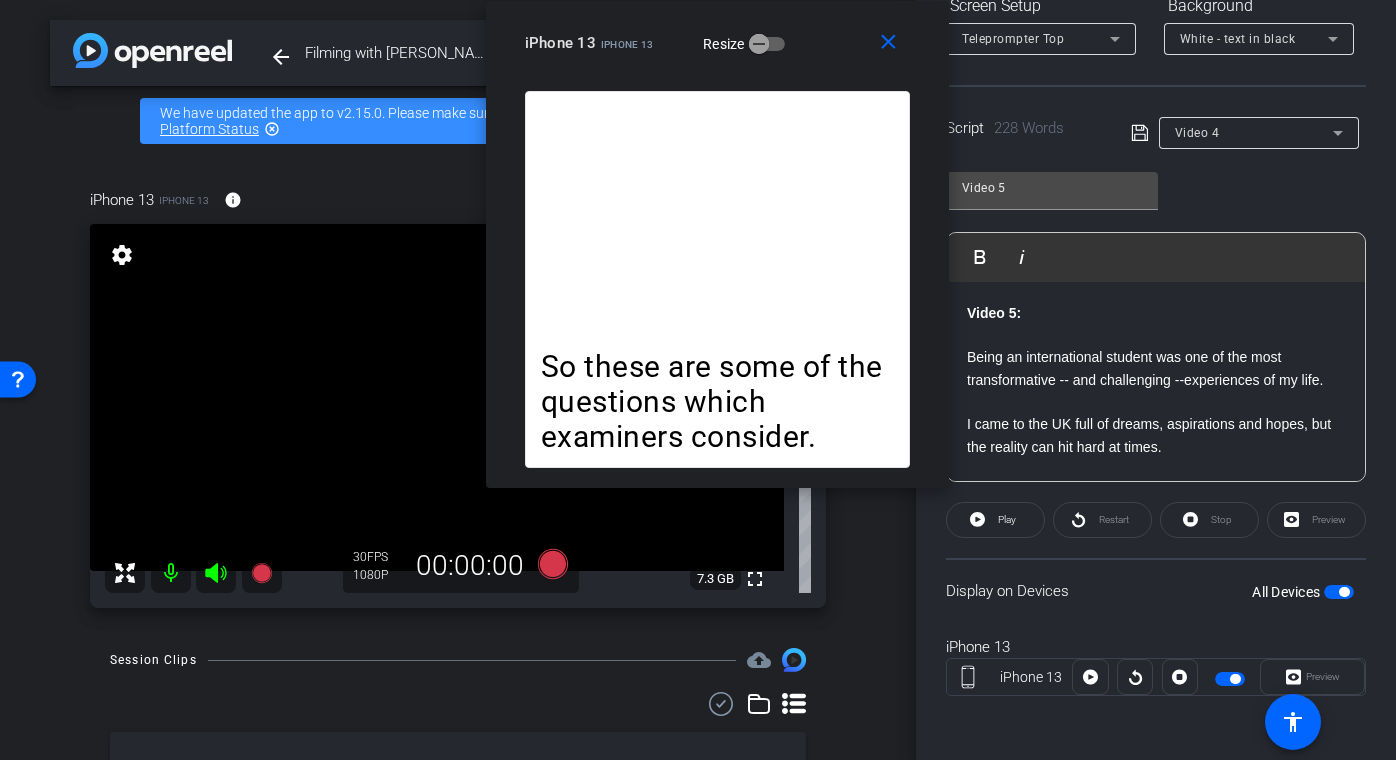 click on "Restart" 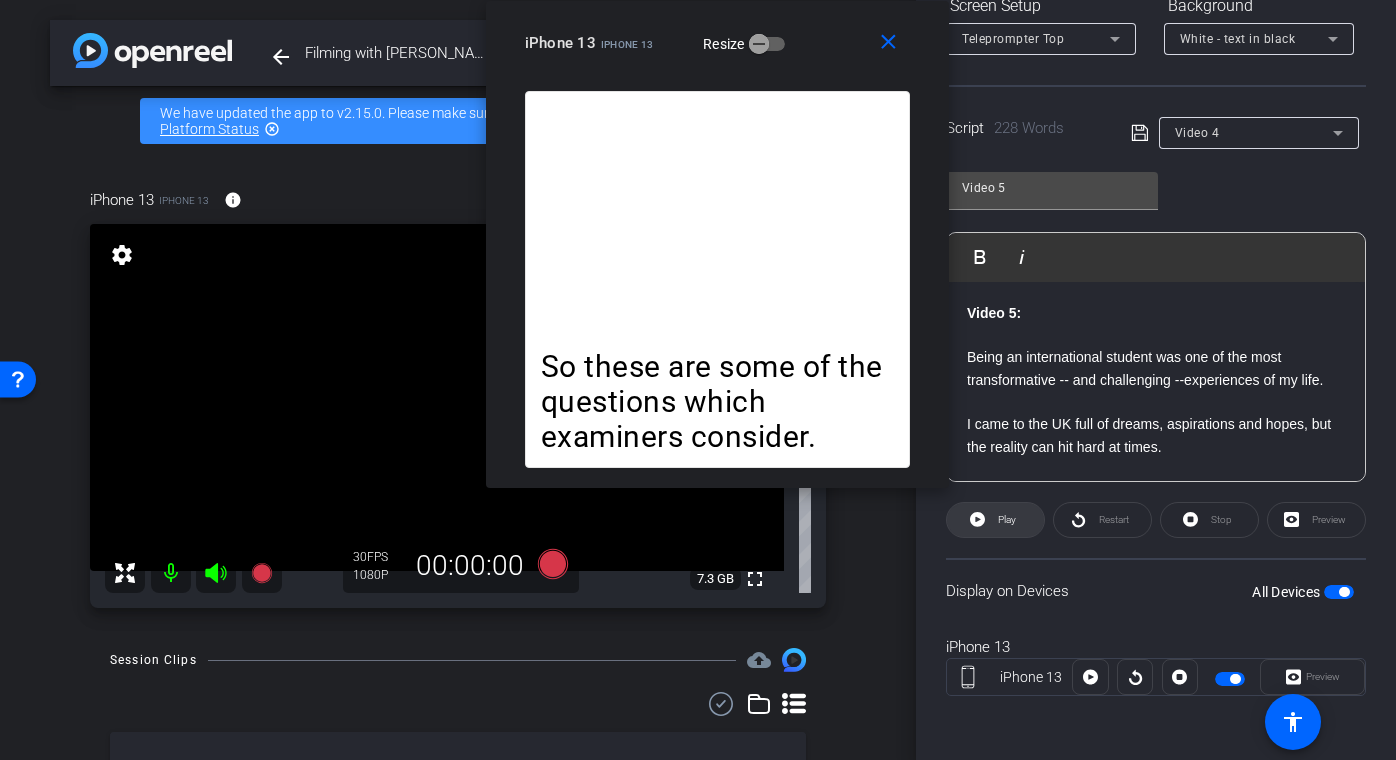 click on "Play" 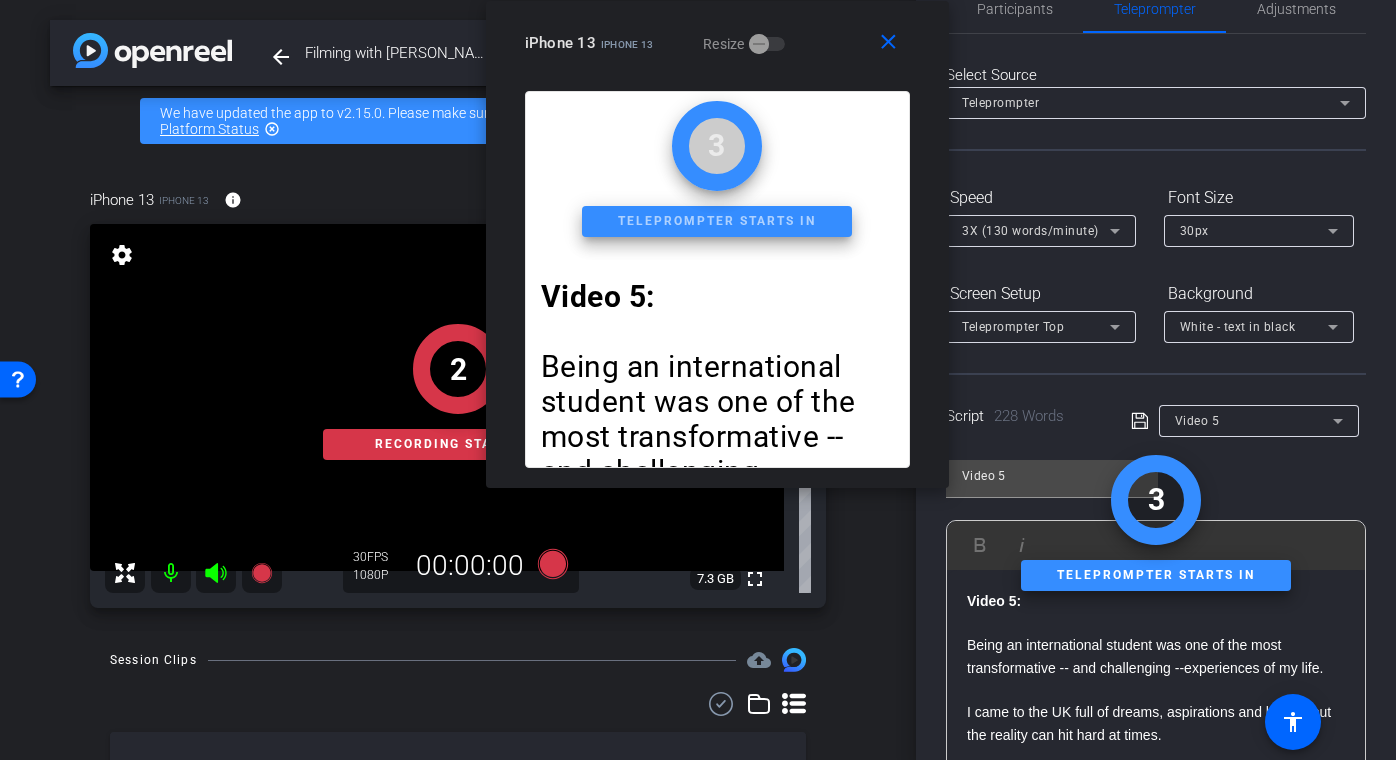 scroll, scrollTop: 0, scrollLeft: 0, axis: both 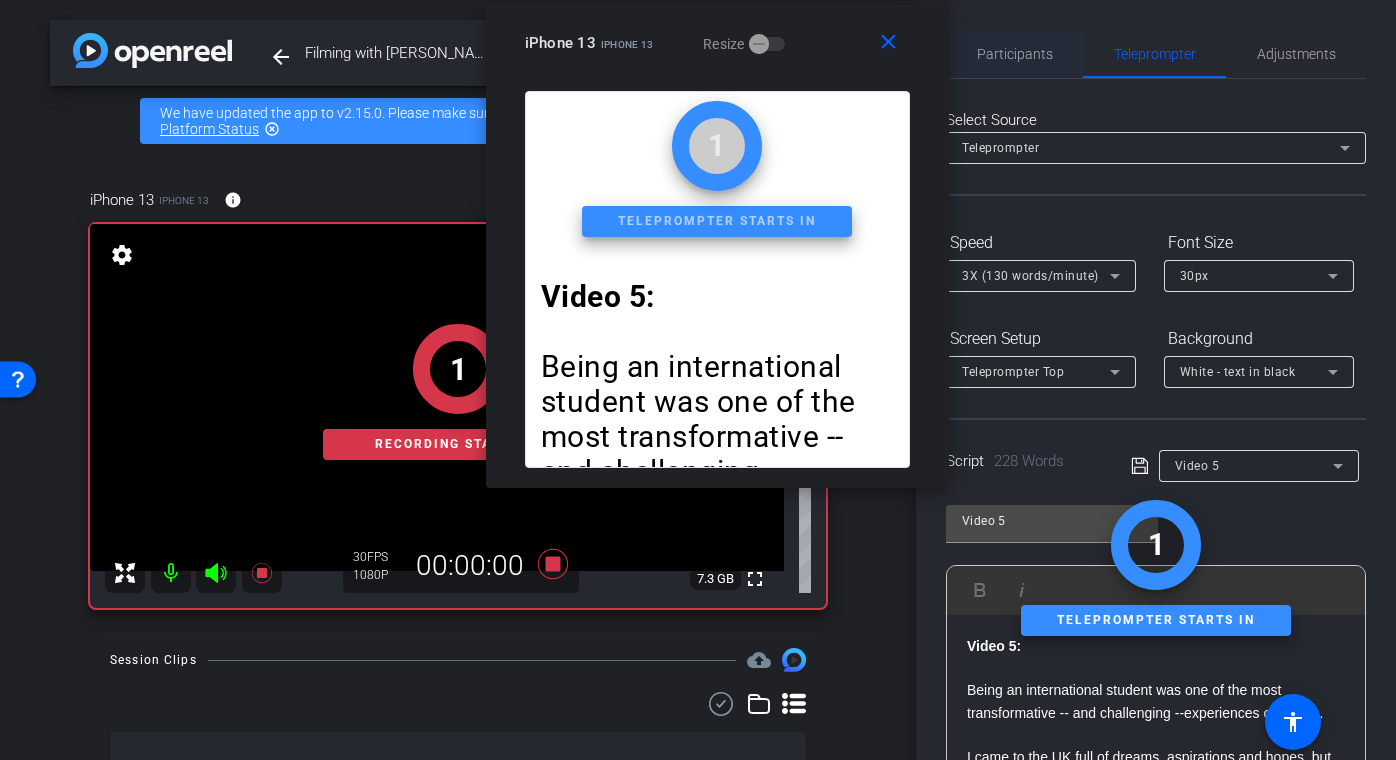 click on "Participants" at bounding box center [1015, 54] 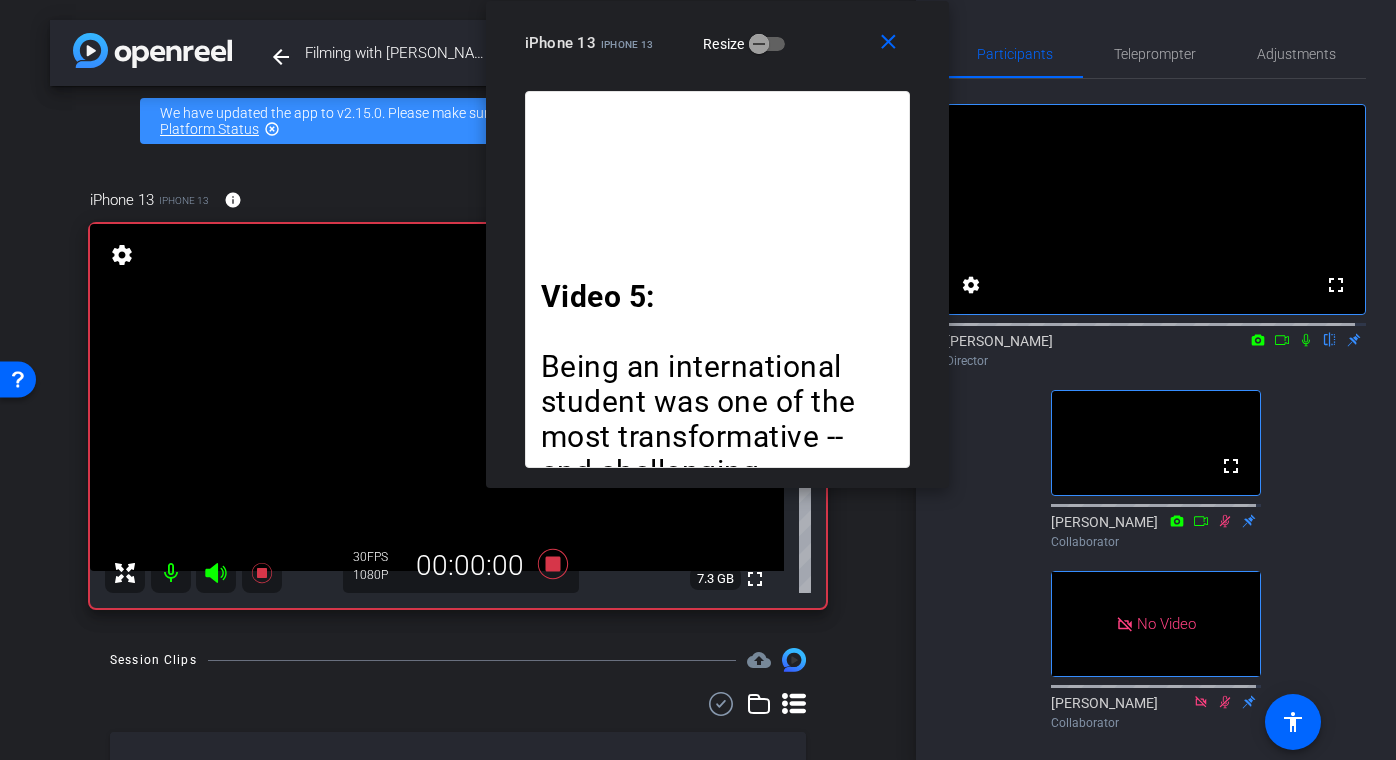 click 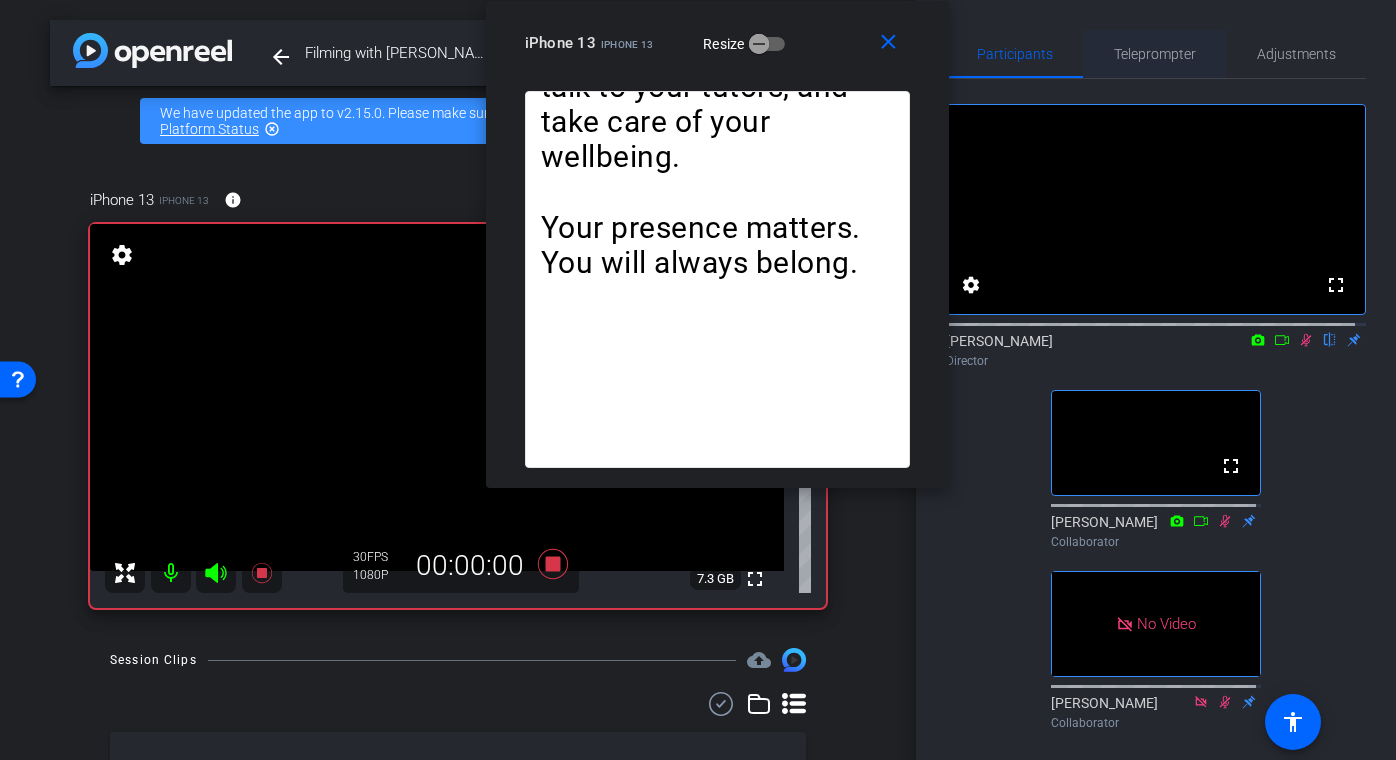 click on "Teleprompter" at bounding box center [1155, 54] 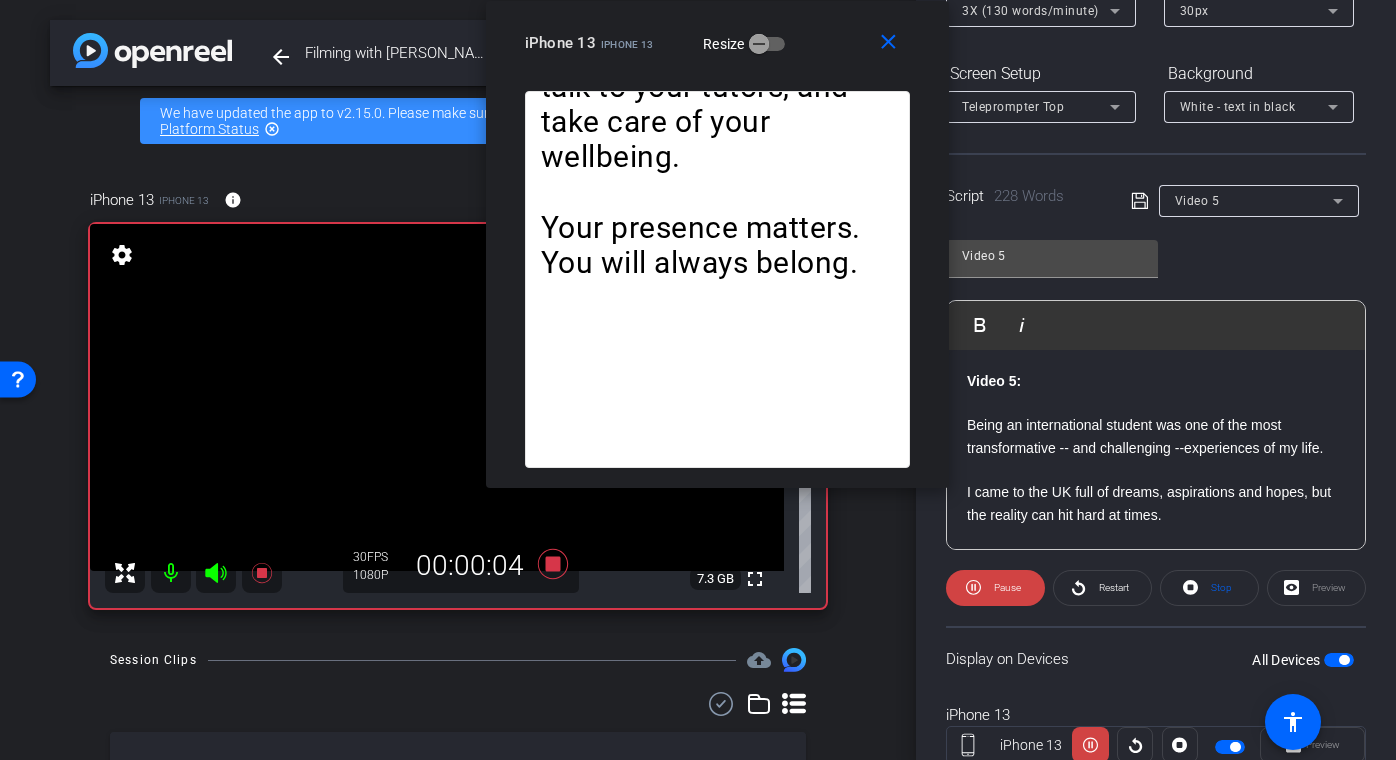 scroll, scrollTop: 265, scrollLeft: 0, axis: vertical 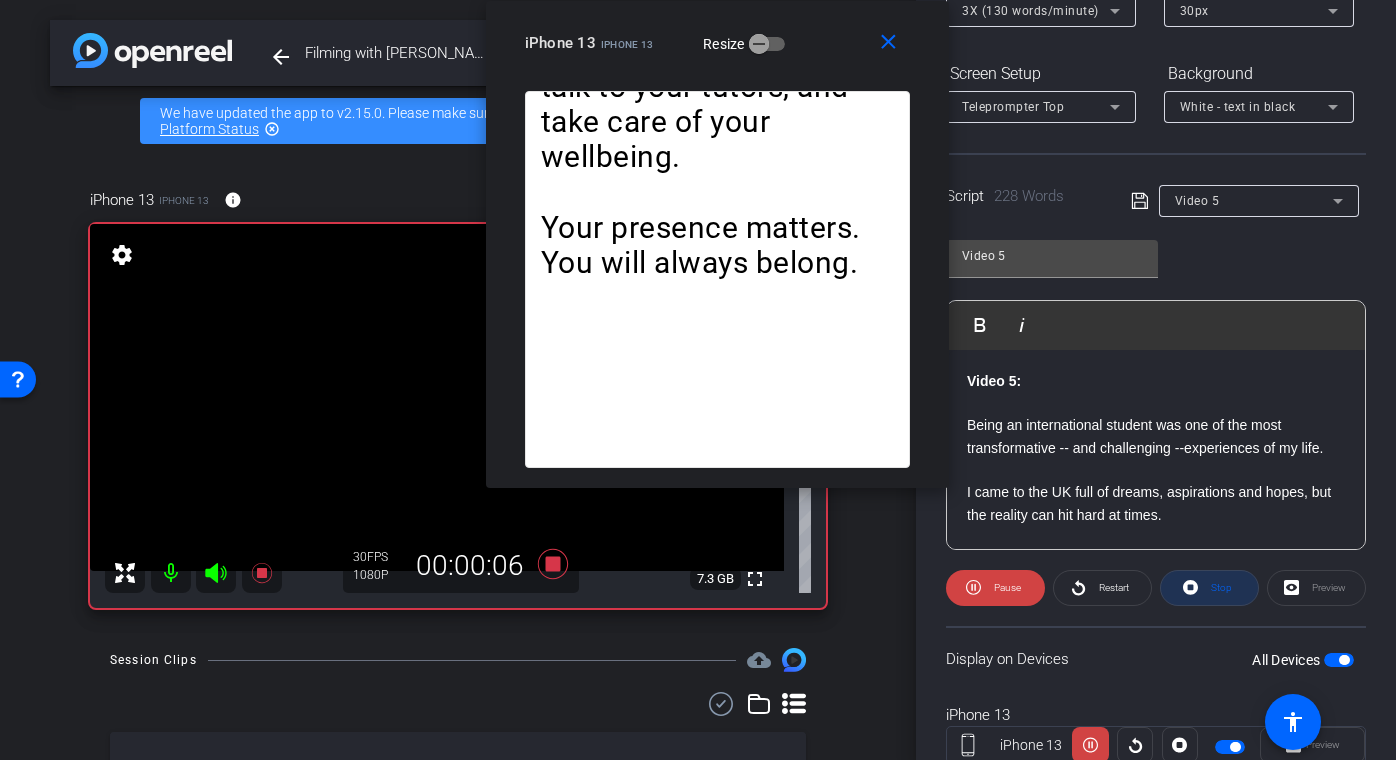 click on "Stop" 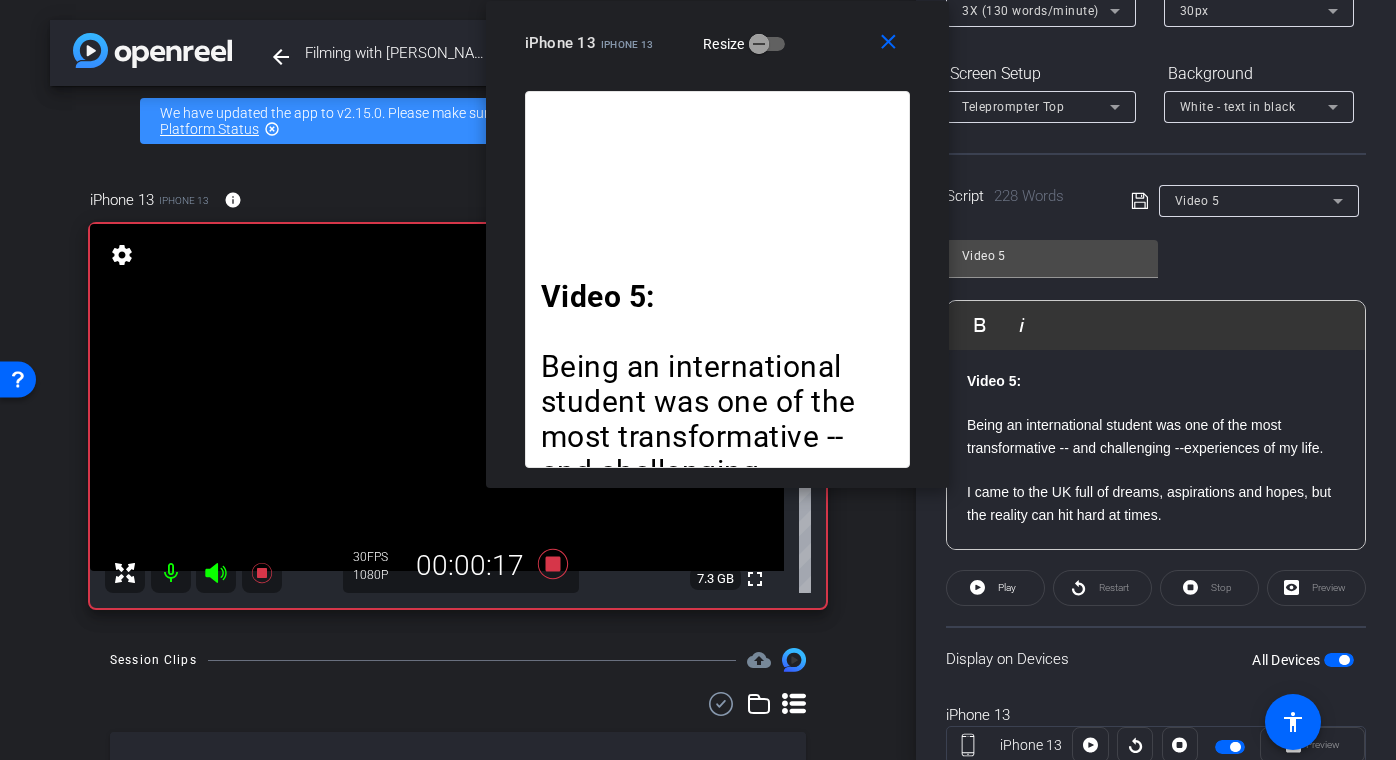 click on "Restart" 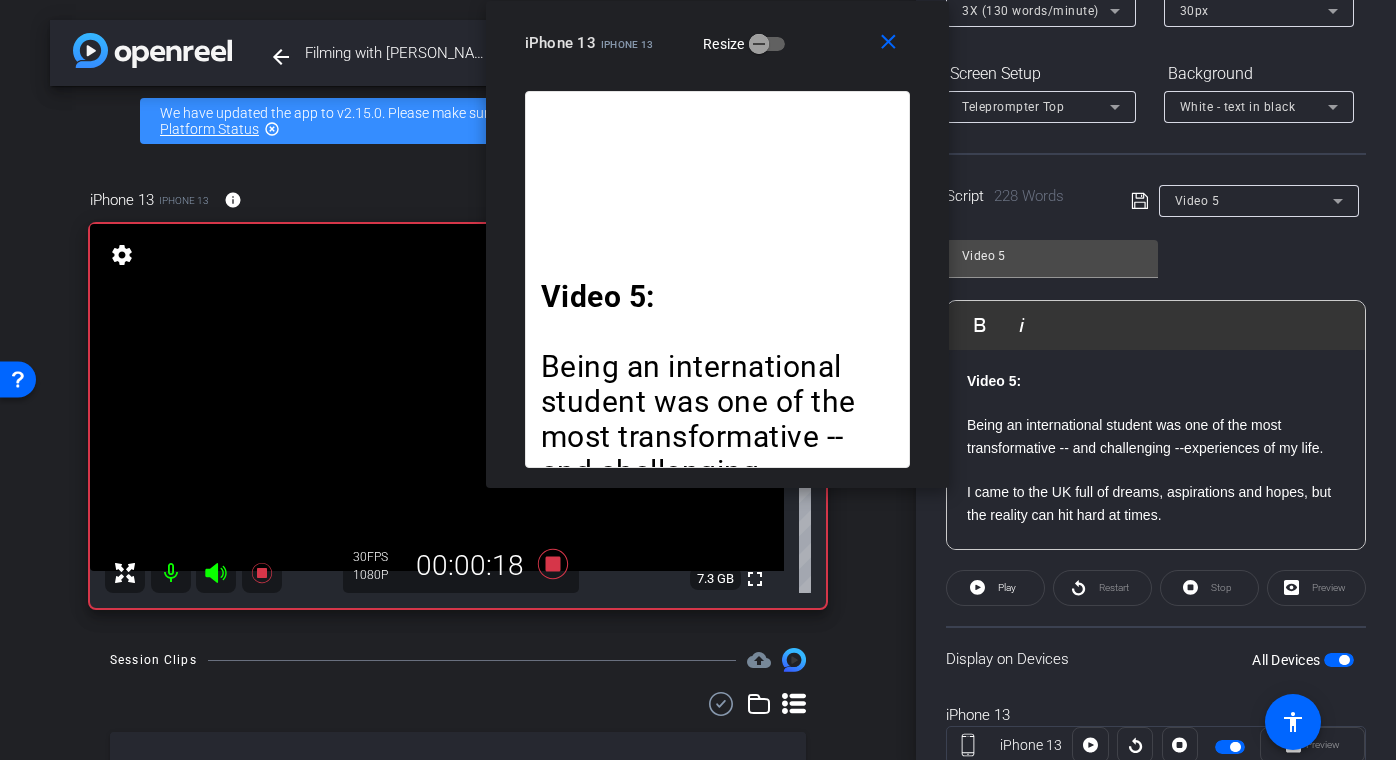 click on "Restart" 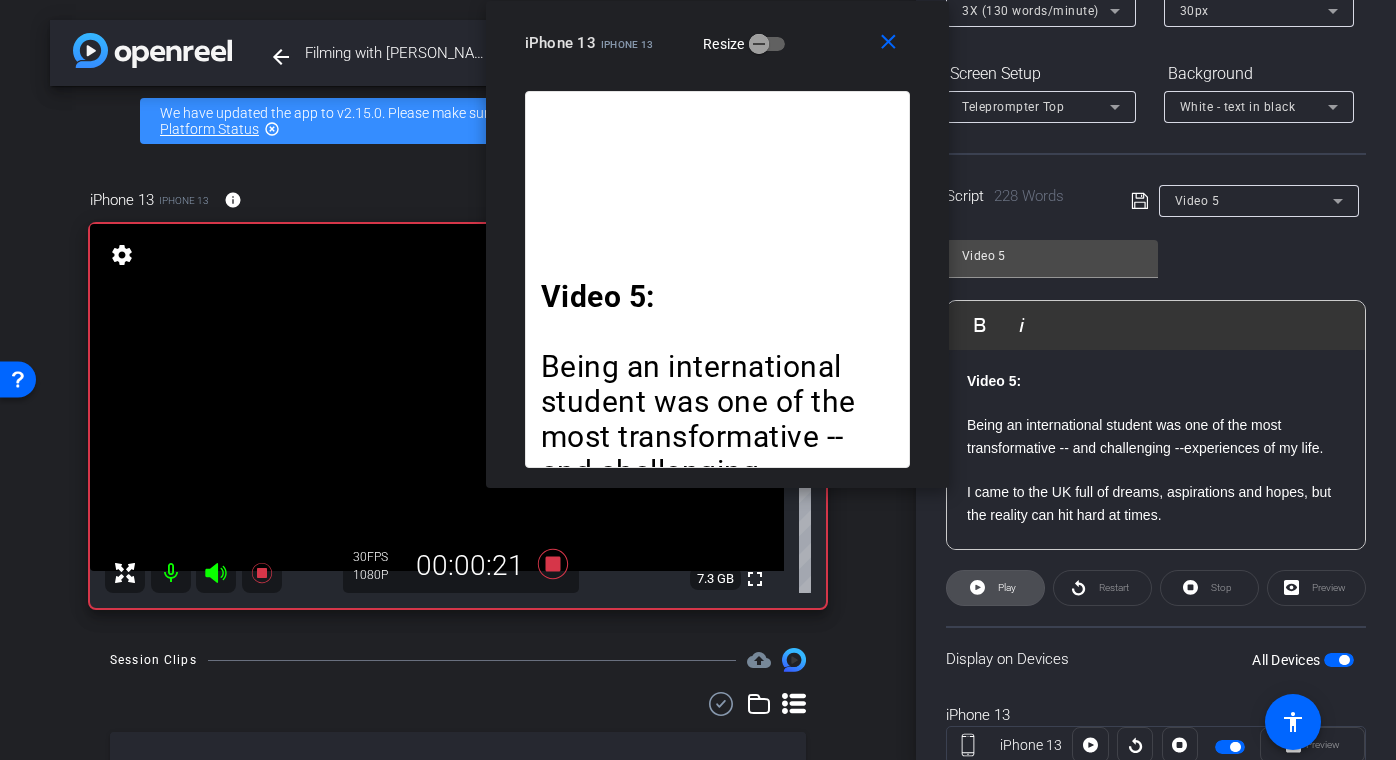 click on "Play" 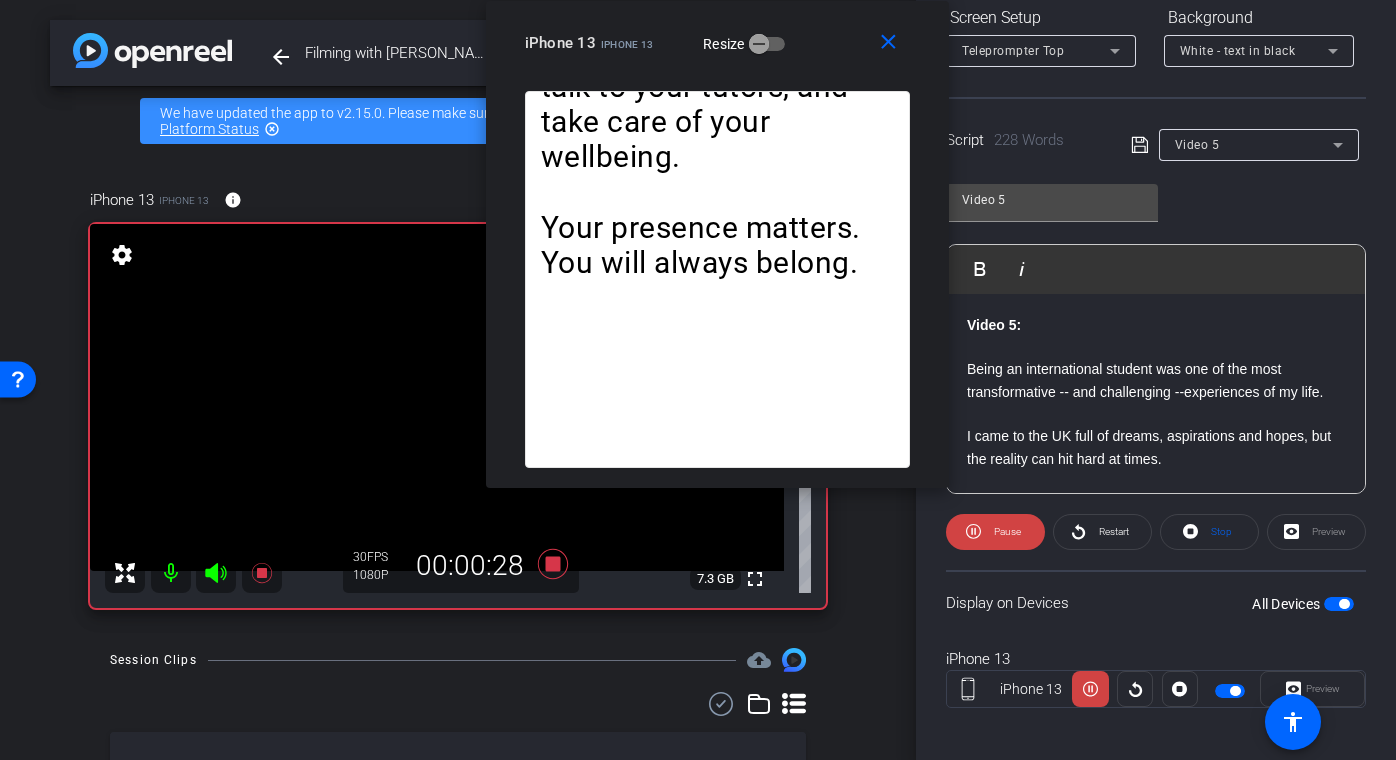 scroll, scrollTop: 333, scrollLeft: 0, axis: vertical 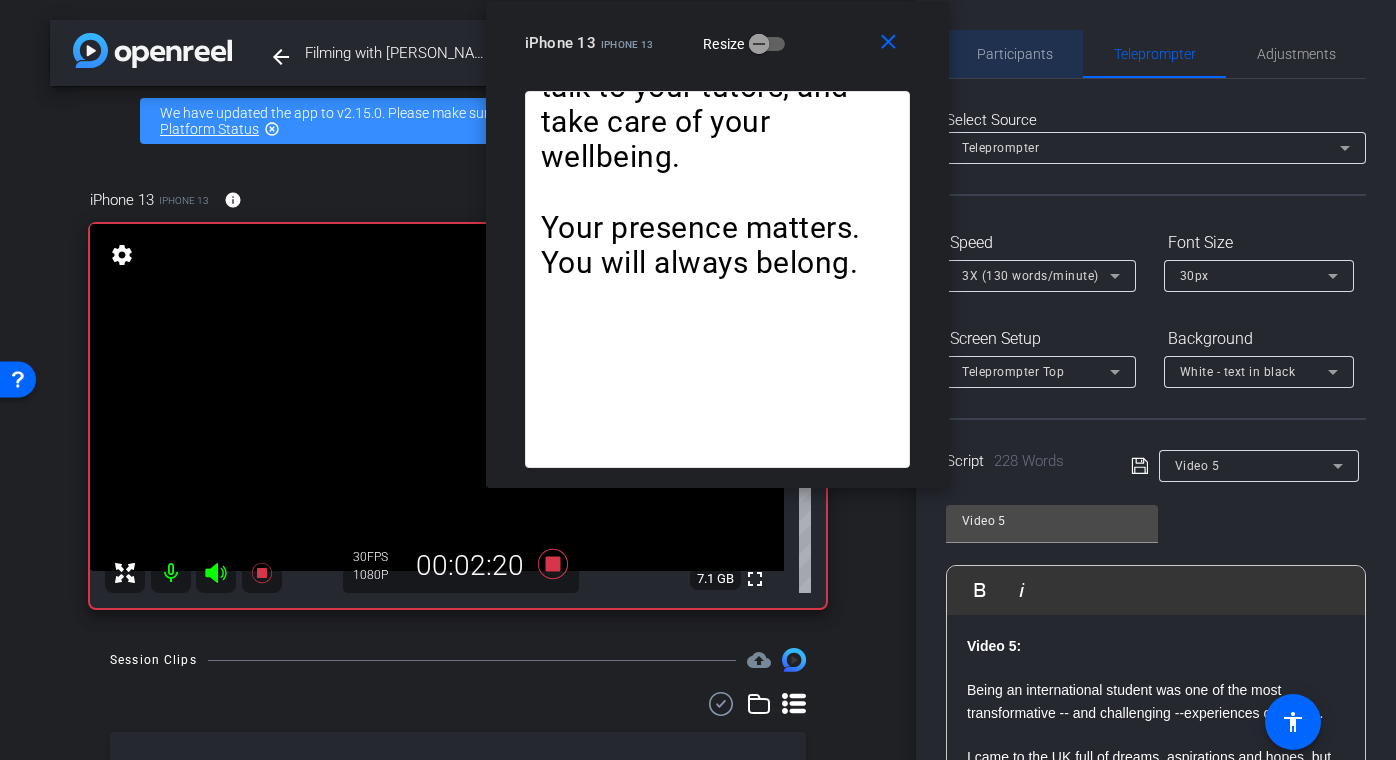 click on "Participants" at bounding box center (1015, 54) 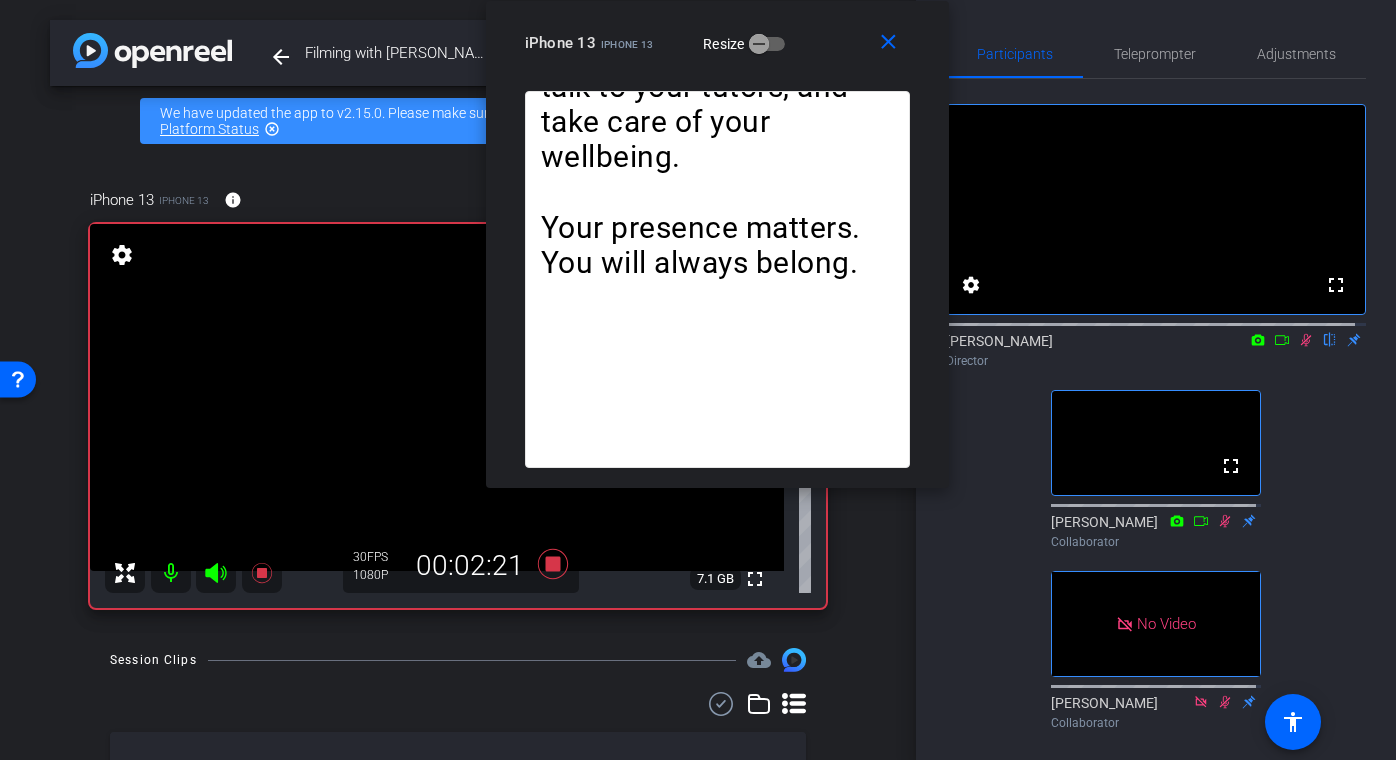 click 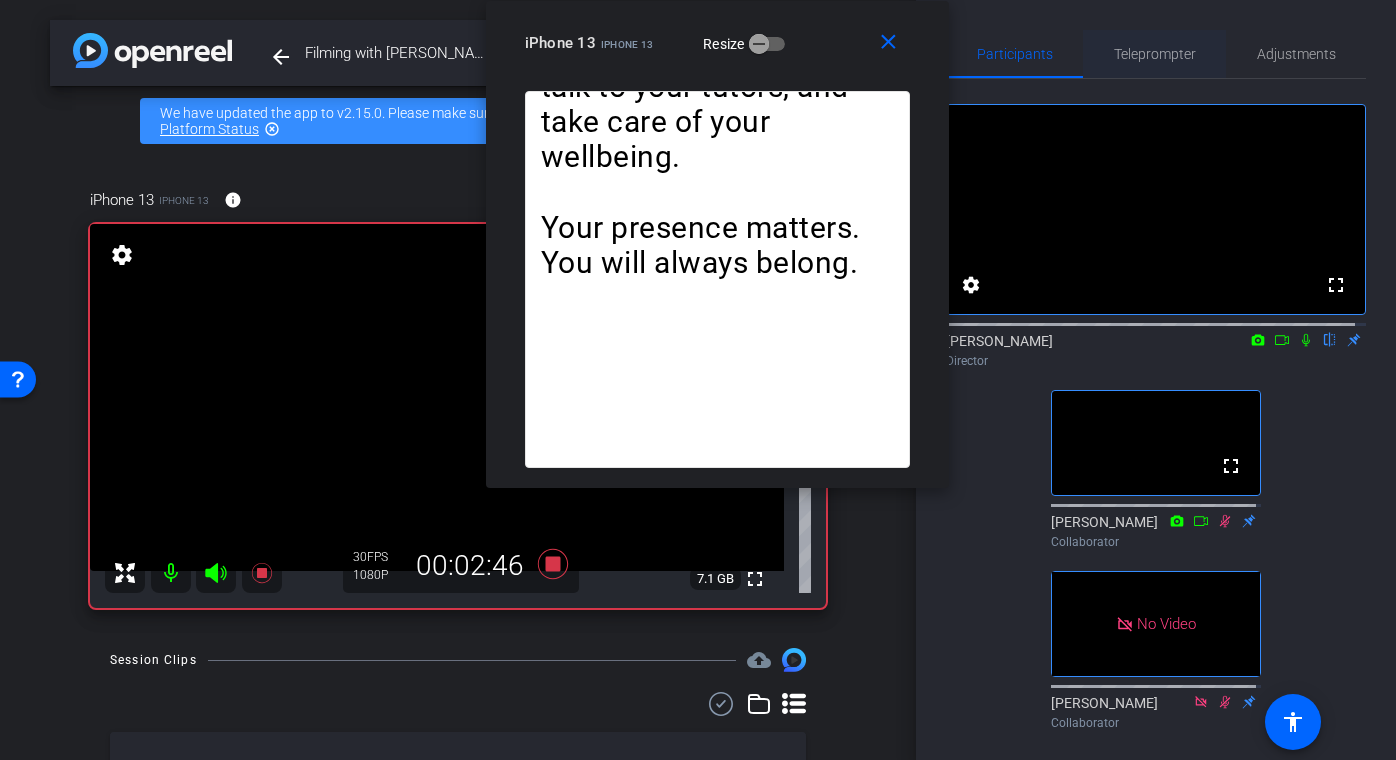 click on "Teleprompter" at bounding box center (1155, 54) 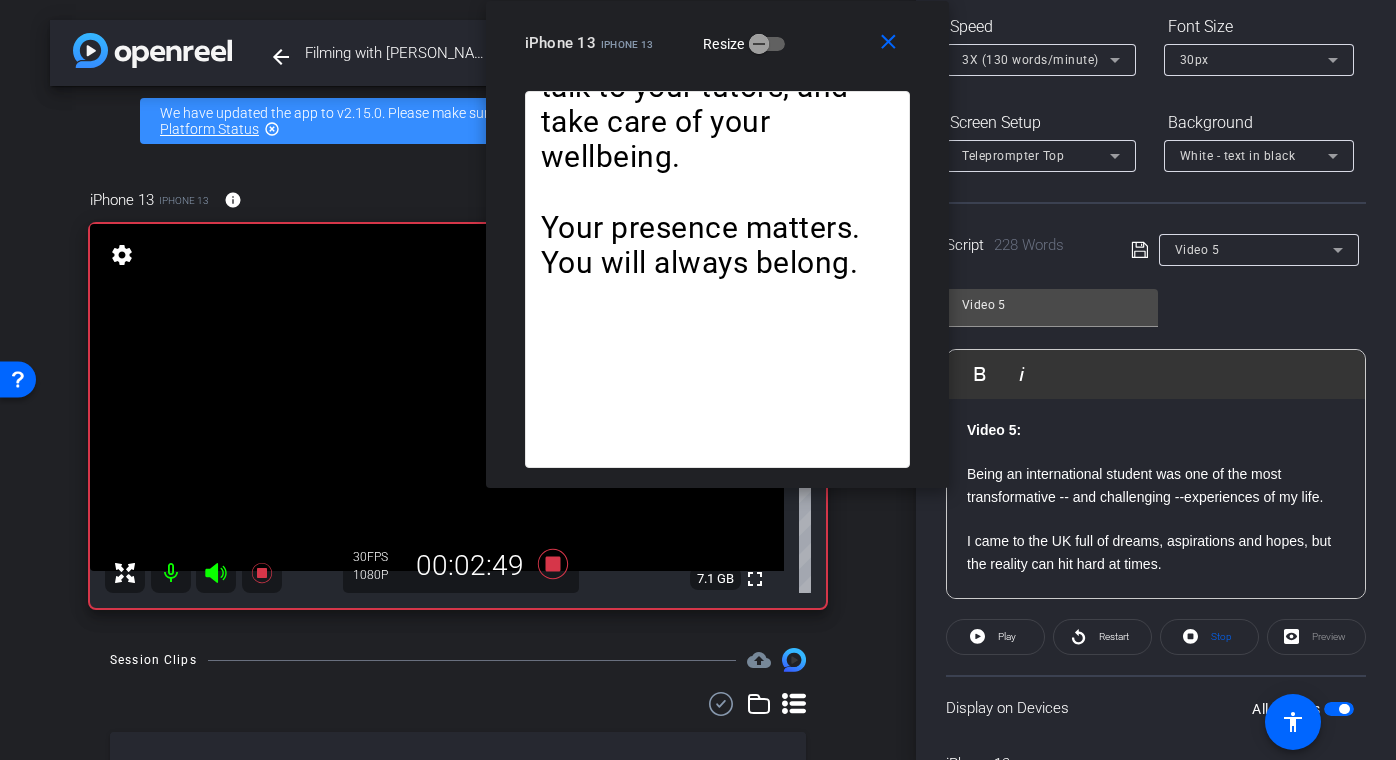 scroll, scrollTop: 236, scrollLeft: 0, axis: vertical 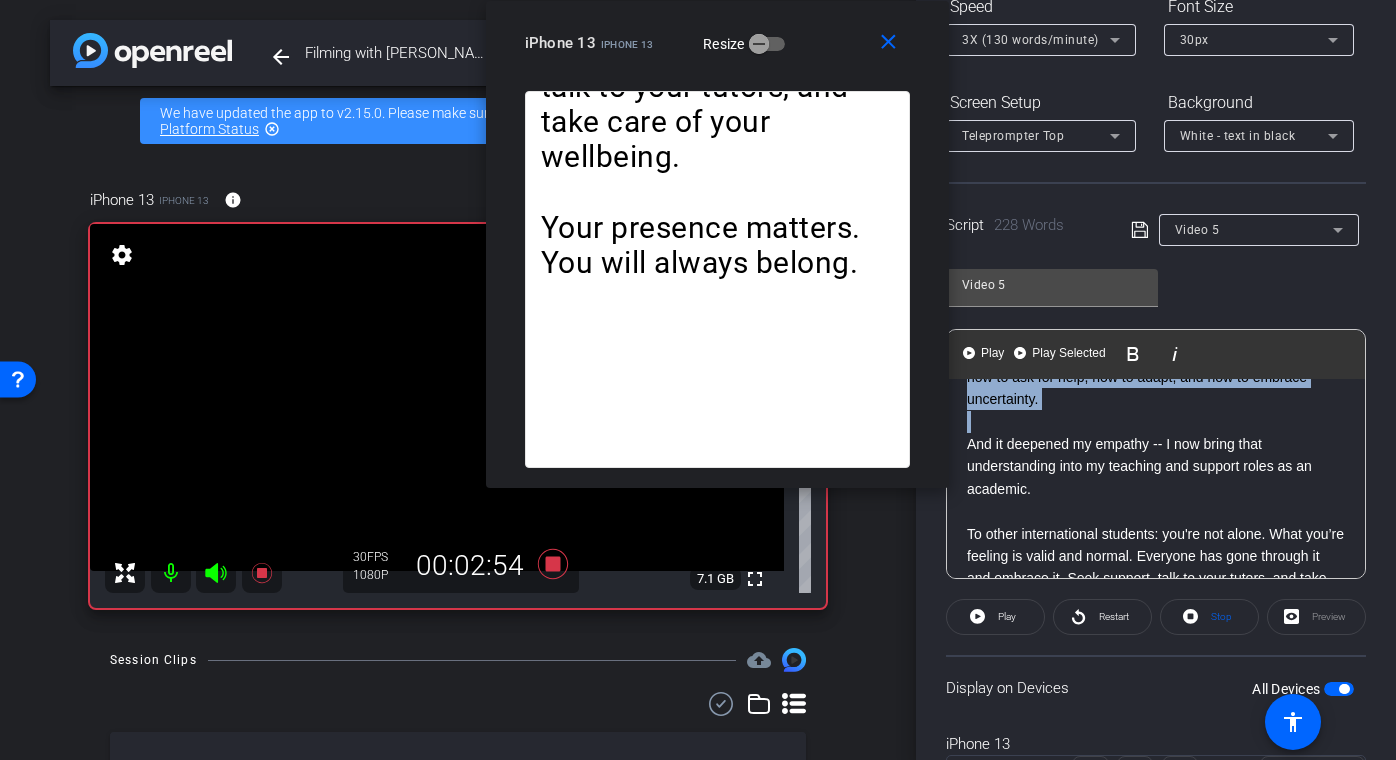 drag, startPoint x: 966, startPoint y: 452, endPoint x: 1202, endPoint y: 466, distance: 236.41489 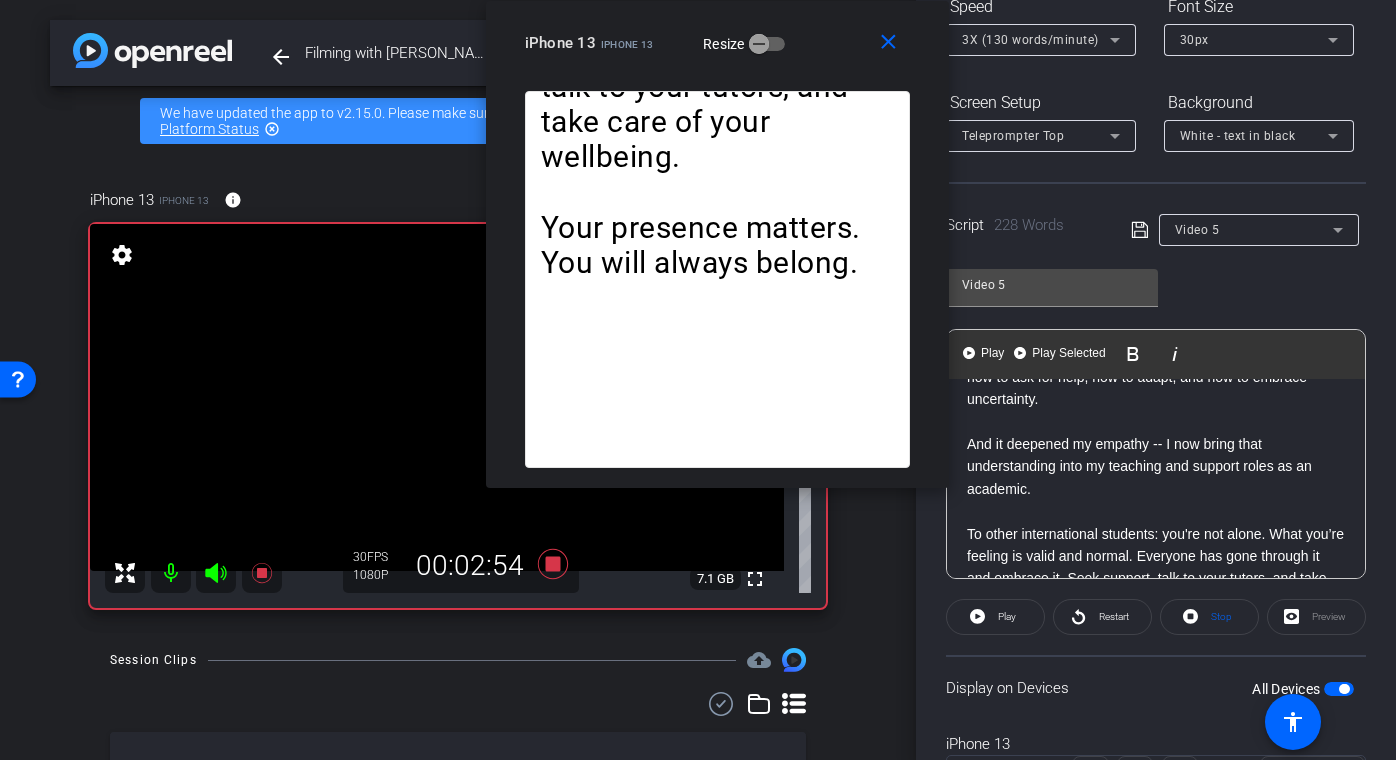 scroll, scrollTop: 176, scrollLeft: 0, axis: vertical 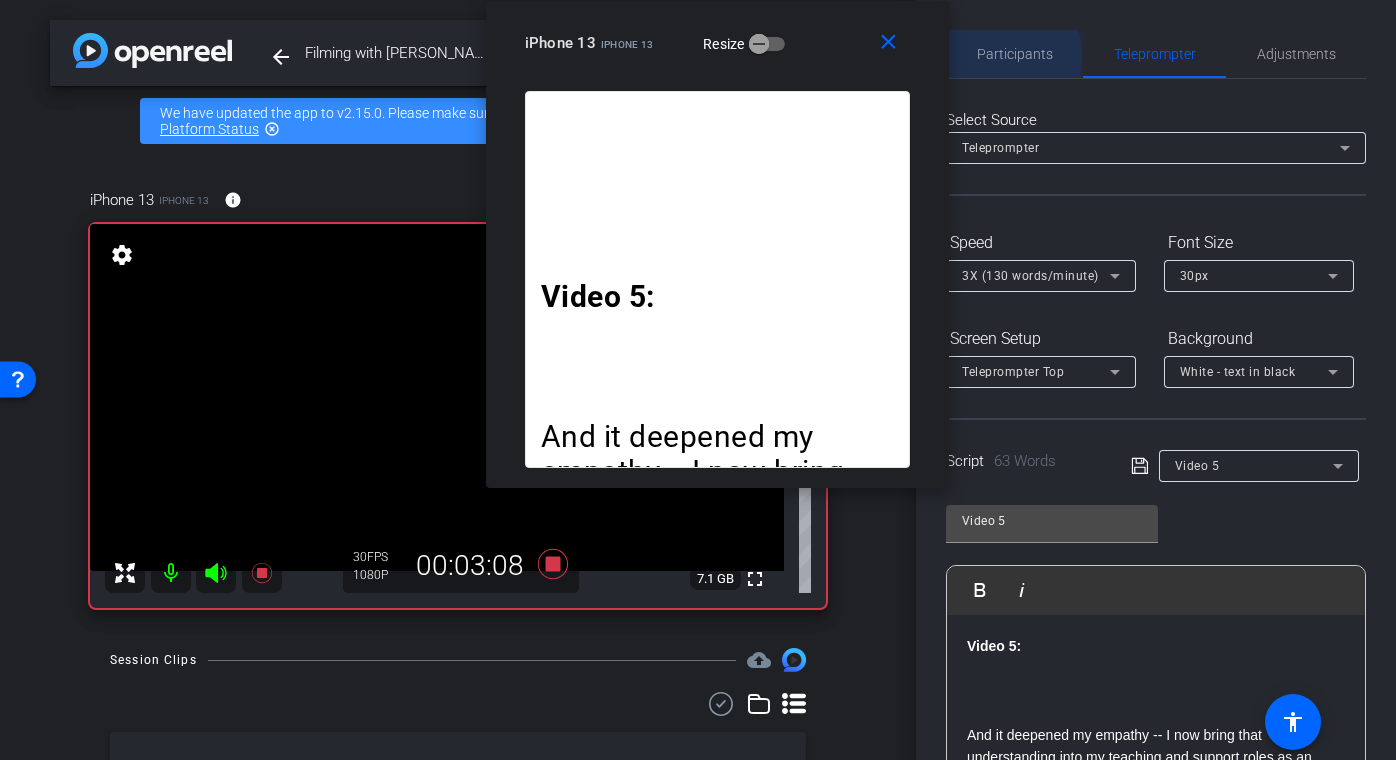 click on "Participants" at bounding box center (1015, 54) 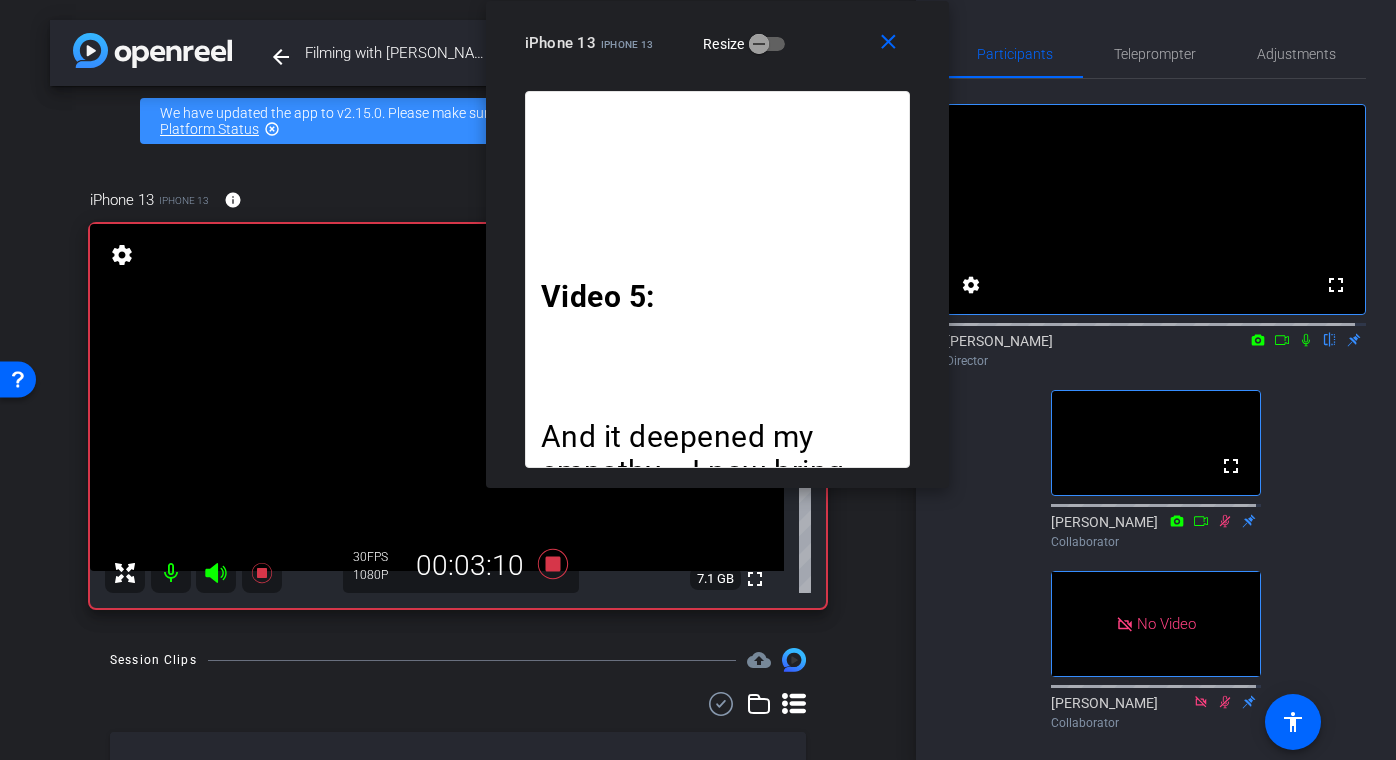 click 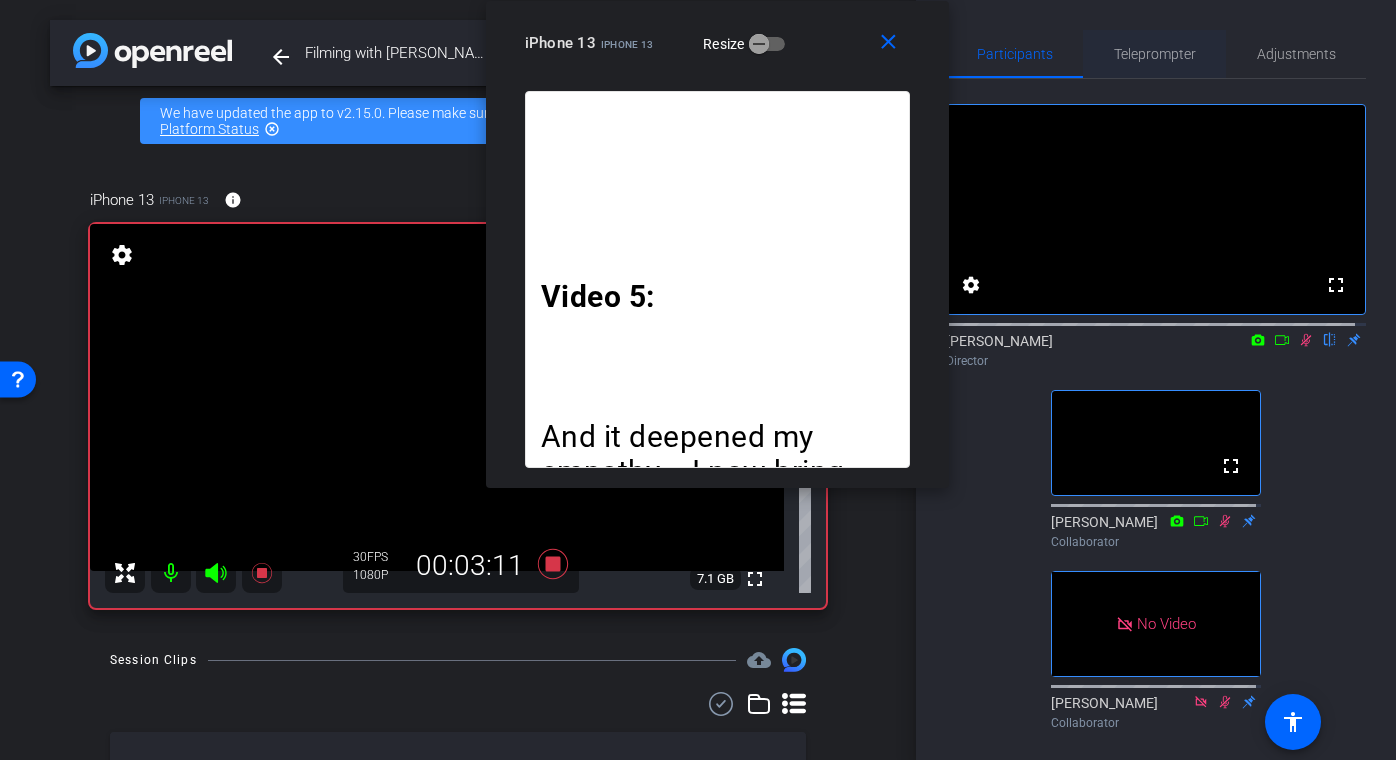 click on "Teleprompter" at bounding box center [1155, 54] 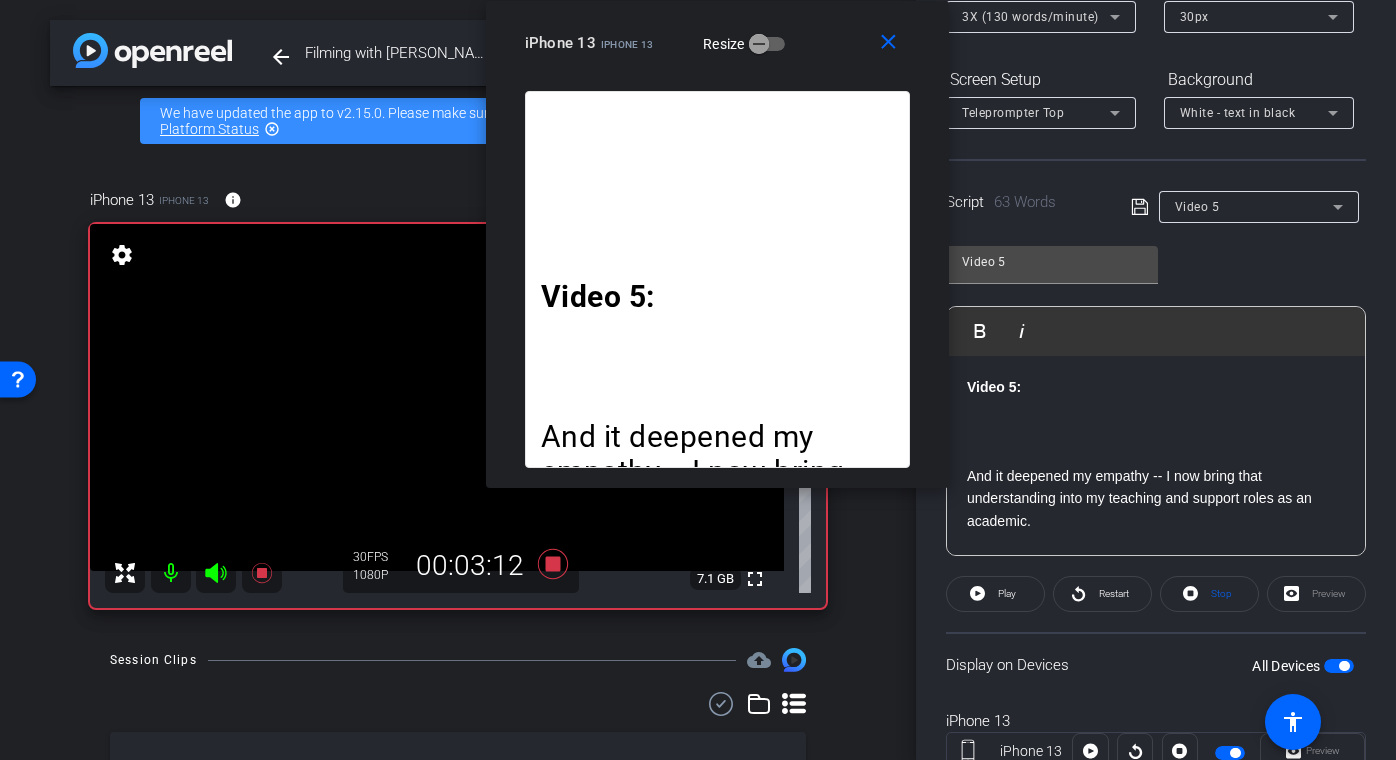 scroll, scrollTop: 333, scrollLeft: 0, axis: vertical 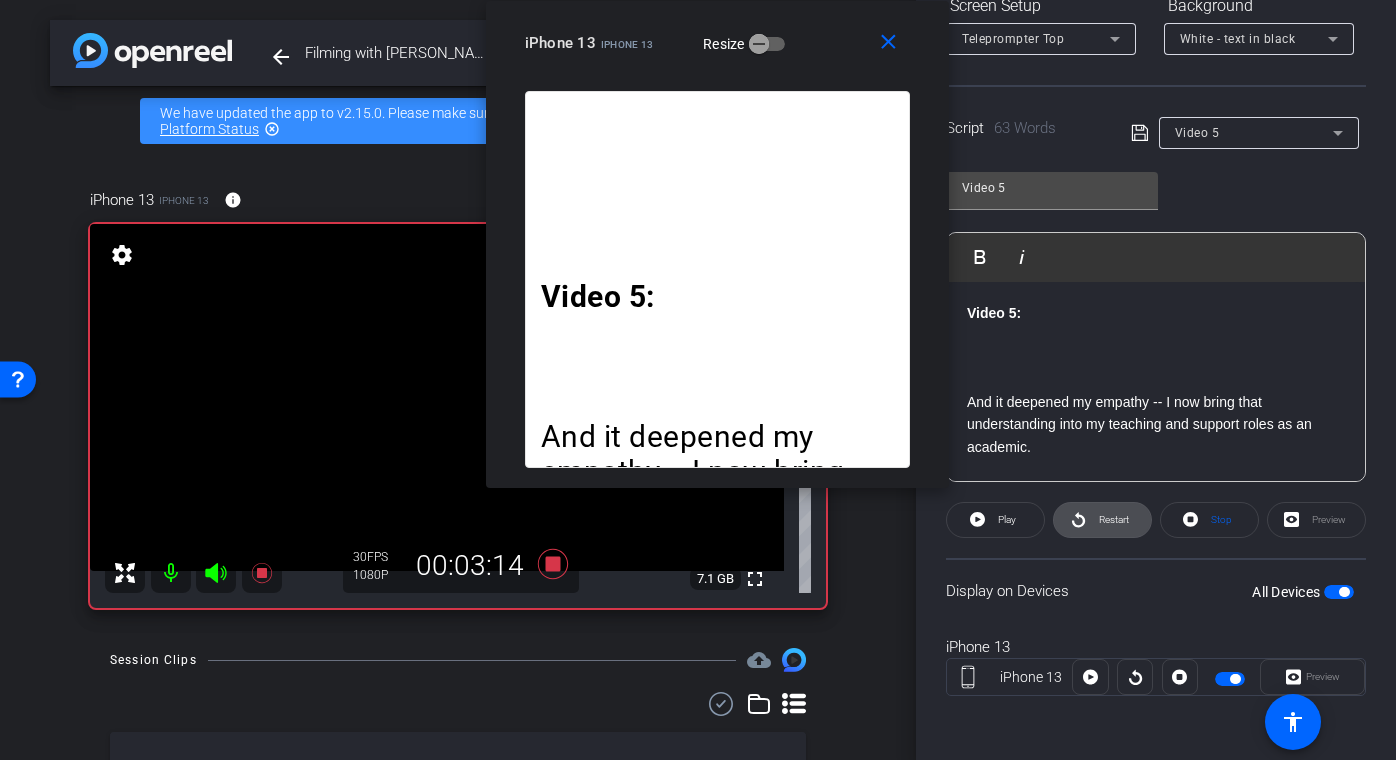 click on "Restart" 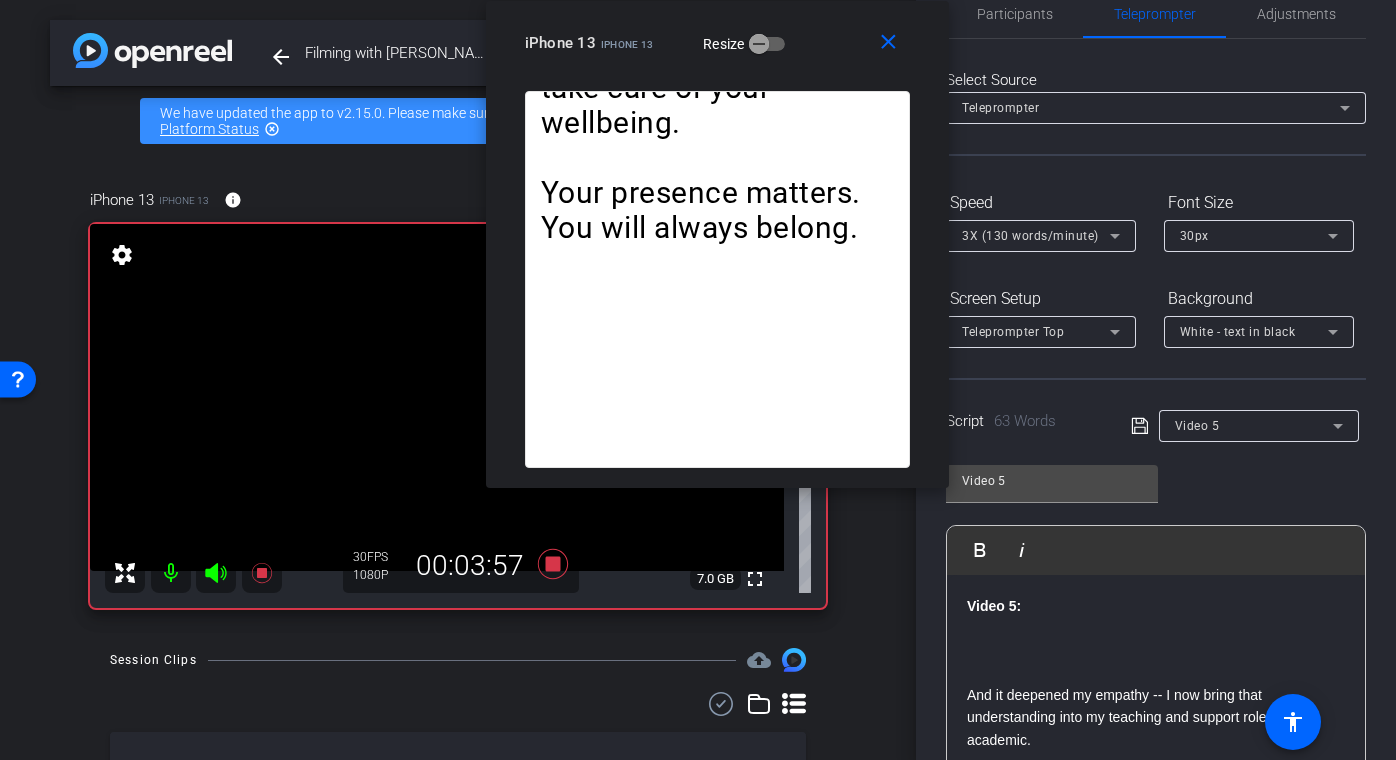 scroll, scrollTop: 0, scrollLeft: 0, axis: both 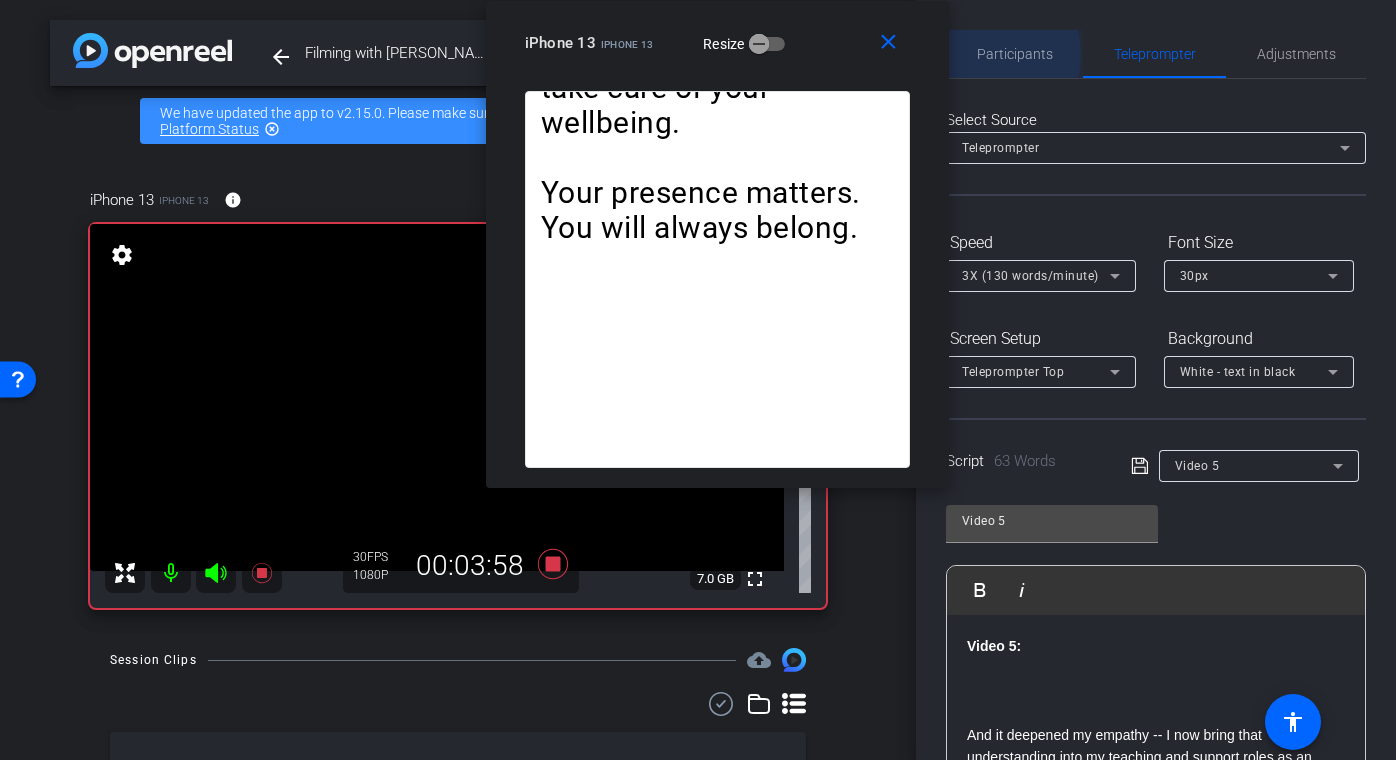 click on "Participants" at bounding box center (1015, 54) 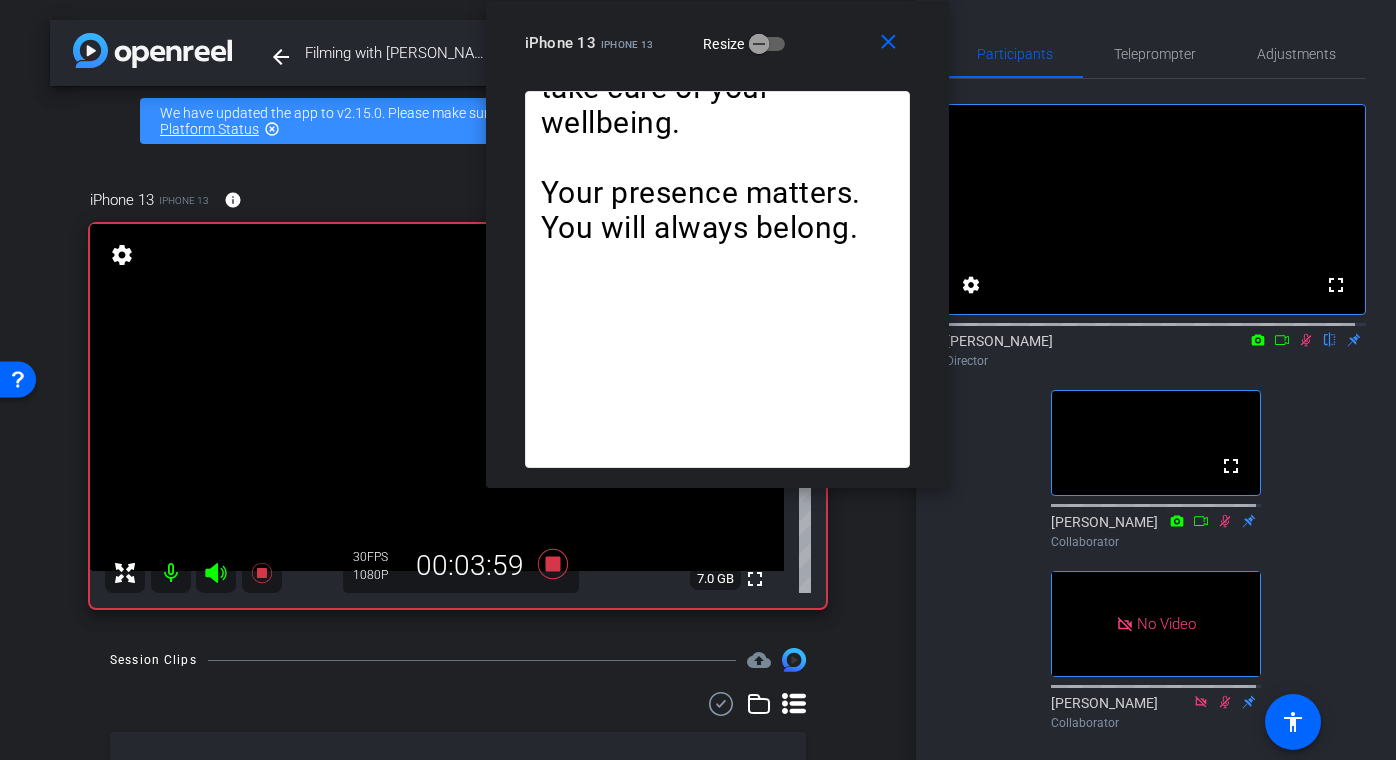 click 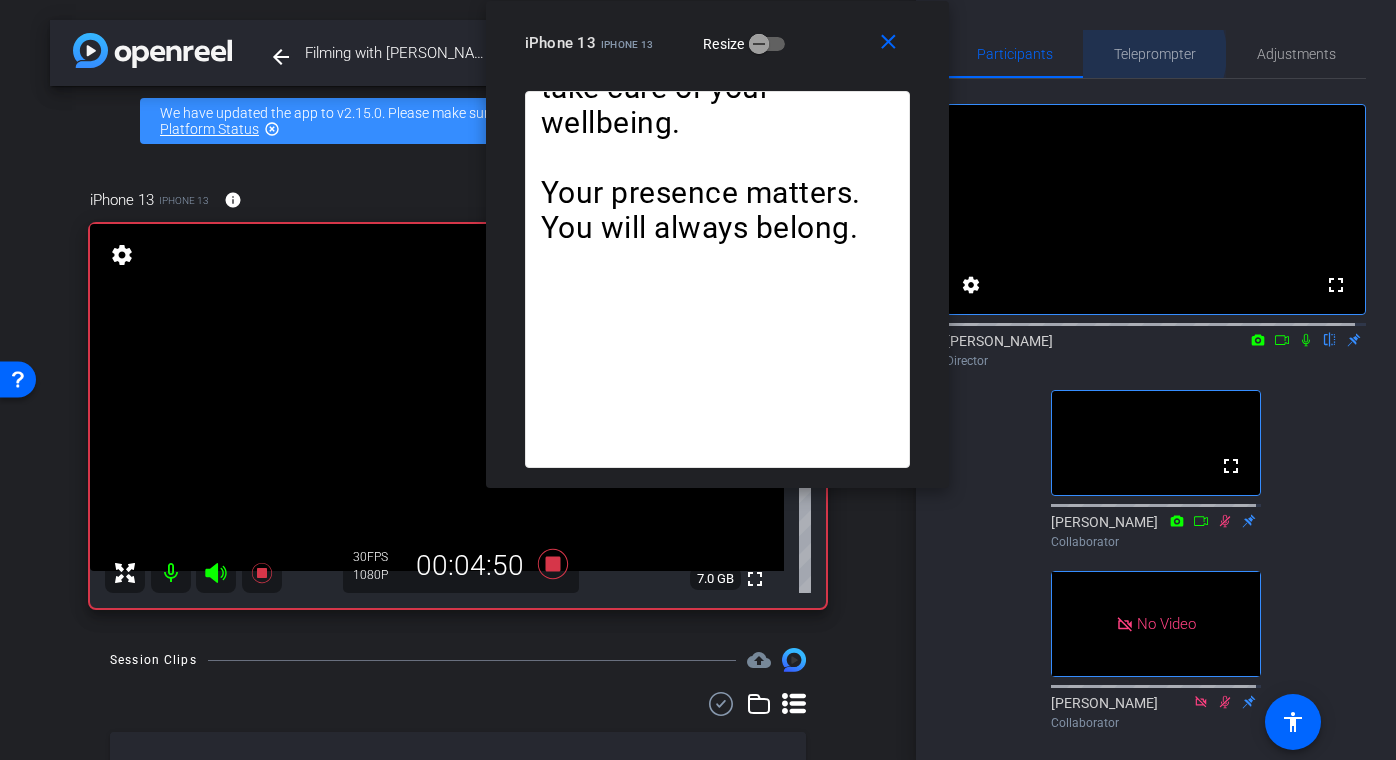 click on "Teleprompter" at bounding box center (1155, 54) 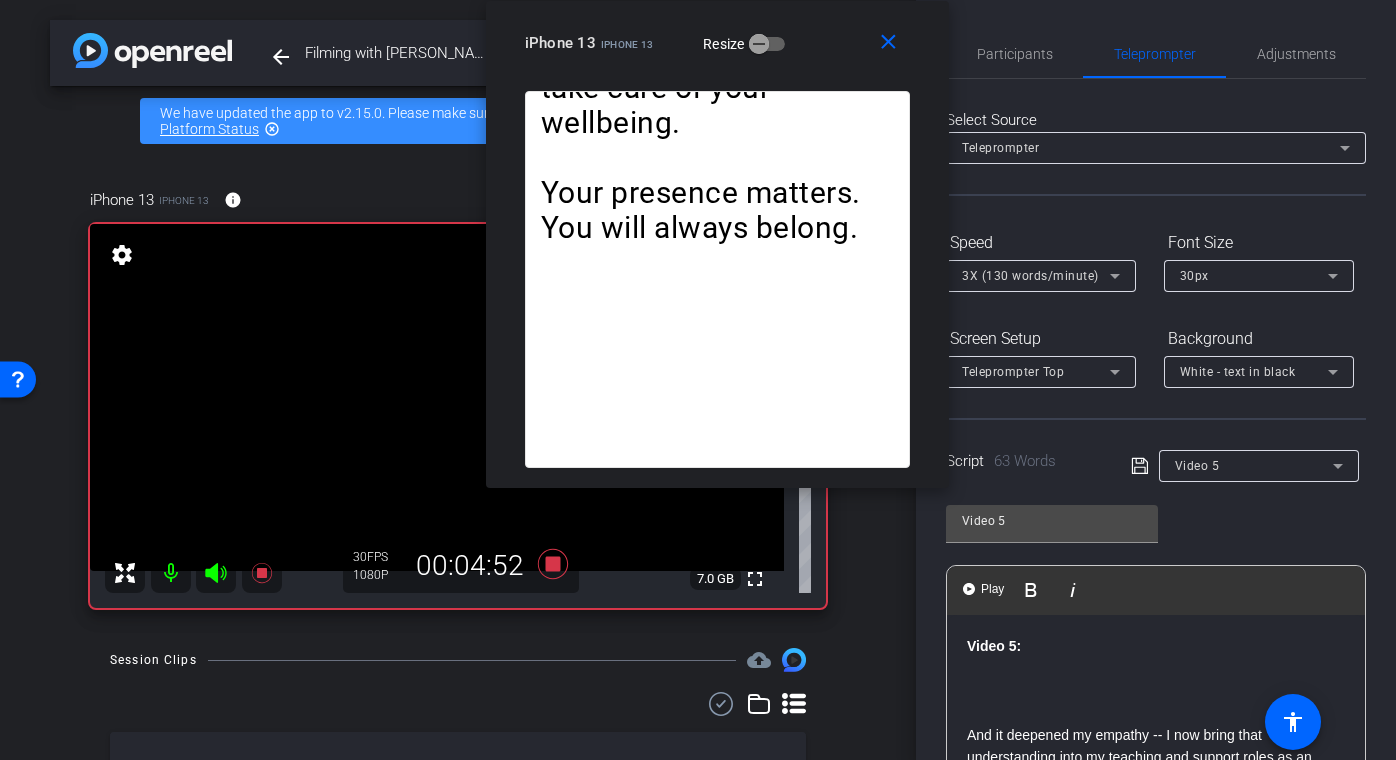 click 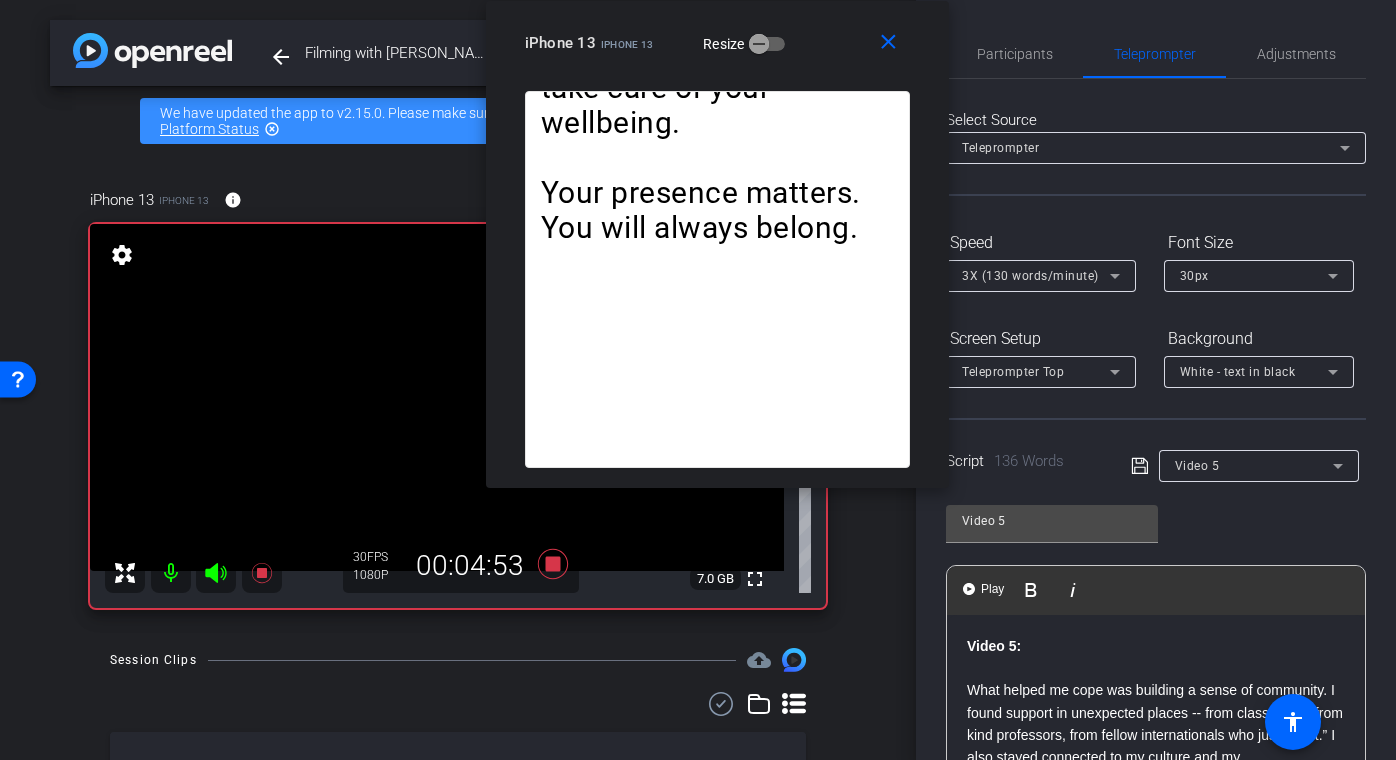 scroll, scrollTop: 67, scrollLeft: 0, axis: vertical 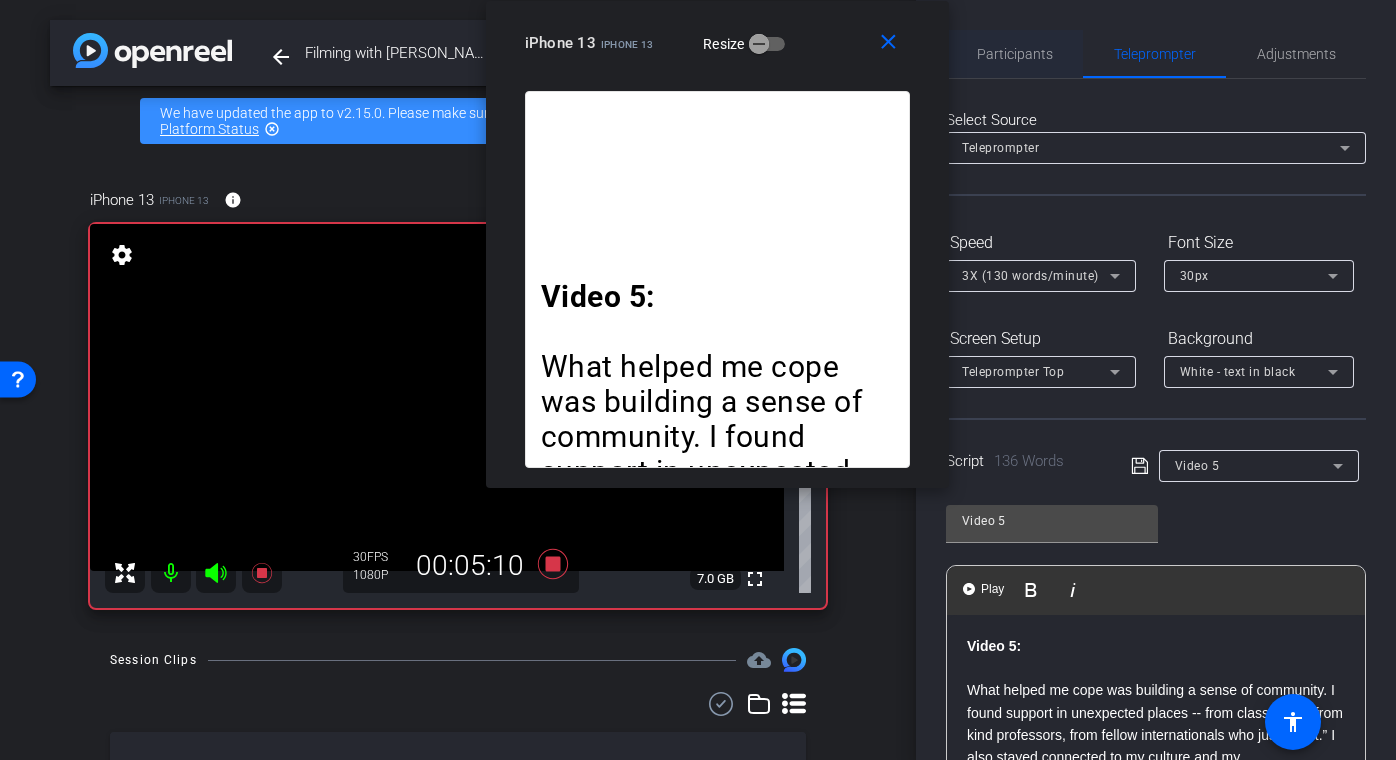 click on "Participants" at bounding box center [1015, 54] 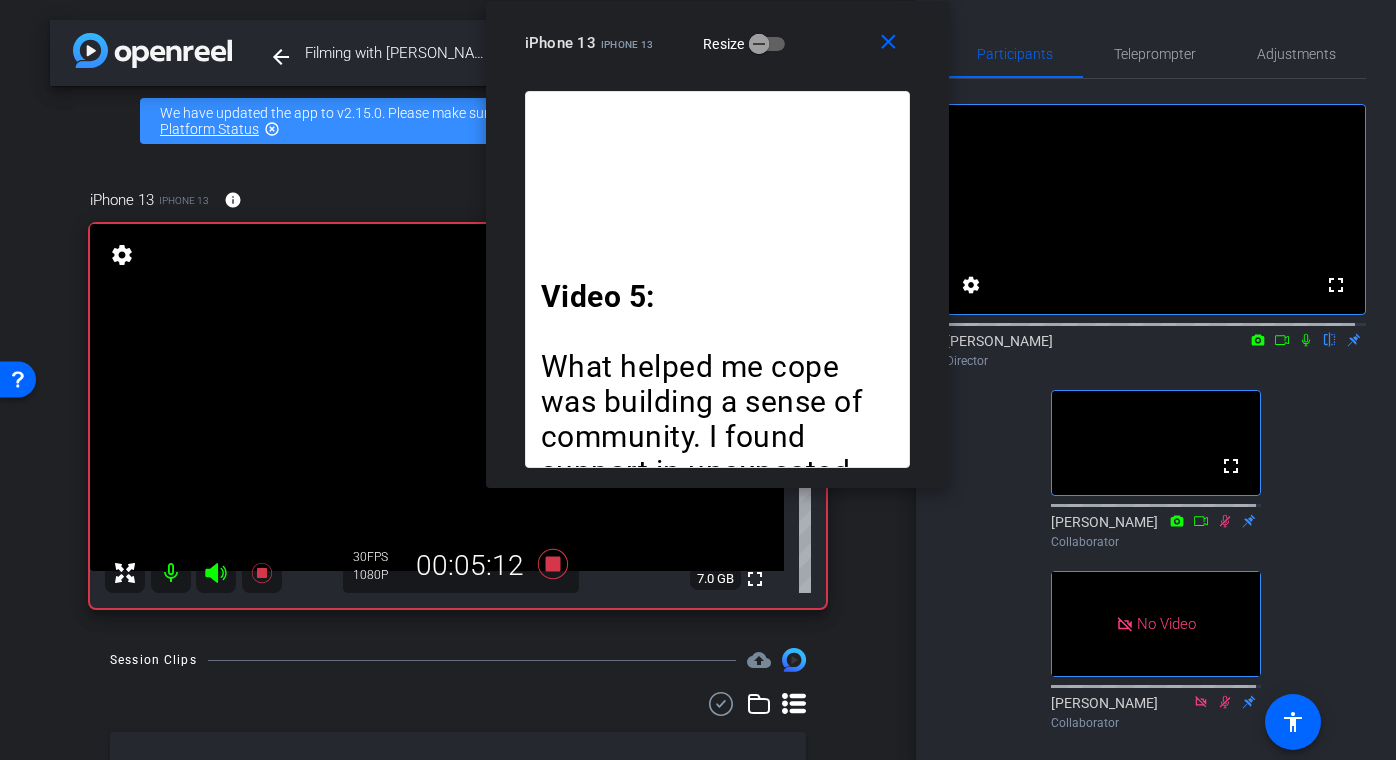 click 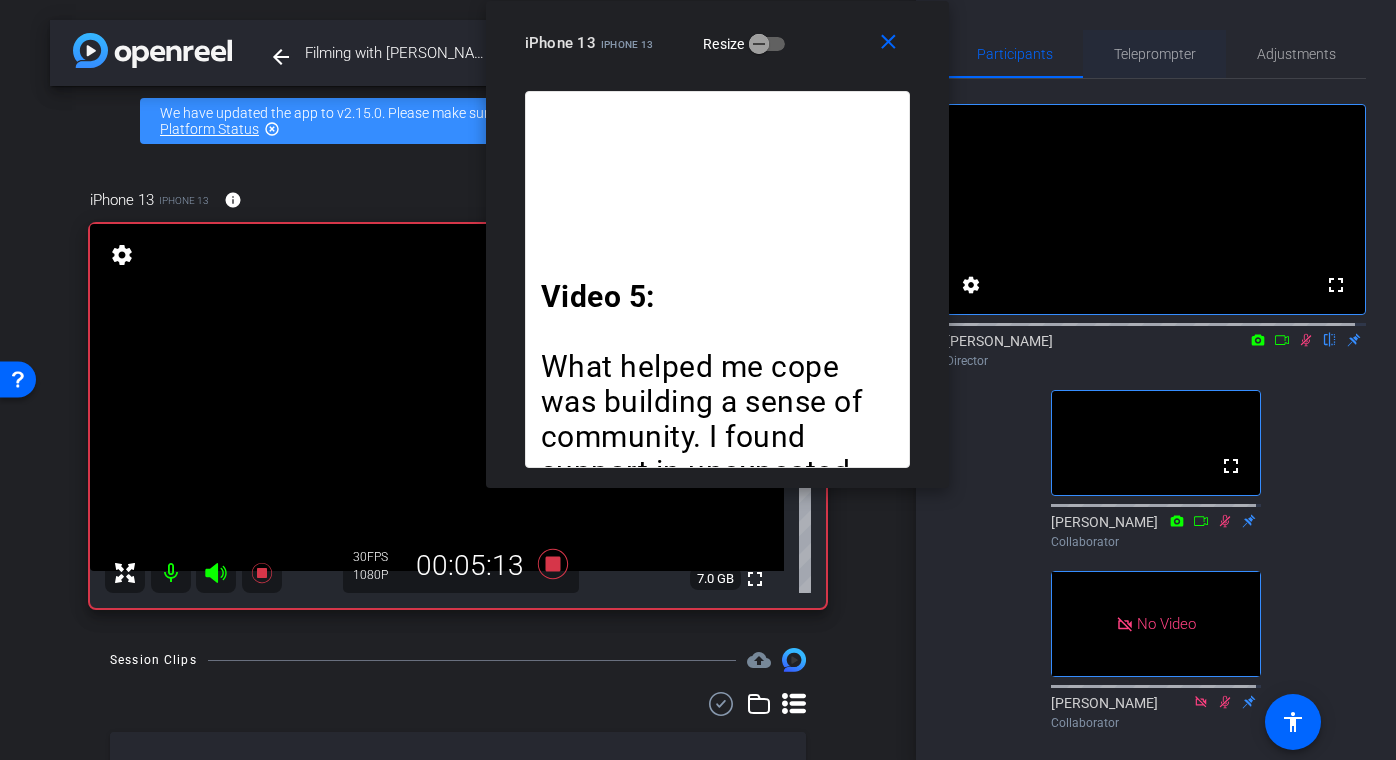 click on "Teleprompter" at bounding box center [1155, 54] 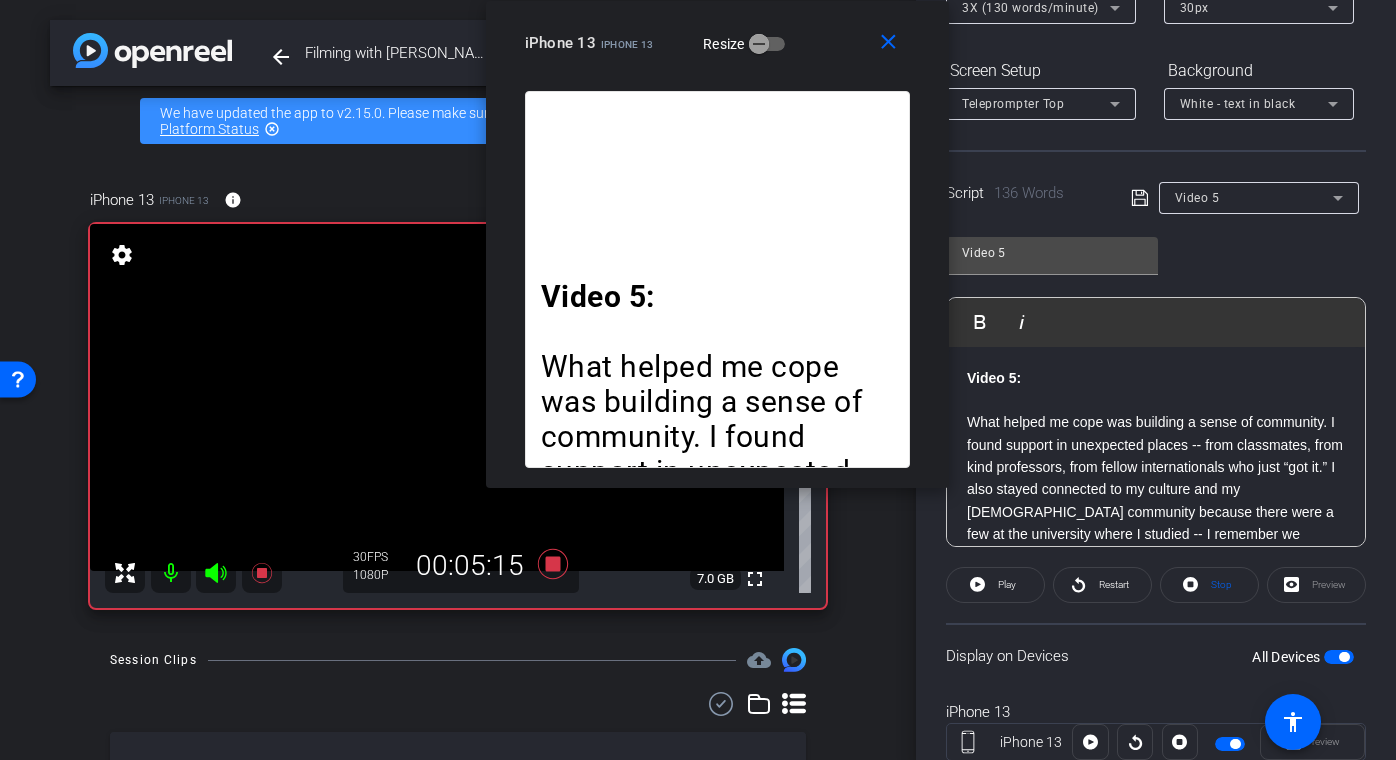 scroll, scrollTop: 268, scrollLeft: 0, axis: vertical 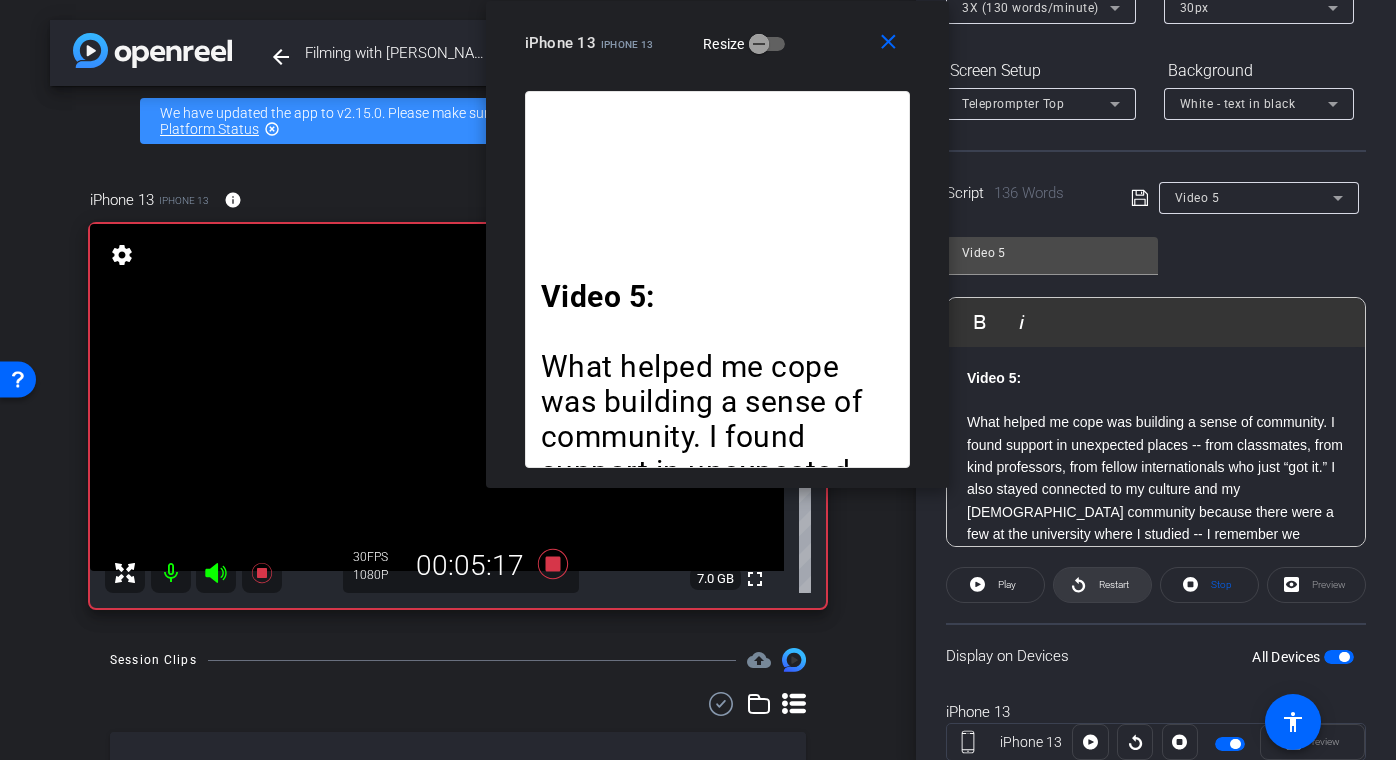 click on "Restart" 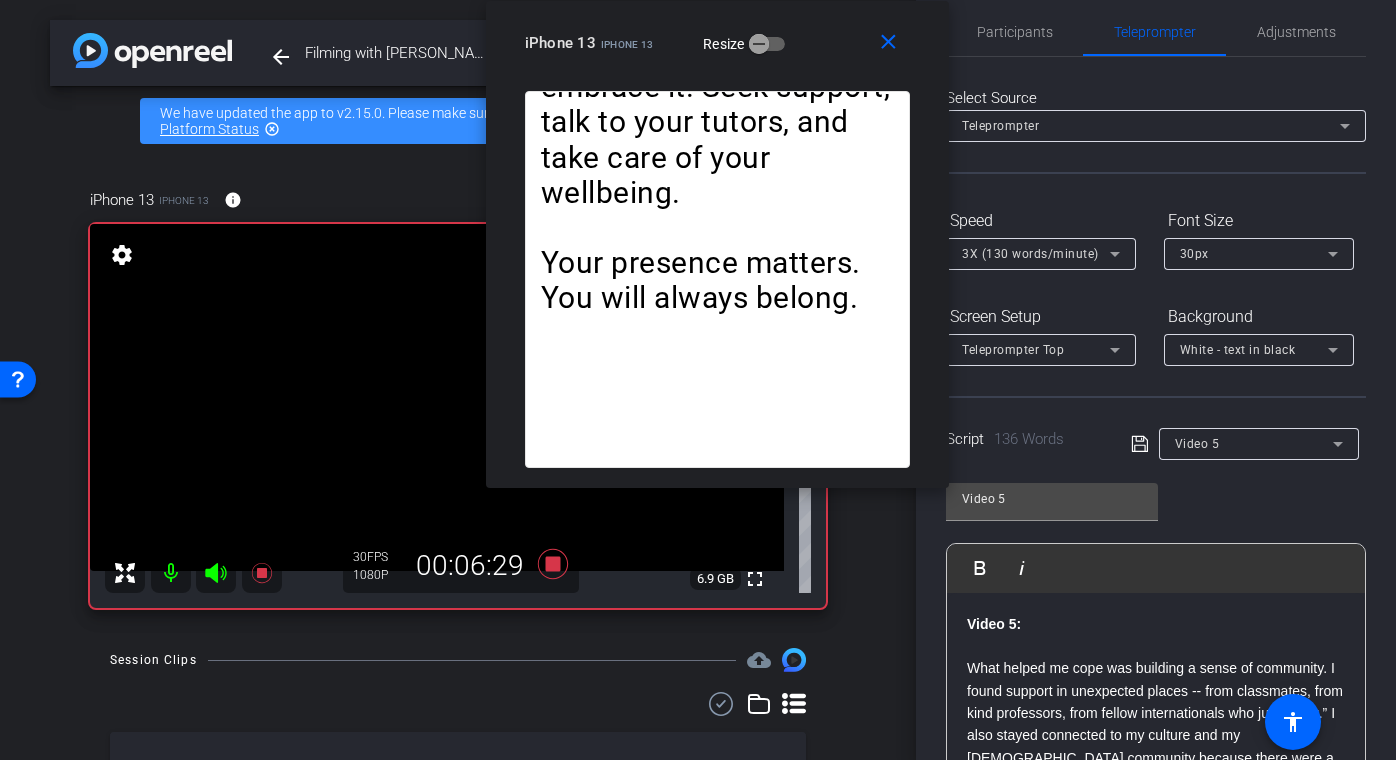 scroll, scrollTop: 0, scrollLeft: 0, axis: both 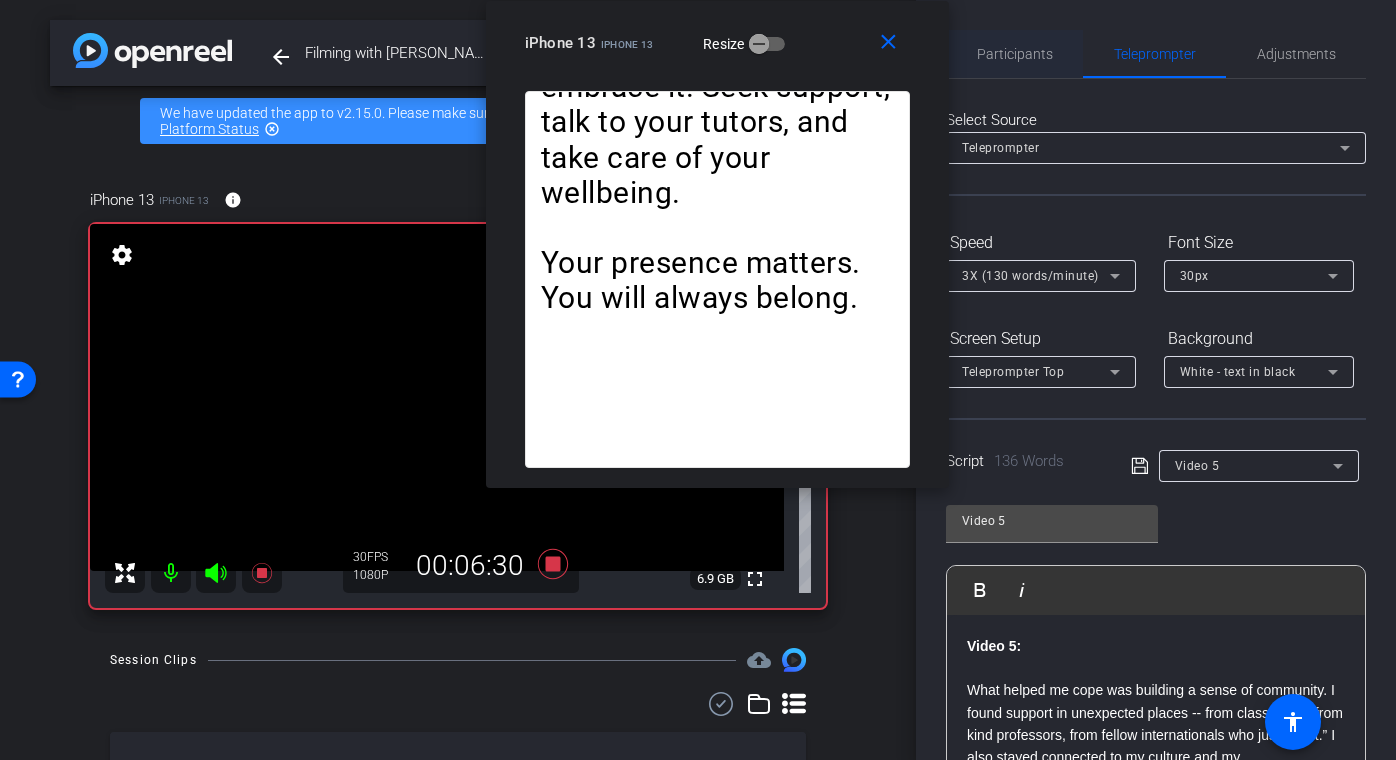 click on "Participants" at bounding box center (1015, 54) 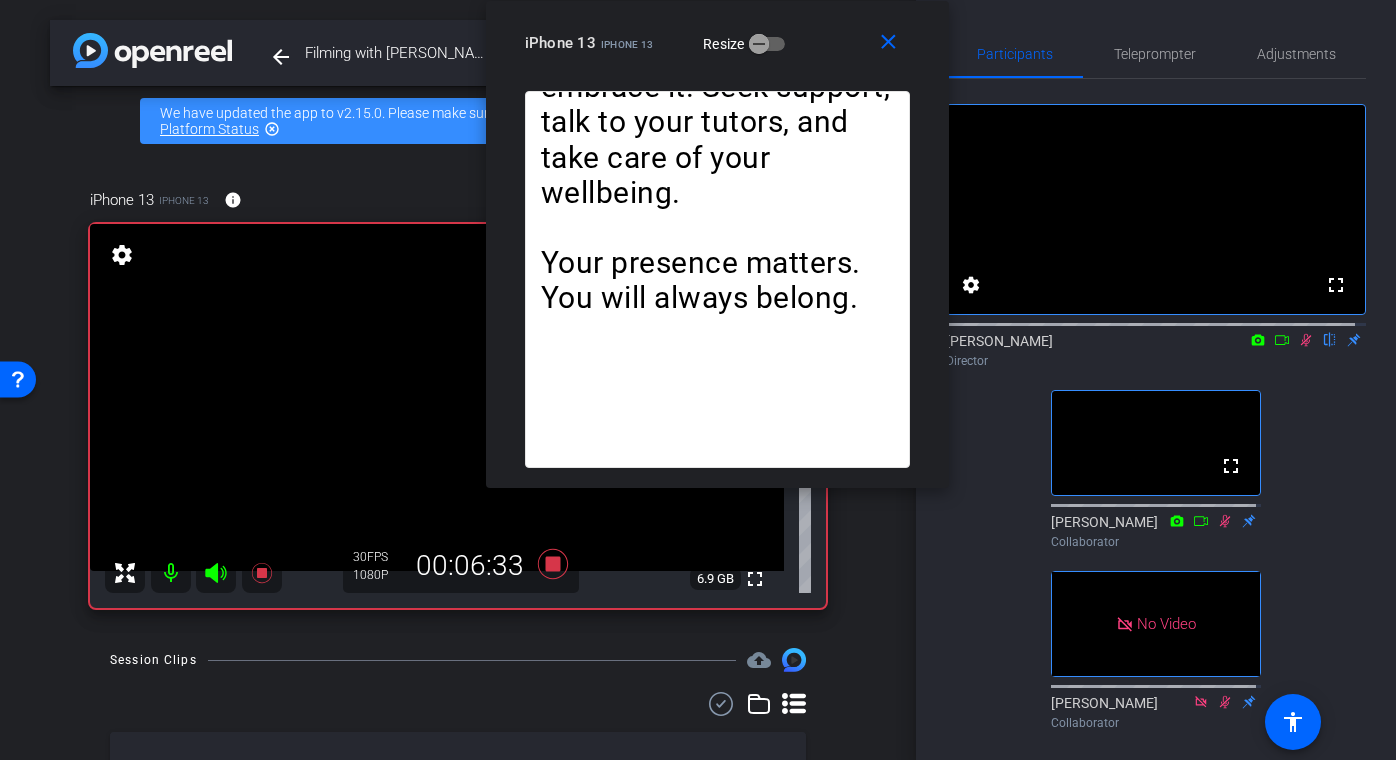 click 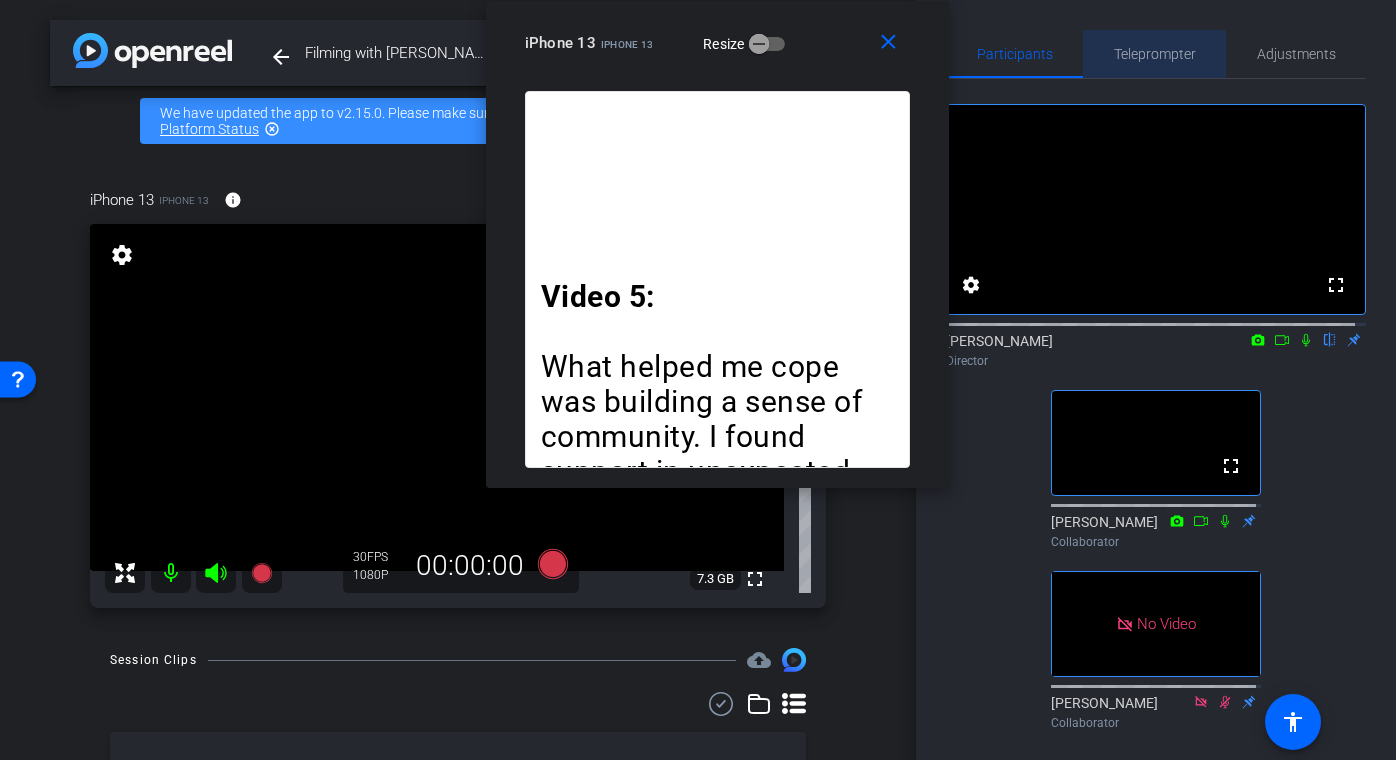 click on "Teleprompter" at bounding box center [1155, 54] 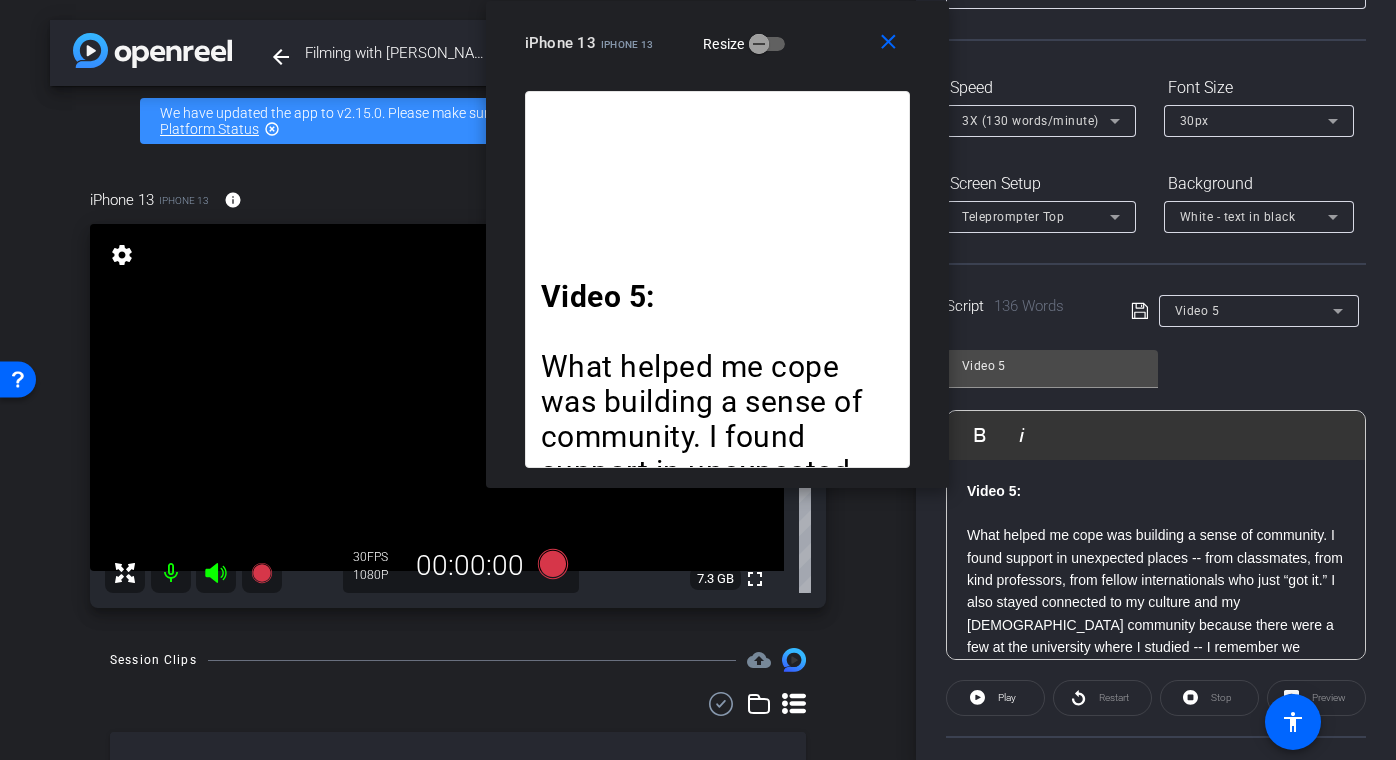 scroll, scrollTop: 206, scrollLeft: 0, axis: vertical 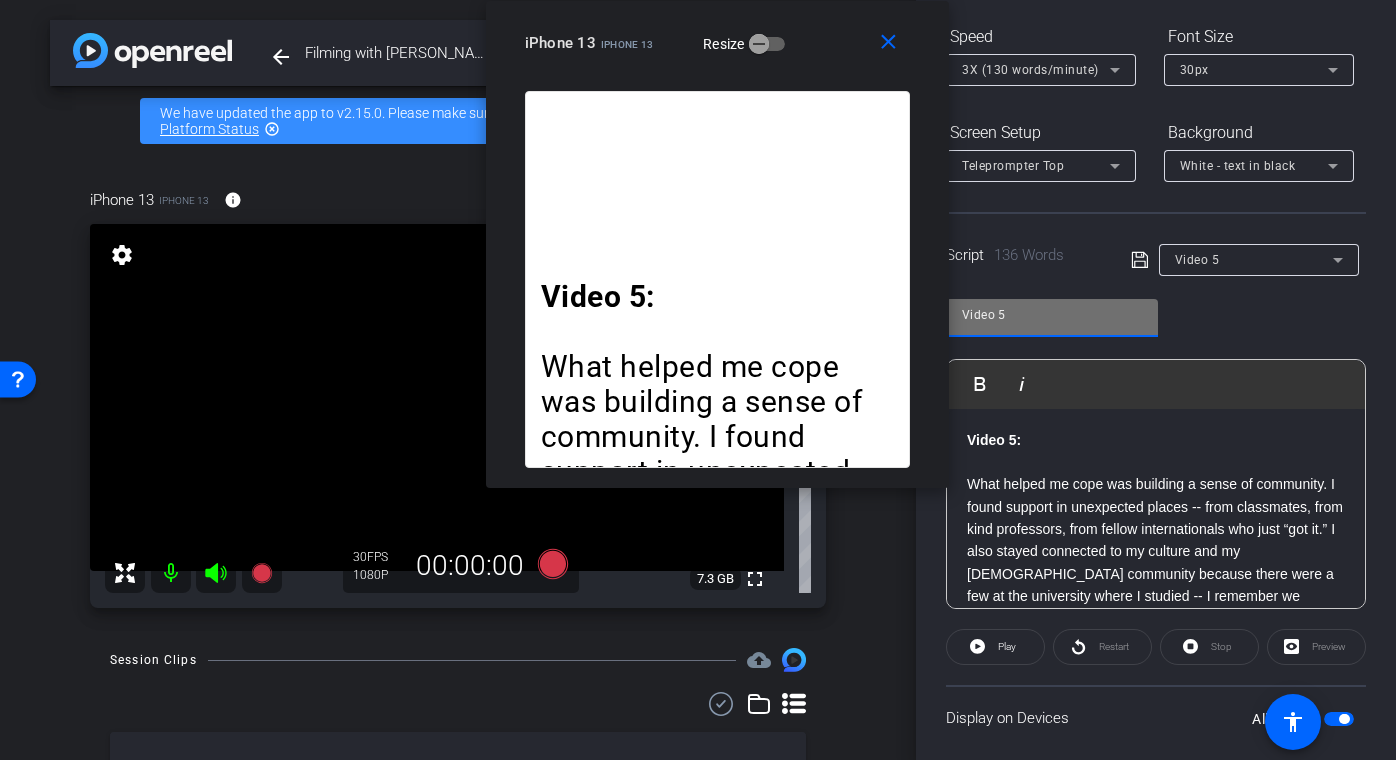 click on "Video 5" at bounding box center (1052, 315) 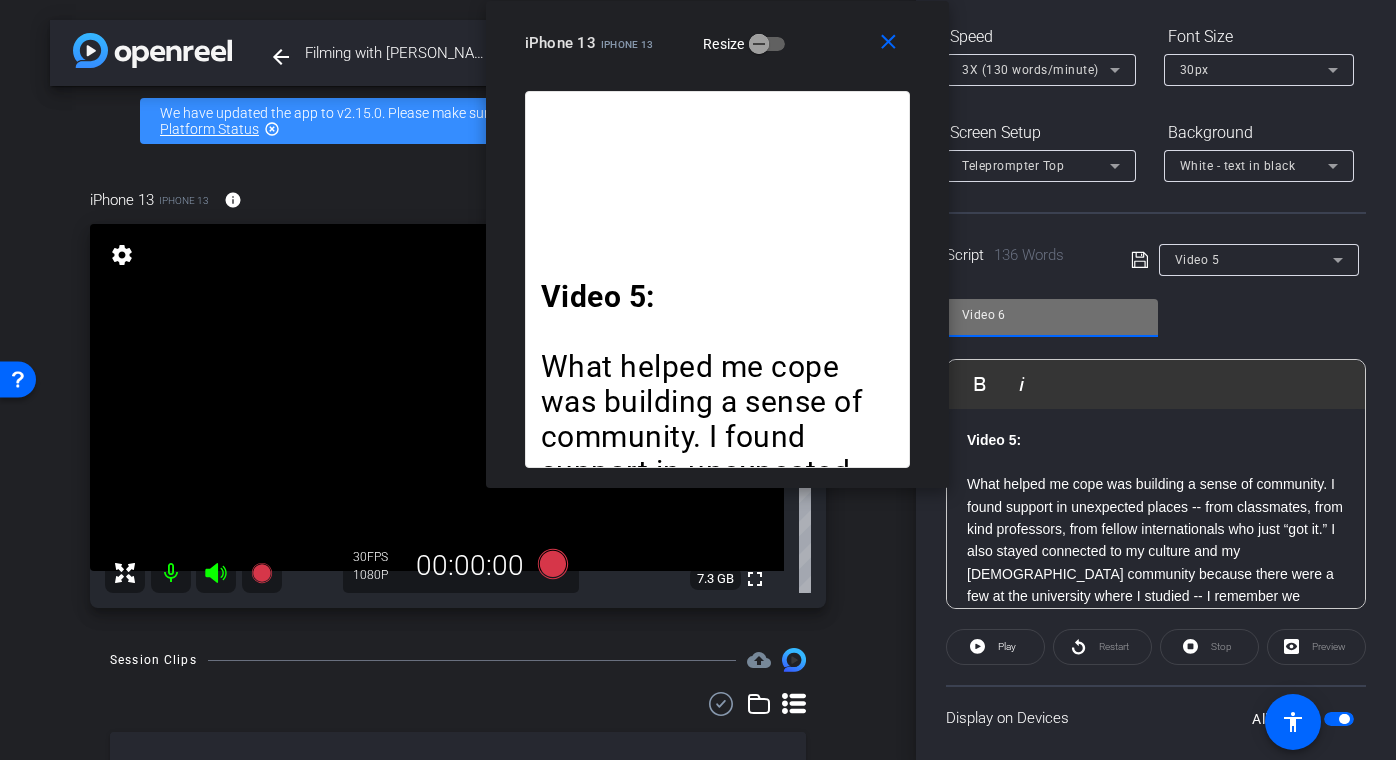 type on "Video 6" 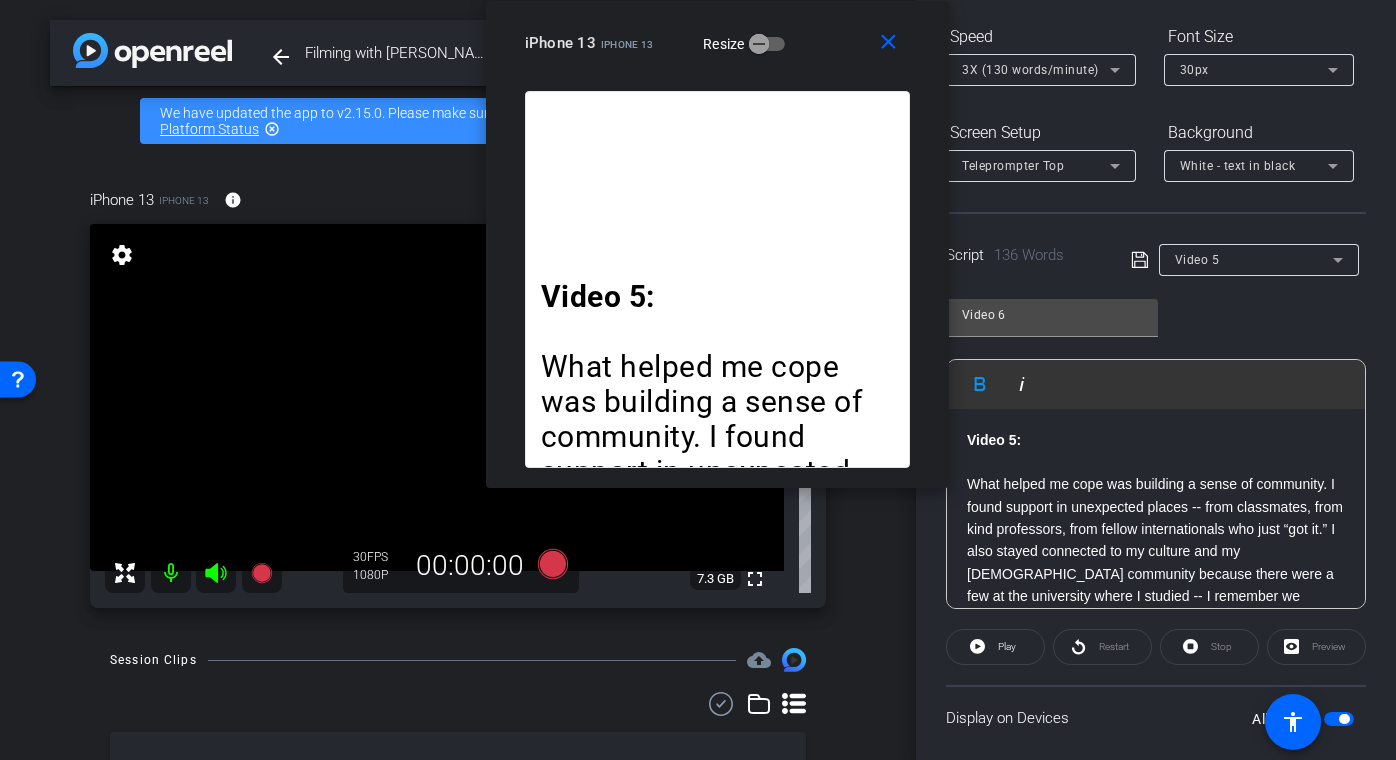 click on "Video 5:" at bounding box center [994, 440] 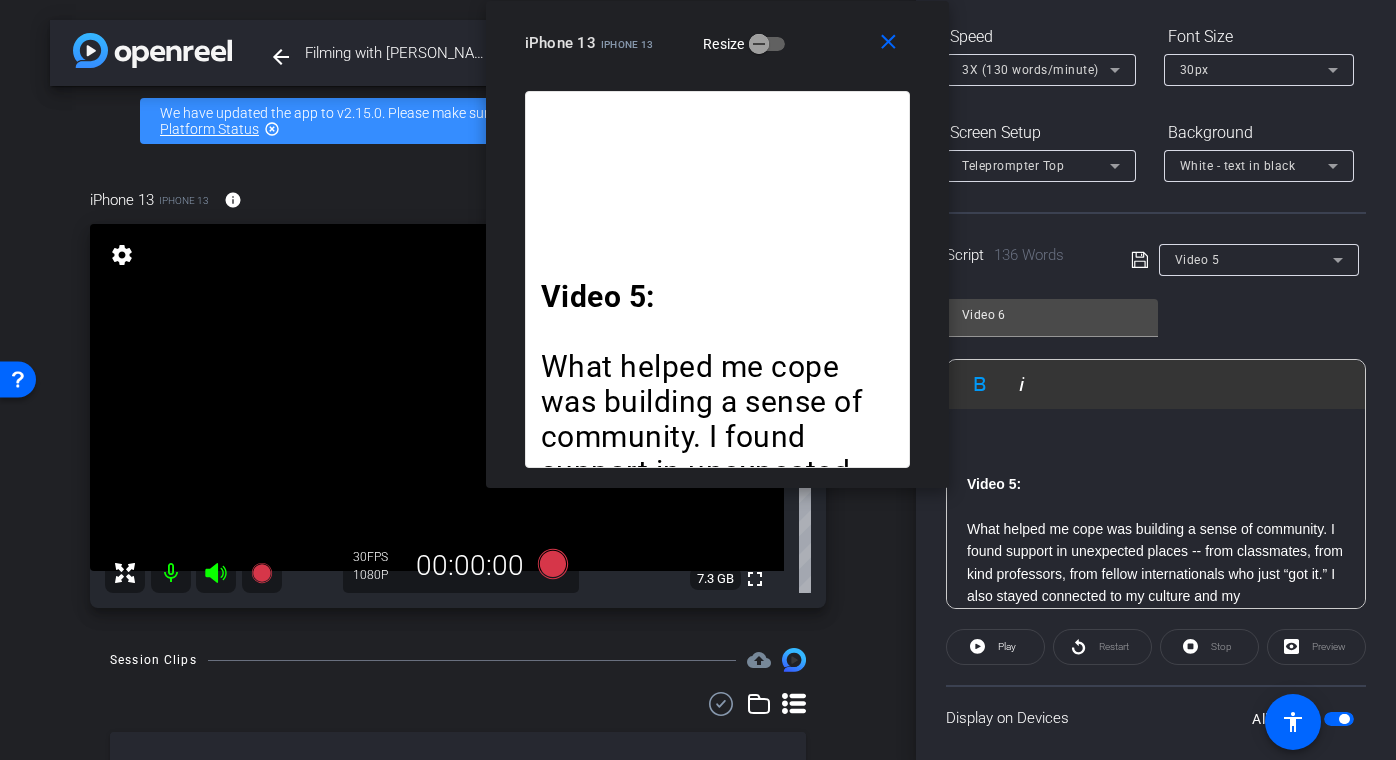 click 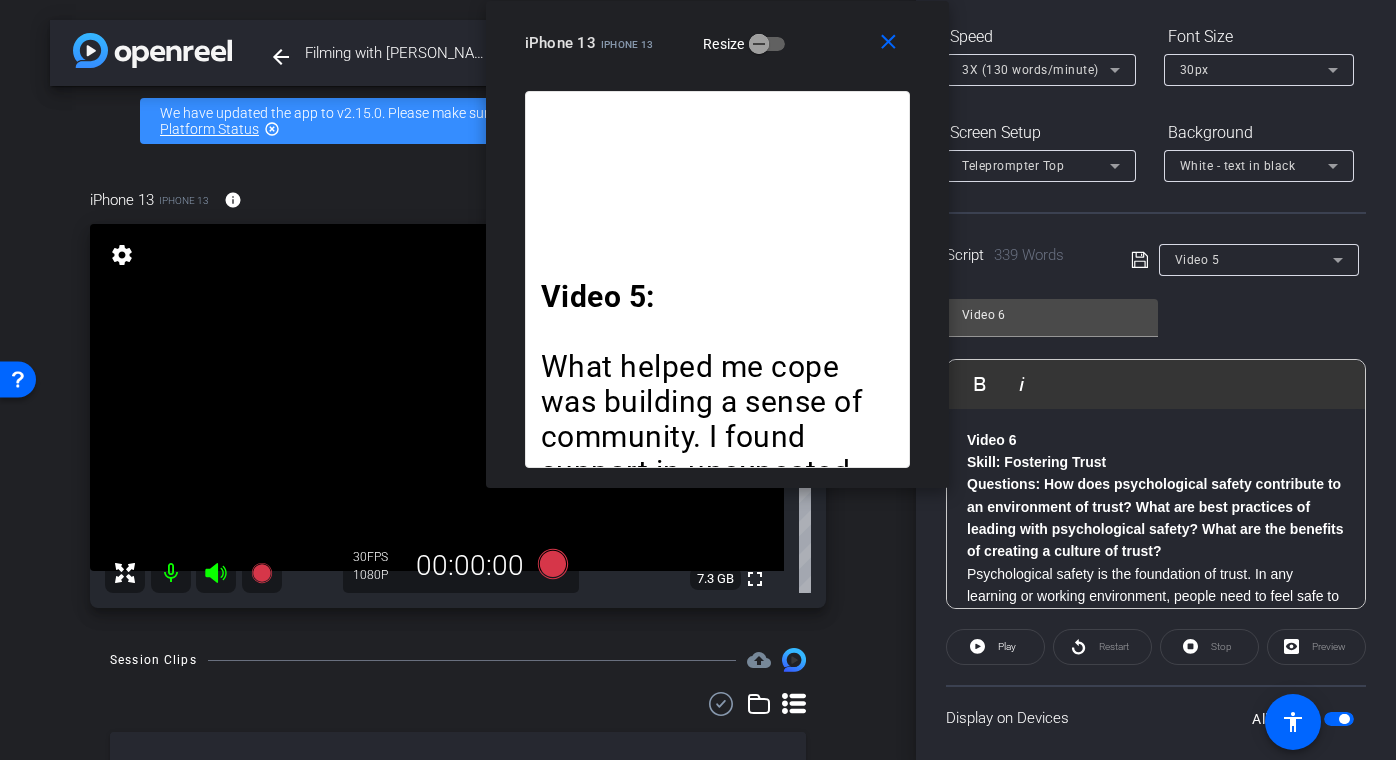 scroll, scrollTop: 448, scrollLeft: 0, axis: vertical 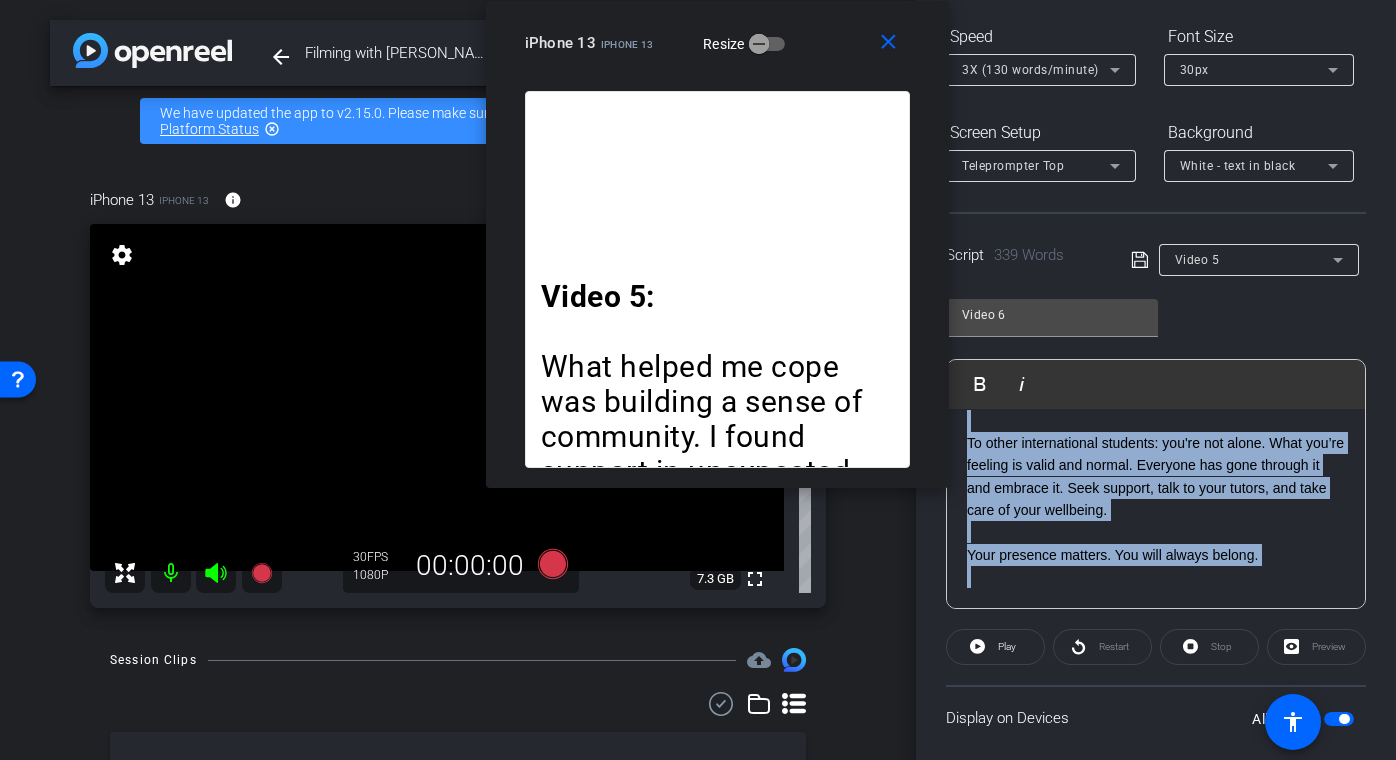 drag, startPoint x: 967, startPoint y: 491, endPoint x: 1112, endPoint y: 686, distance: 243.00206 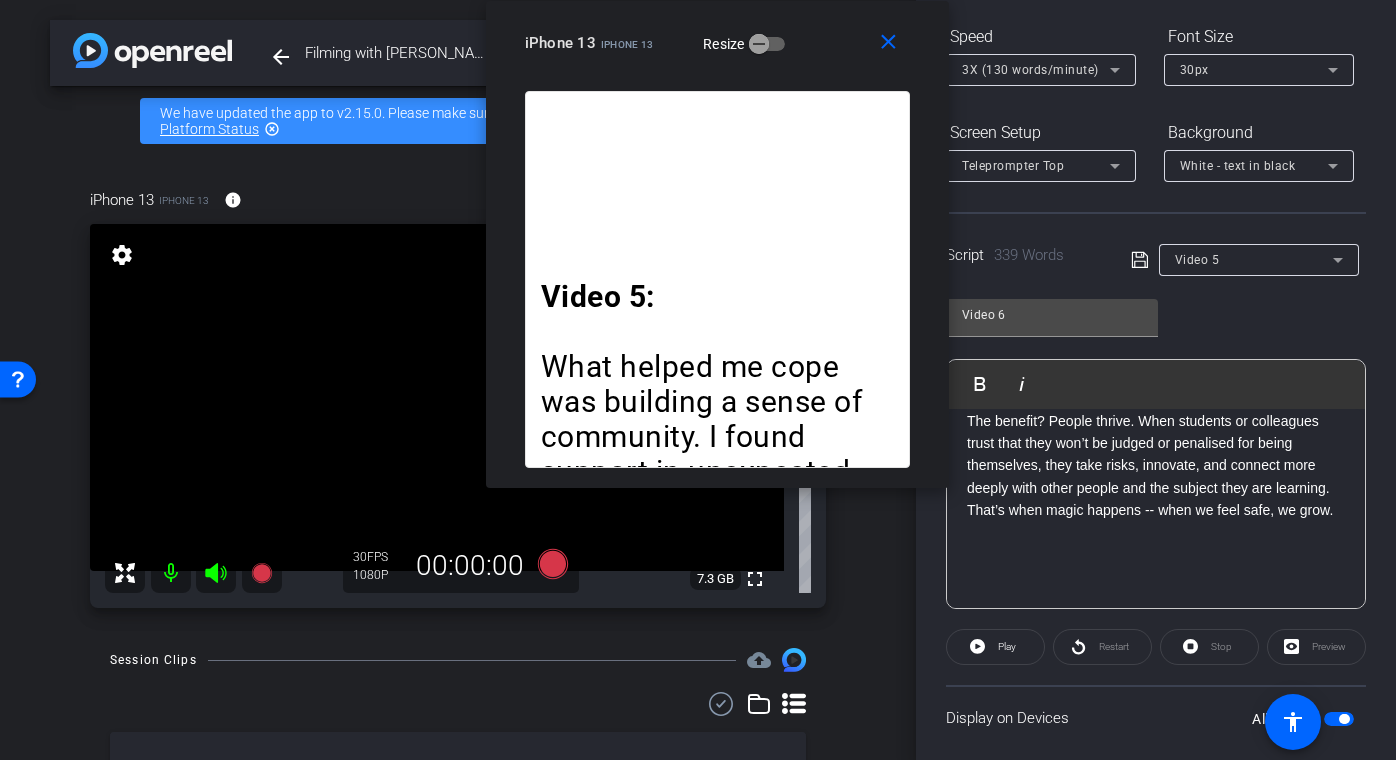 scroll, scrollTop: 534, scrollLeft: 0, axis: vertical 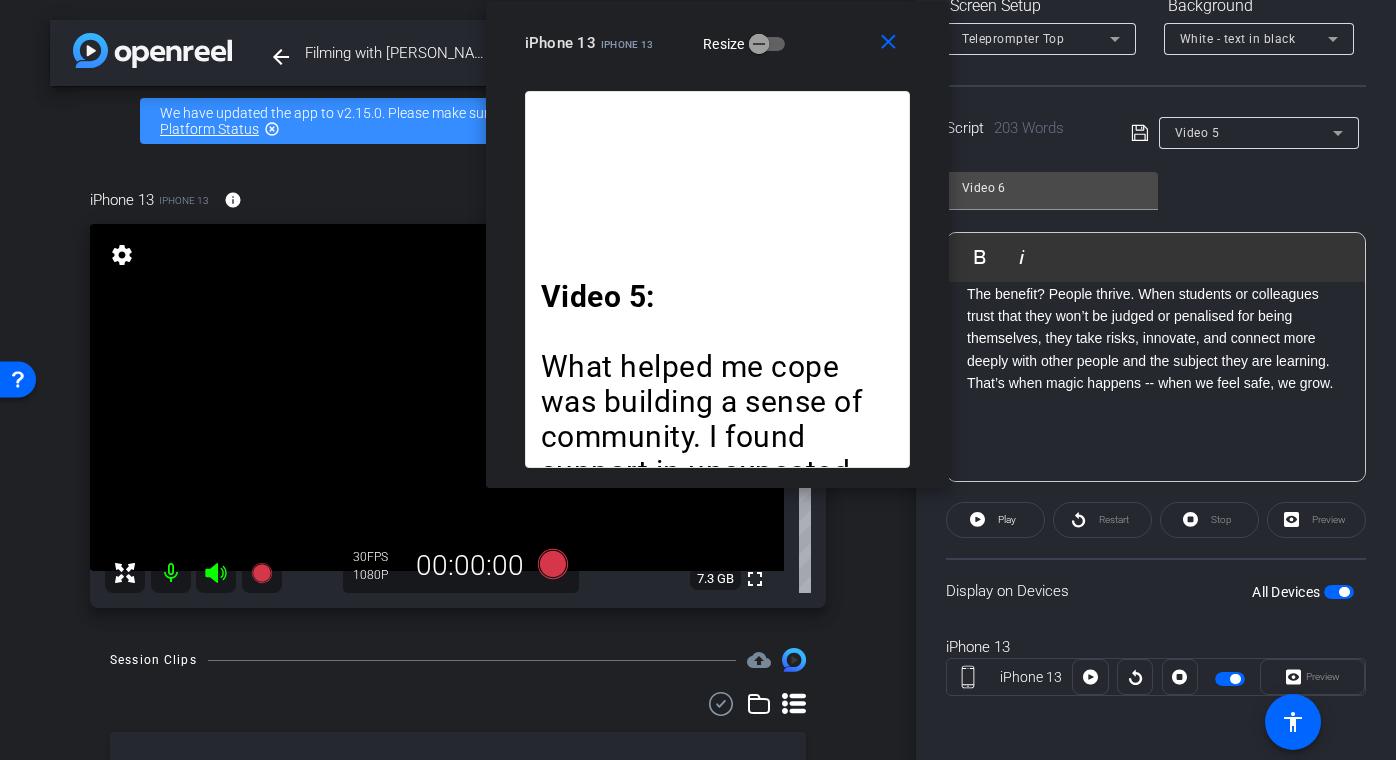 click at bounding box center (1156, 450) 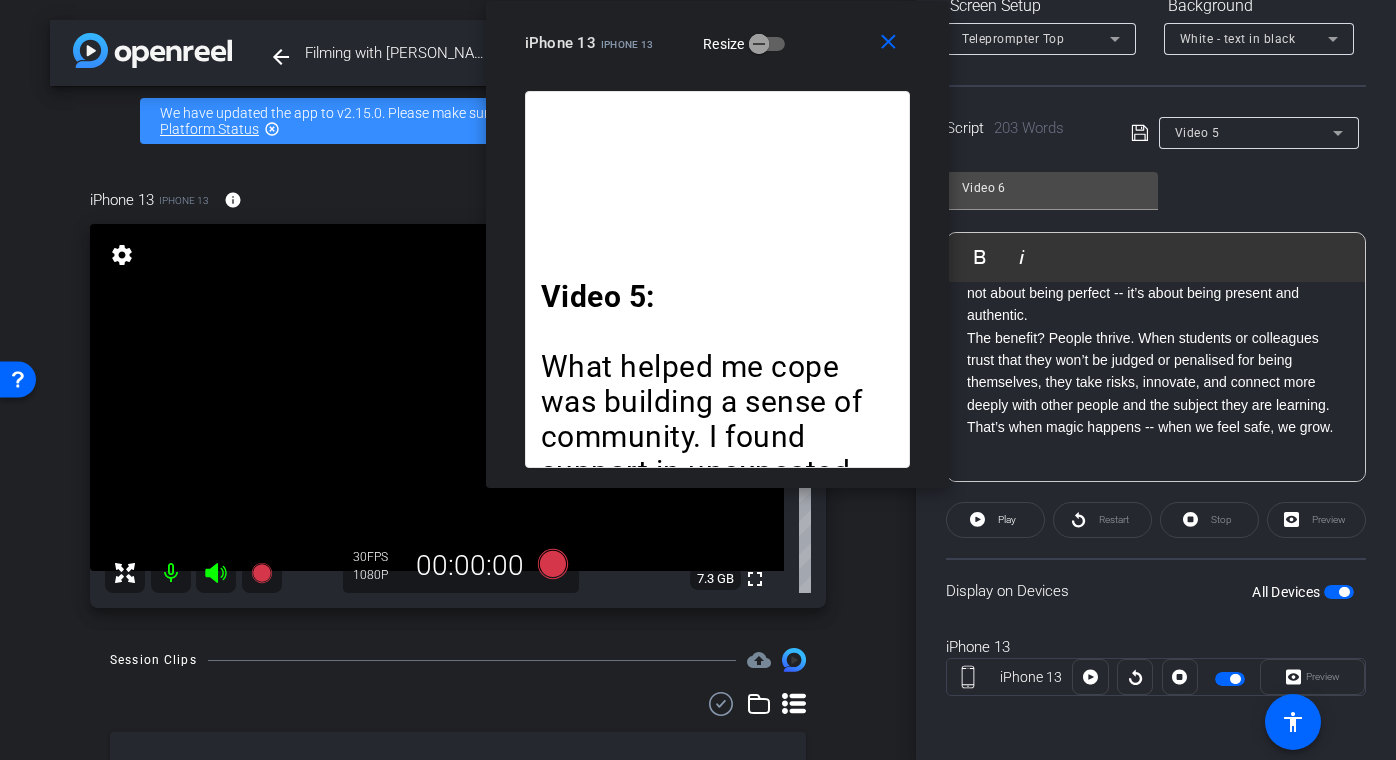 scroll, scrollTop: 489, scrollLeft: 0, axis: vertical 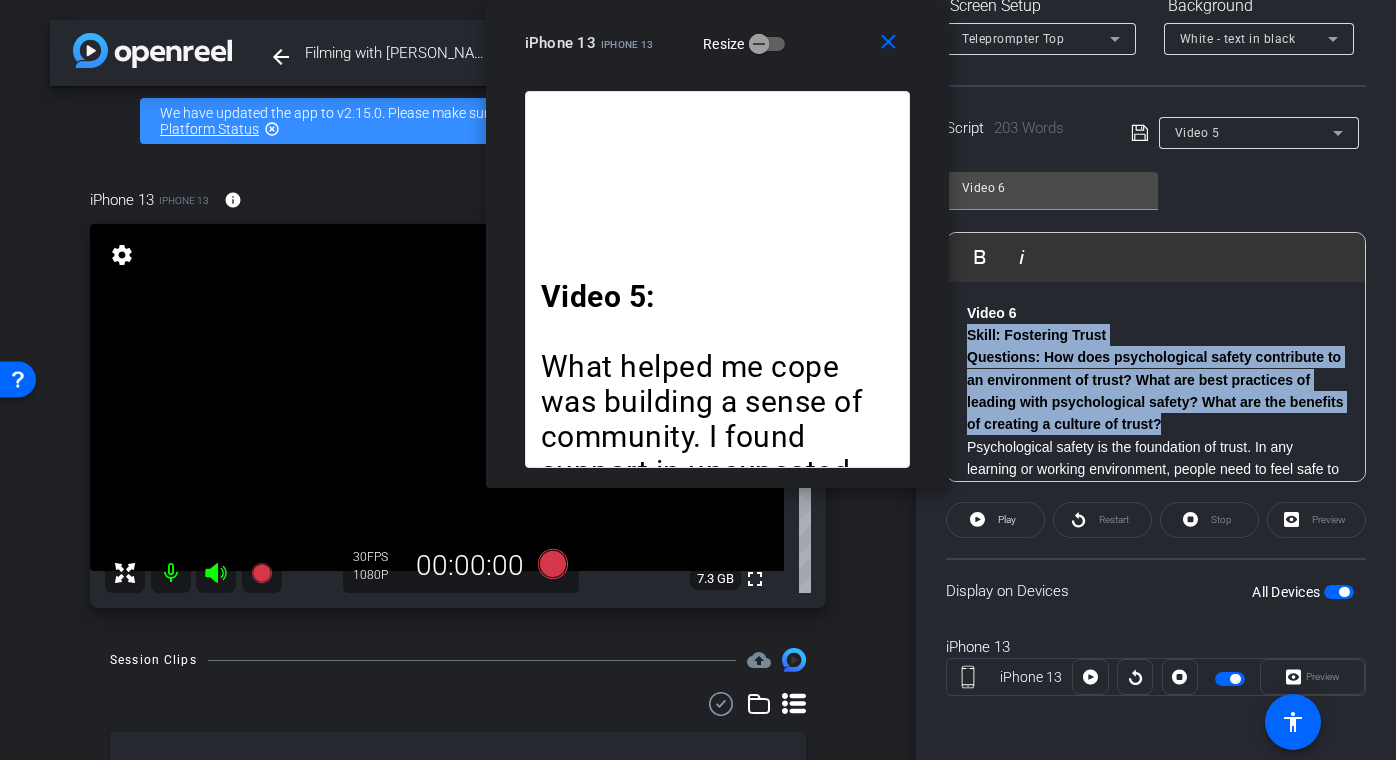 drag, startPoint x: 969, startPoint y: 334, endPoint x: 1297, endPoint y: 417, distance: 338.3386 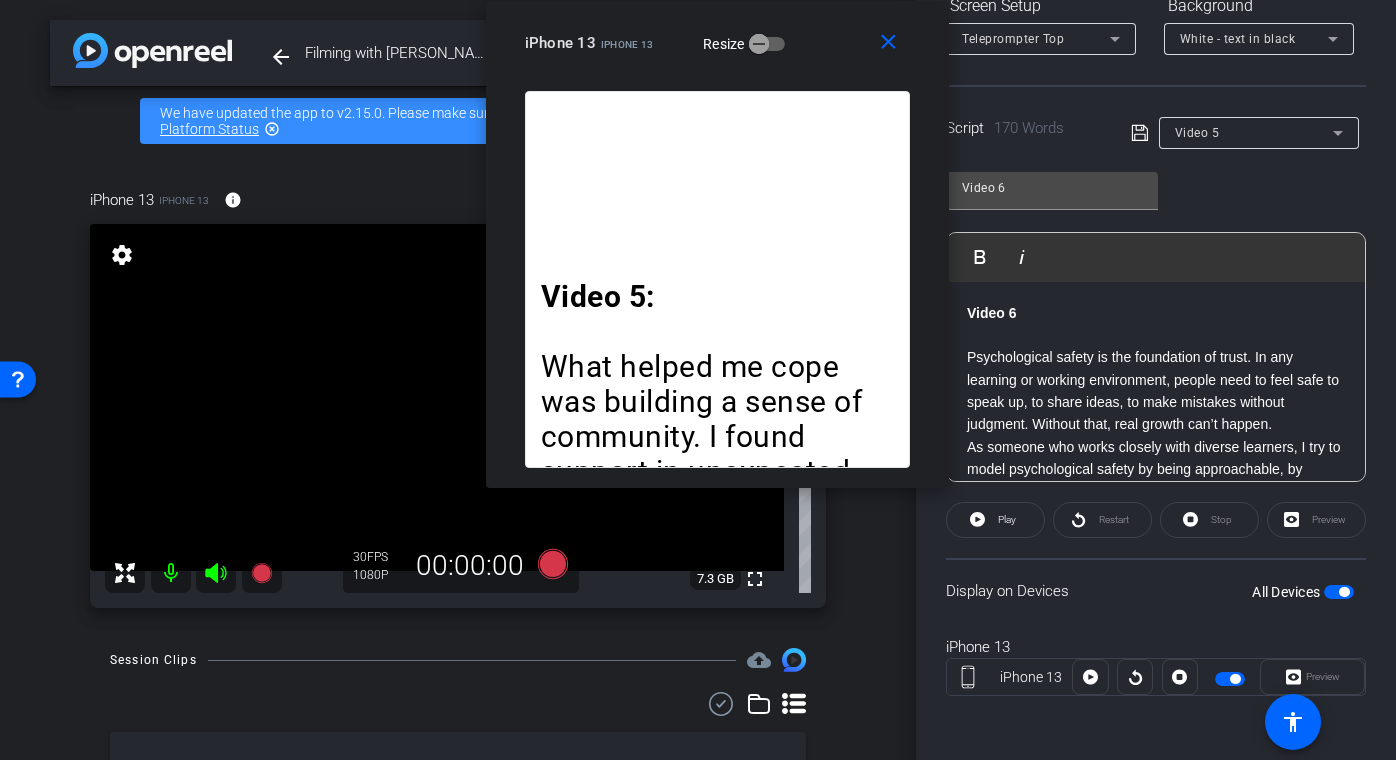 click on "Psychological safety is the foundation of trust. In any learning or working environment, people need to feel safe to speak up, to share ideas, to make mistakes without judgment. Without that, real growth can’t happen." 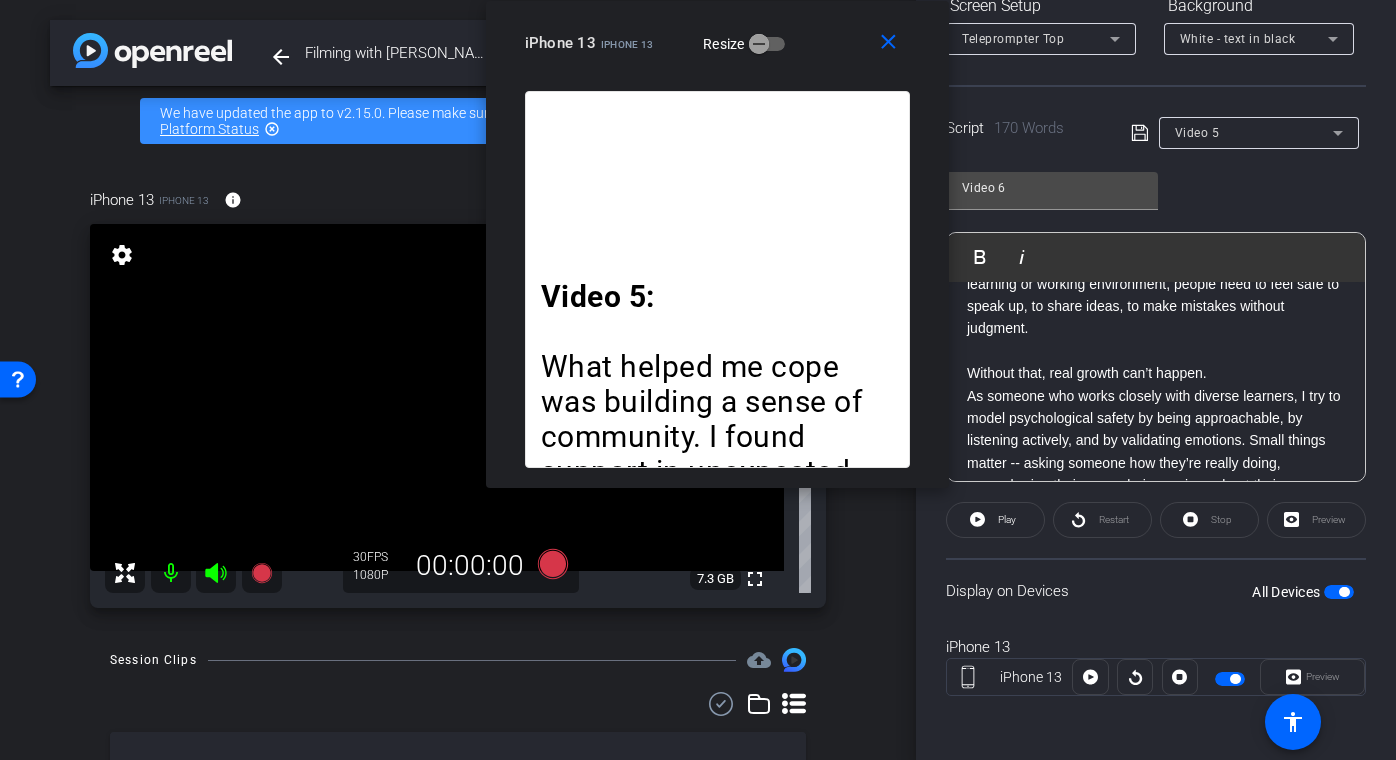 scroll, scrollTop: 101, scrollLeft: 0, axis: vertical 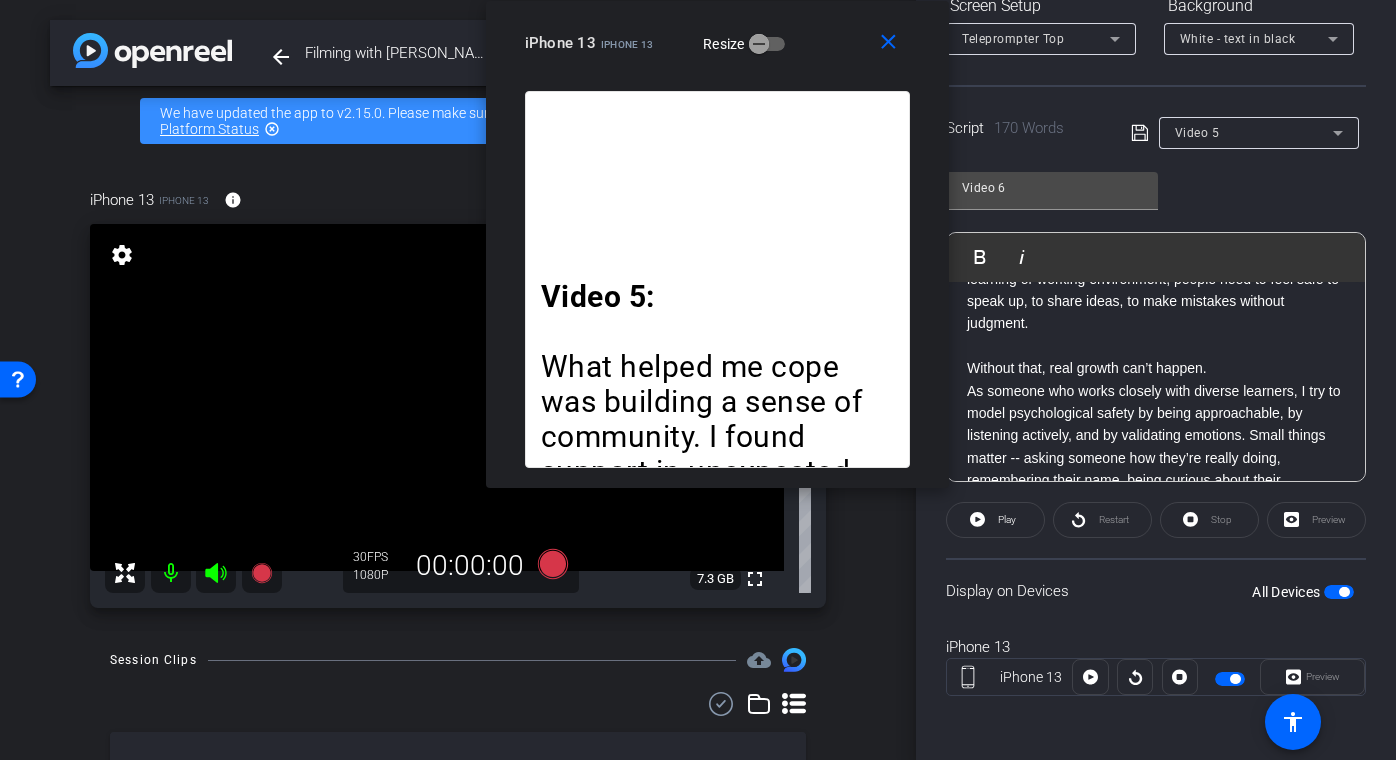 click on "Without that, real growth can’t happen." 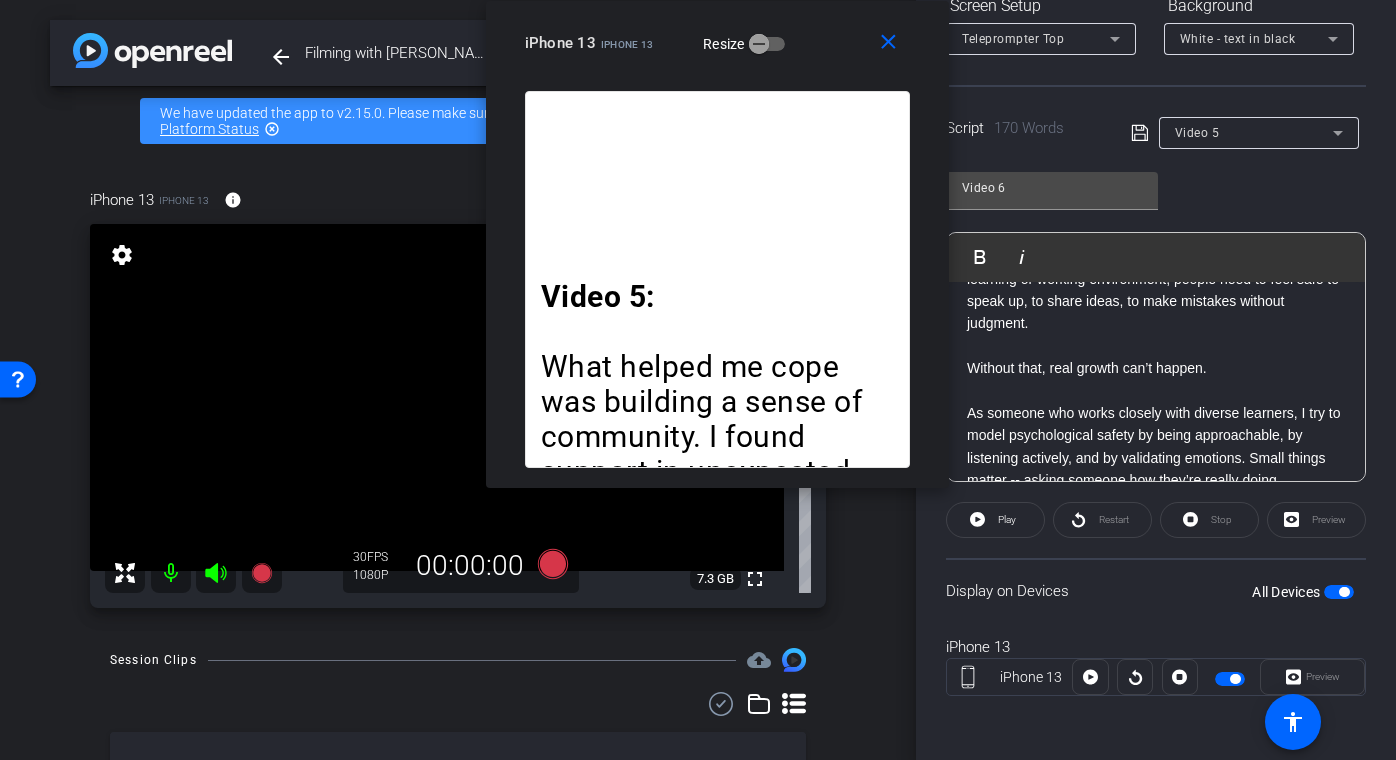 drag, startPoint x: 969, startPoint y: 368, endPoint x: 977, endPoint y: 384, distance: 17.888544 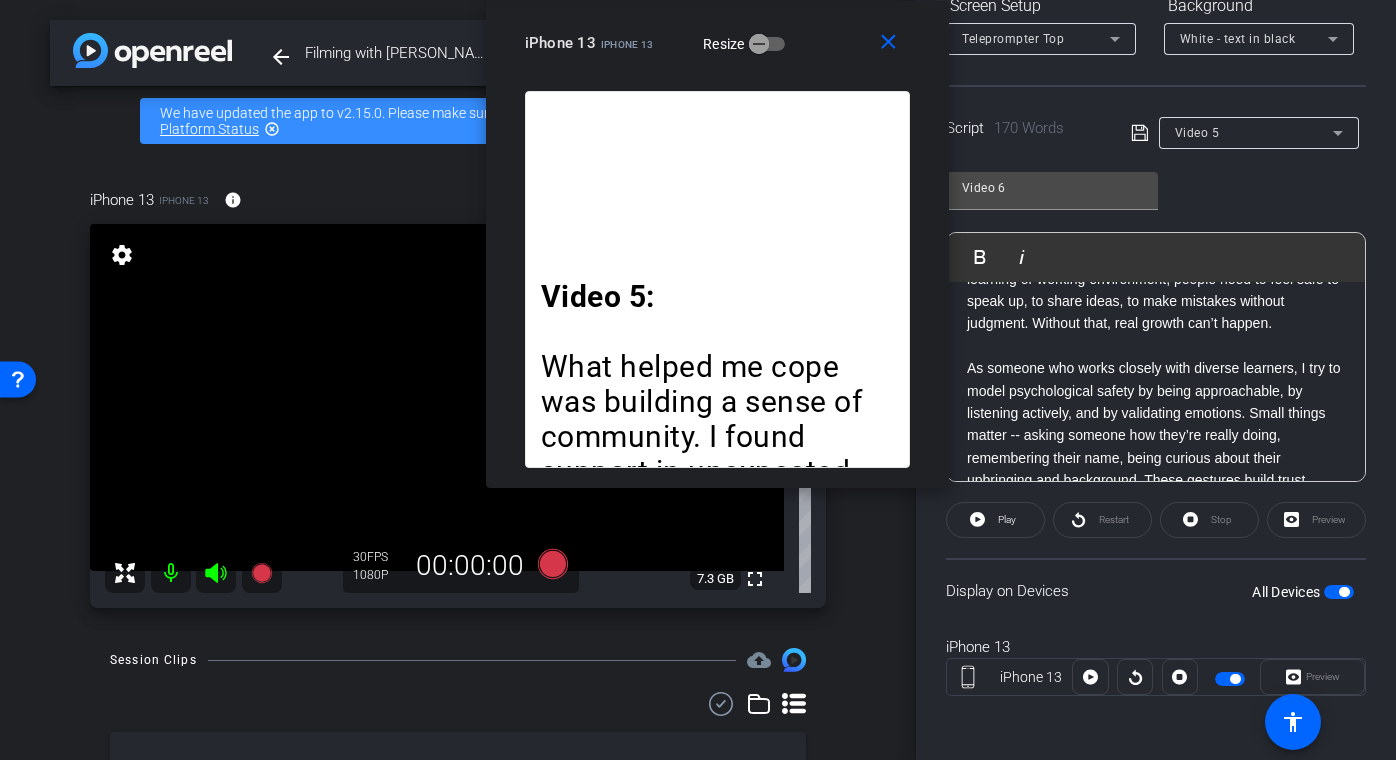 drag, startPoint x: 1033, startPoint y: 435, endPoint x: 1037, endPoint y: 450, distance: 15.524175 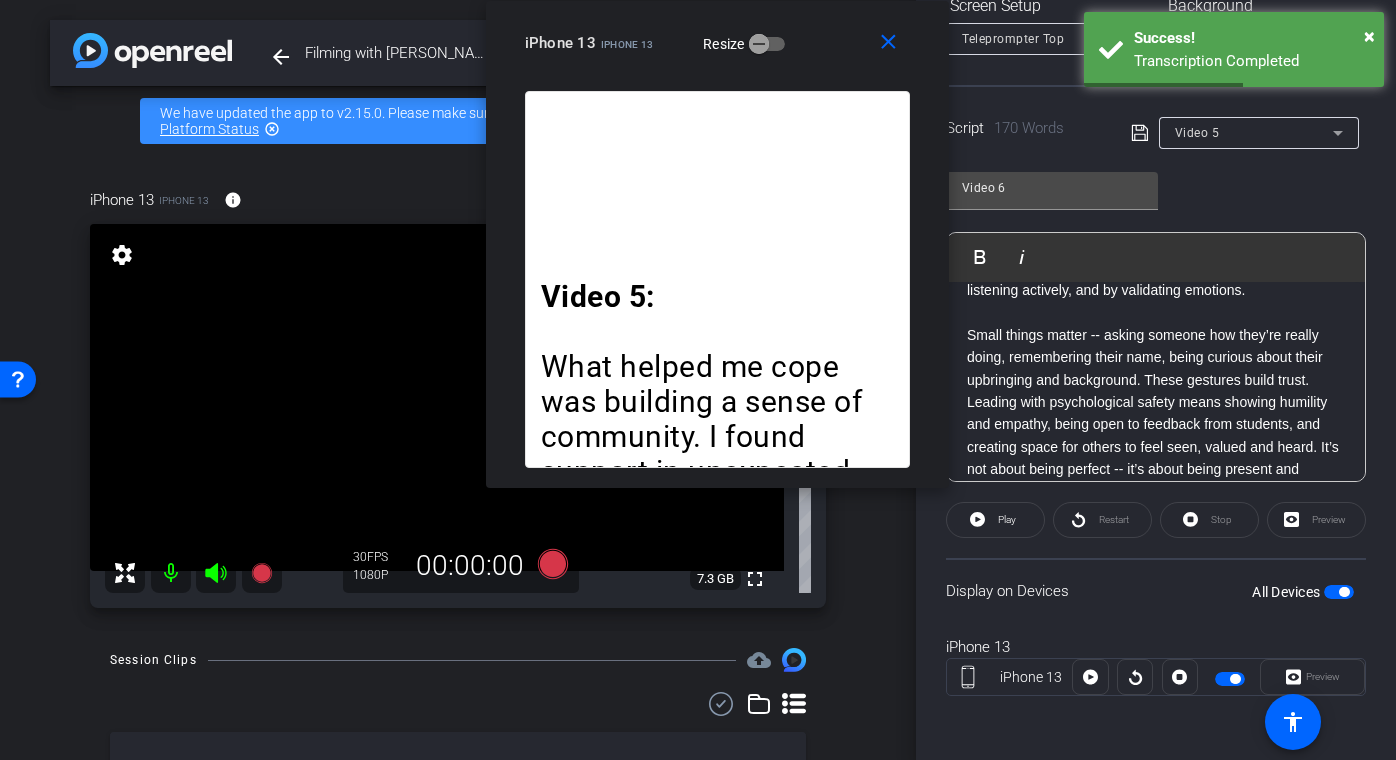 scroll, scrollTop: 225, scrollLeft: 0, axis: vertical 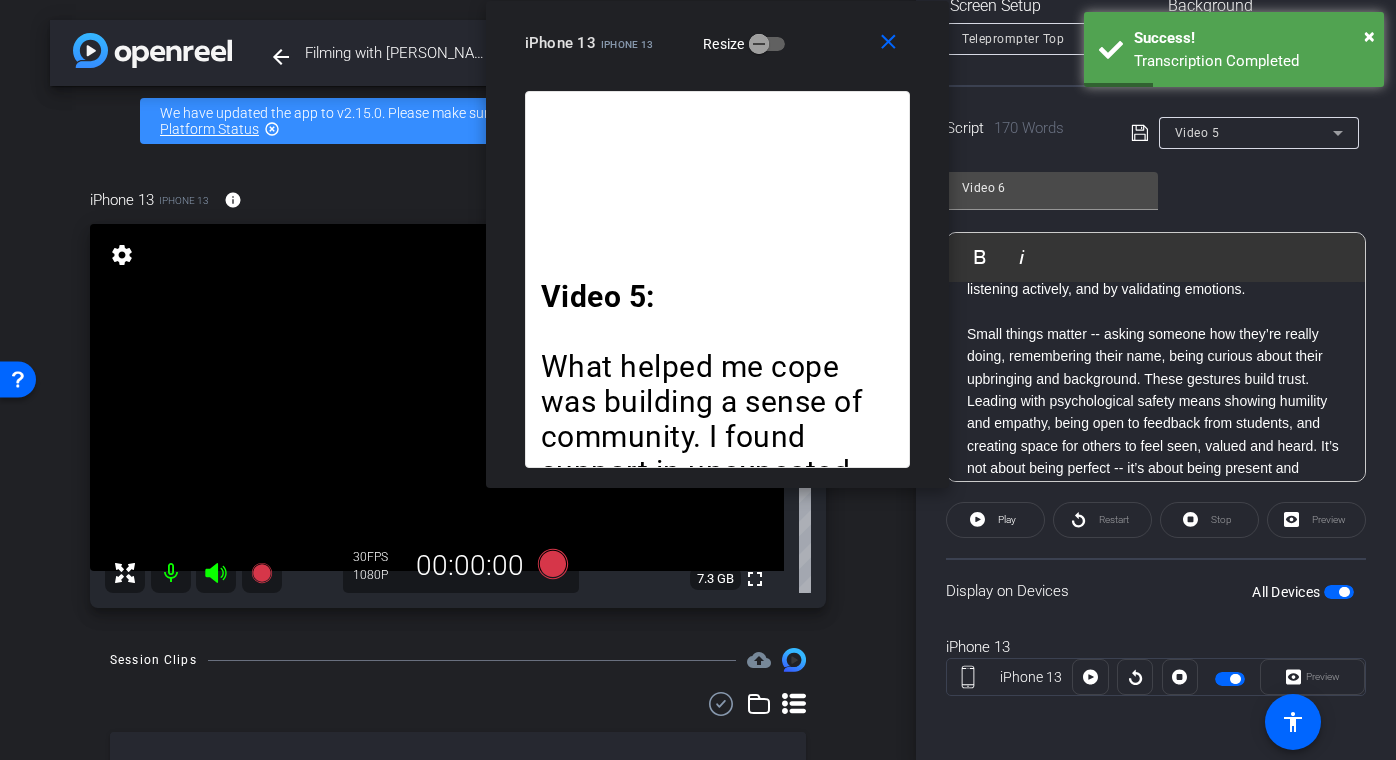 drag, startPoint x: 1182, startPoint y: 399, endPoint x: 1182, endPoint y: 446, distance: 47 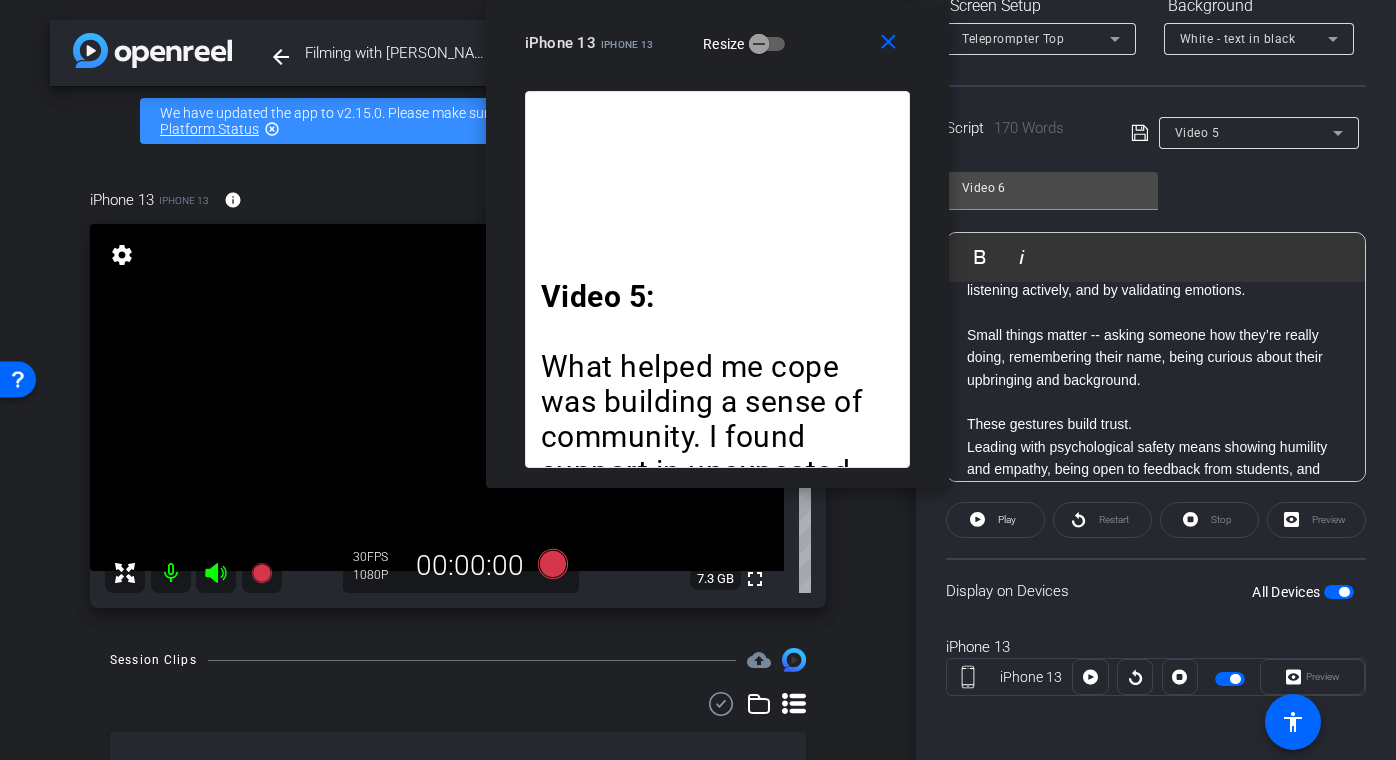 scroll, scrollTop: 282, scrollLeft: 0, axis: vertical 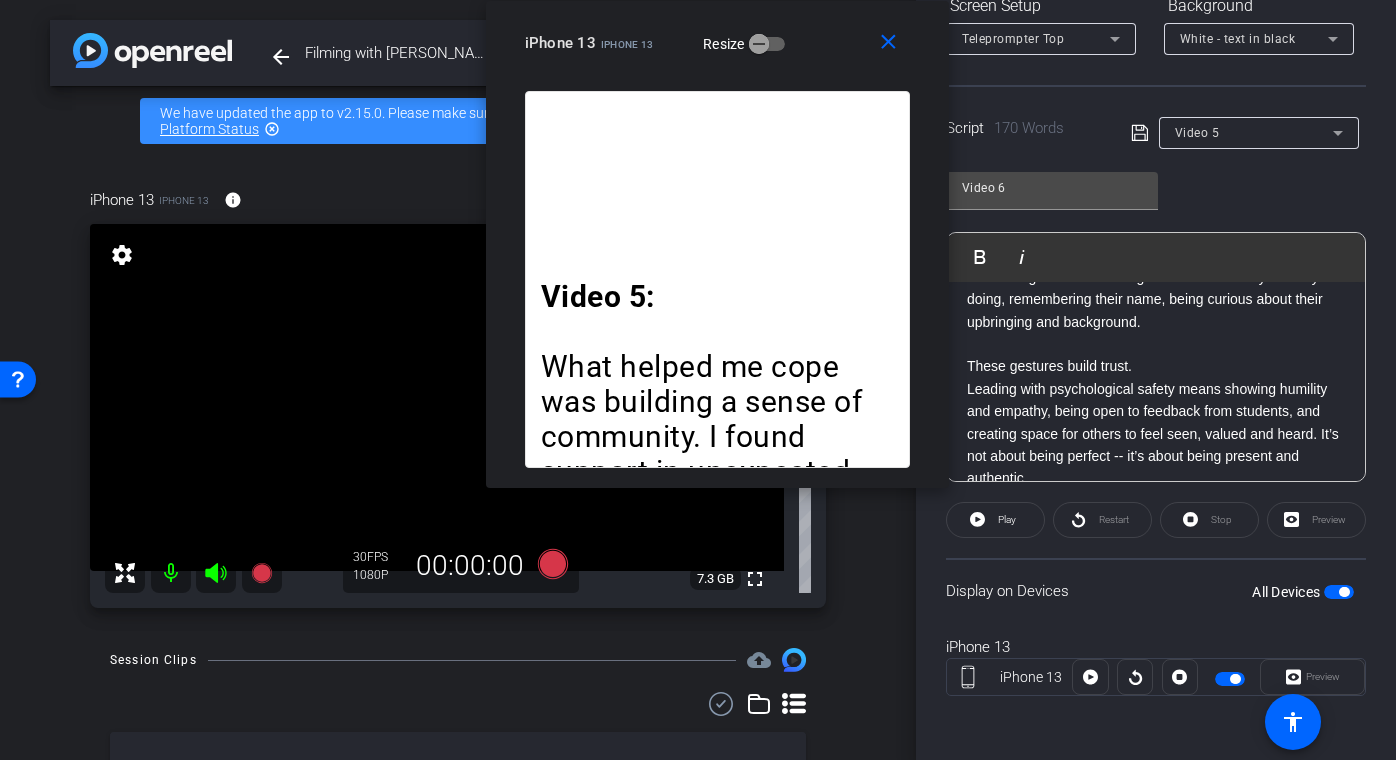 drag, startPoint x: 965, startPoint y: 385, endPoint x: 970, endPoint y: 414, distance: 29.427877 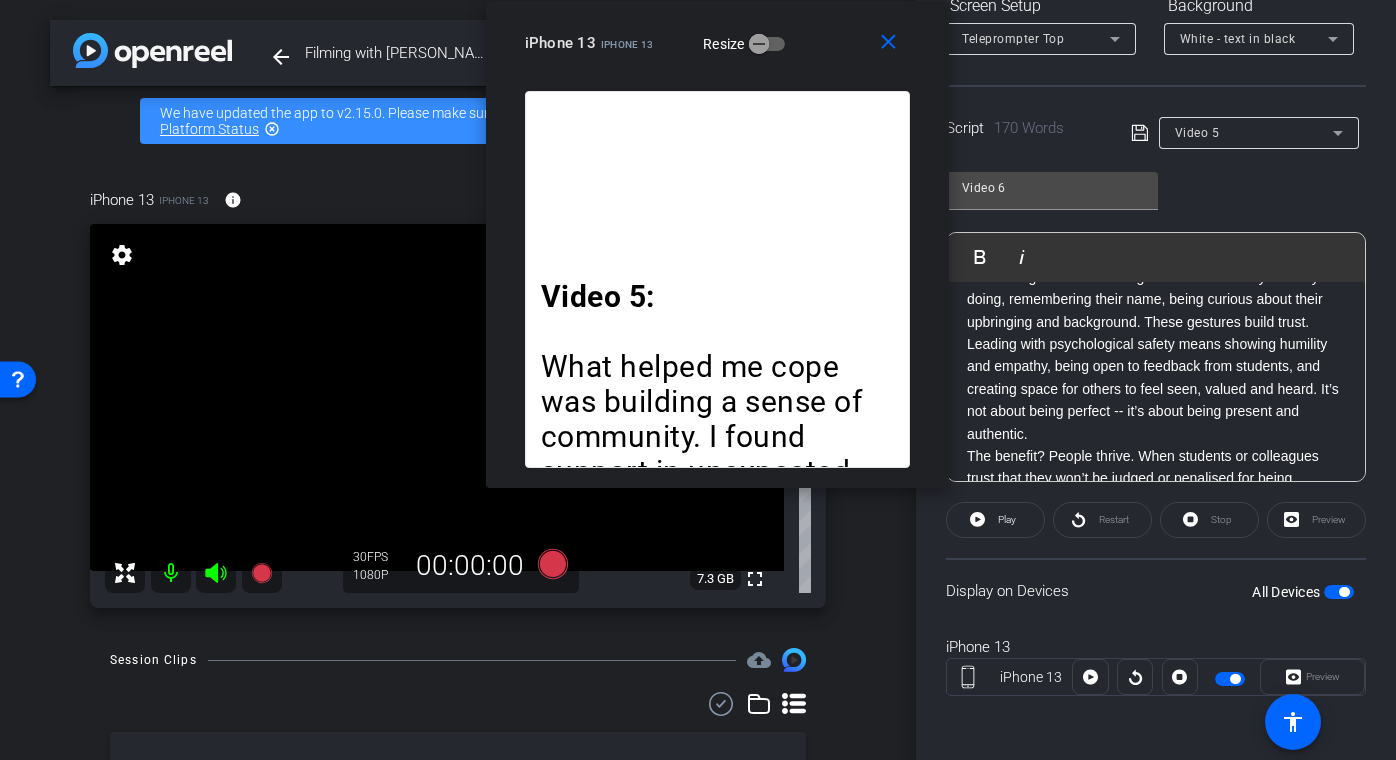 click on "Small things matter -- asking someone how they’re really doing, remembering their name, being curious about their upbringing and background. These gestures build trust." 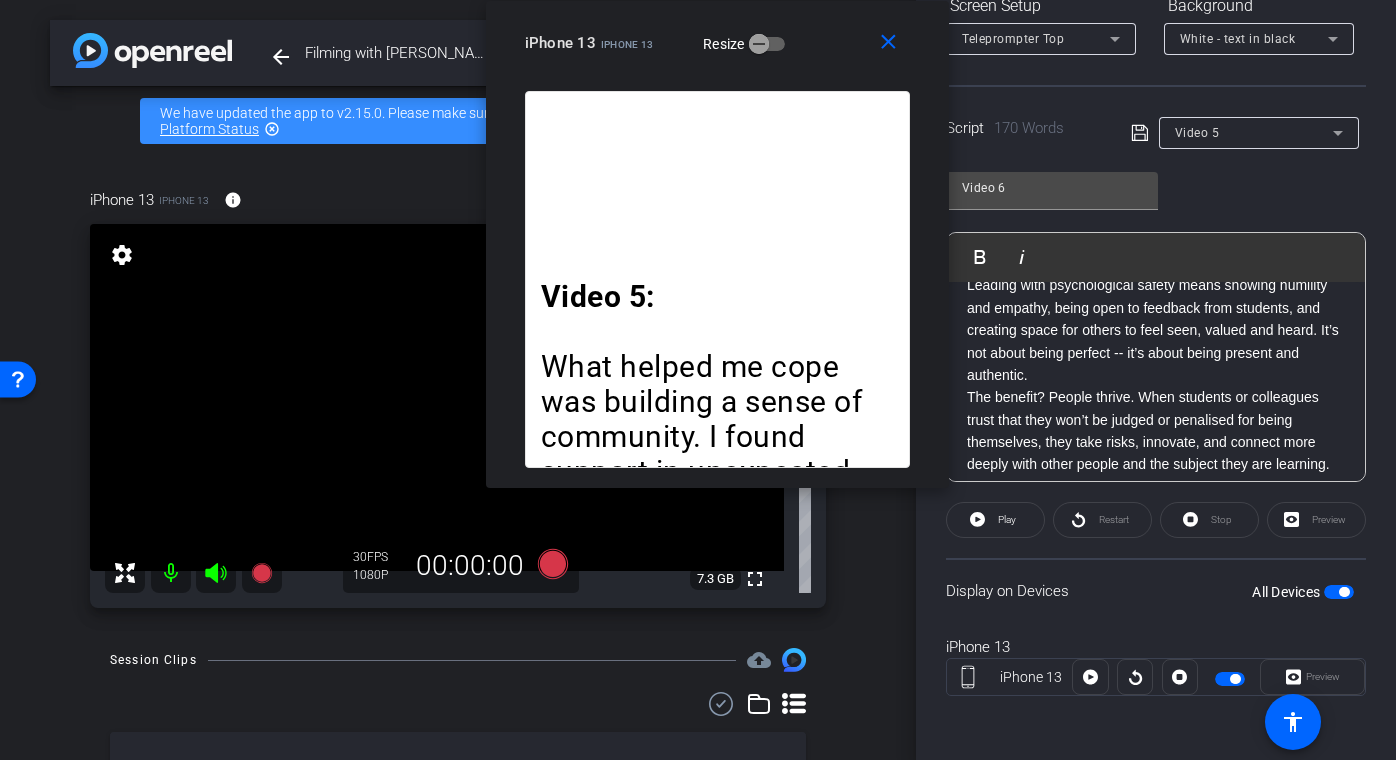 scroll, scrollTop: 375, scrollLeft: 0, axis: vertical 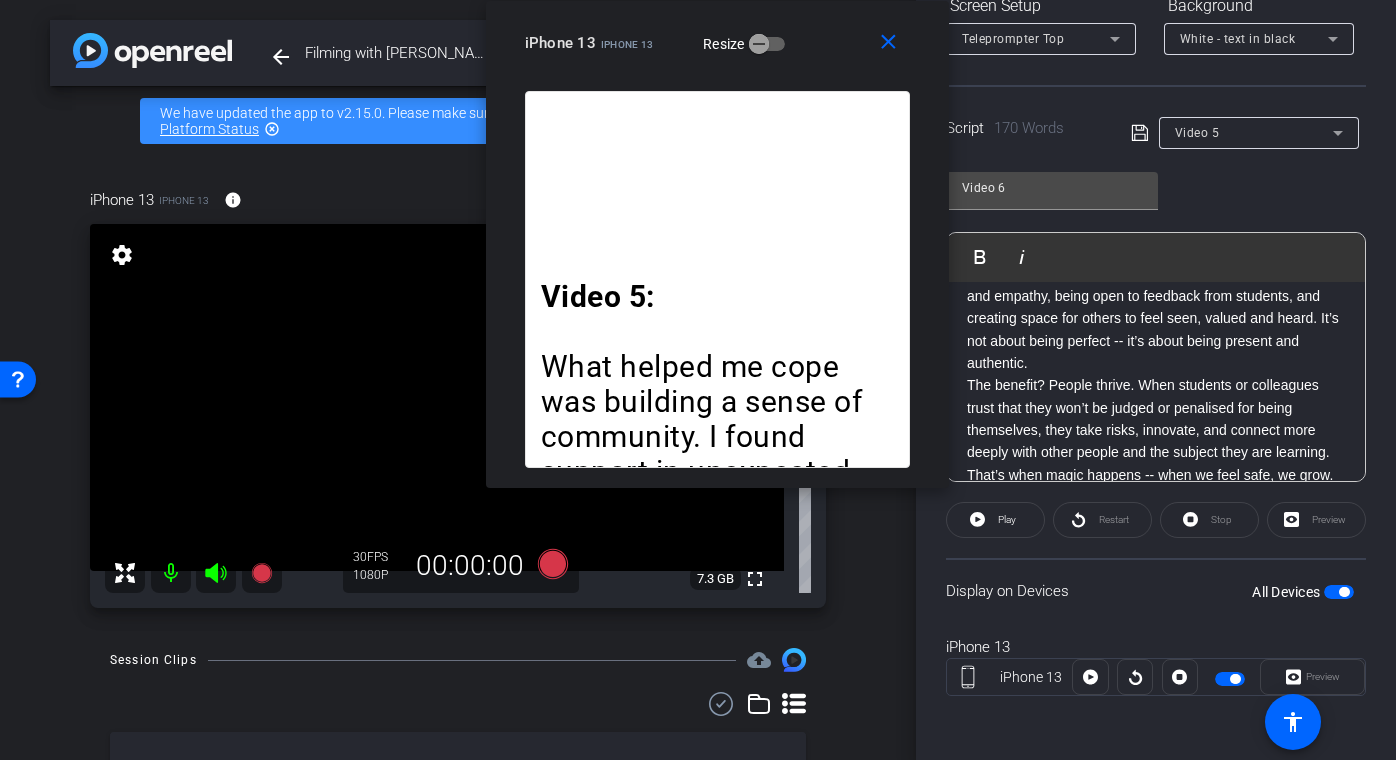 click on "Leading with psychological safety means showing humility and empathy, being open to feedback from students, and creating space for others to feel seen, valued and heard. It’s not about being perfect -- it’s about being present and authentic." 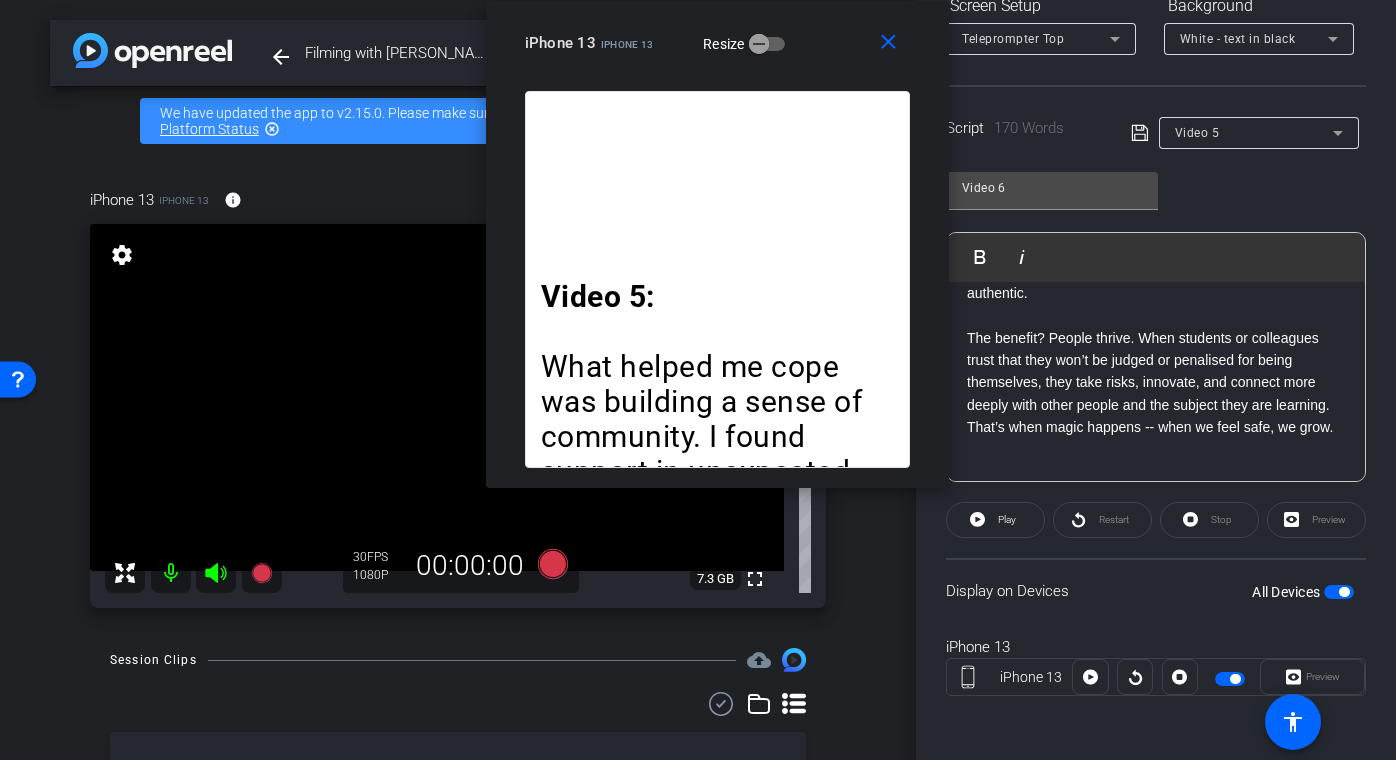 scroll, scrollTop: 487, scrollLeft: 0, axis: vertical 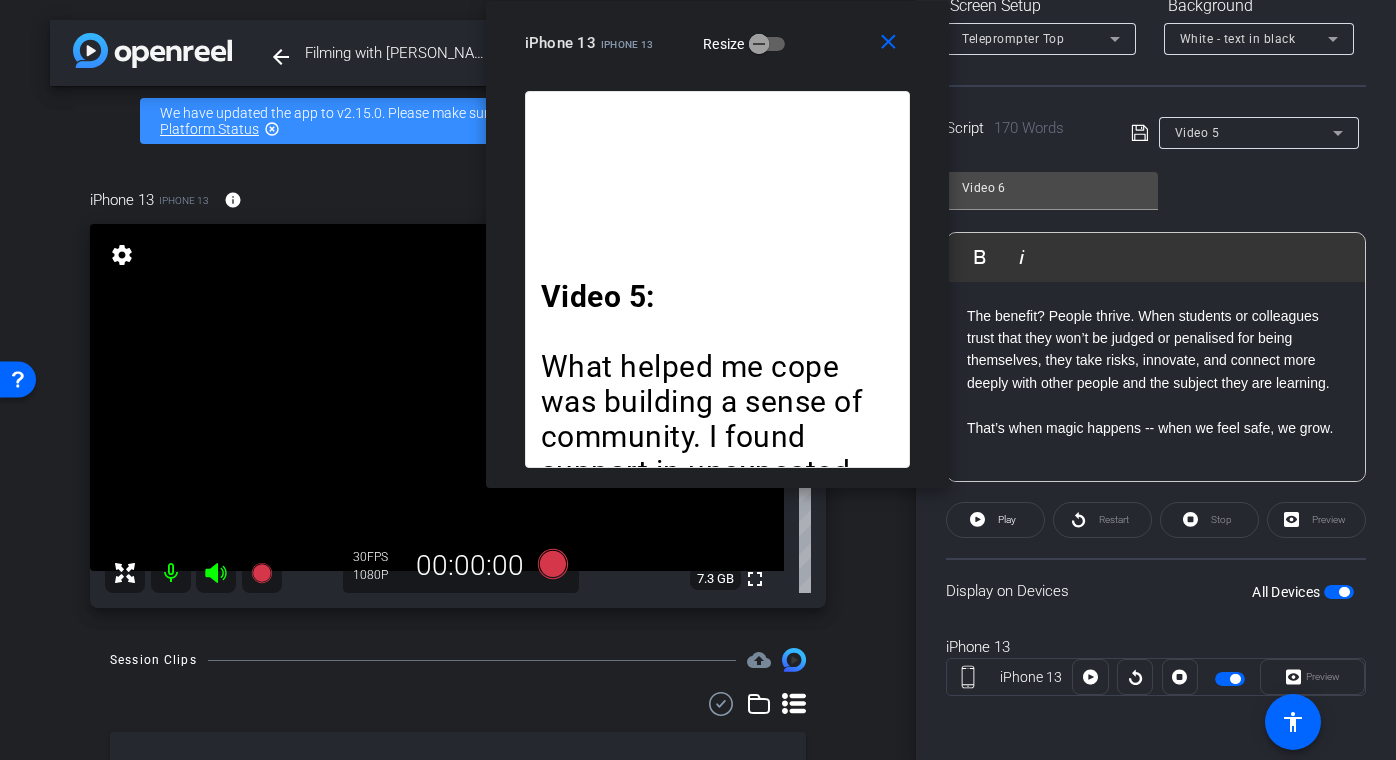 click at bounding box center (1156, 450) 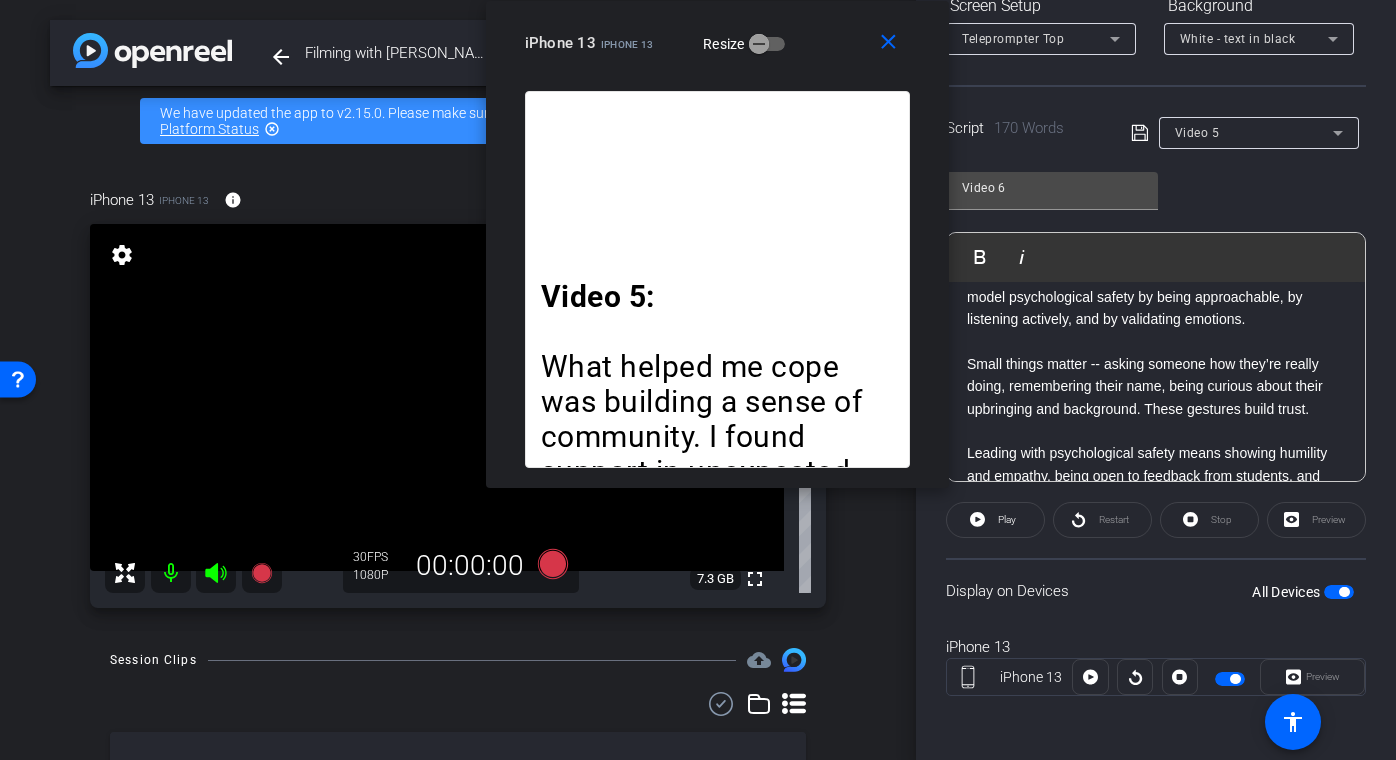 scroll, scrollTop: 0, scrollLeft: 0, axis: both 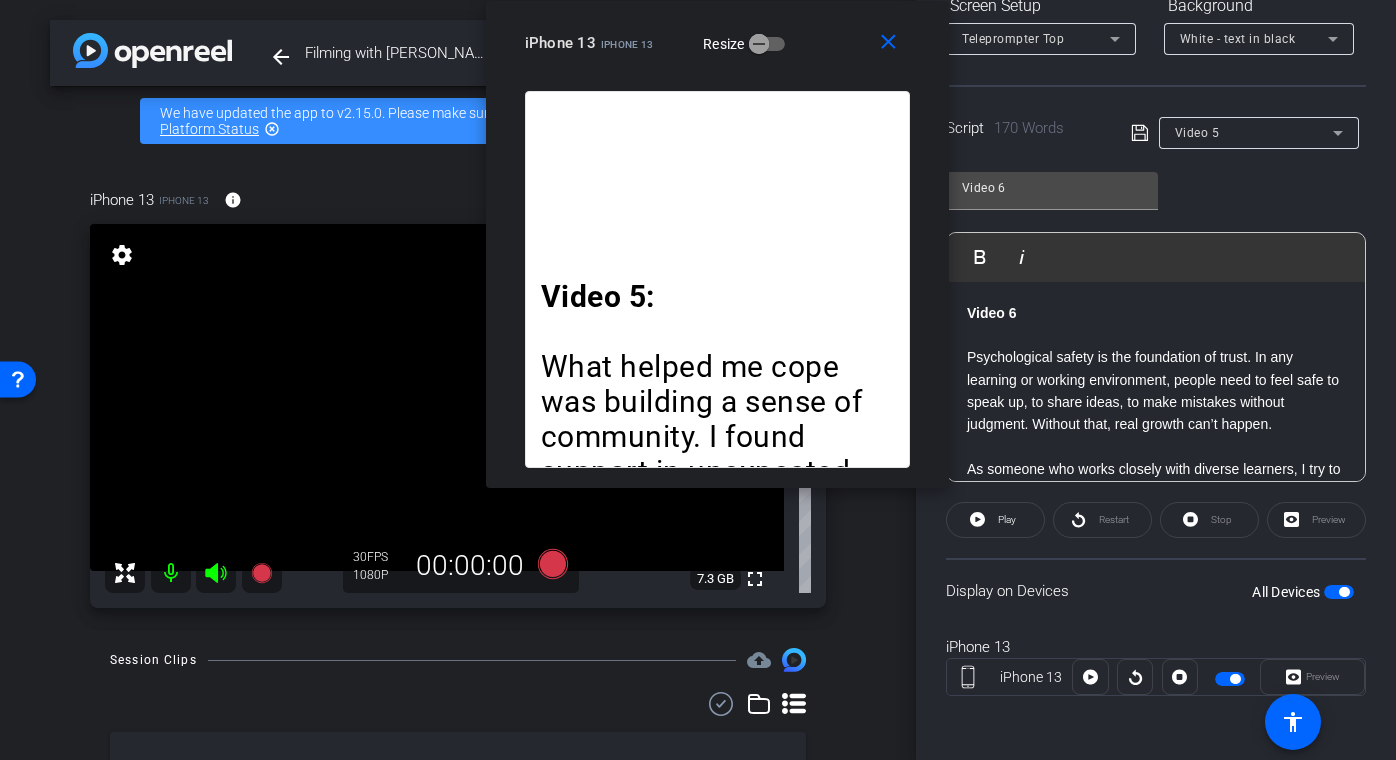 click on "Restart" 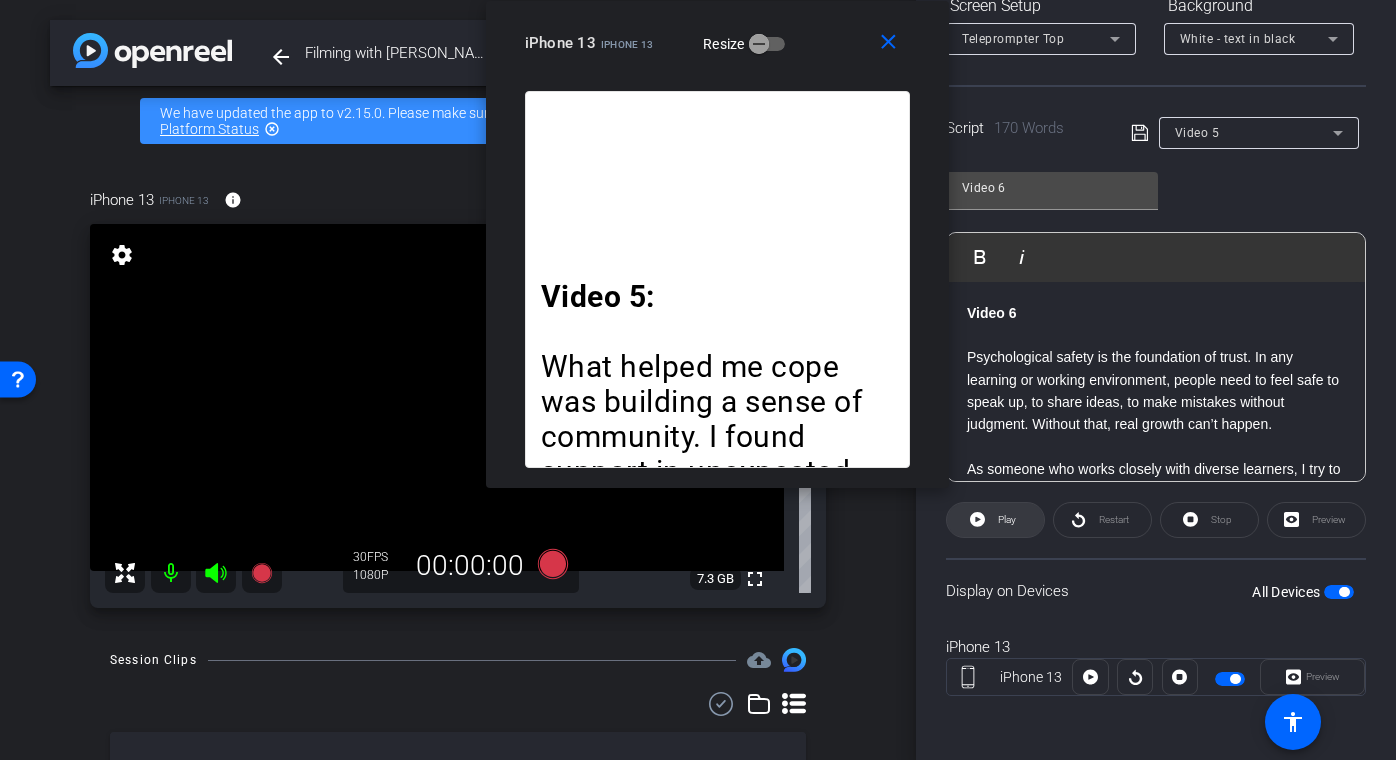 click on "Play" 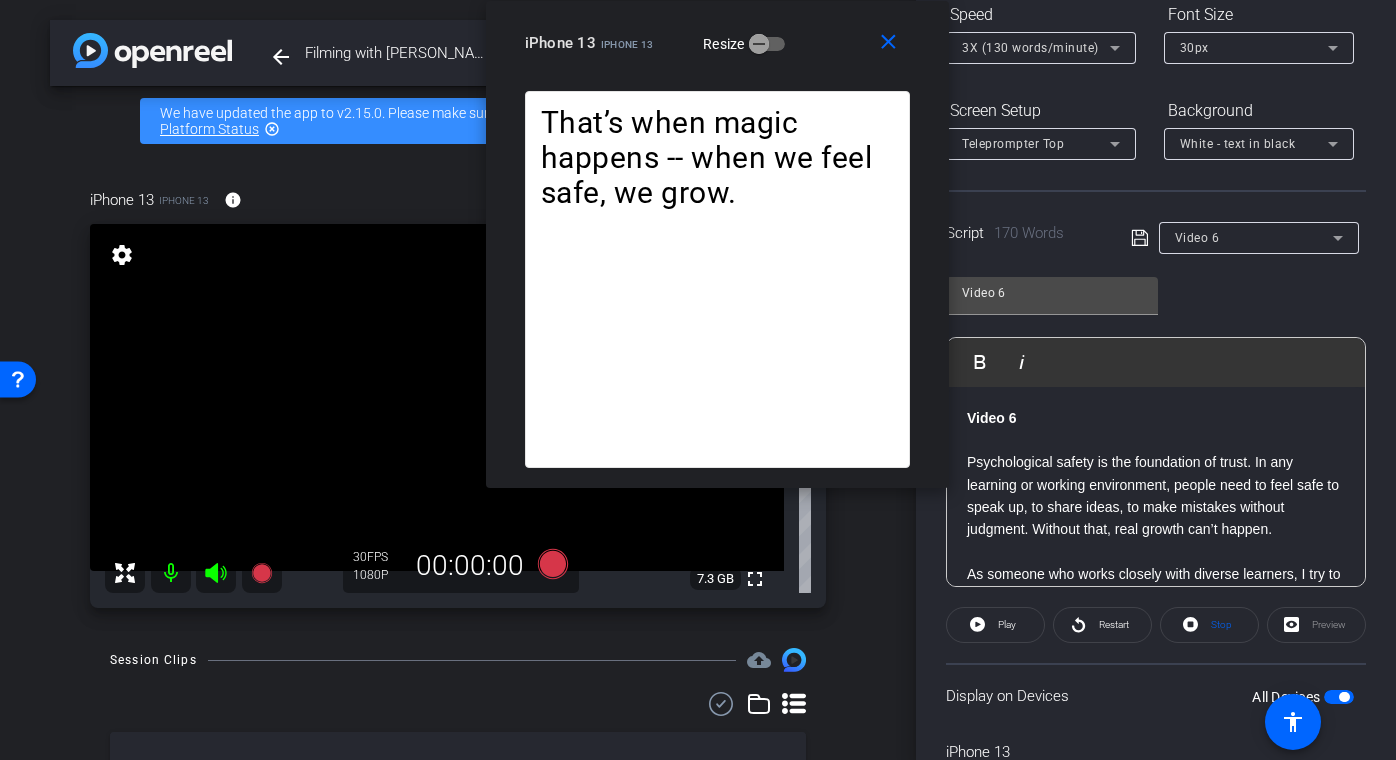 scroll, scrollTop: 197, scrollLeft: 0, axis: vertical 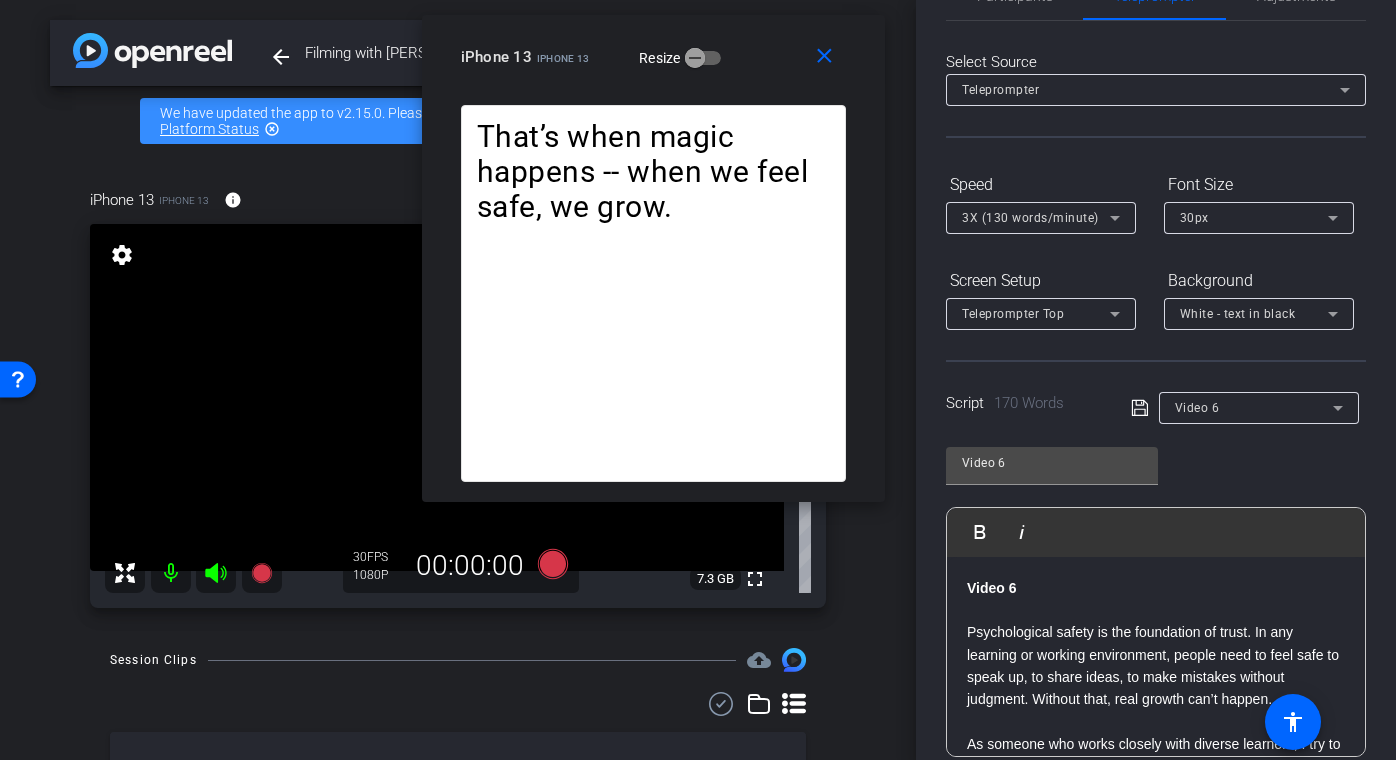drag, startPoint x: 827, startPoint y: 53, endPoint x: 763, endPoint y: 67, distance: 65.51336 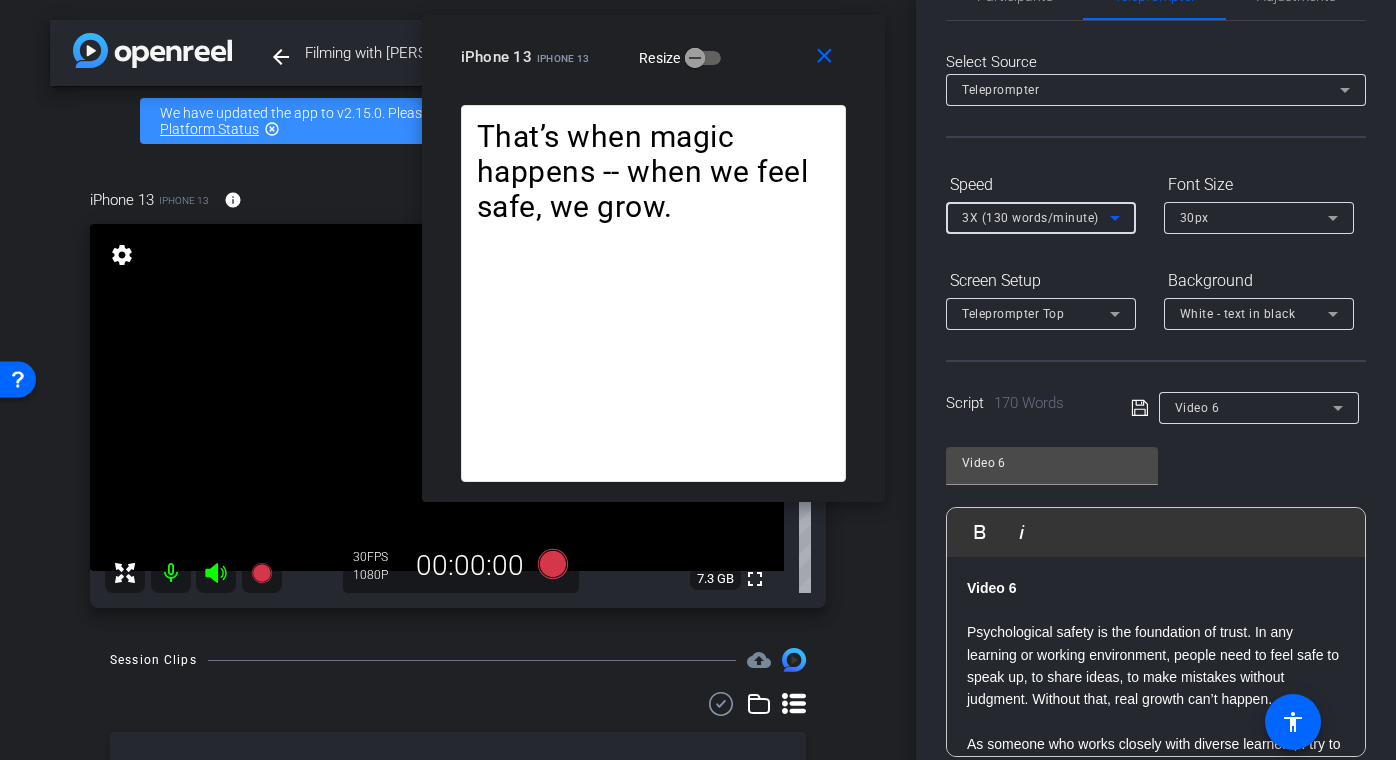 click 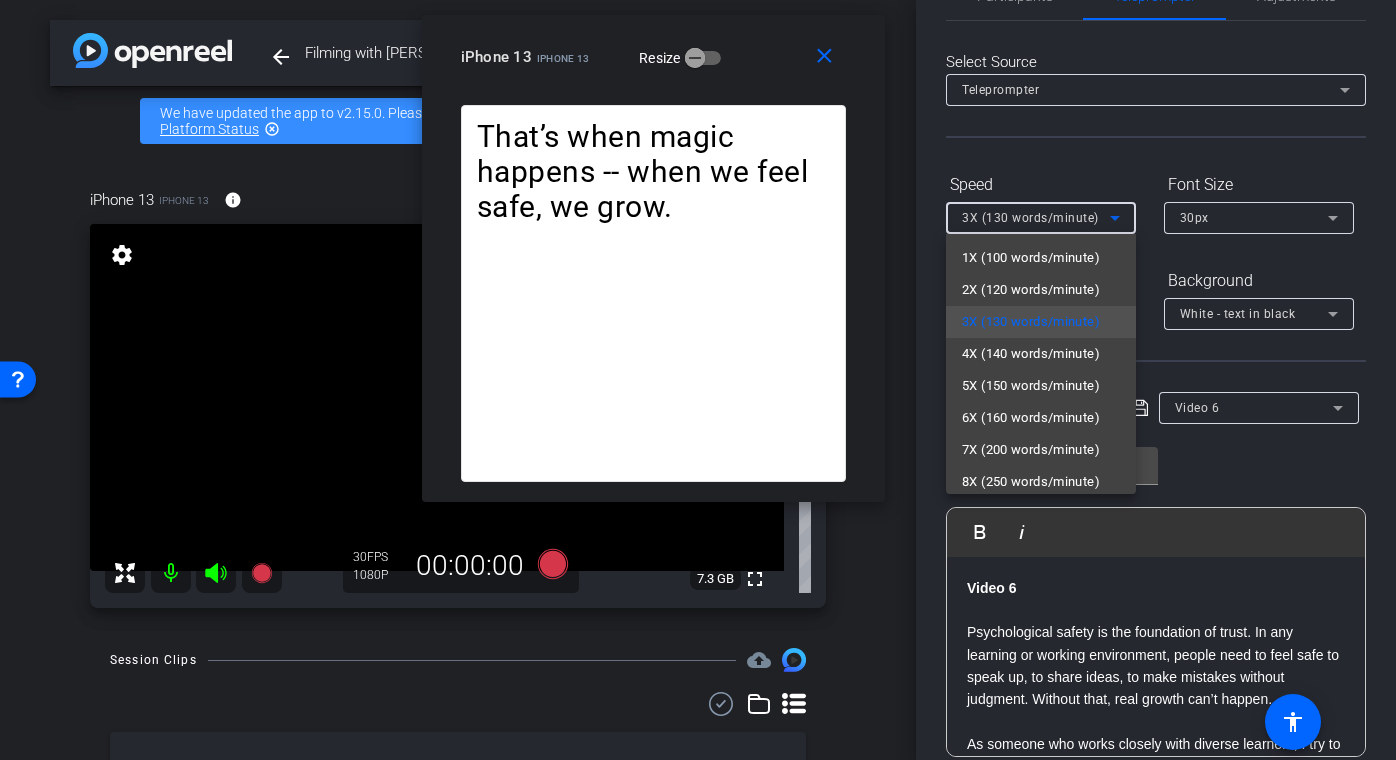 click at bounding box center (698, 380) 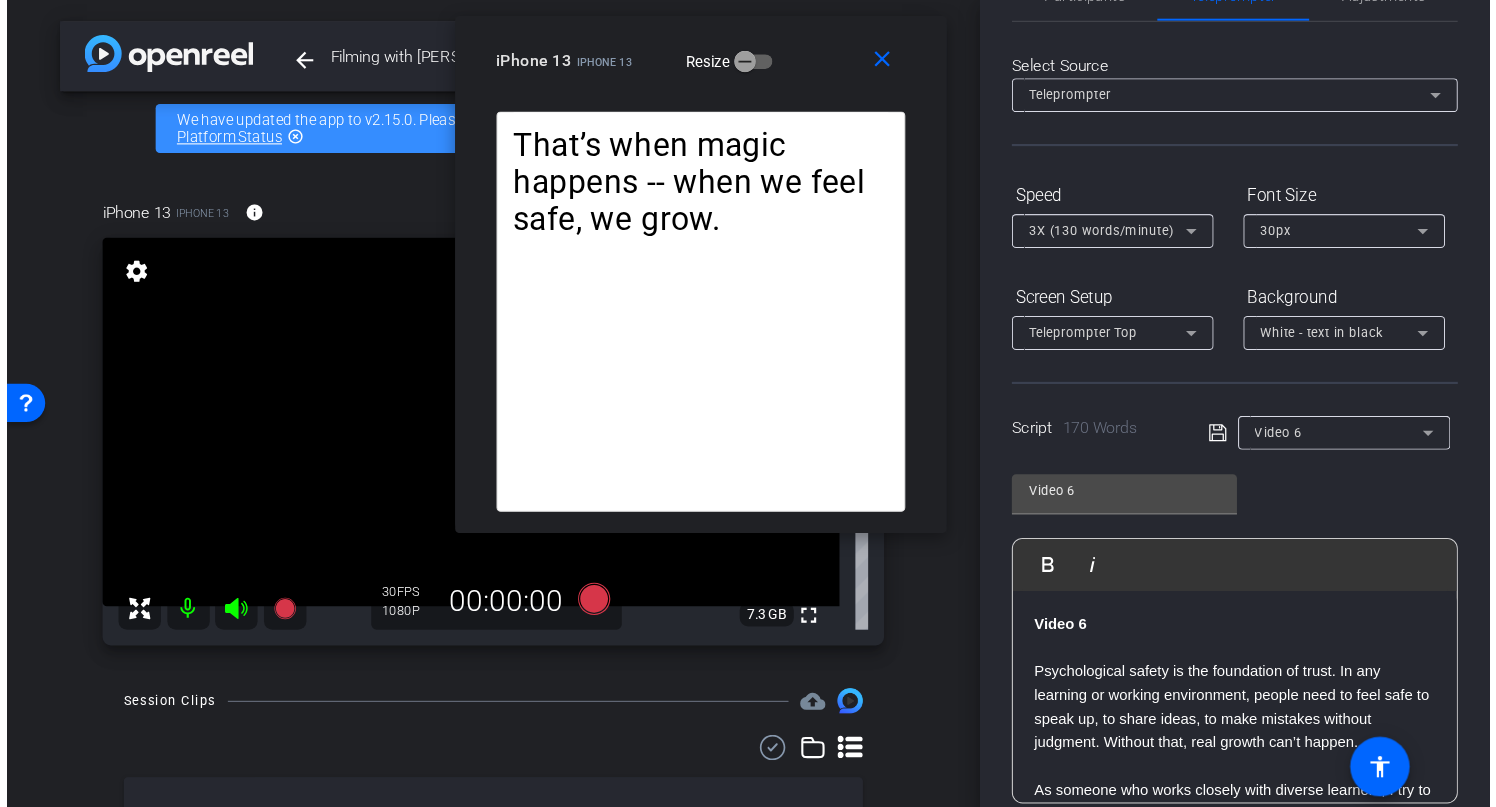 scroll, scrollTop: 0, scrollLeft: 0, axis: both 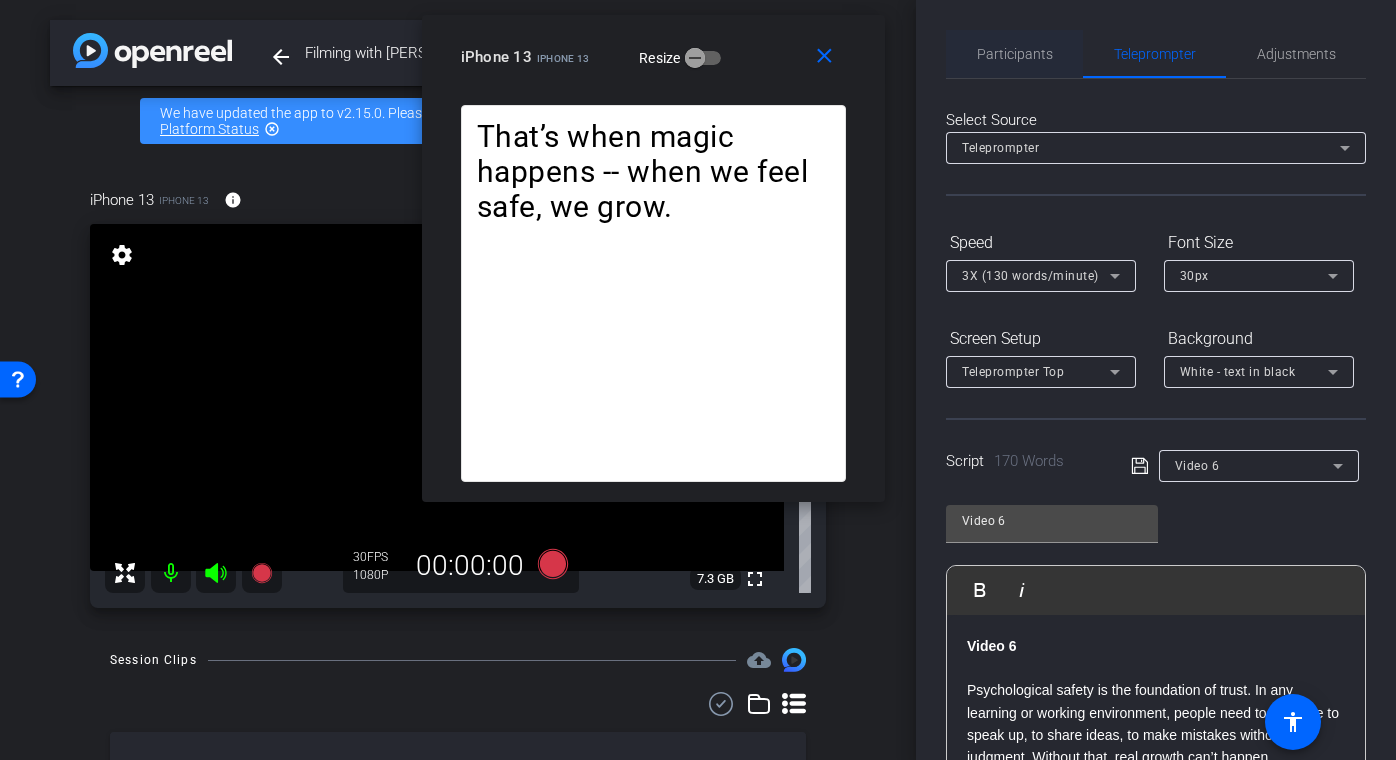 click on "Participants" at bounding box center (1015, 54) 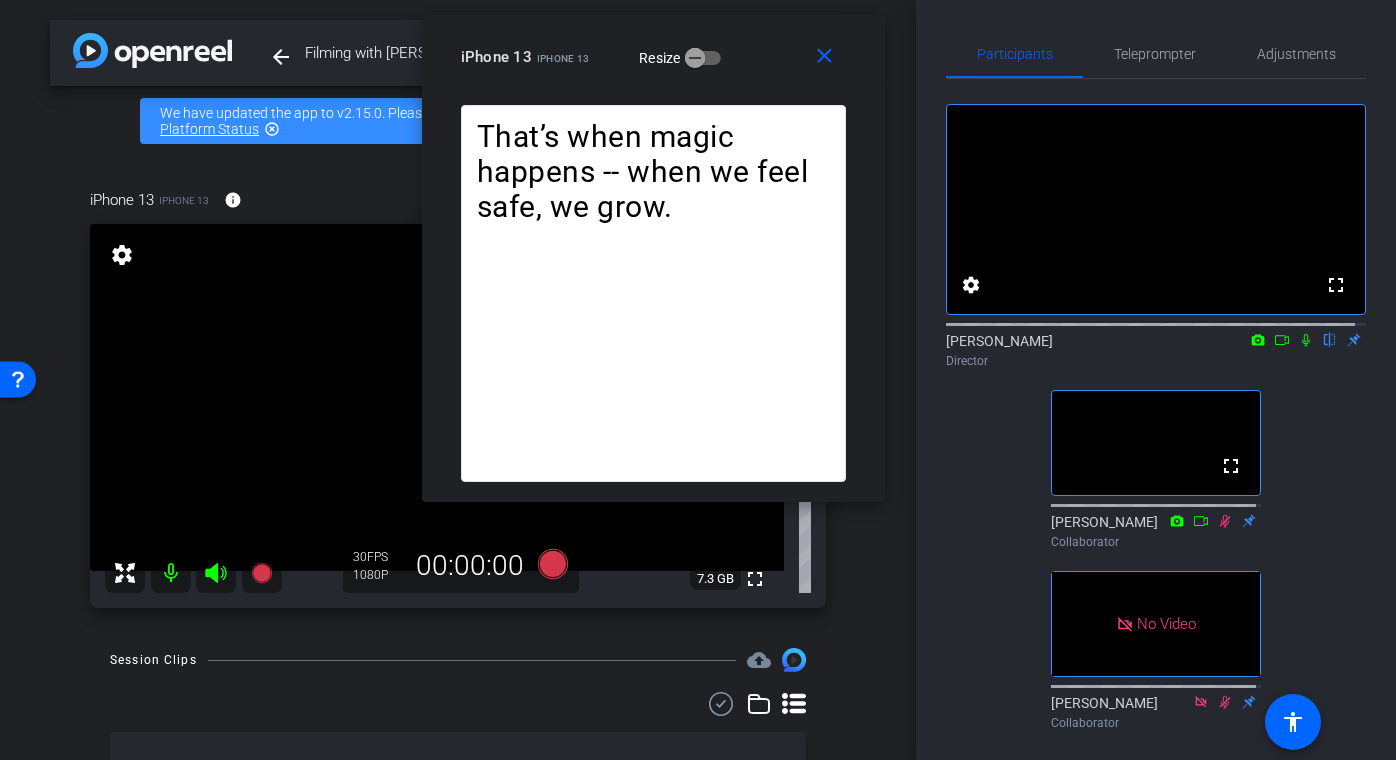 click 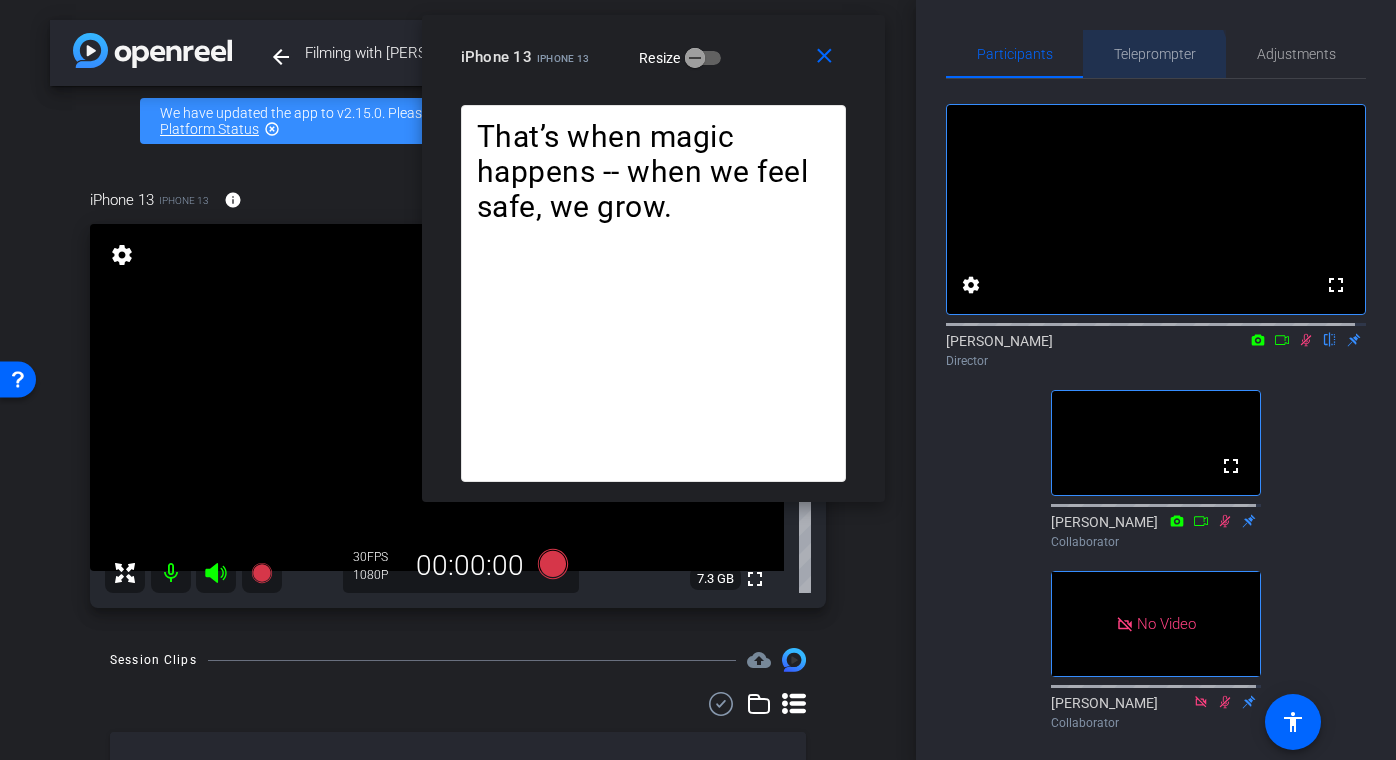 click on "Teleprompter" at bounding box center (1155, 54) 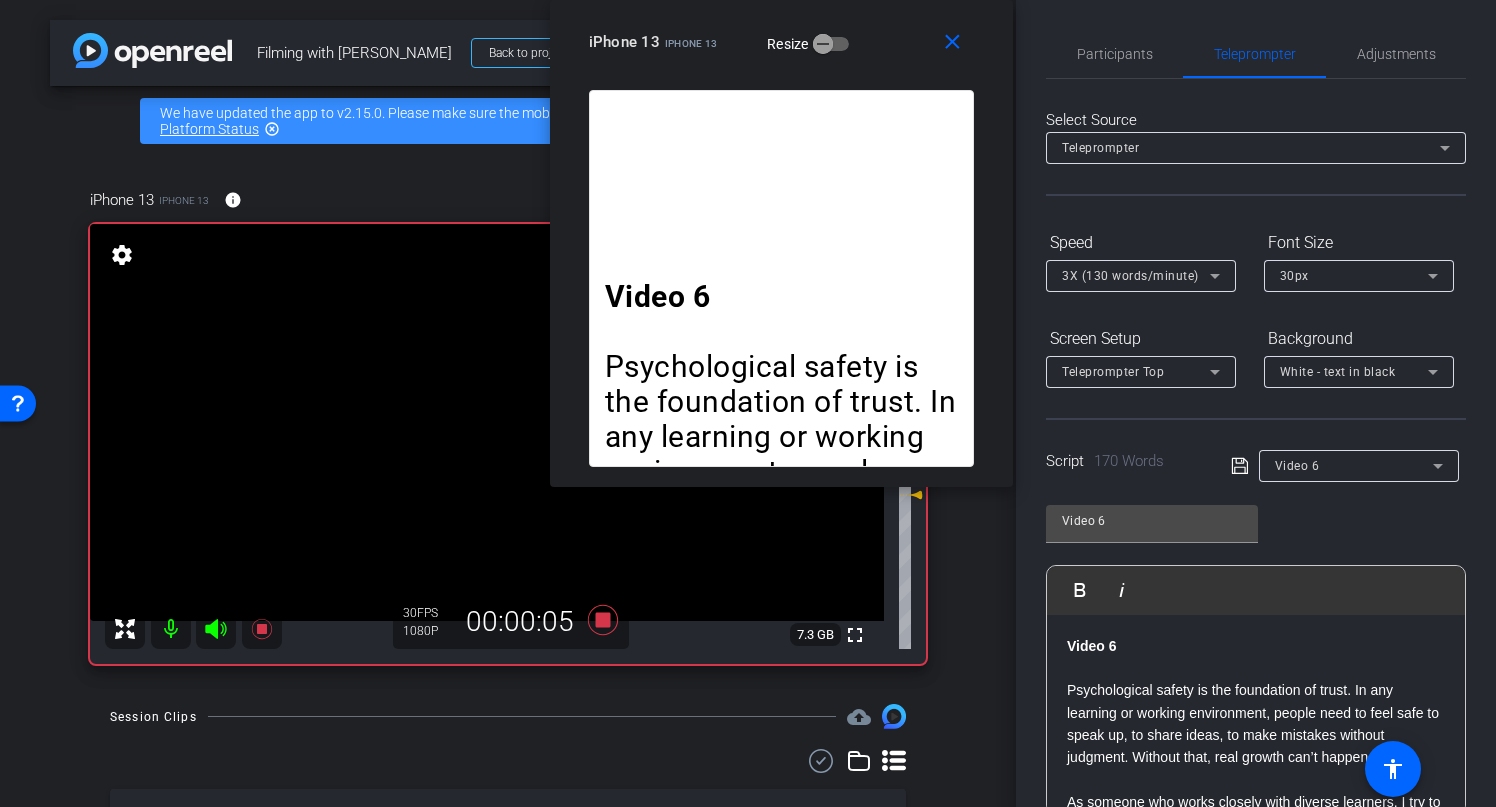 drag, startPoint x: 802, startPoint y: 65, endPoint x: 880, endPoint y: 8, distance: 96.60745 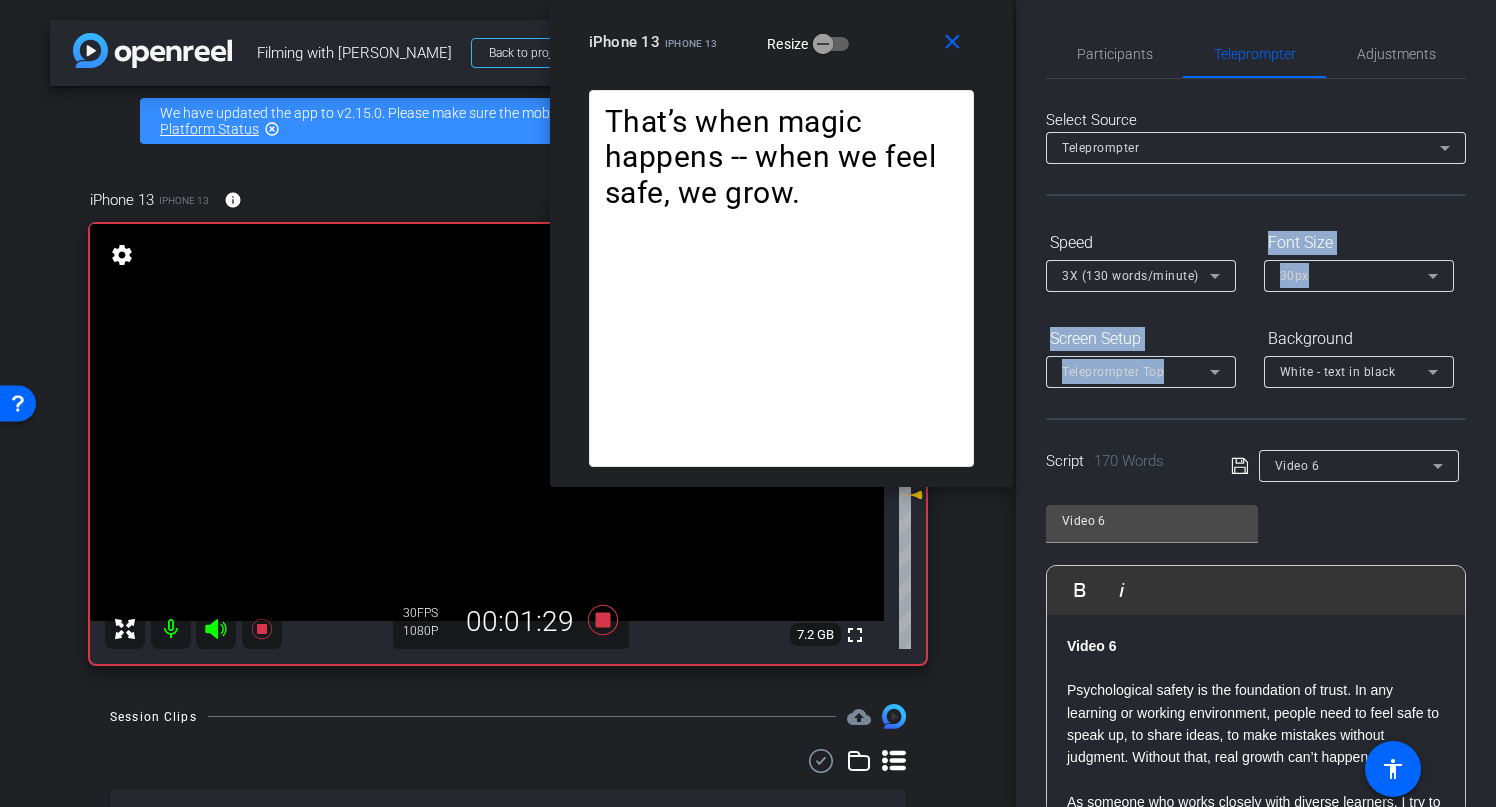 drag, startPoint x: 1484, startPoint y: 307, endPoint x: 1485, endPoint y: 230, distance: 77.00649 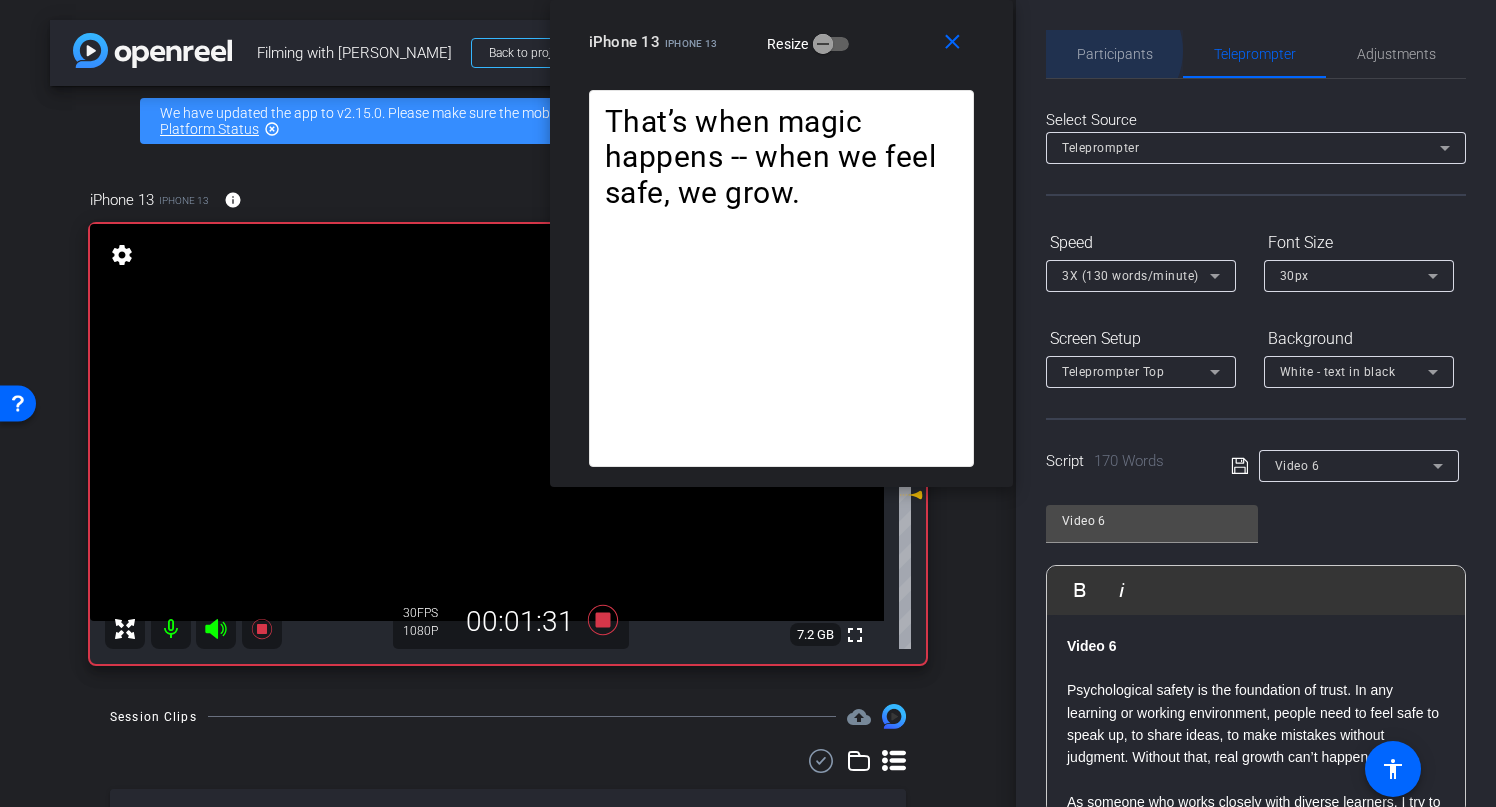 click on "Participants" at bounding box center [1115, 54] 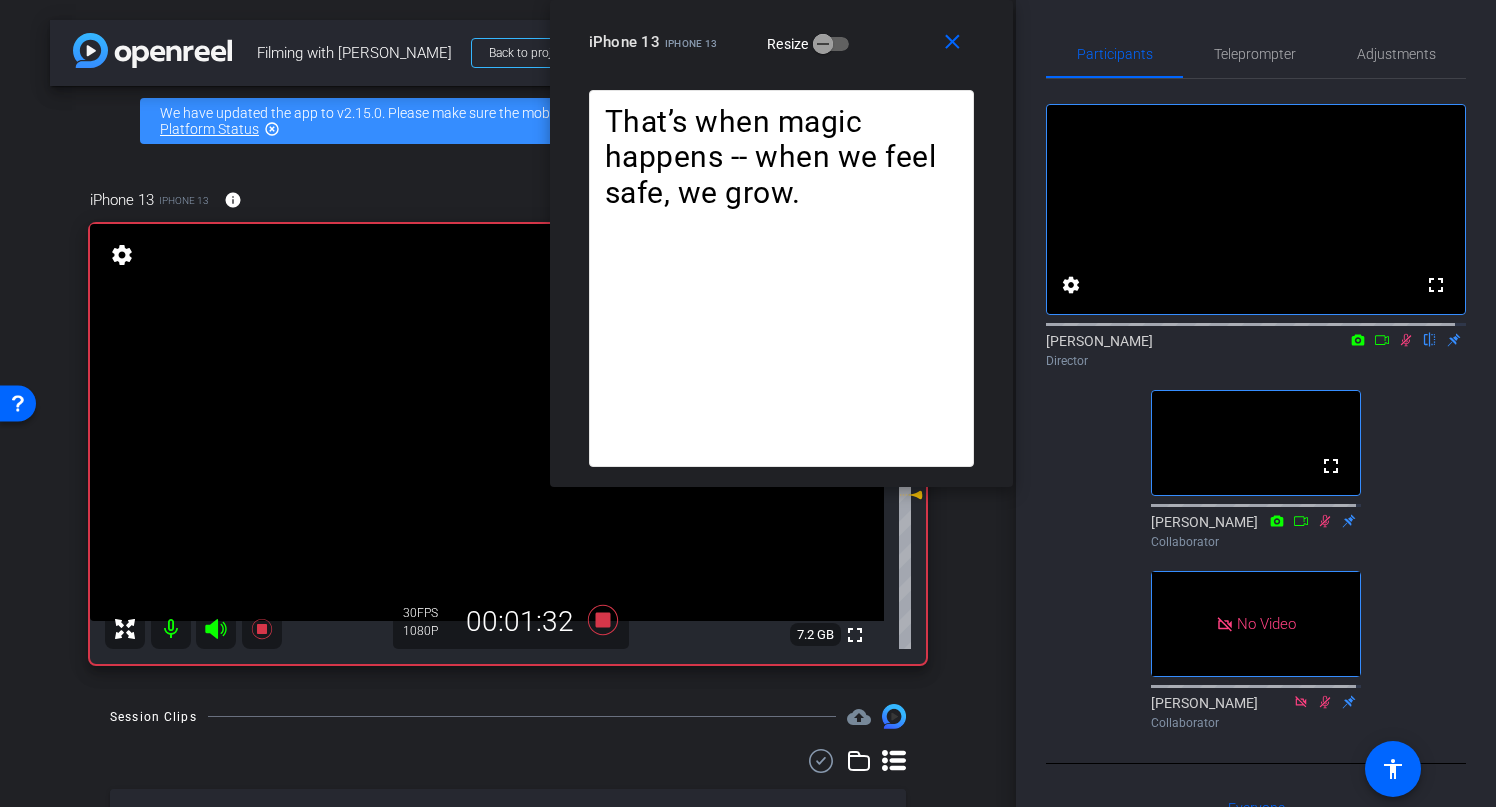 click 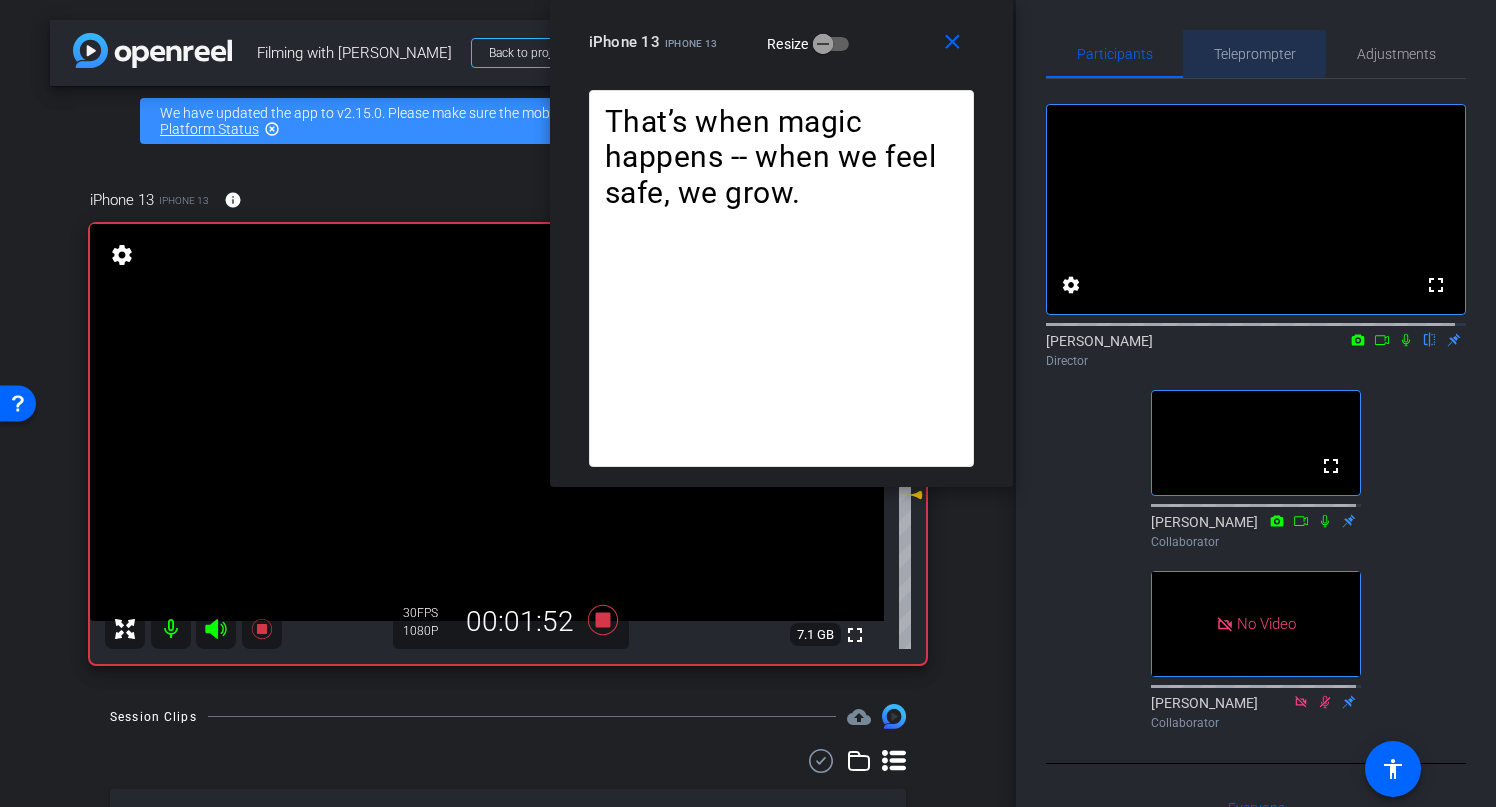 click on "Teleprompter" at bounding box center [1255, 54] 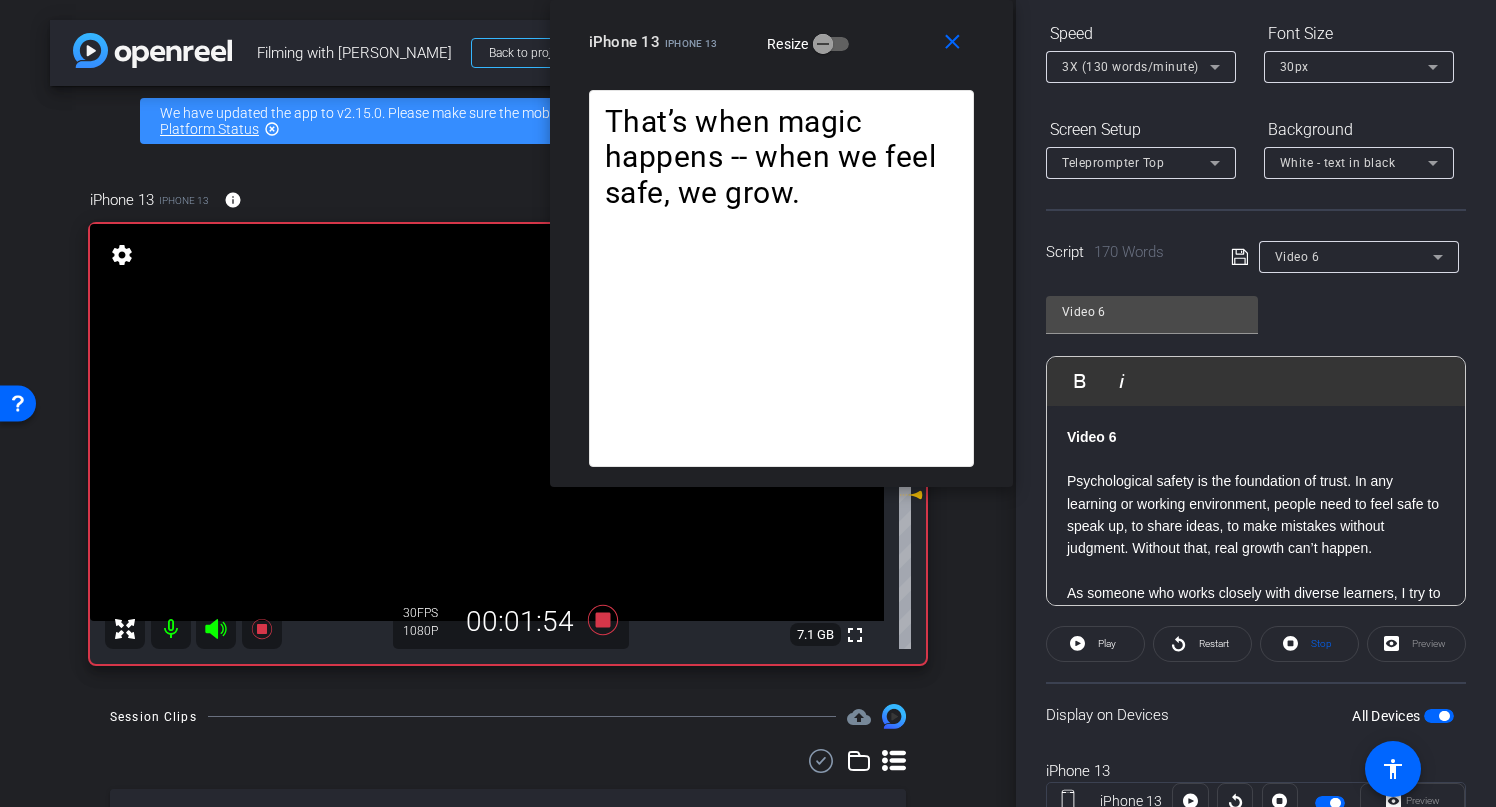 scroll, scrollTop: 234, scrollLeft: 0, axis: vertical 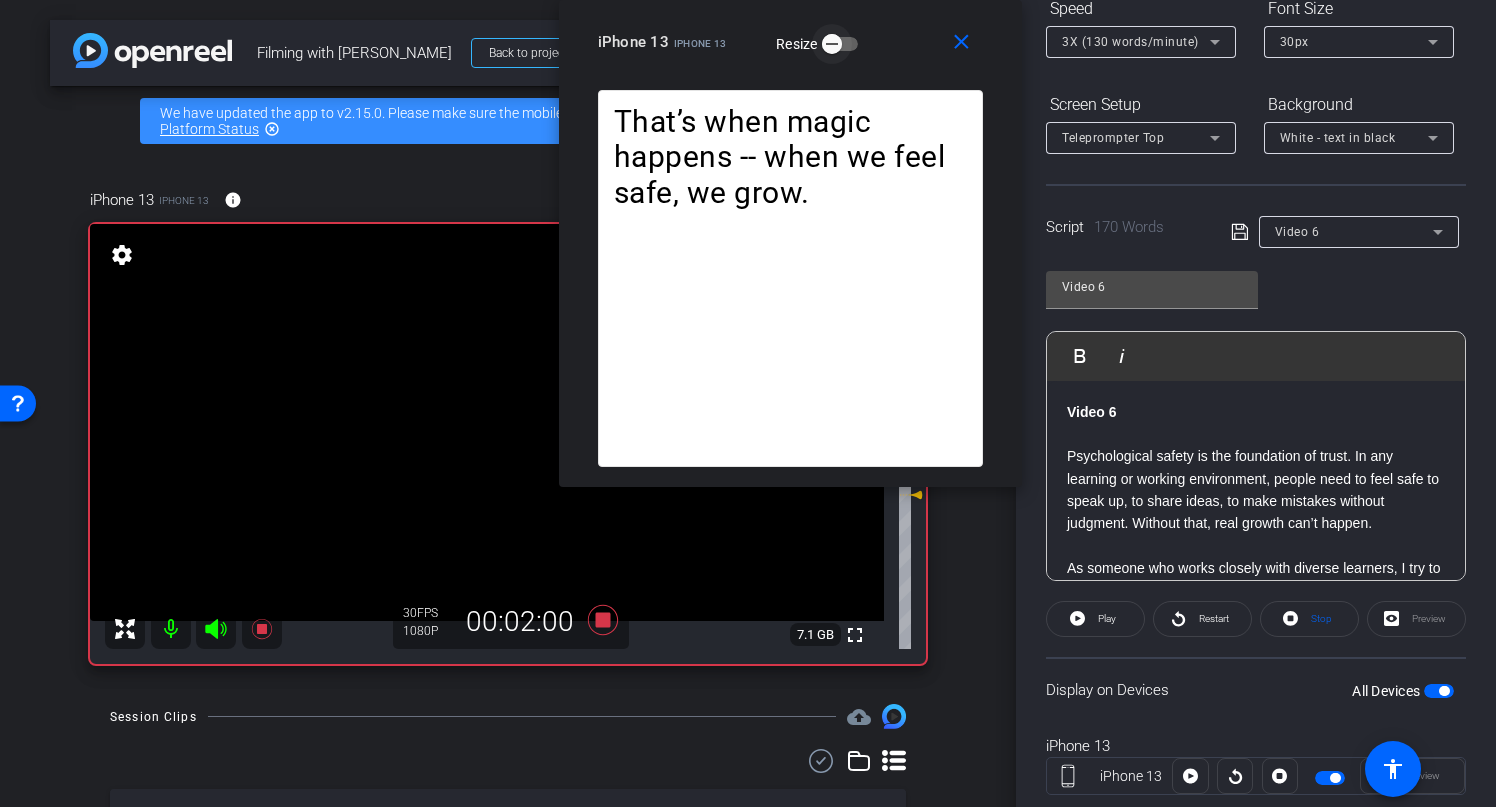 click 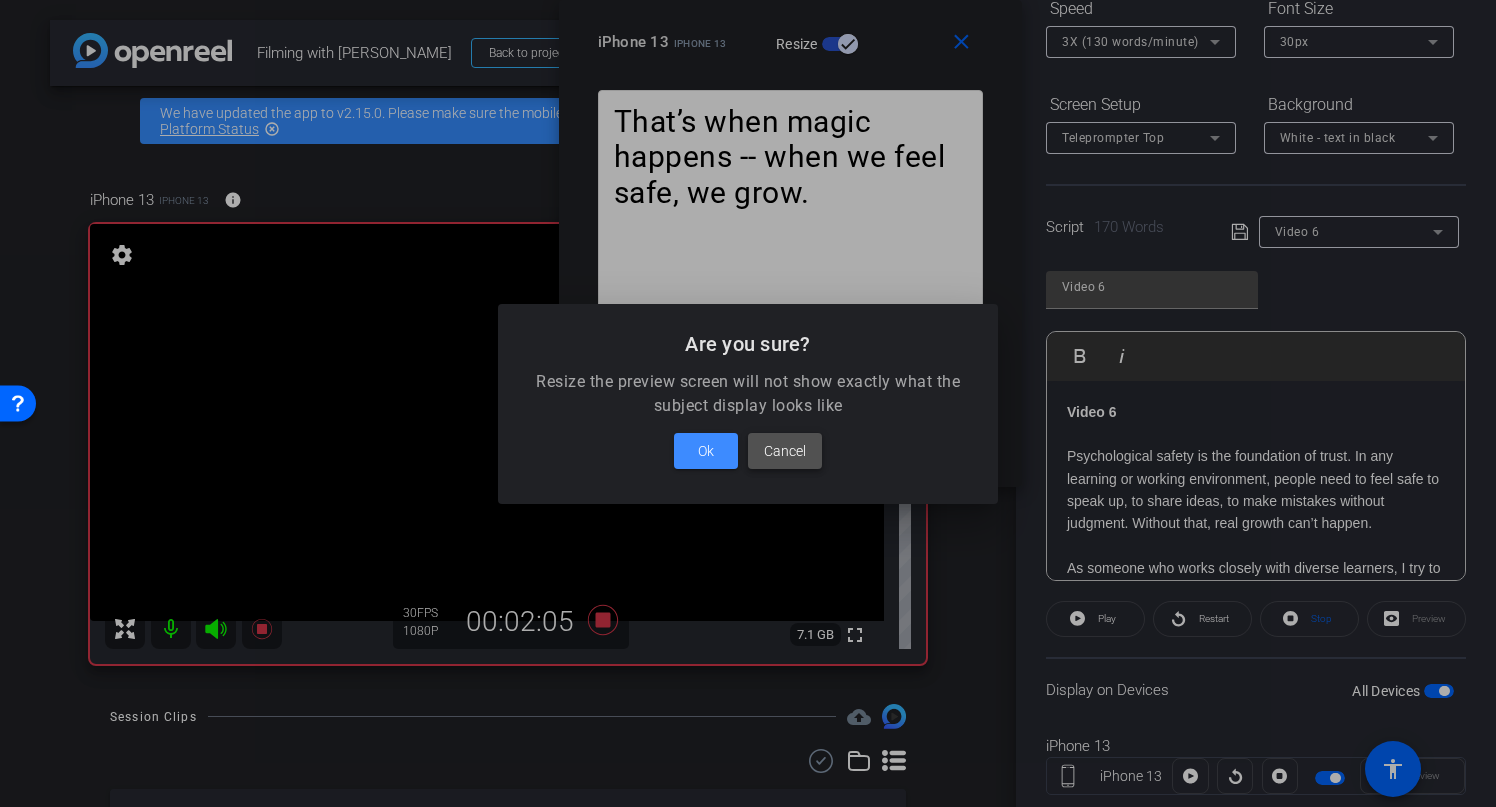 click on "Cancel" at bounding box center (785, 451) 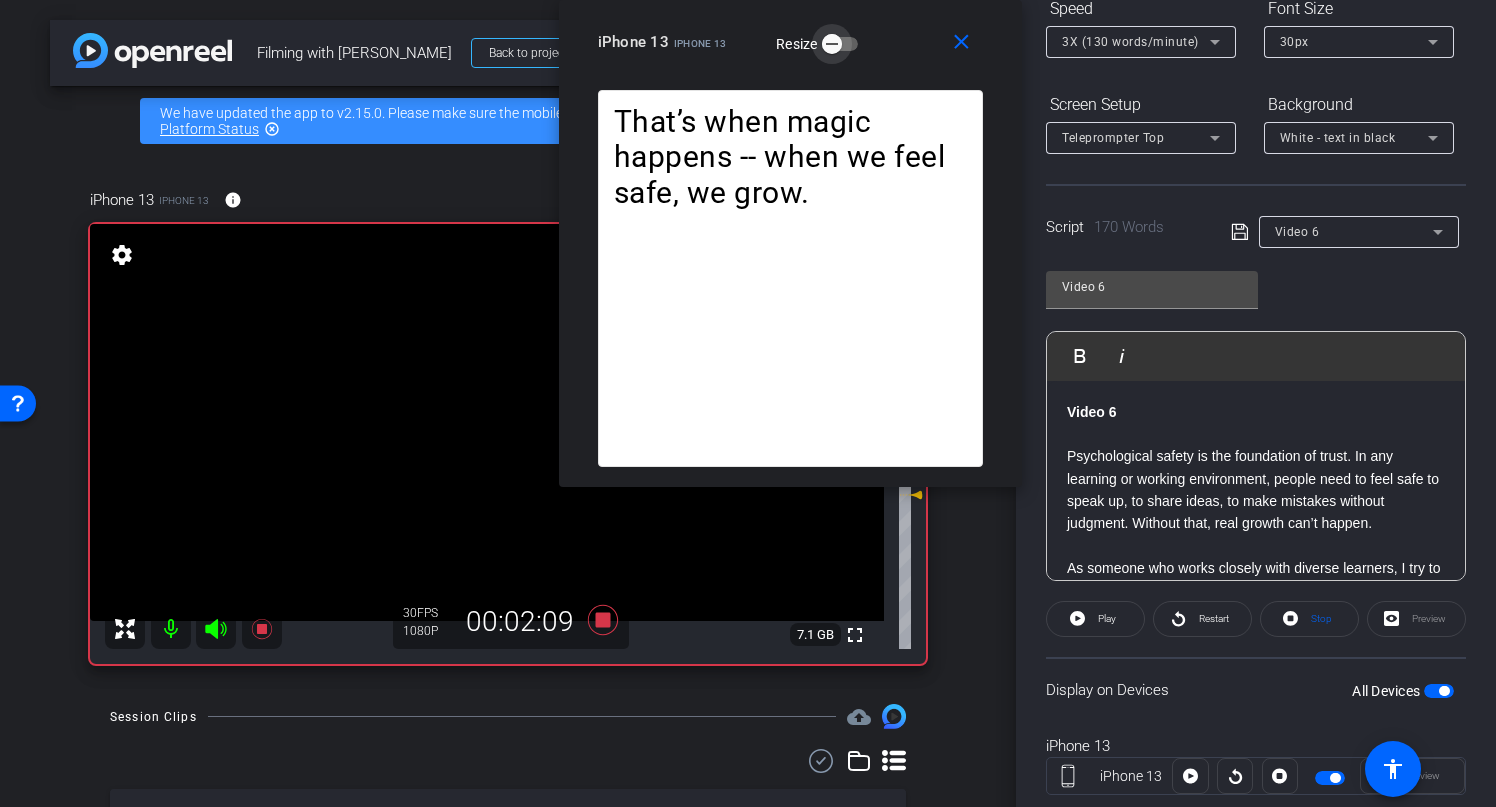 scroll, scrollTop: 286, scrollLeft: 0, axis: vertical 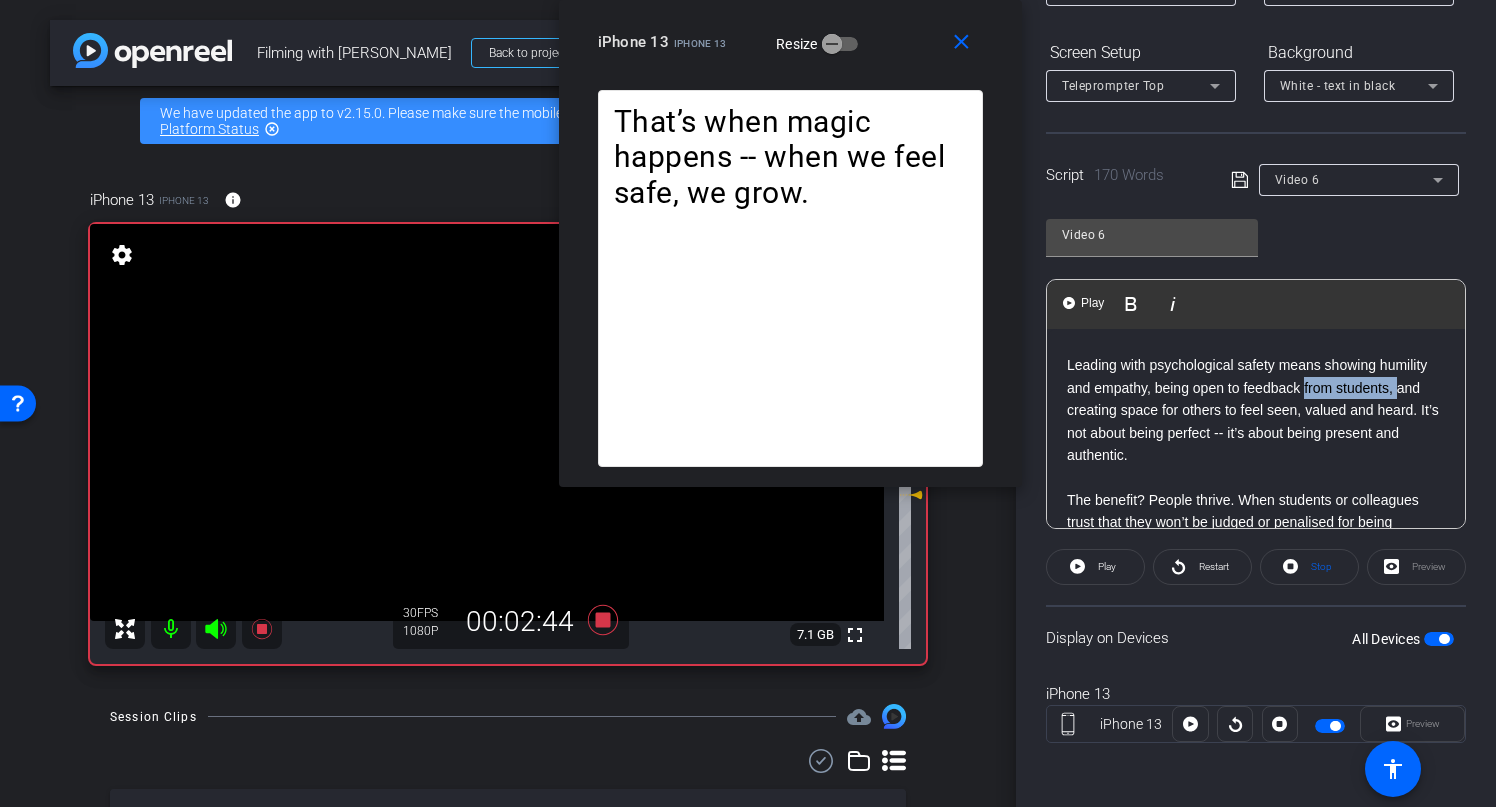 drag, startPoint x: 1359, startPoint y: 434, endPoint x: 1127, endPoint y: 456, distance: 233.04077 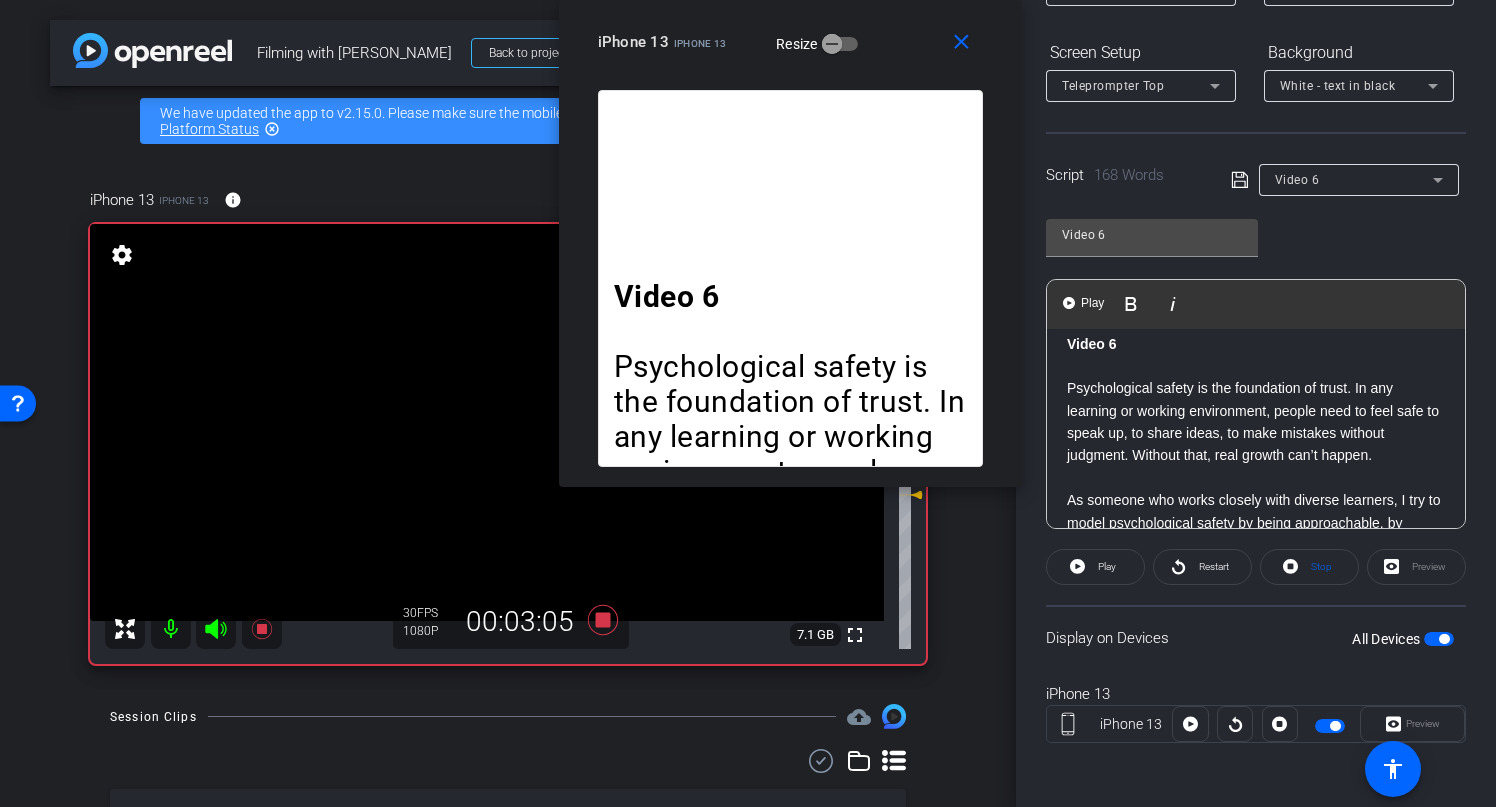 scroll, scrollTop: 0, scrollLeft: 0, axis: both 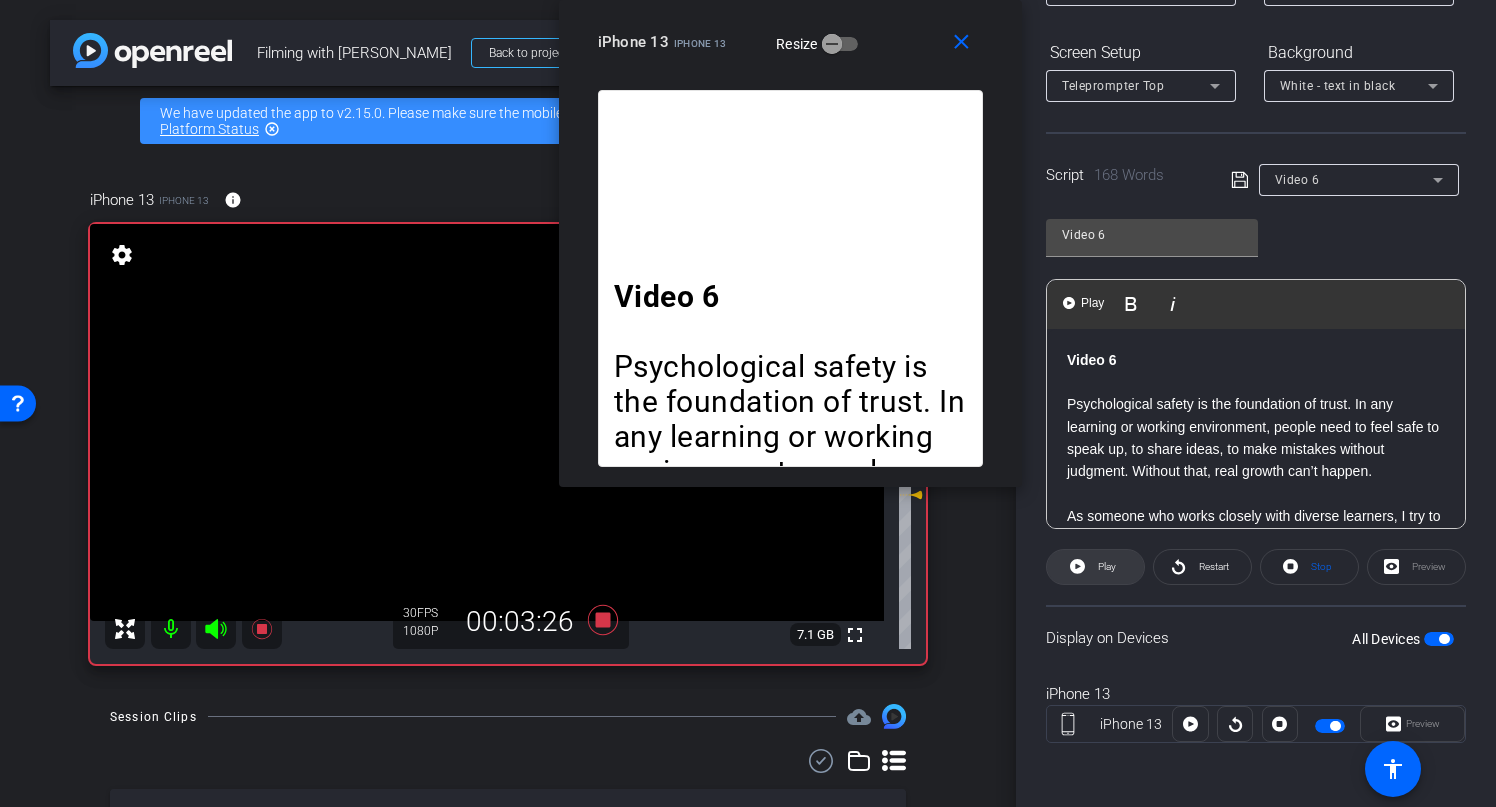 click on "Play" 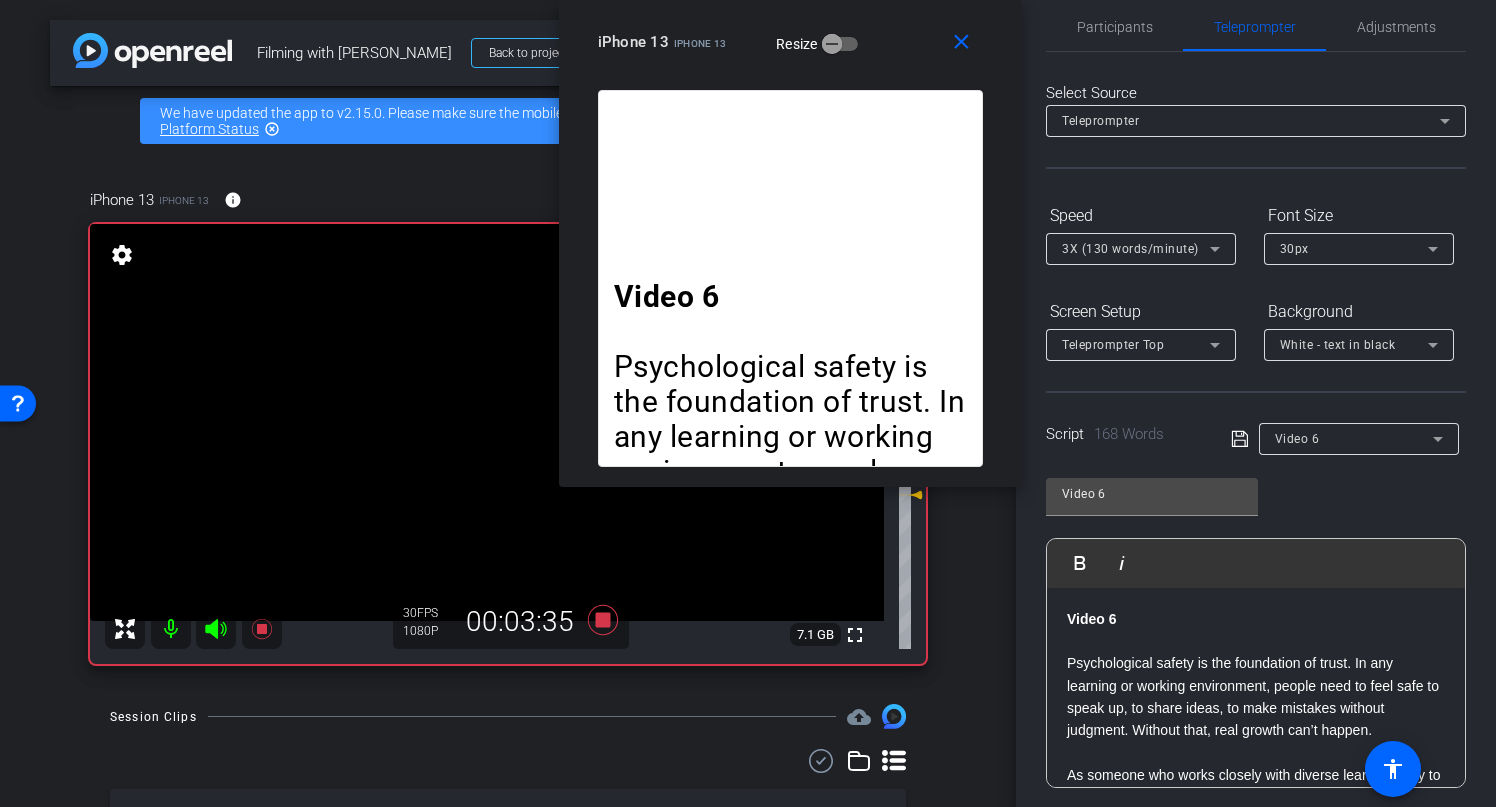 scroll, scrollTop: 6, scrollLeft: 0, axis: vertical 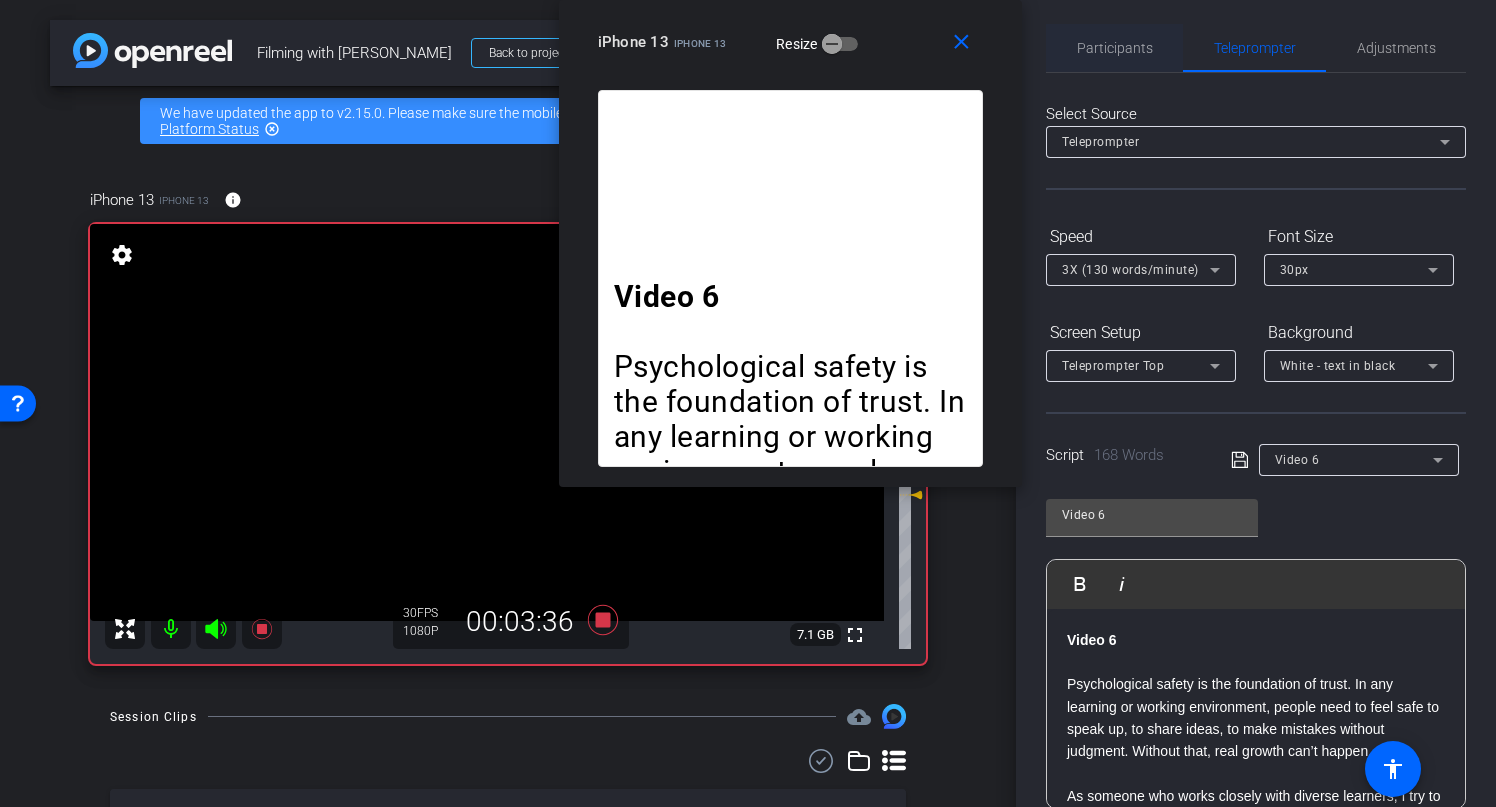 click on "Participants" at bounding box center [1115, 48] 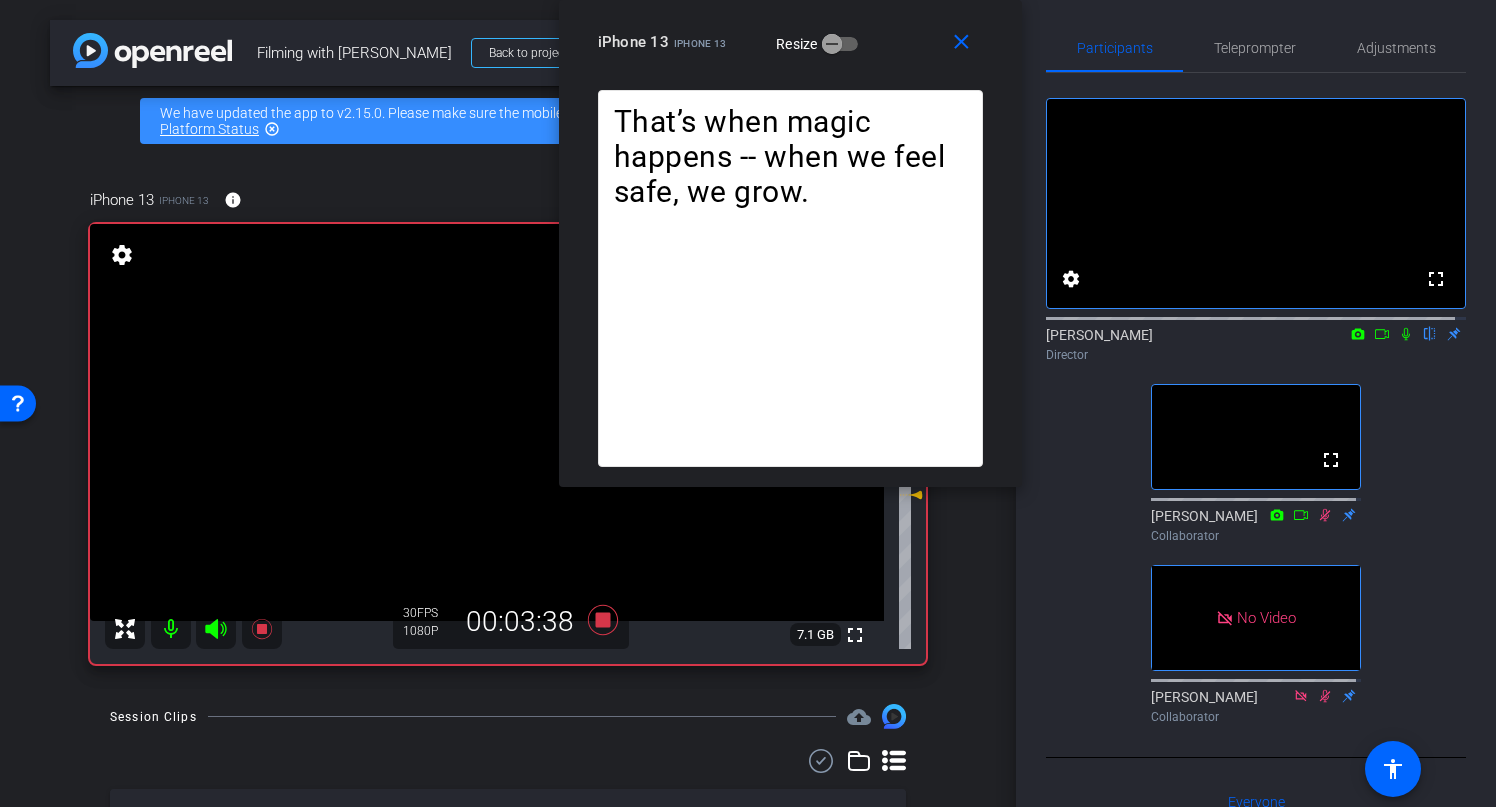 click 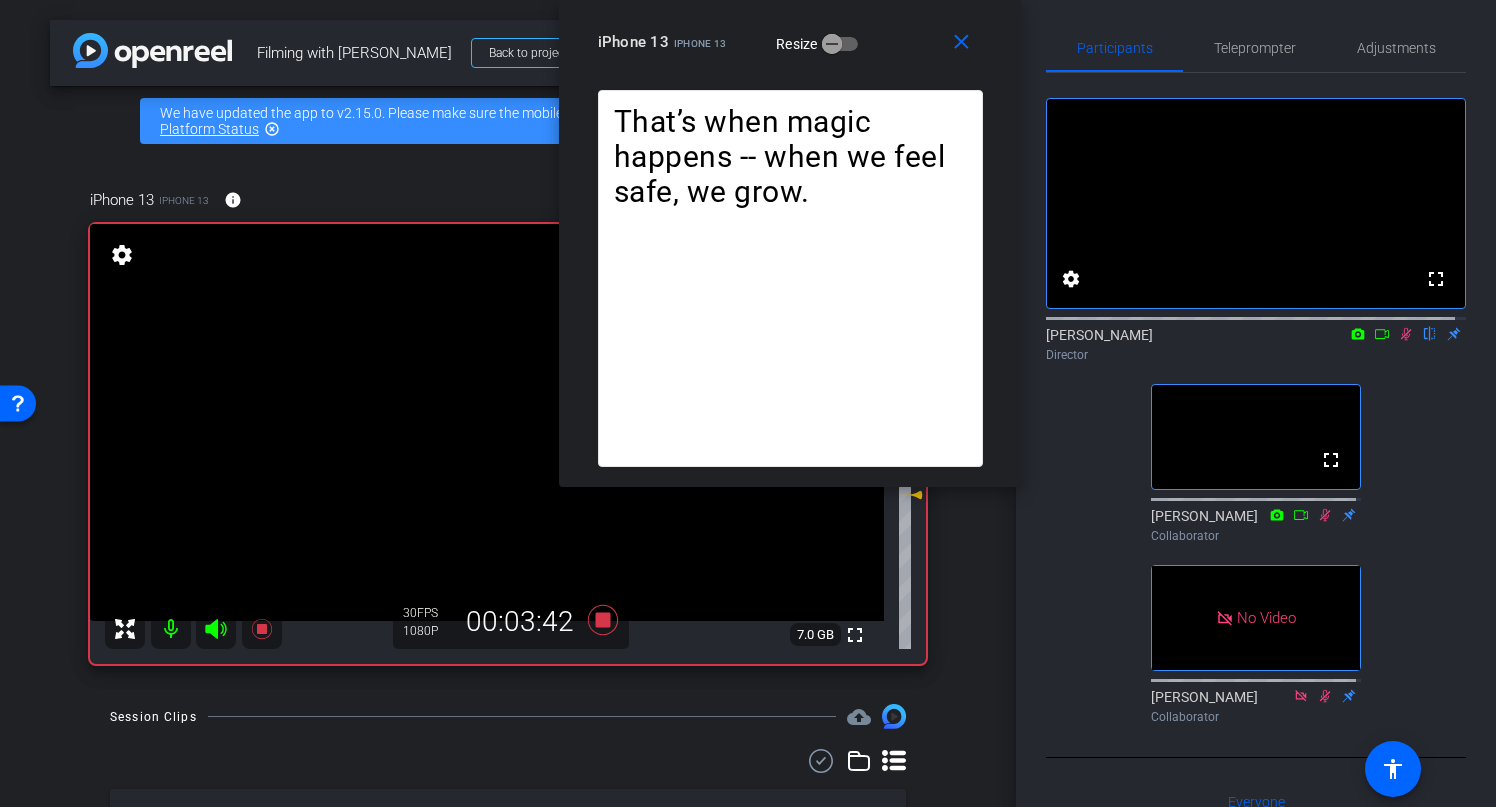 click 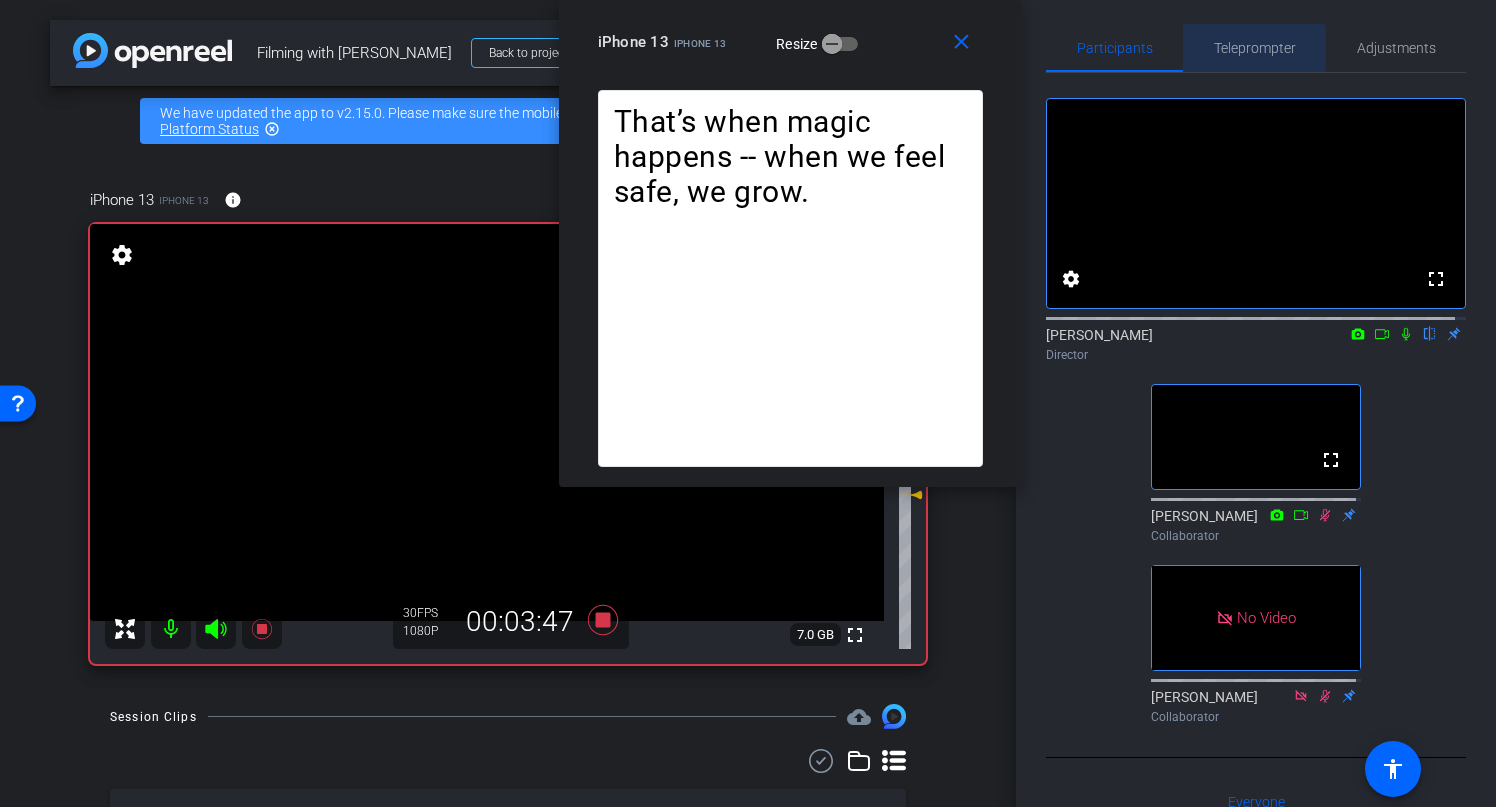 click on "Teleprompter" at bounding box center (1255, 48) 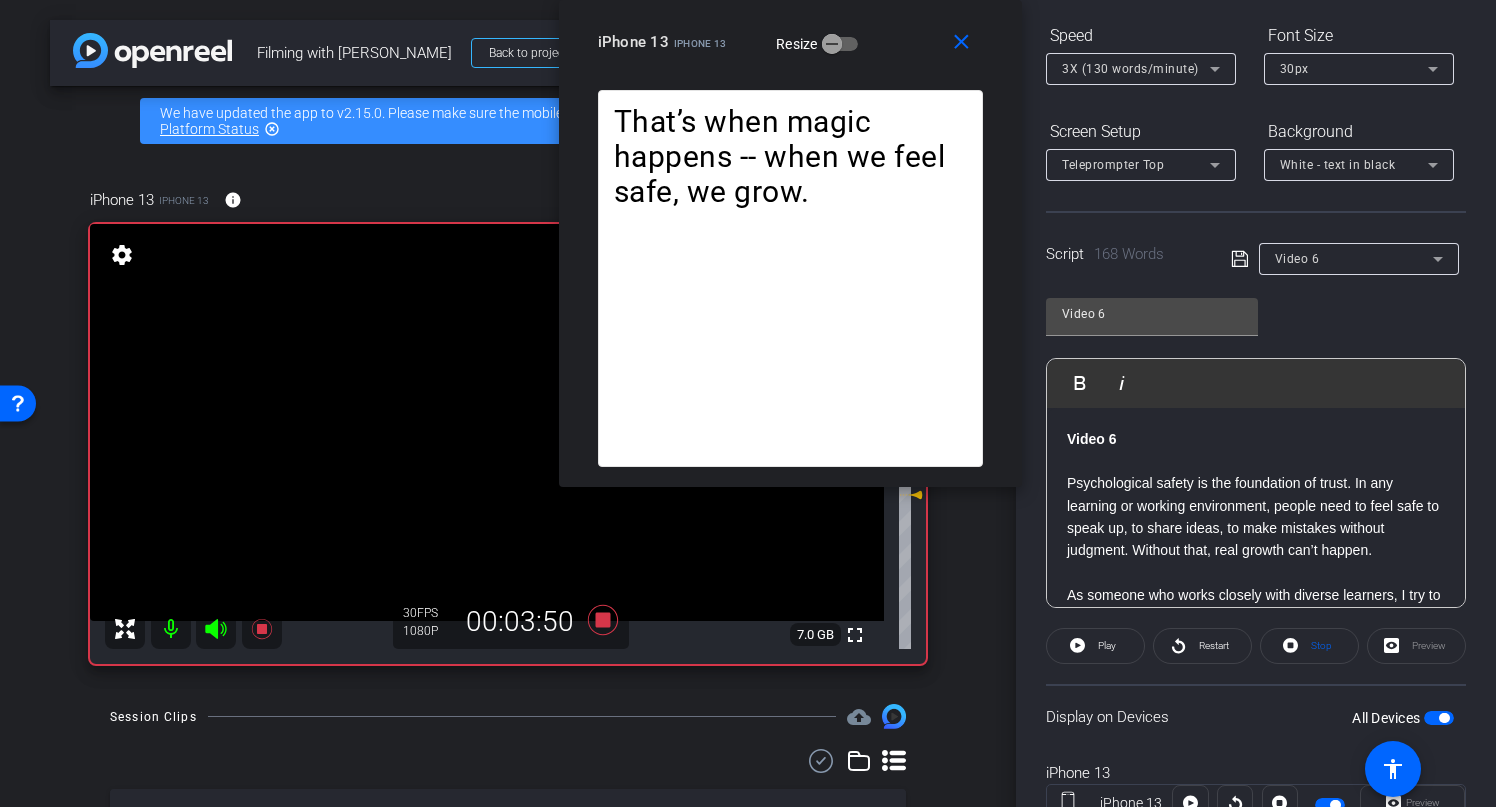 scroll, scrollTop: 286, scrollLeft: 0, axis: vertical 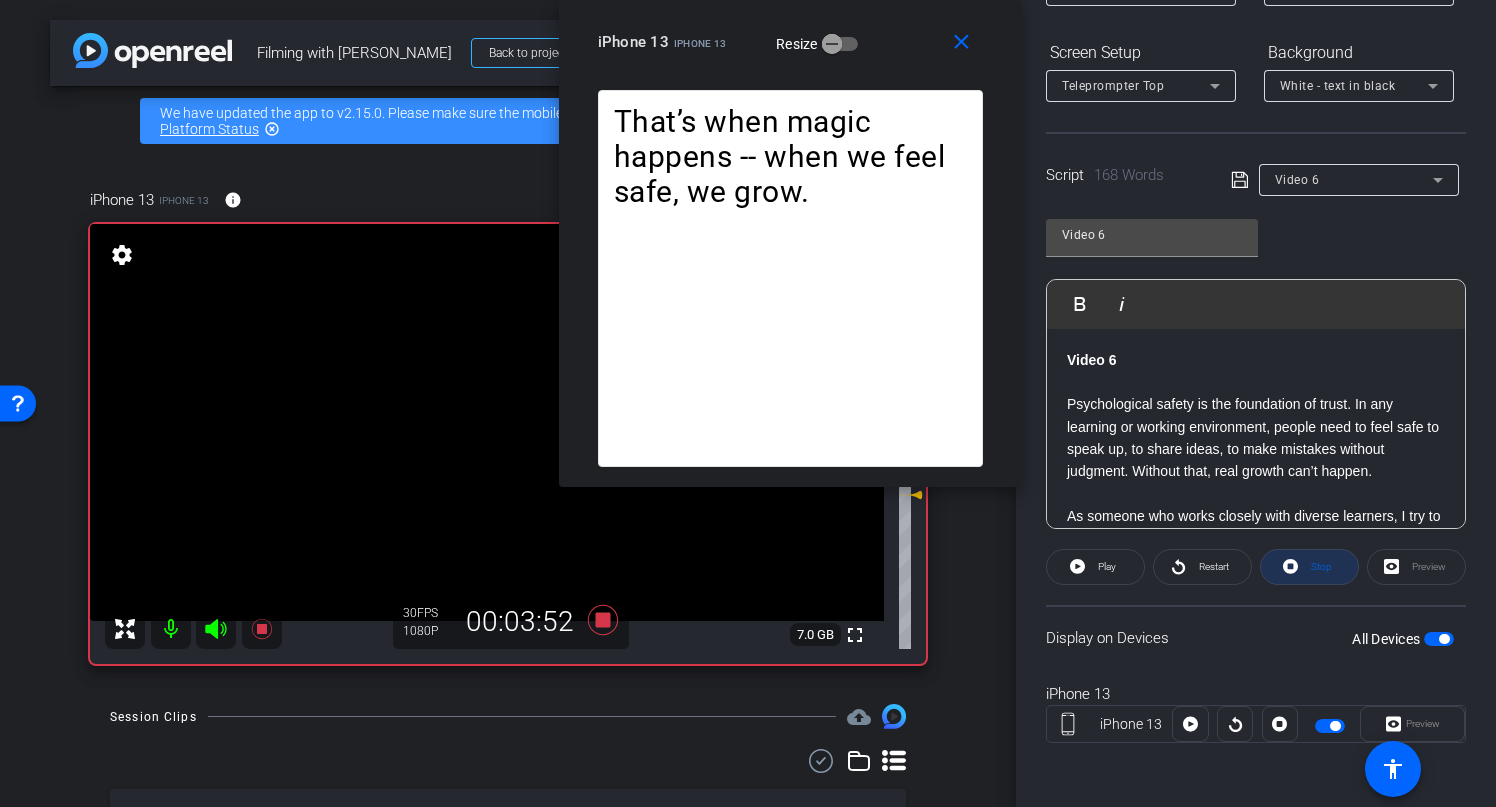 click on "Stop" 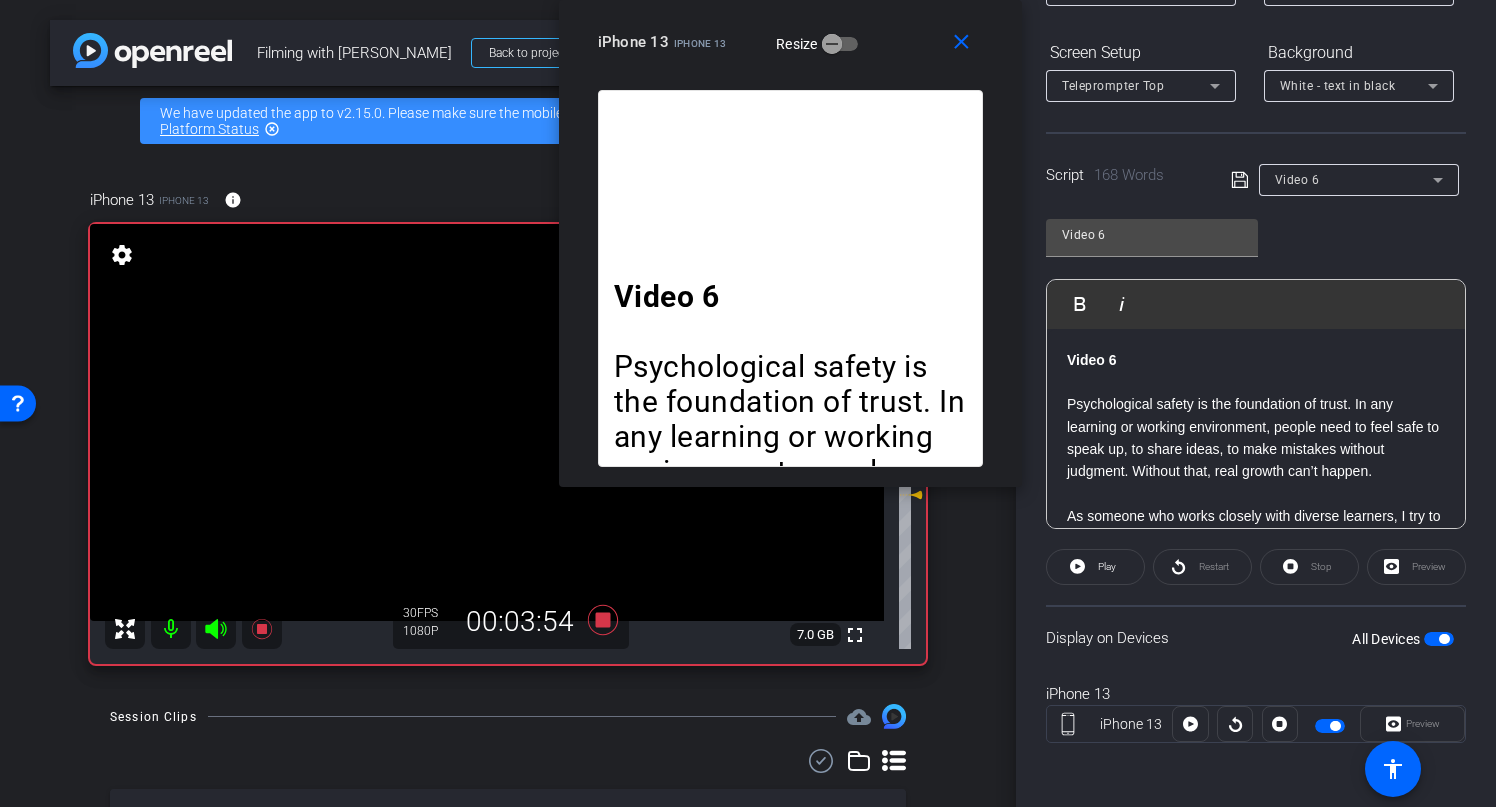 click on "Restart" 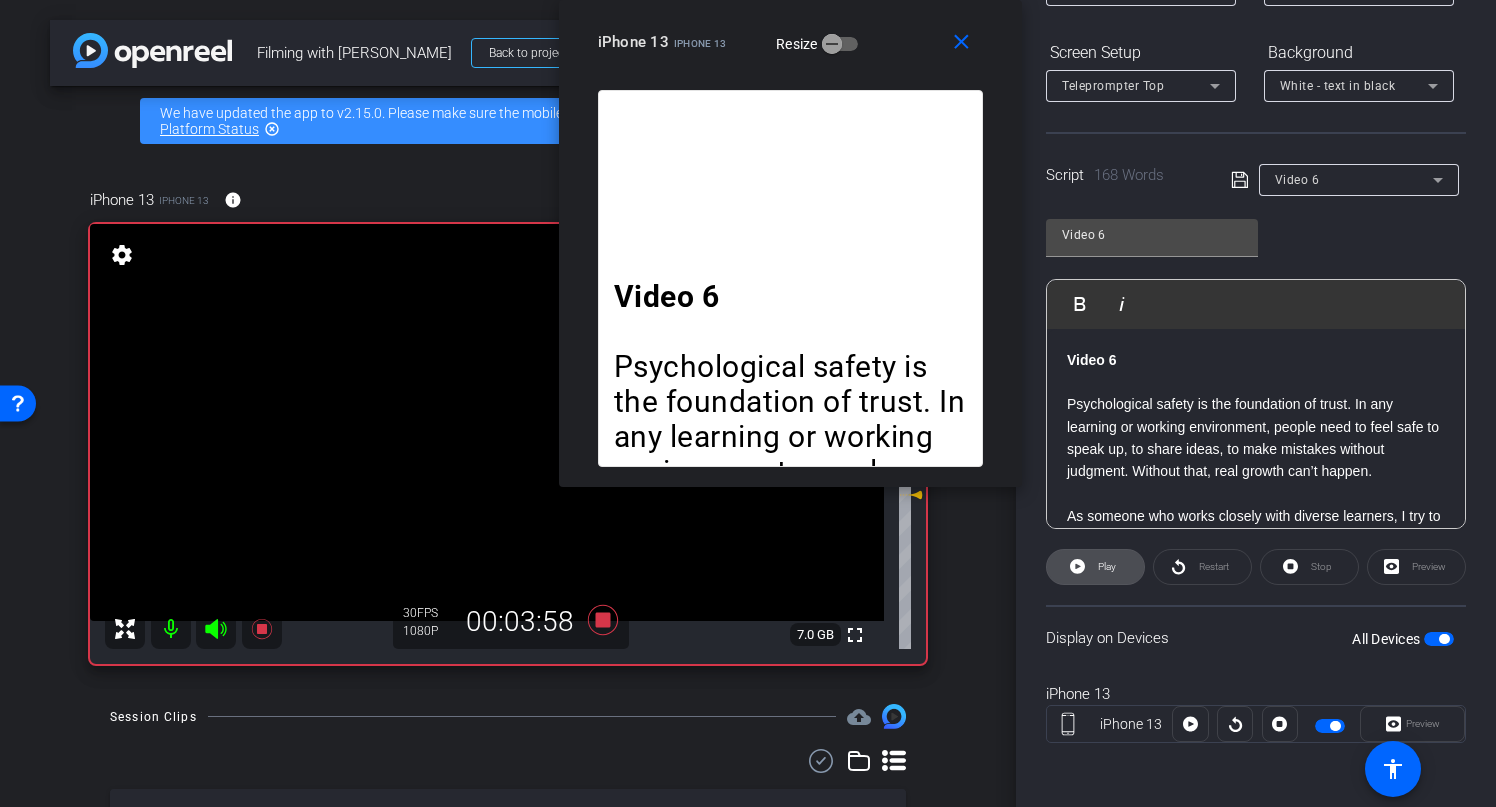click on "Play" 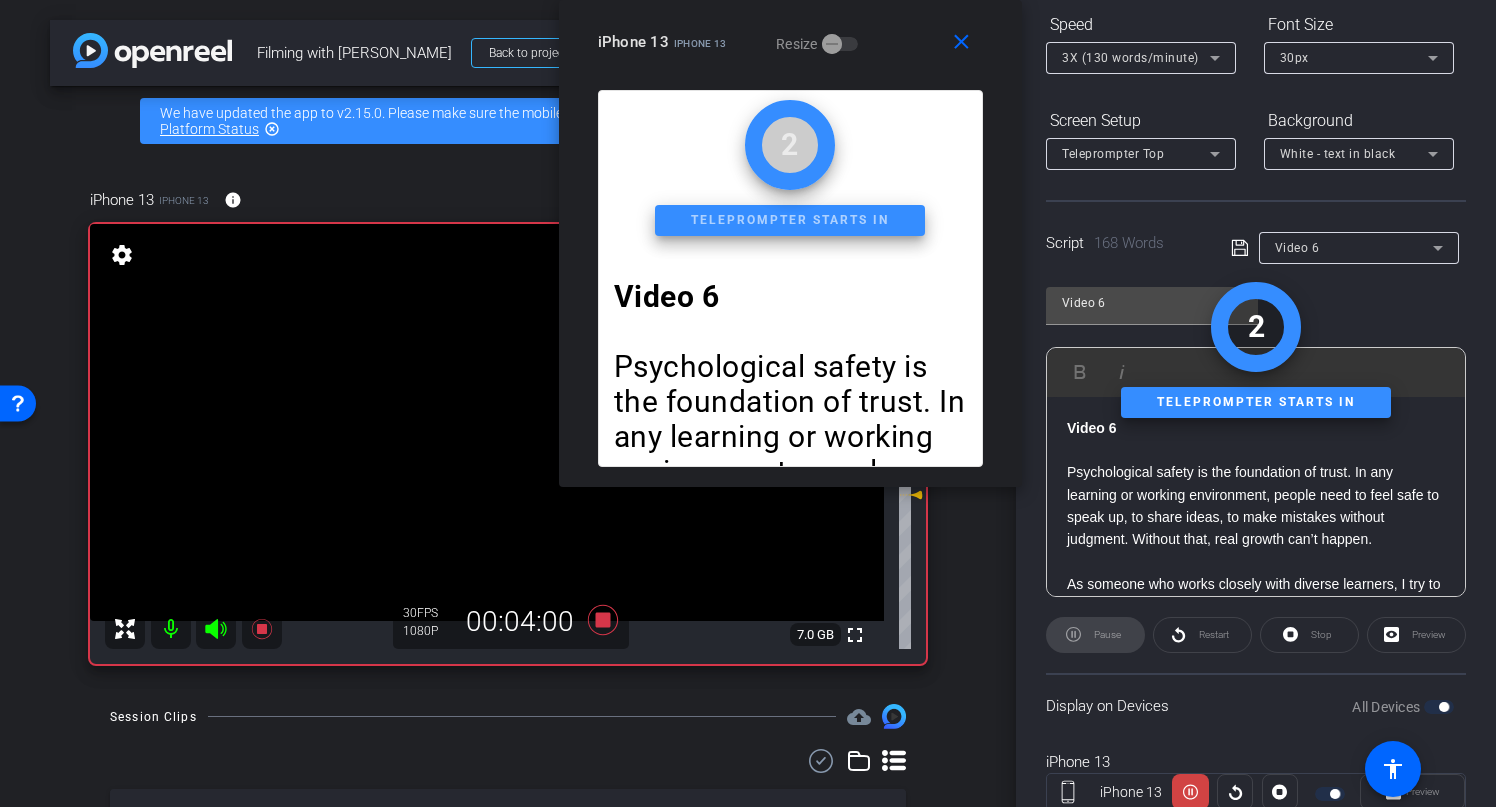 scroll, scrollTop: 0, scrollLeft: 0, axis: both 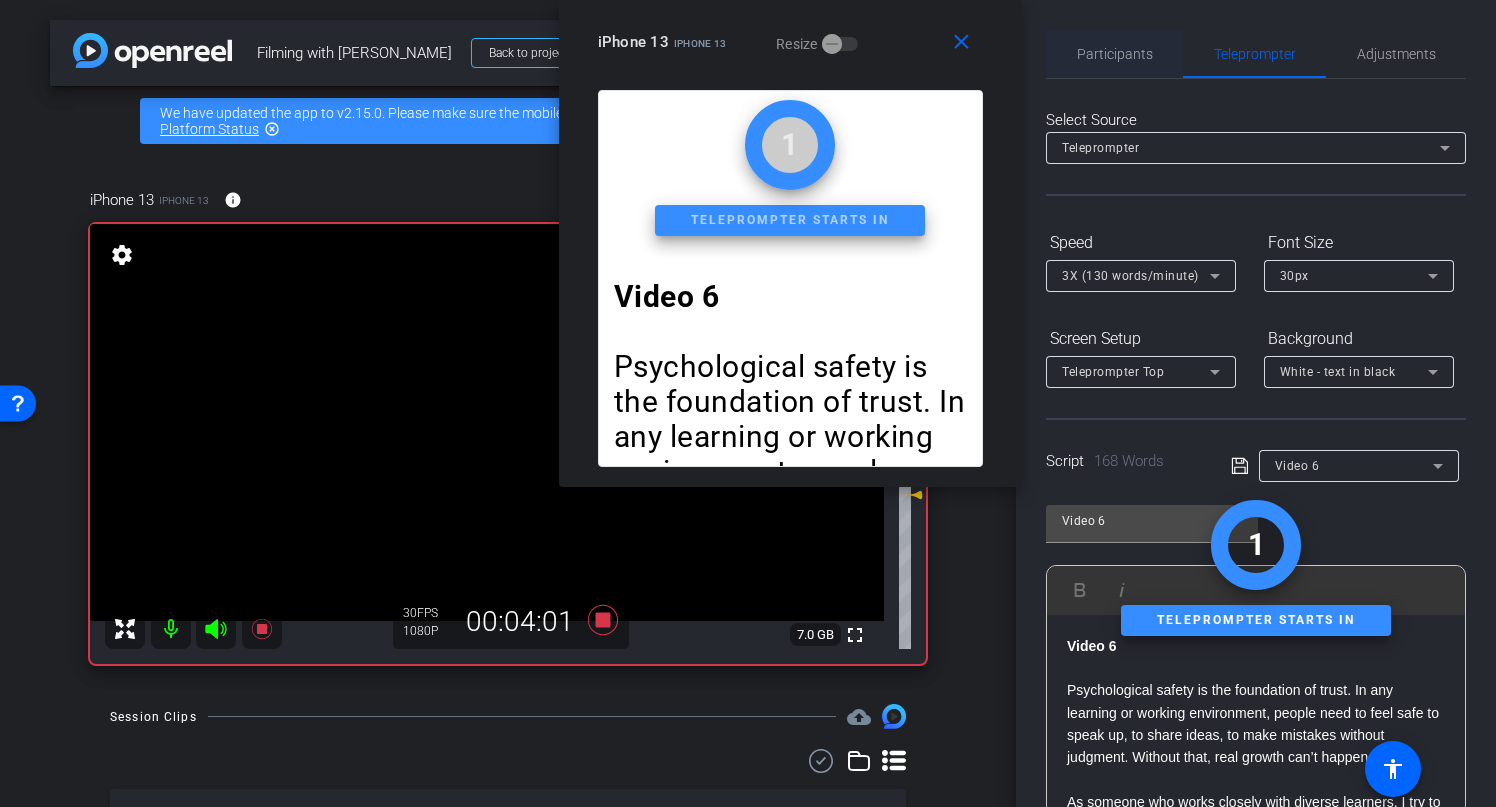 click on "Participants" at bounding box center (1115, 54) 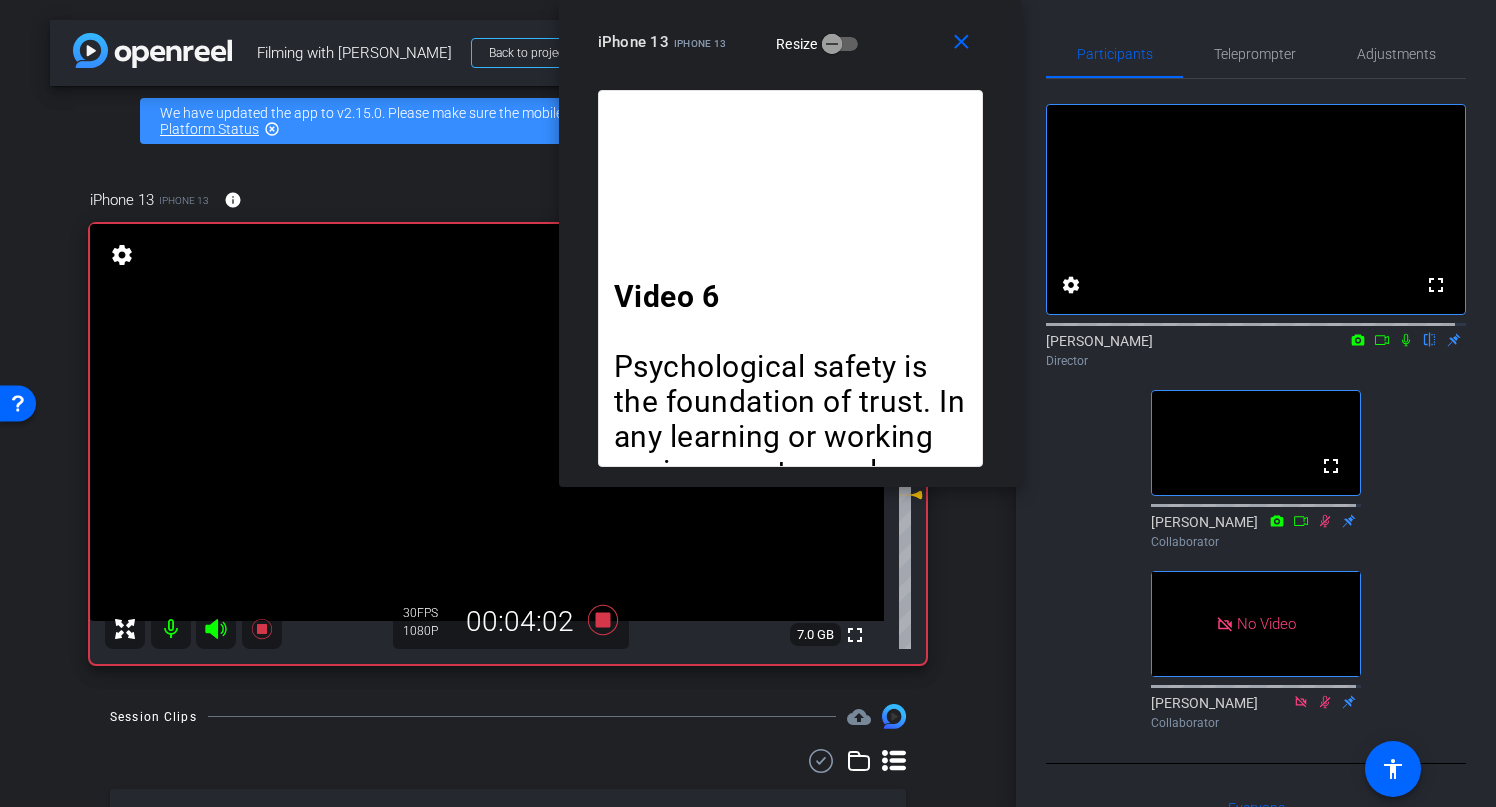 click 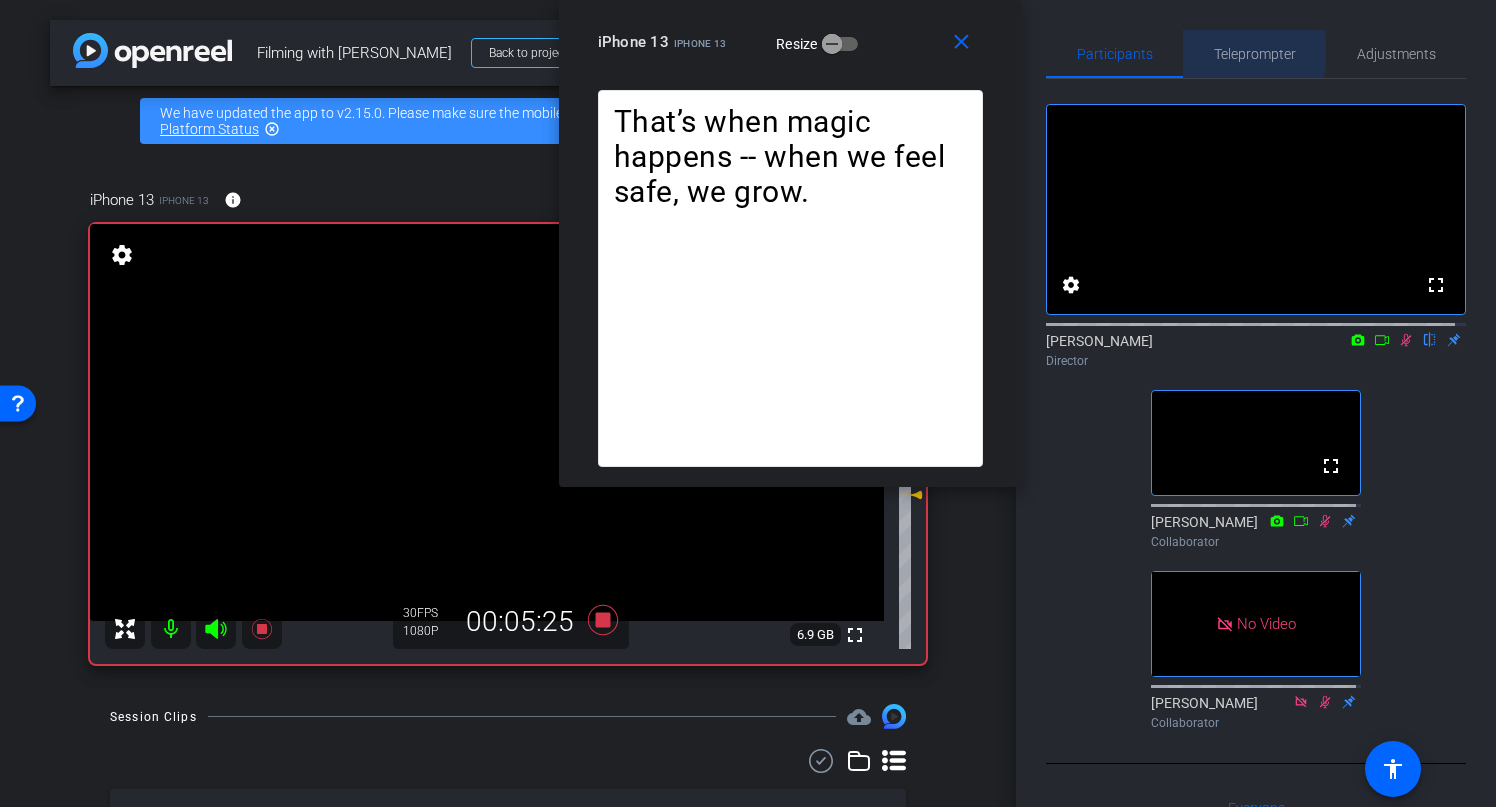 click on "Teleprompter" at bounding box center (1255, 54) 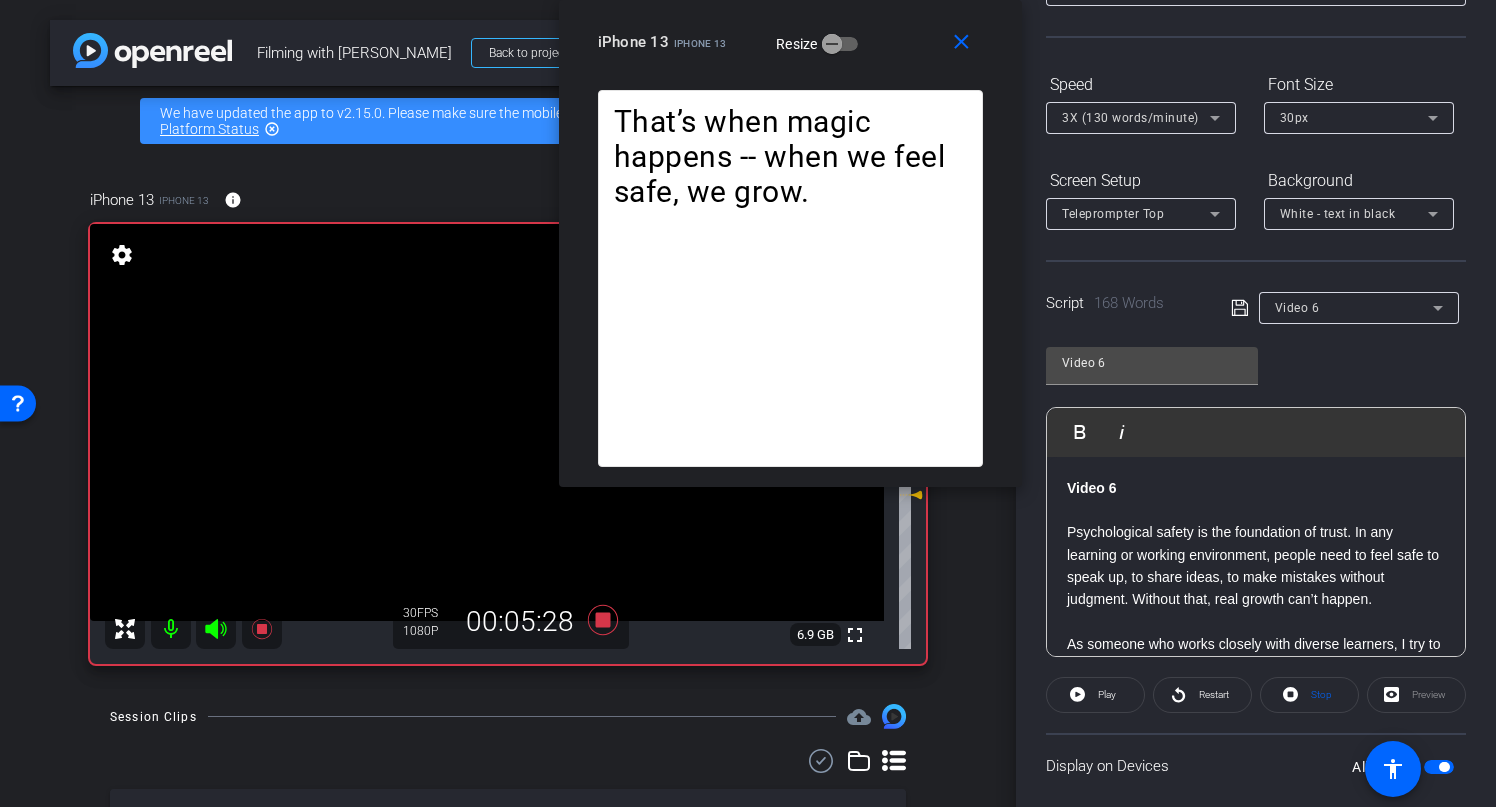 scroll, scrollTop: 165, scrollLeft: 0, axis: vertical 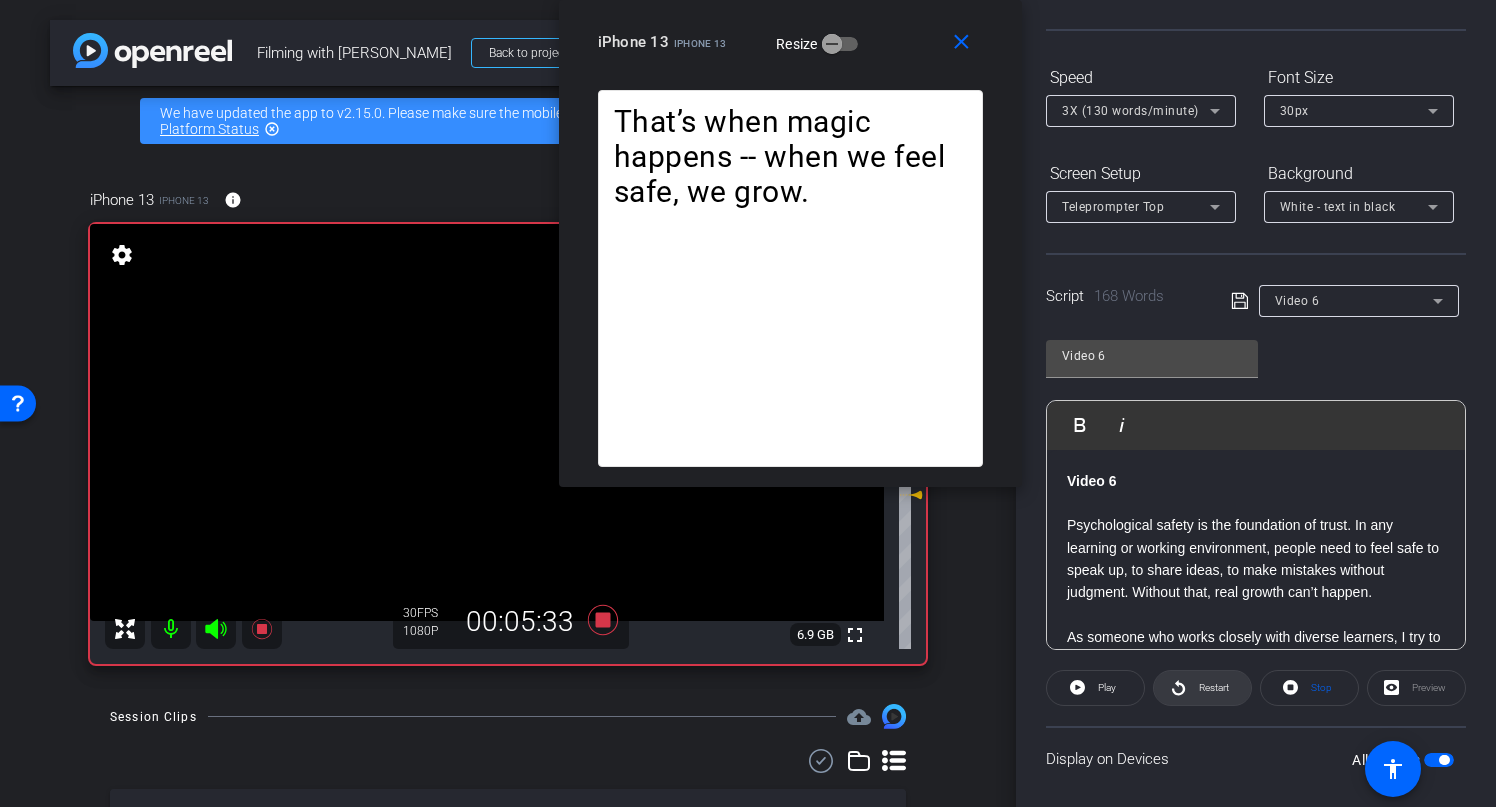 click on "Restart" 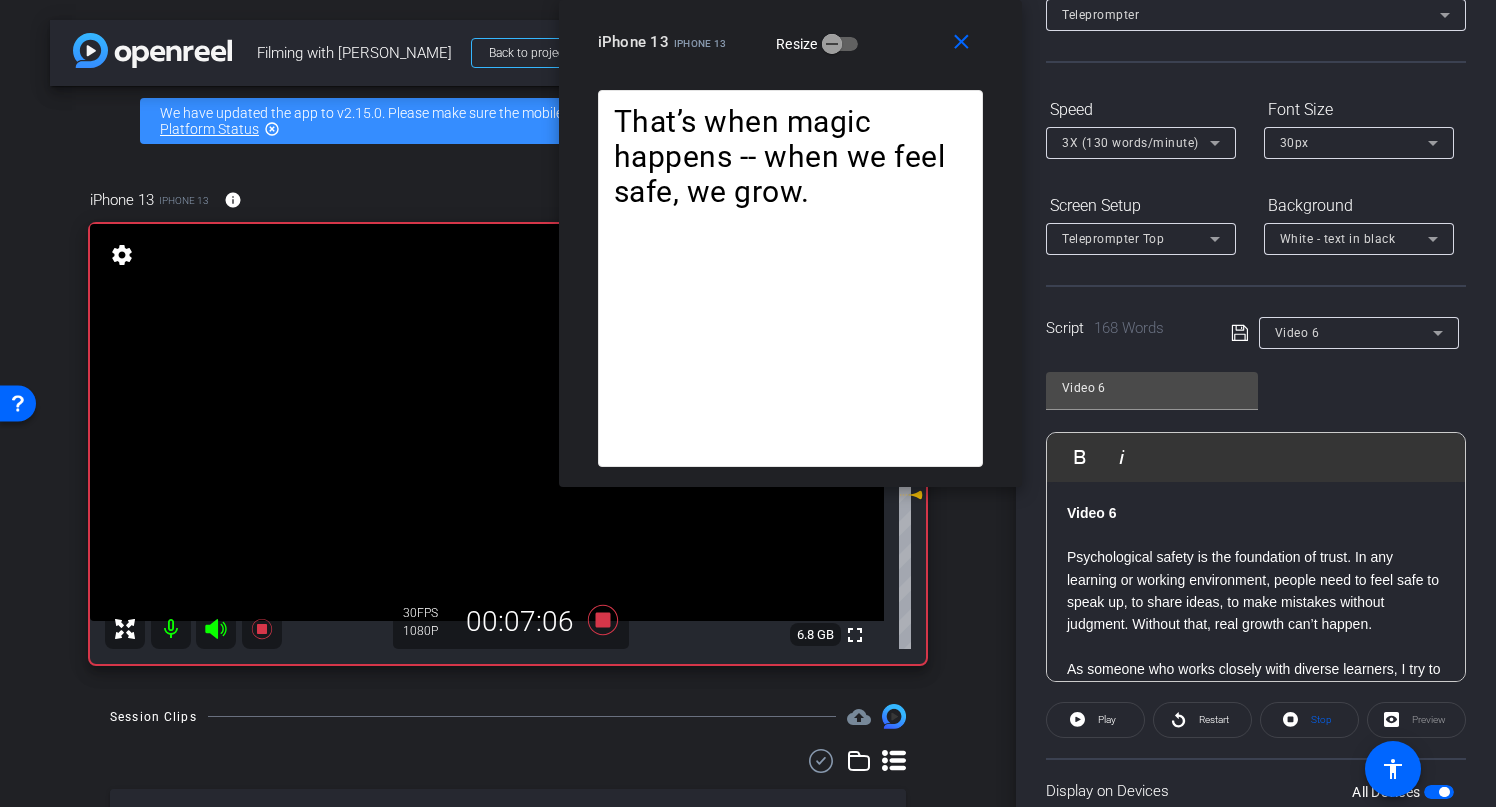 scroll, scrollTop: 0, scrollLeft: 0, axis: both 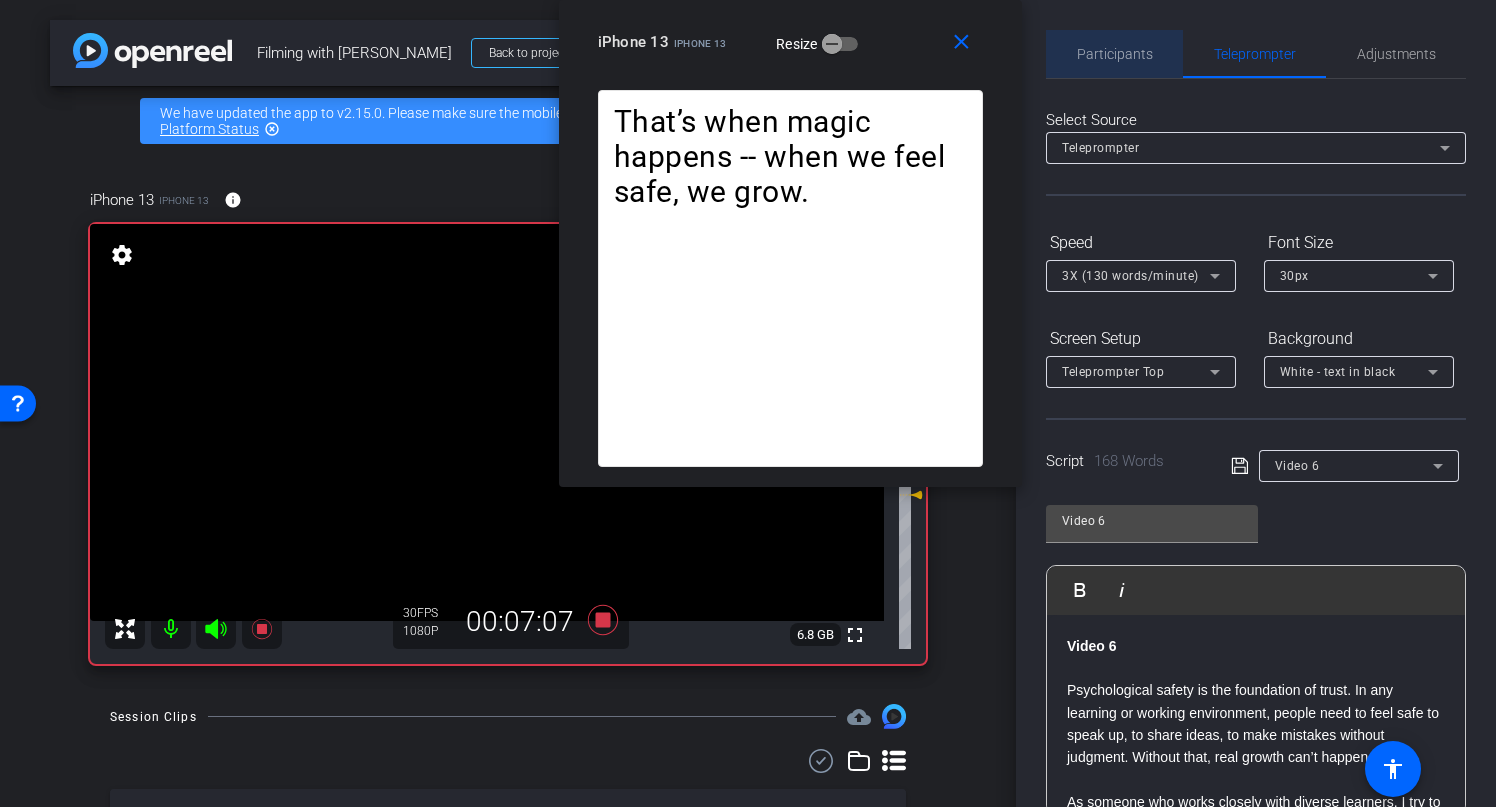 click on "Participants" at bounding box center [1115, 54] 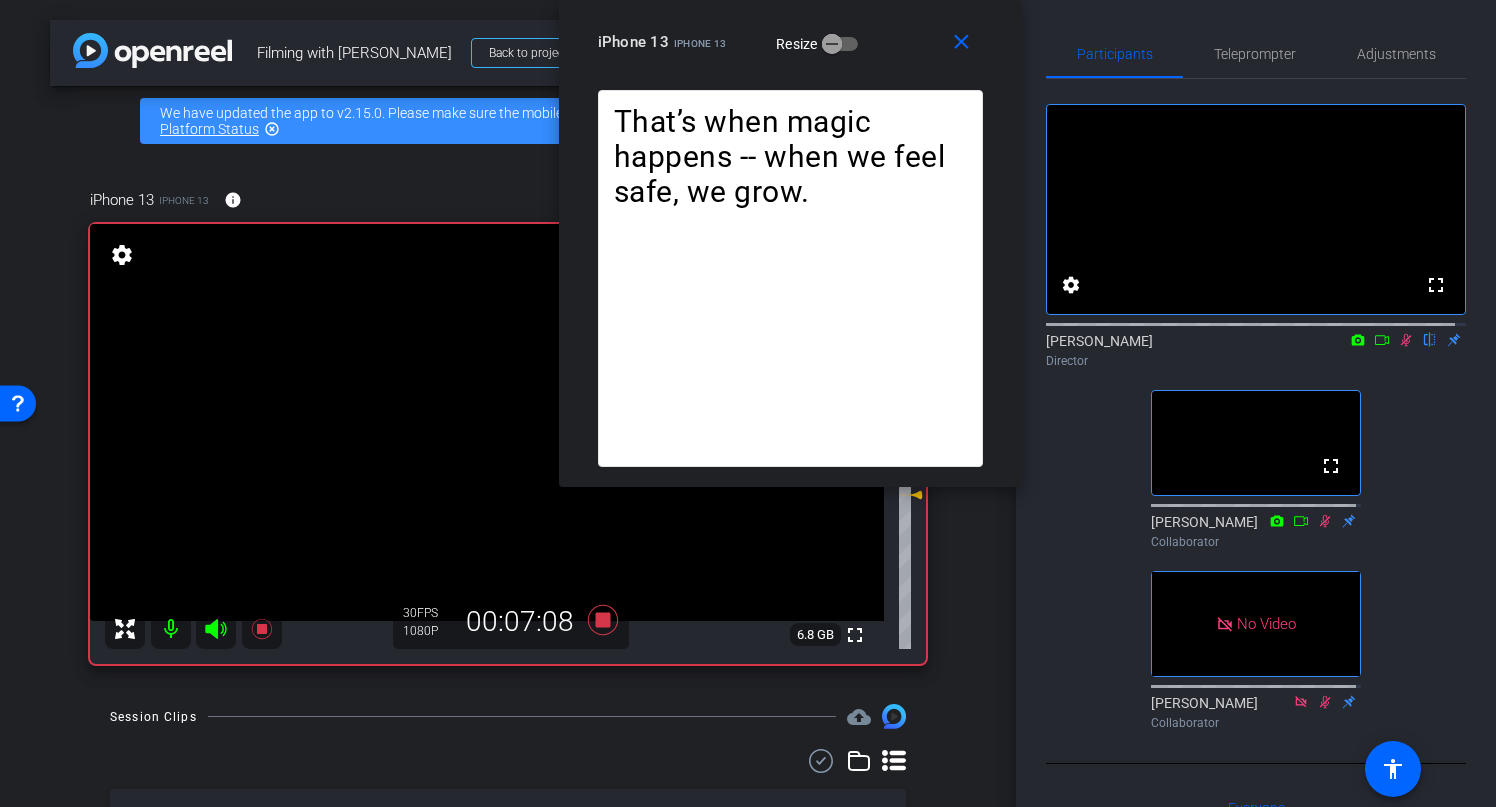 click 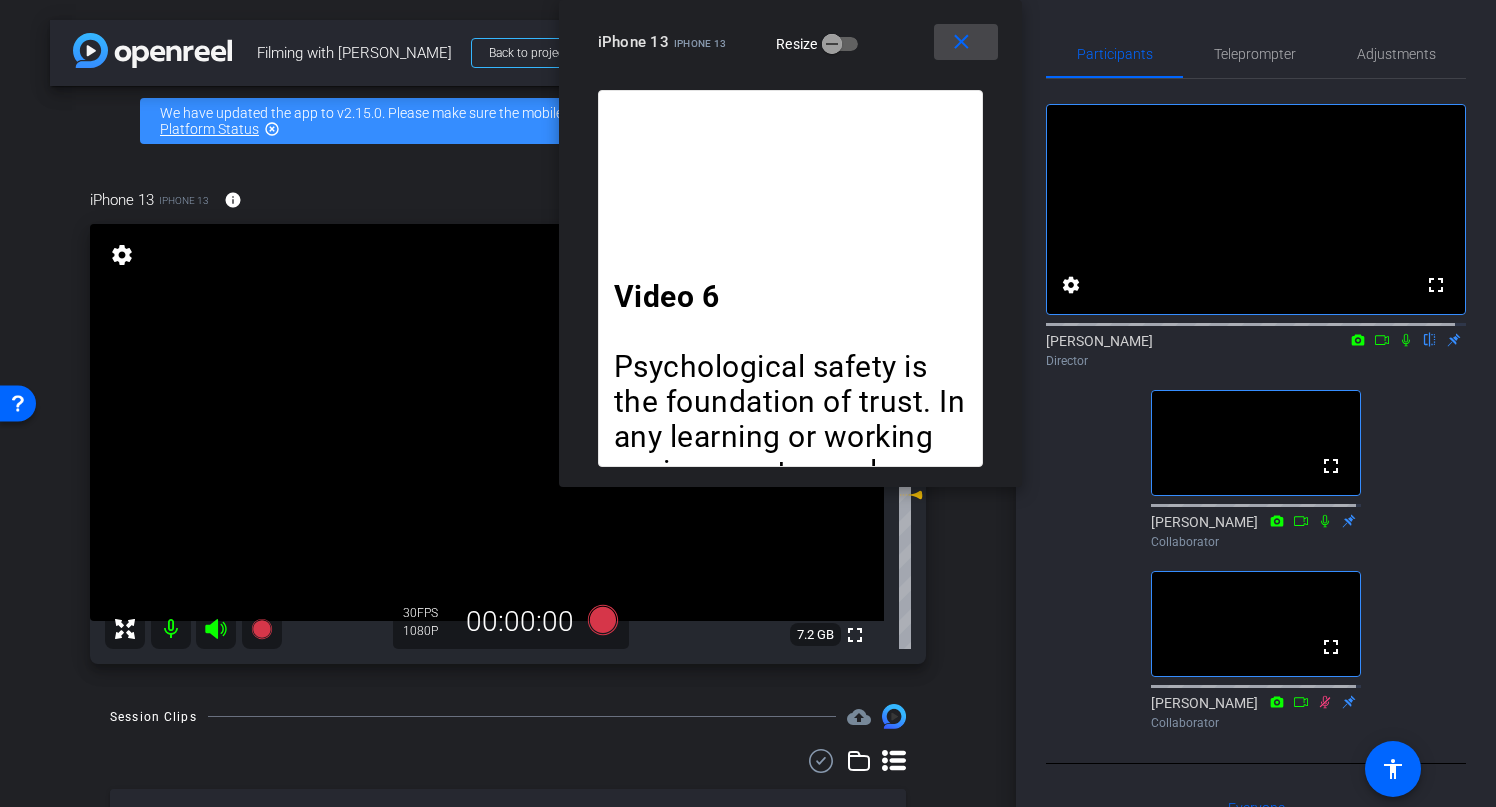 click on "close" at bounding box center [961, 42] 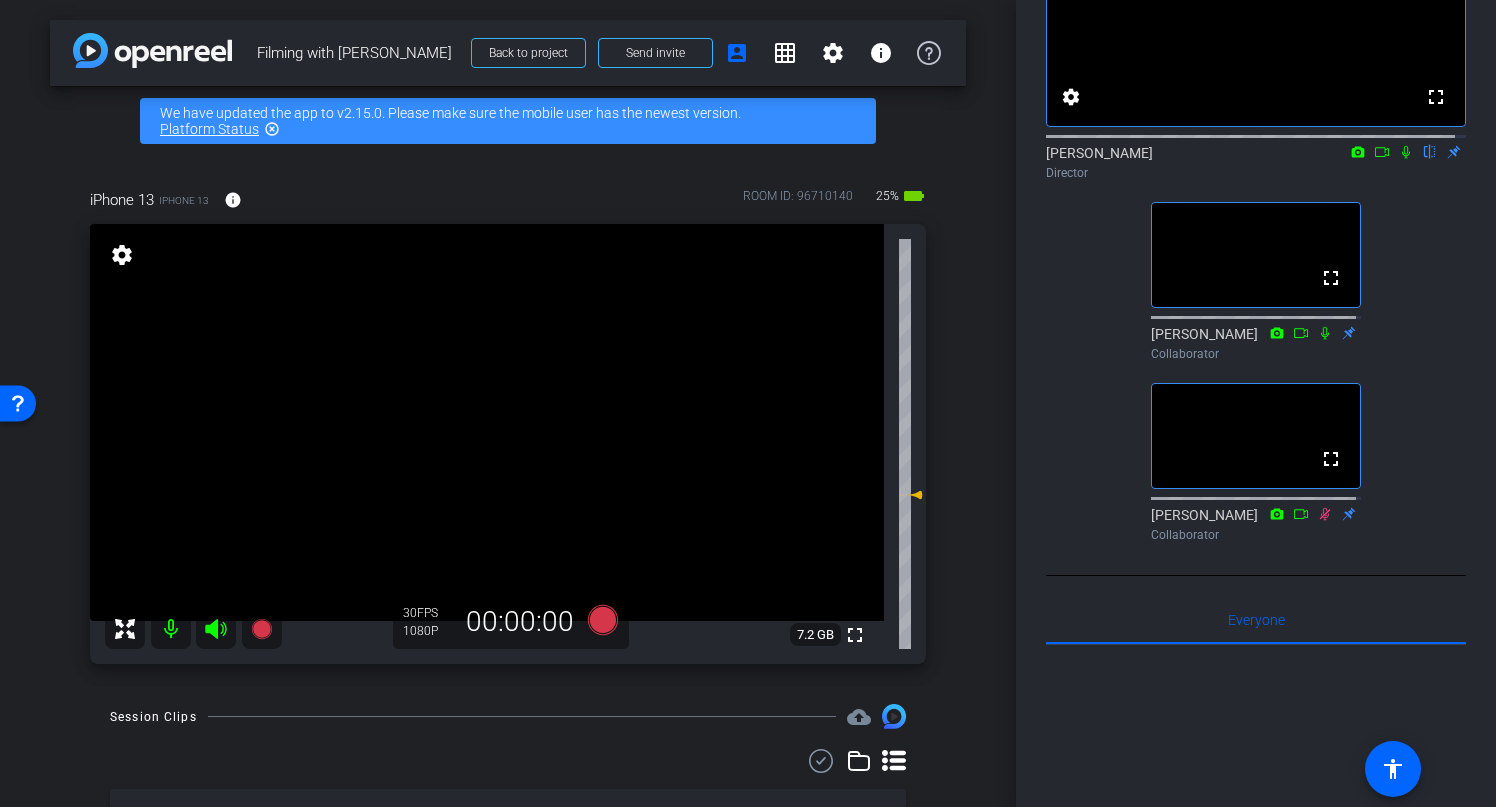 scroll, scrollTop: 202, scrollLeft: 0, axis: vertical 